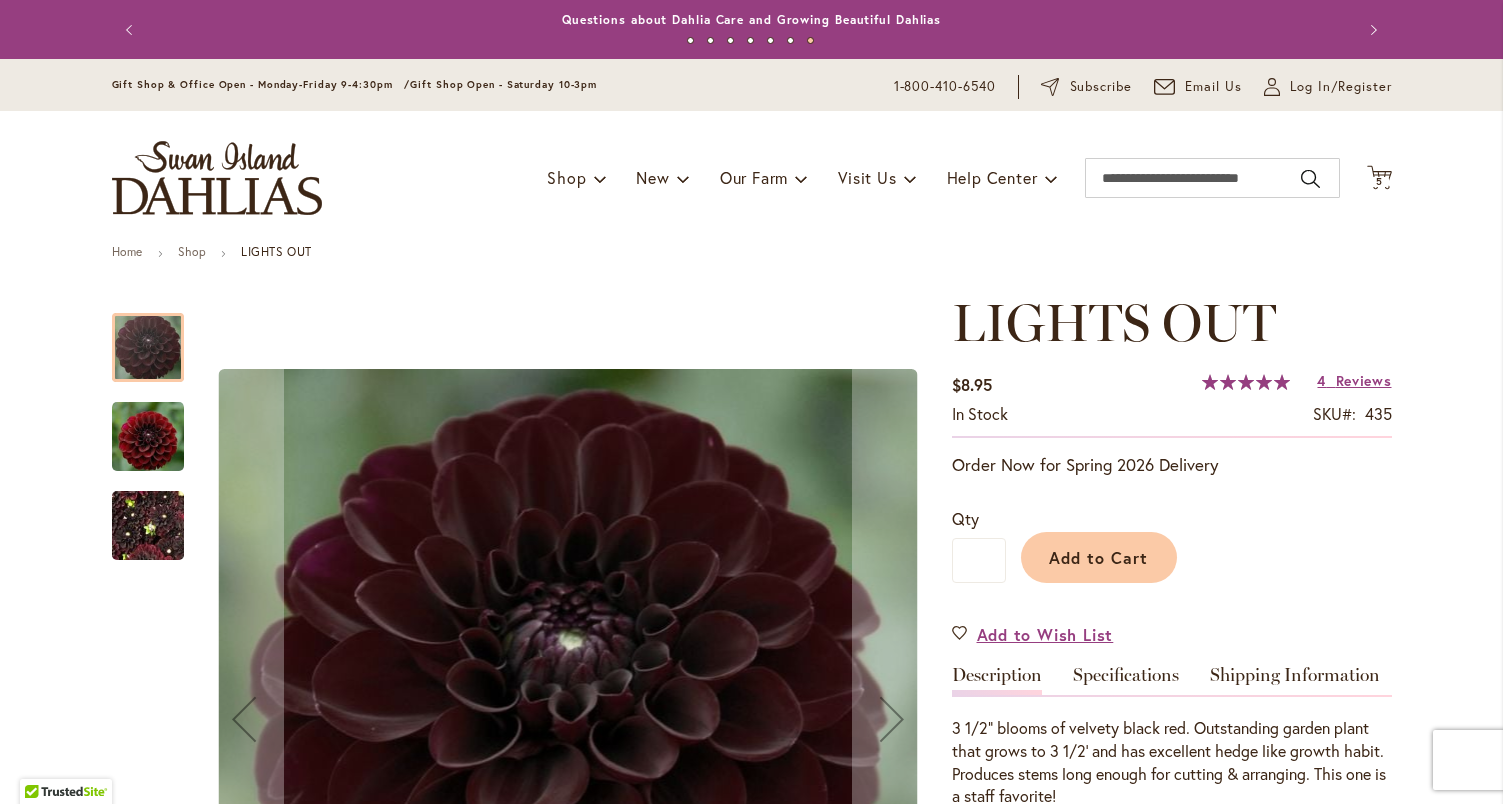 scroll, scrollTop: 0, scrollLeft: 0, axis: both 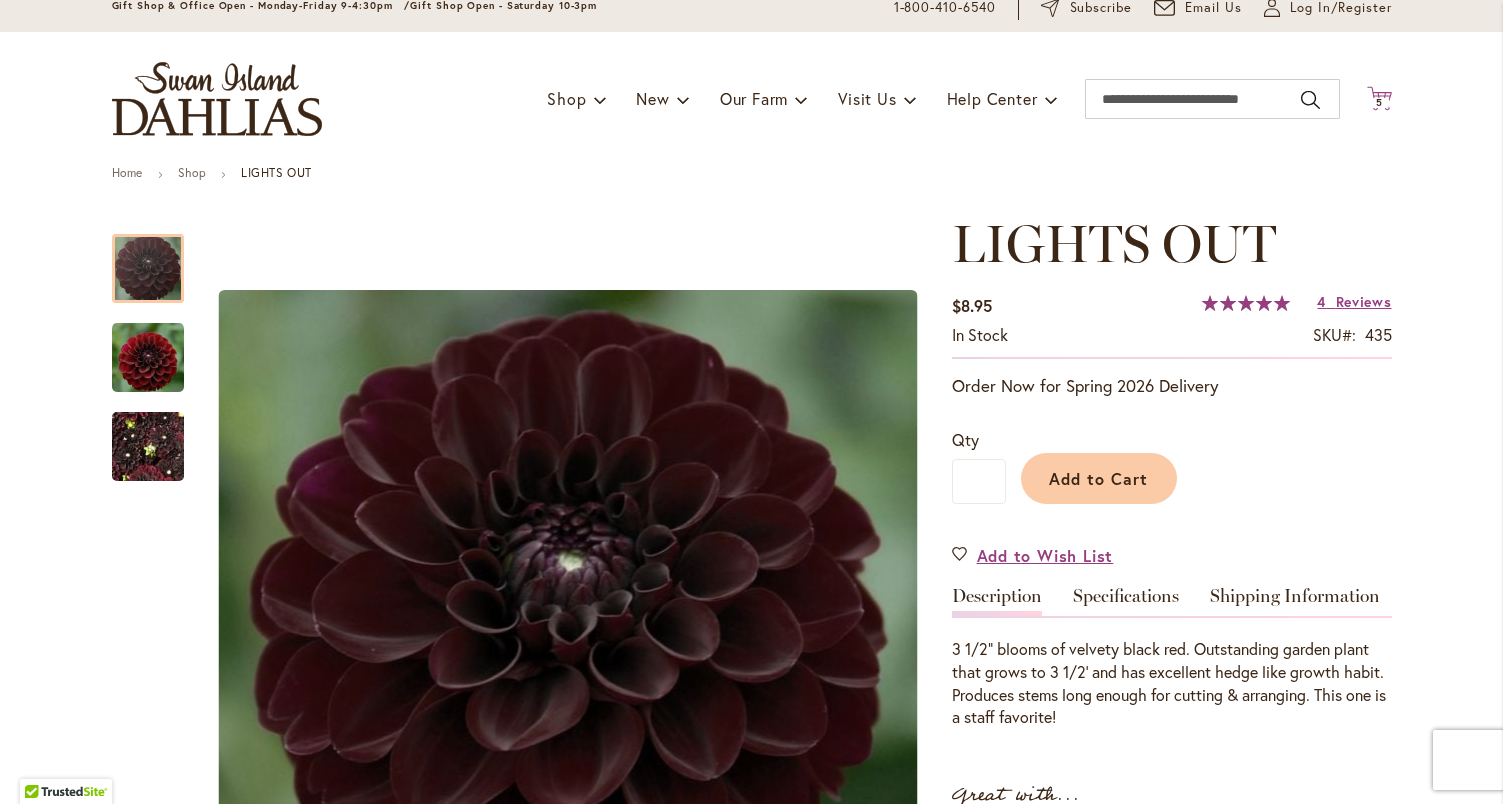click 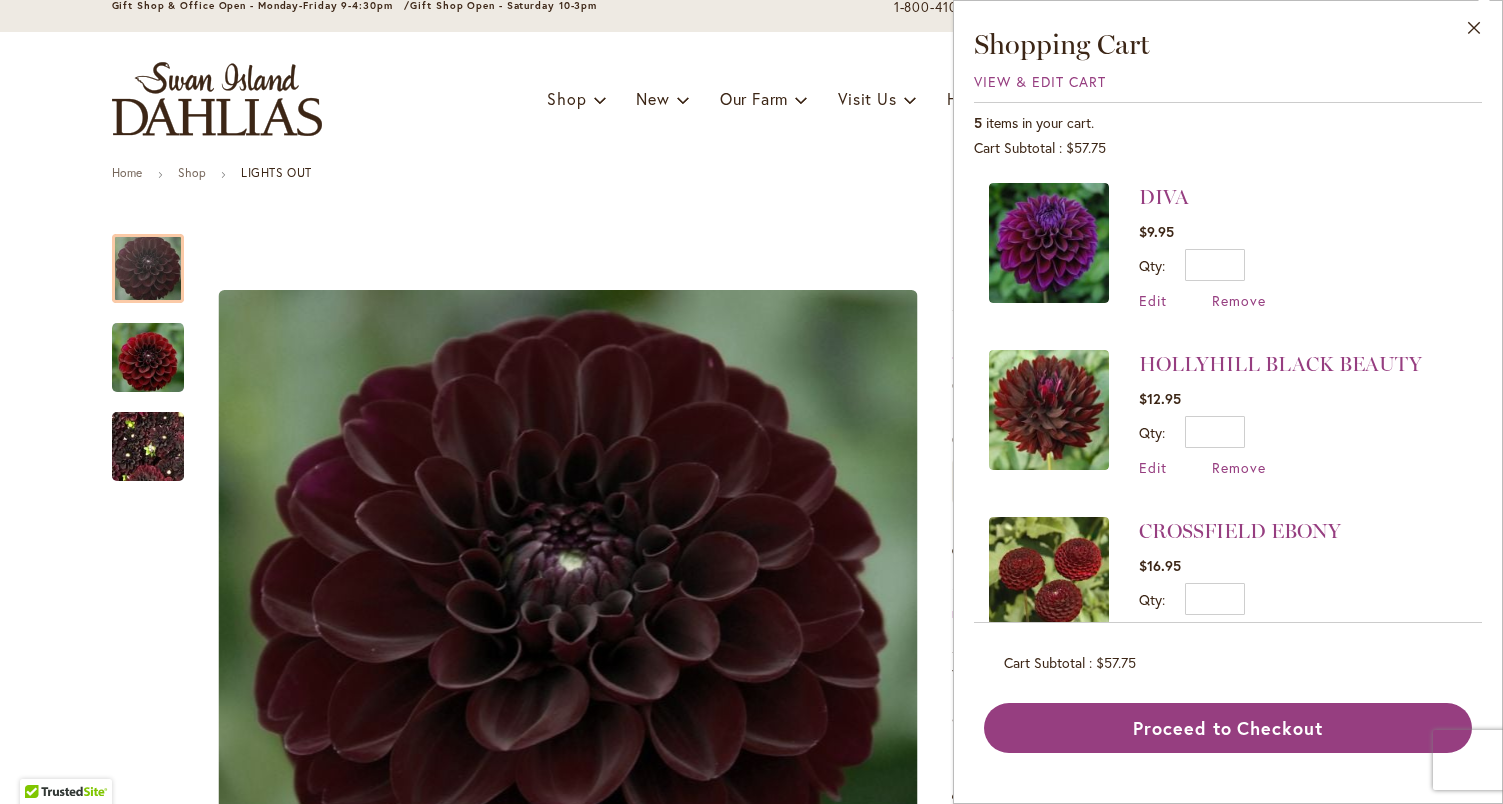 click at bounding box center [1049, 243] 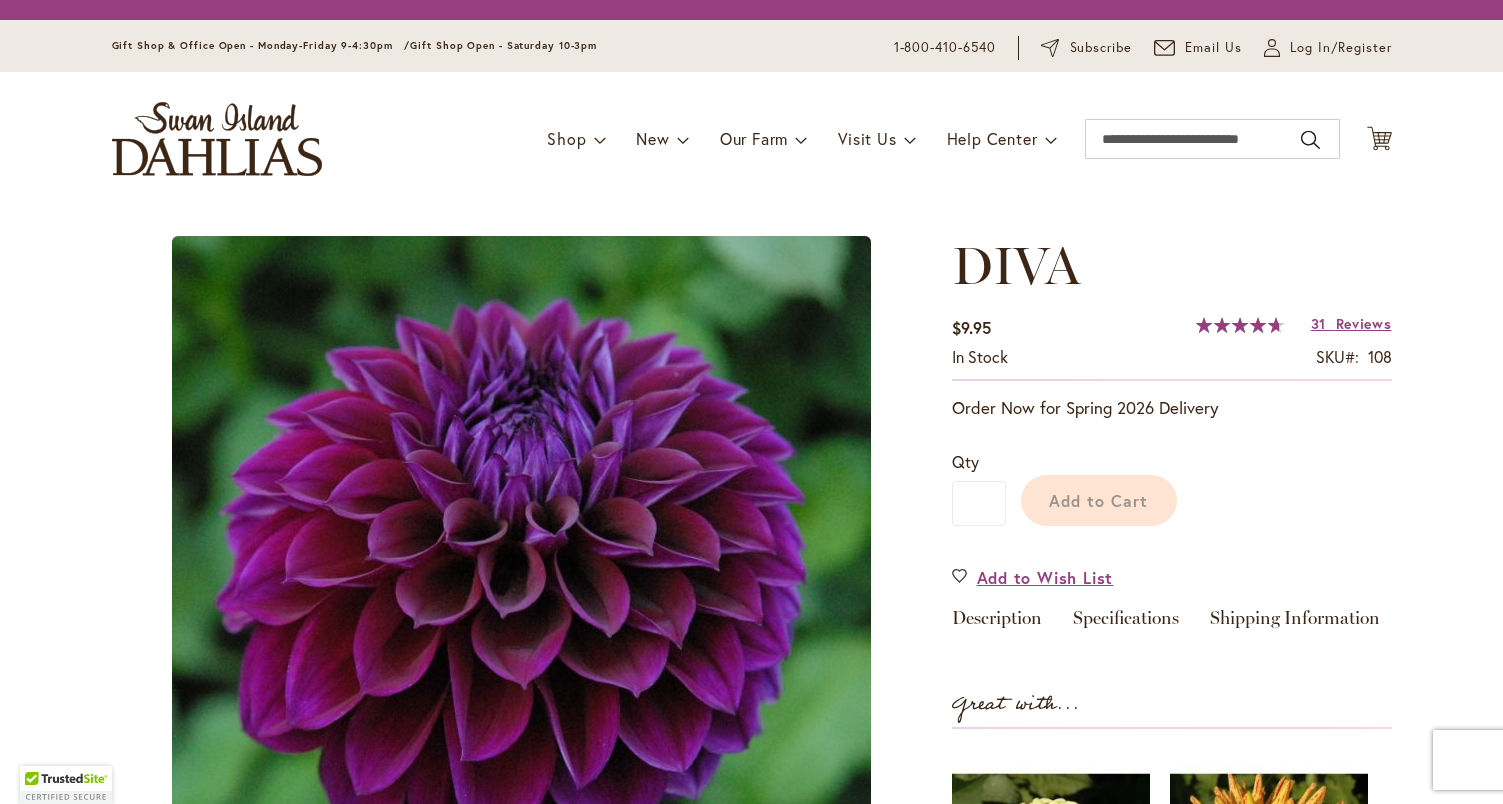 scroll, scrollTop: 0, scrollLeft: 0, axis: both 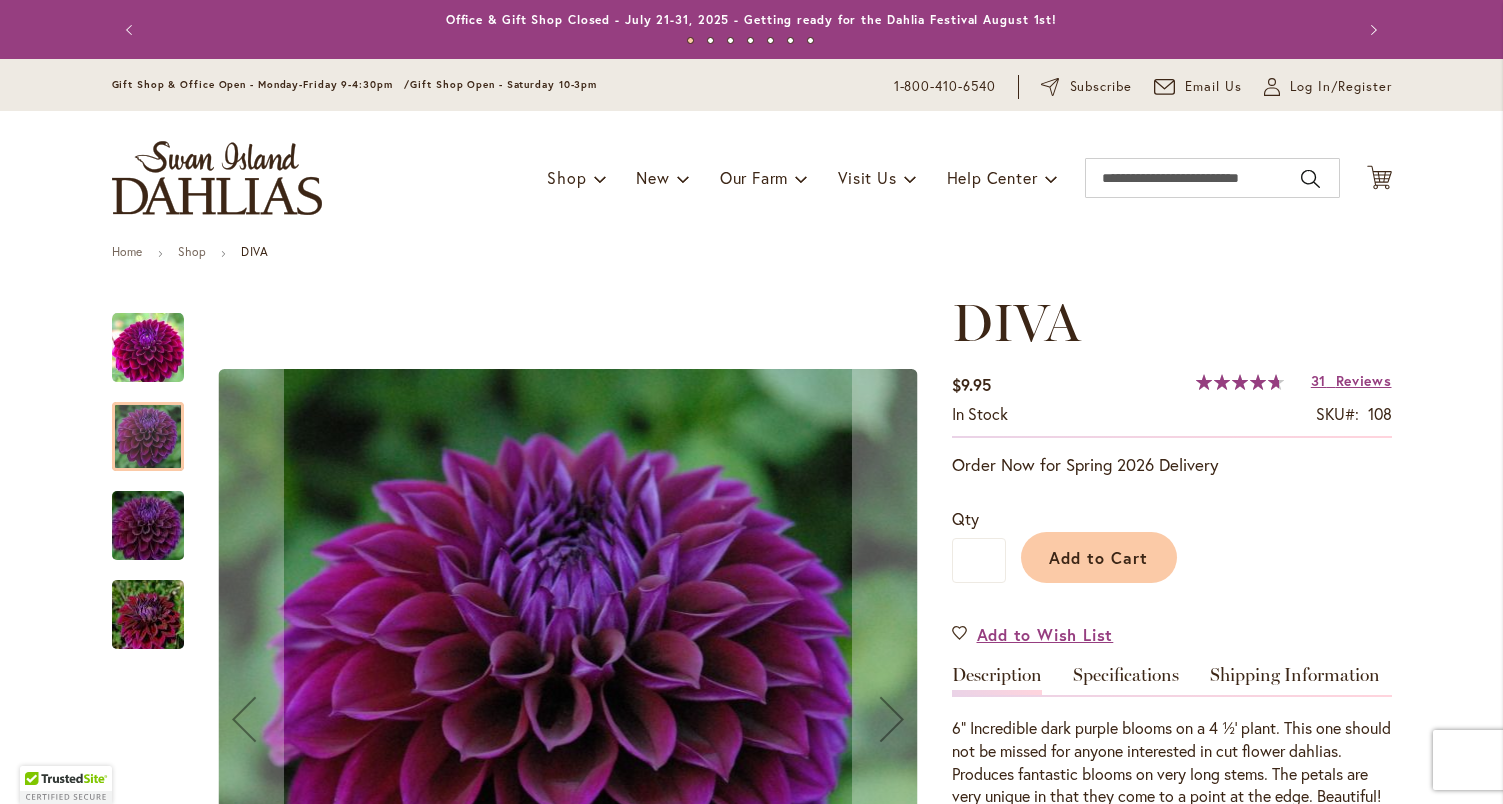 click at bounding box center (148, 436) 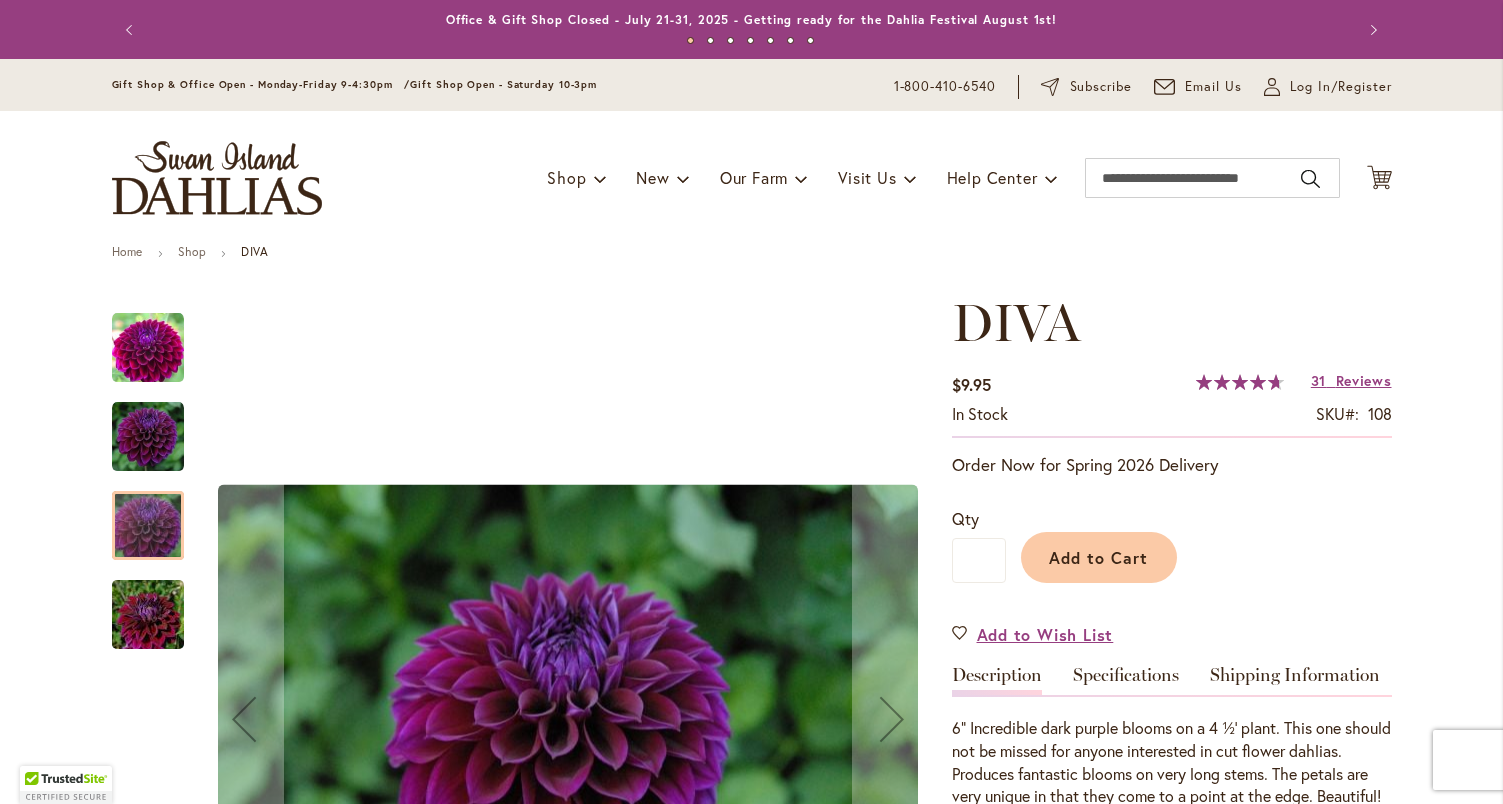 click at bounding box center (148, 525) 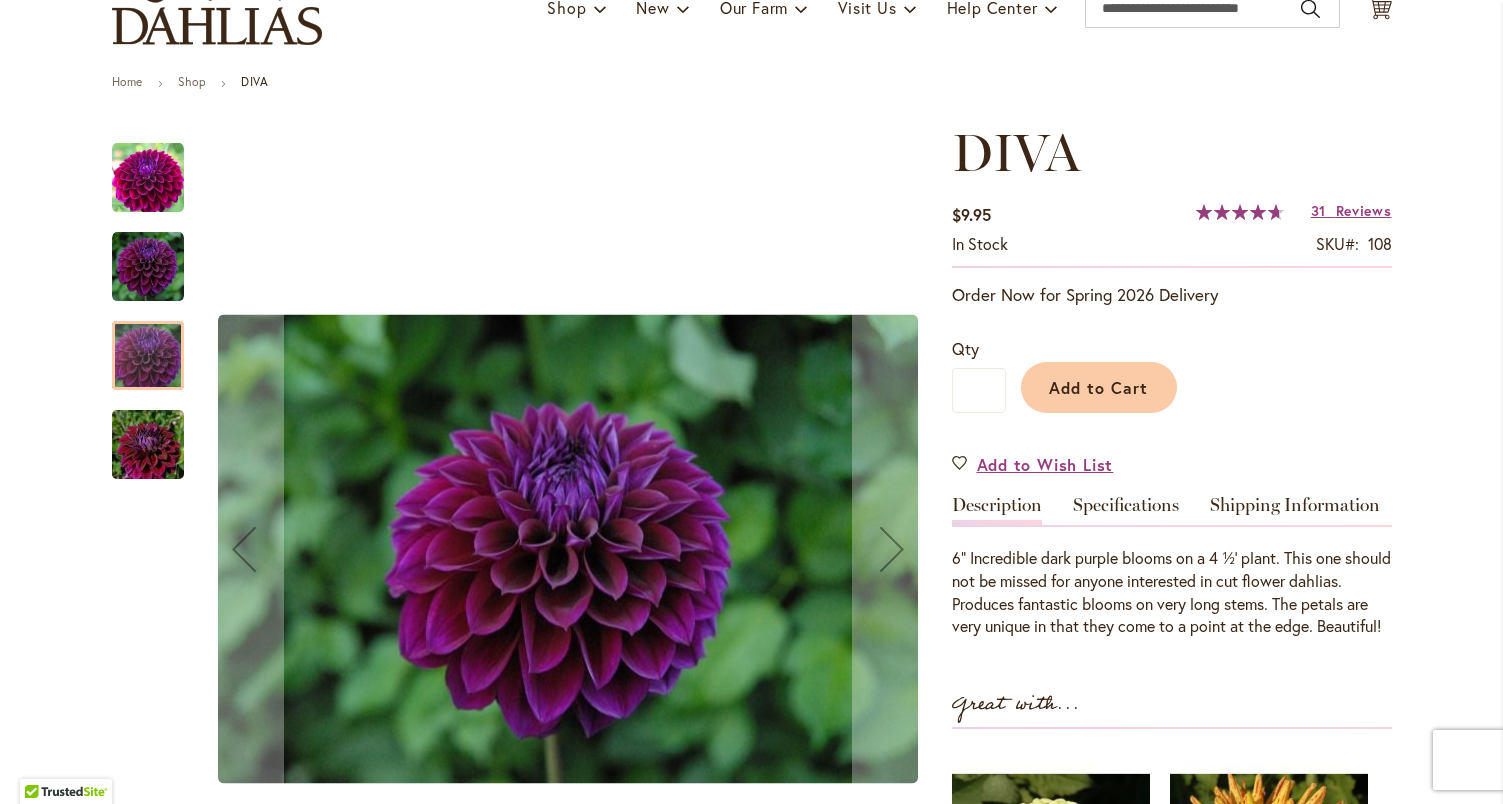 scroll, scrollTop: 166, scrollLeft: 0, axis: vertical 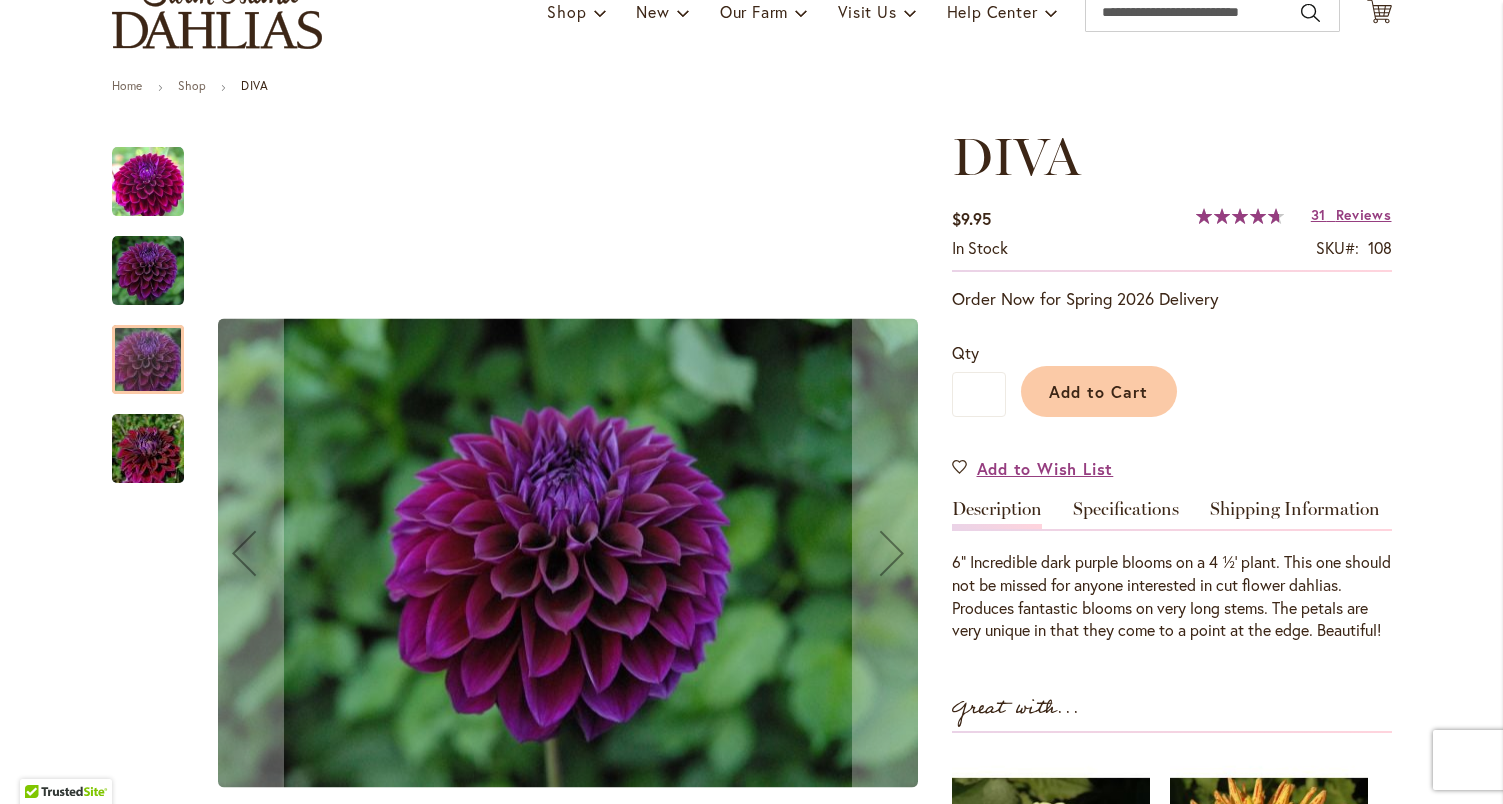 click at bounding box center [148, 449] 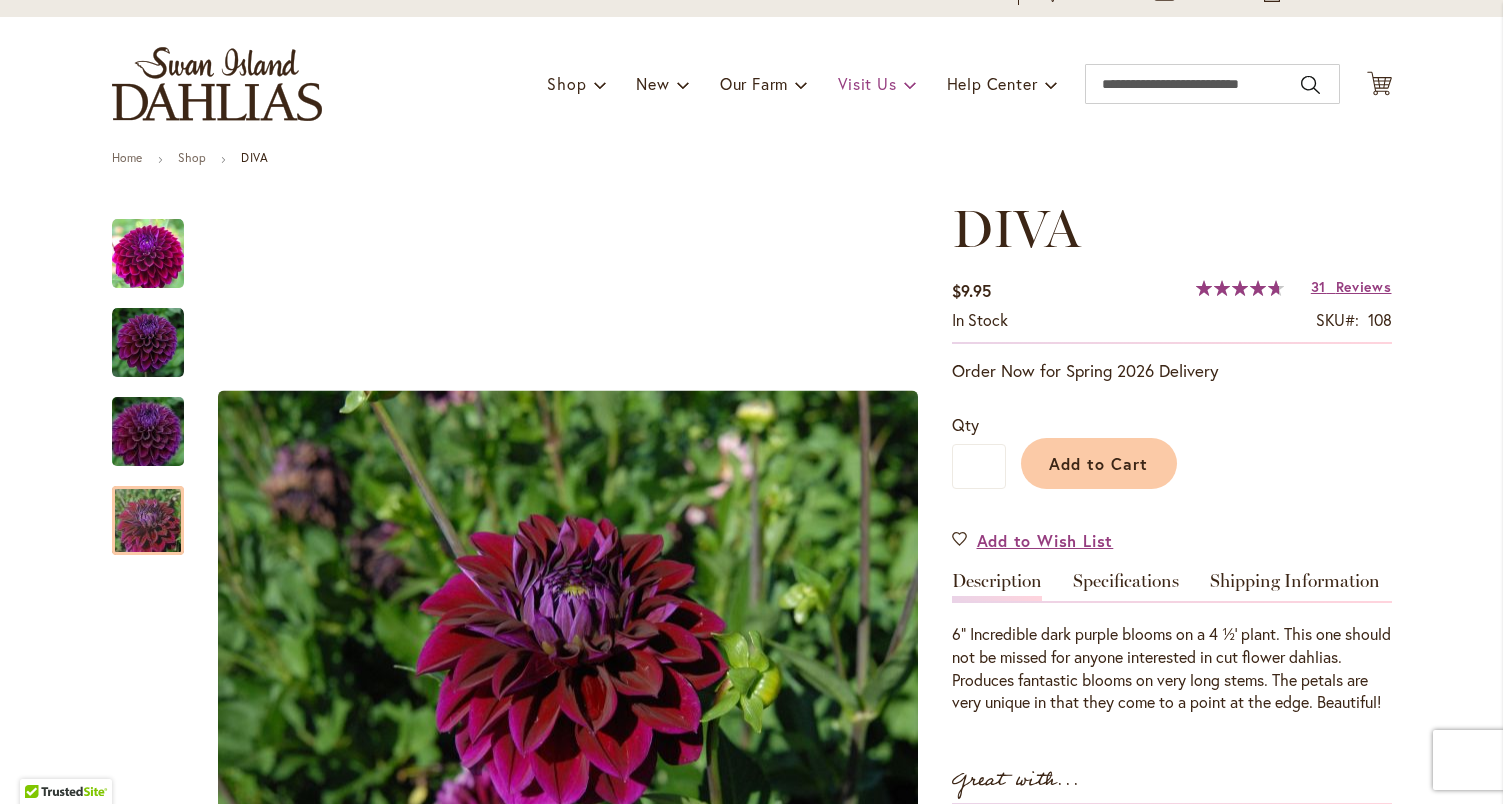 scroll, scrollTop: 93, scrollLeft: 0, axis: vertical 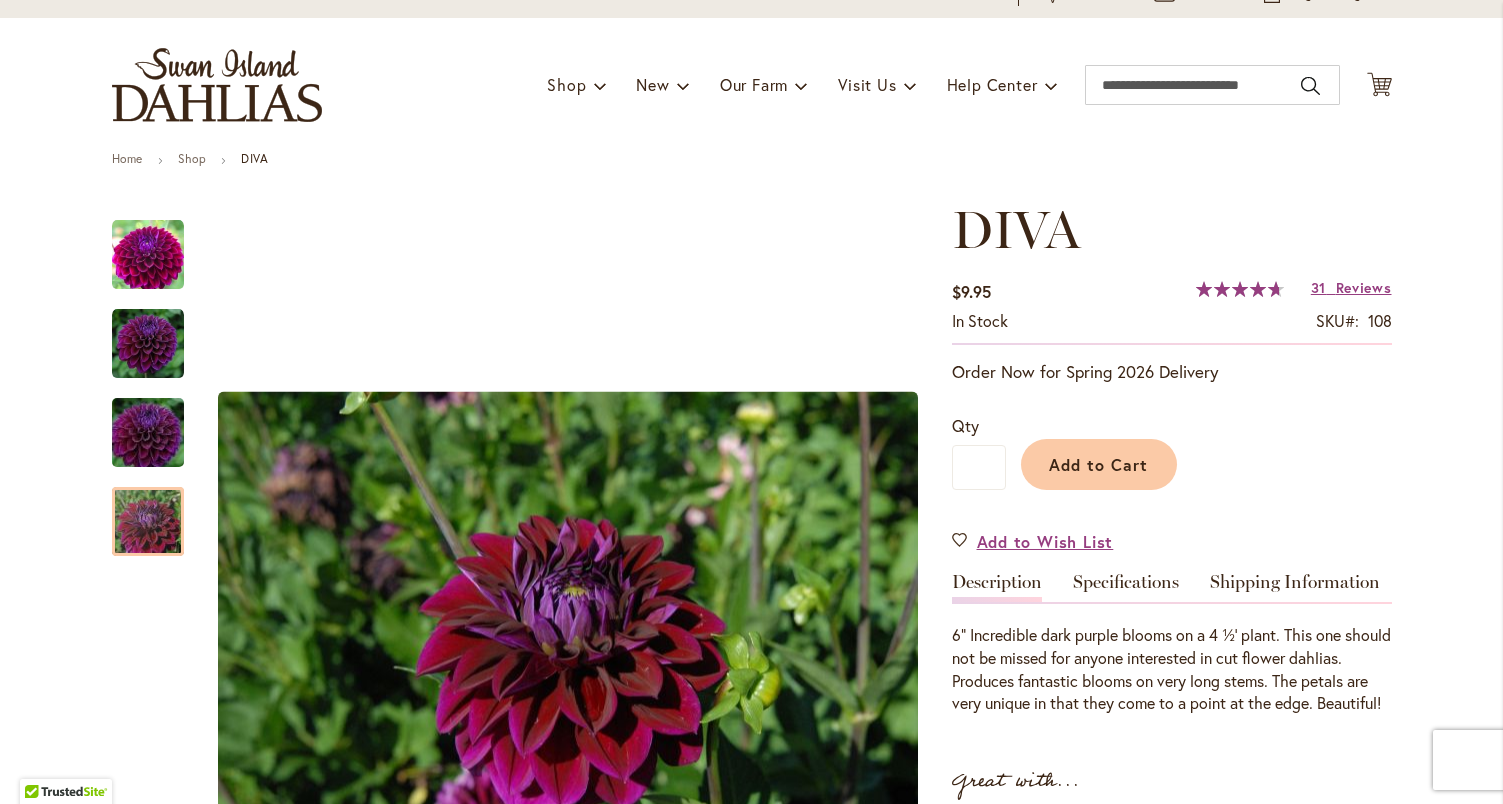 click on "Toggle Nav
Shop
Dahlia Tubers
Collections
Fresh Cut Dahlias
Gardening Supplies
Gift Cards
Request a Catalog
Gifts, Clothing & Specialty Items" at bounding box center [752, 85] 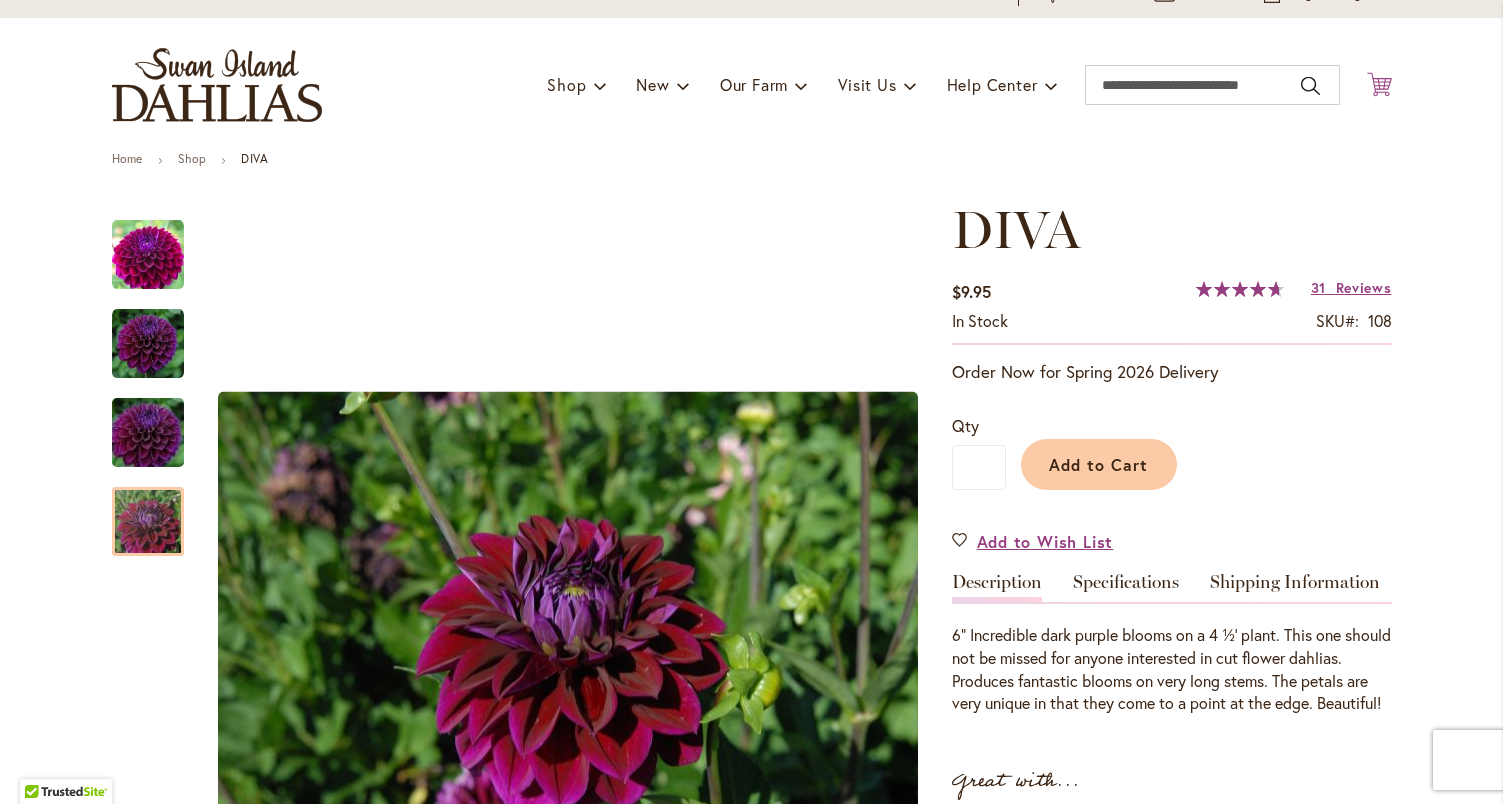 click on "Cart
.cls-1 {
fill: #231f20;
}" 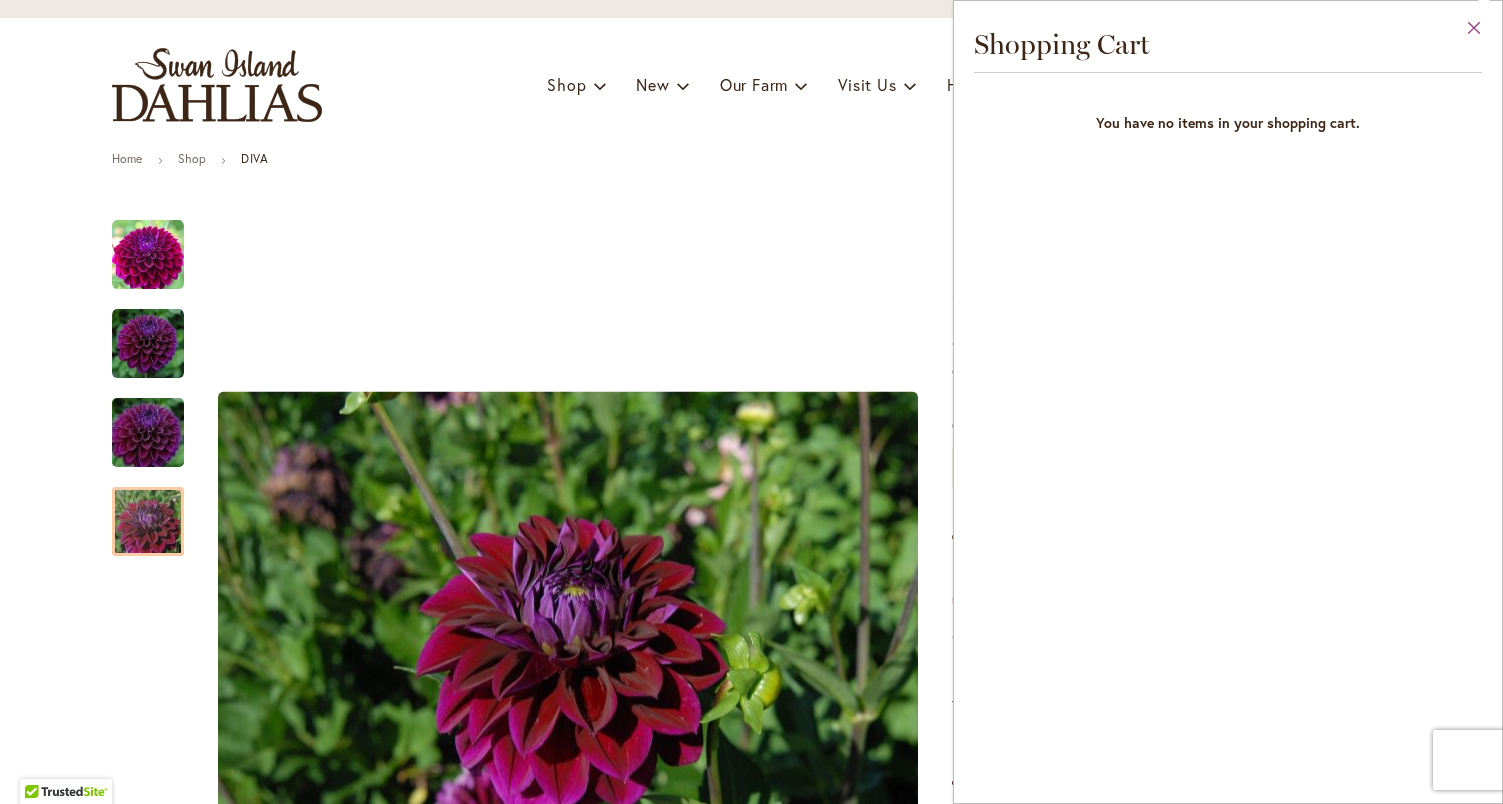 click on "Close" at bounding box center (1474, 32) 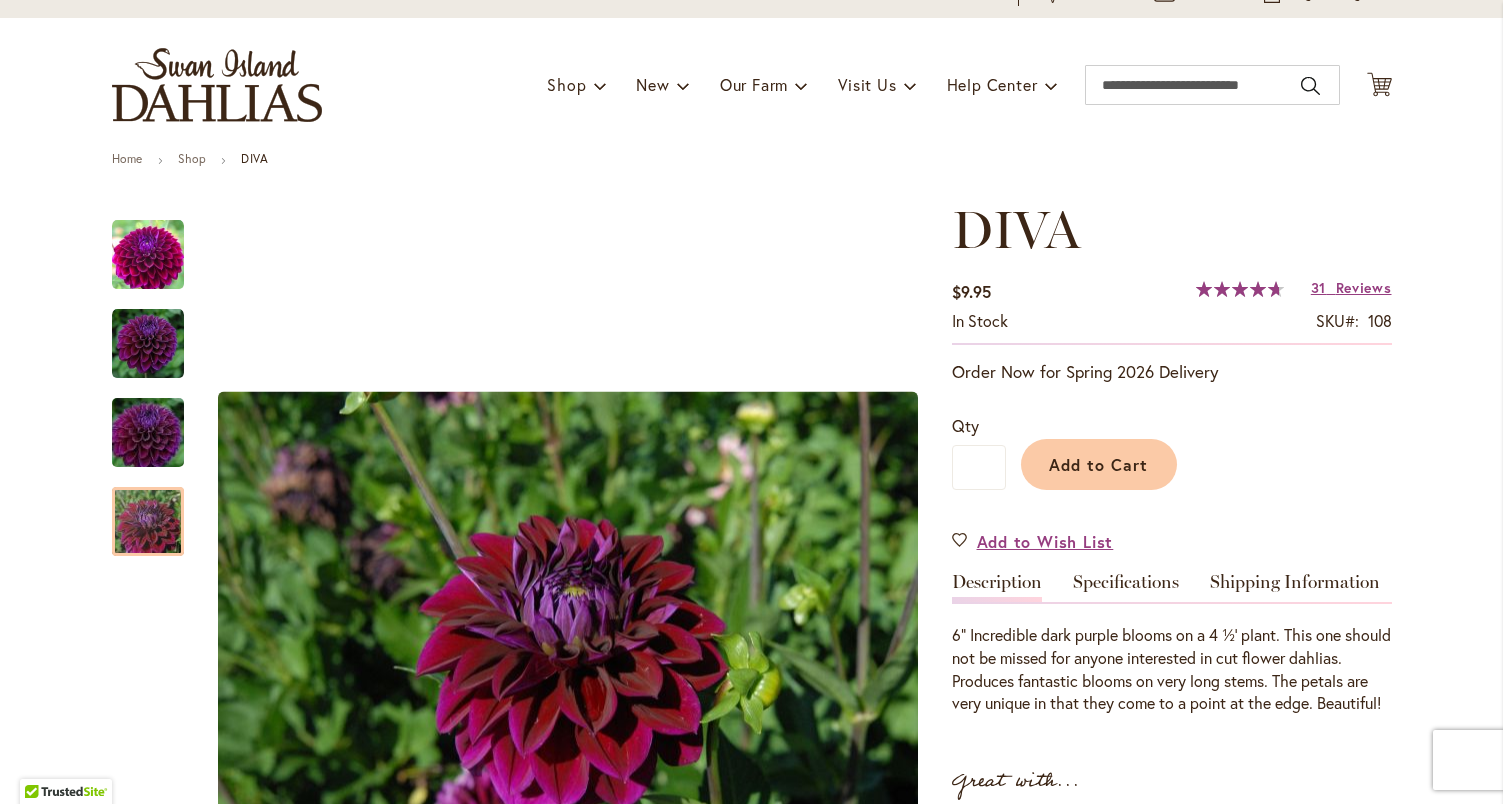 click on "Toggle Nav
Shop
Dahlia Tubers
Collections
Fresh Cut Dahlias
Gardening Supplies
Gift Cards
Request a Catalog
Gifts, Clothing & Specialty Items" at bounding box center (752, 85) 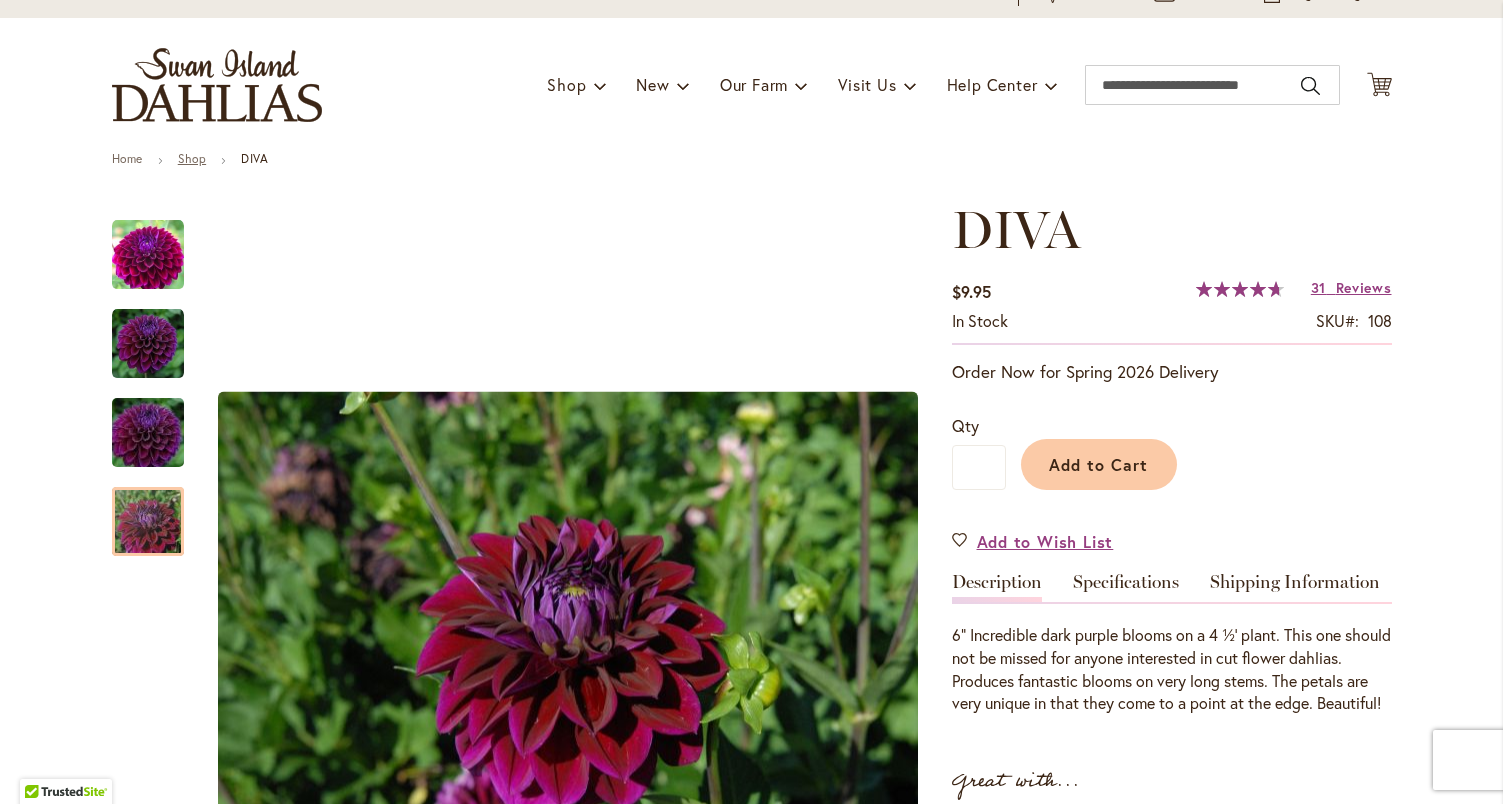 click on "Shop" at bounding box center [192, 158] 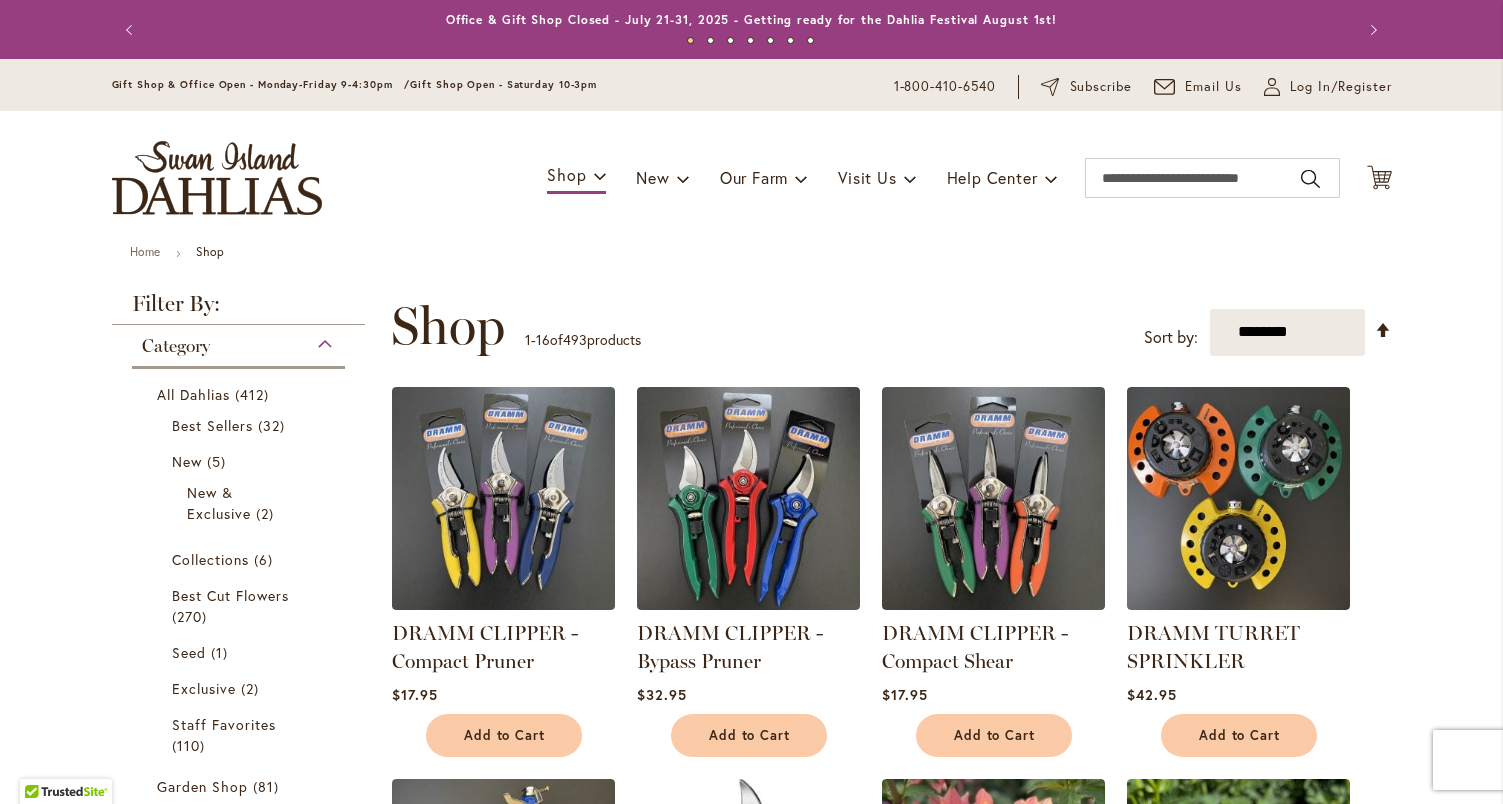 scroll, scrollTop: 0, scrollLeft: 0, axis: both 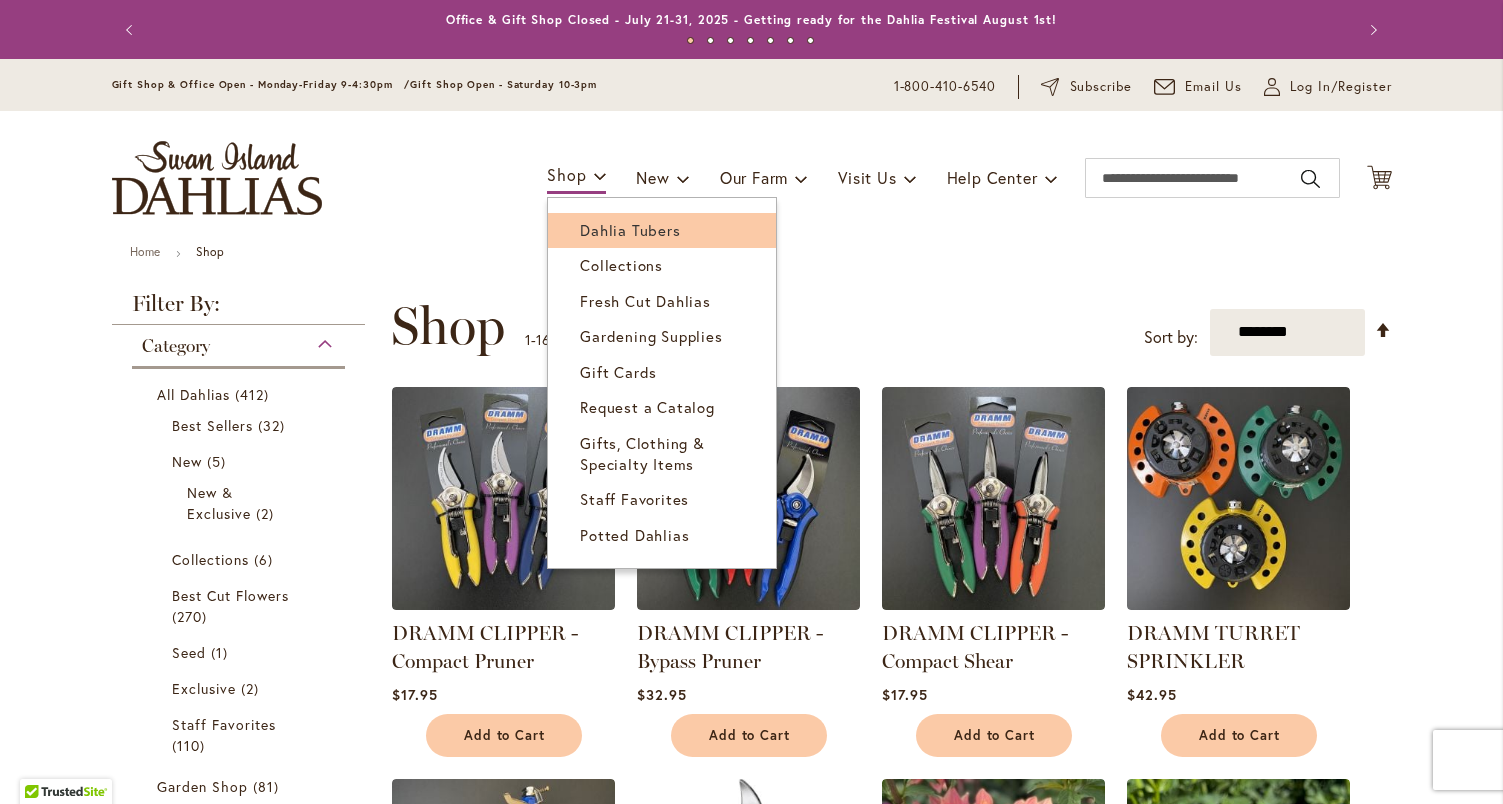 click on "Dahlia Tubers" at bounding box center [630, 230] 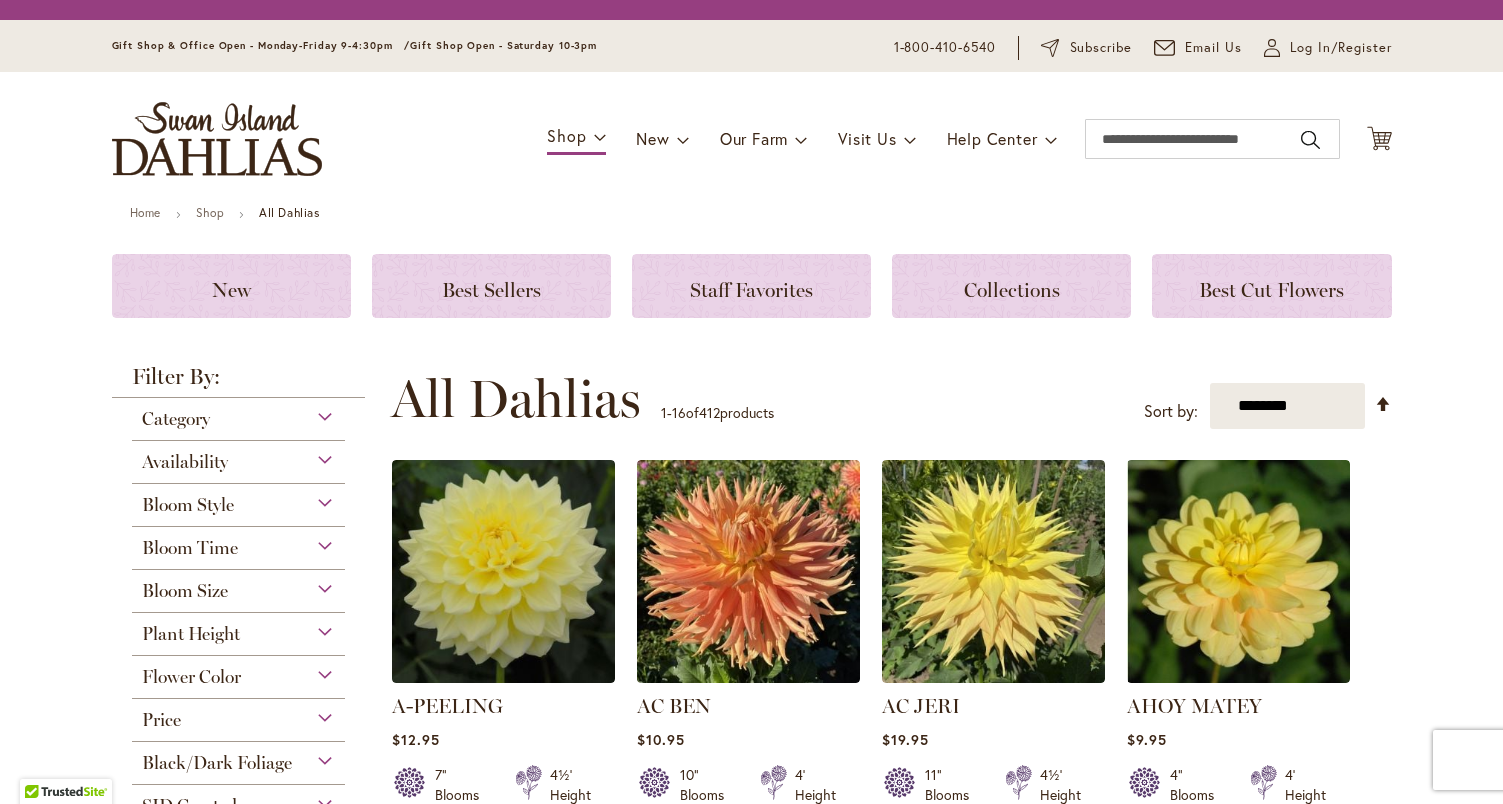 scroll, scrollTop: 0, scrollLeft: 0, axis: both 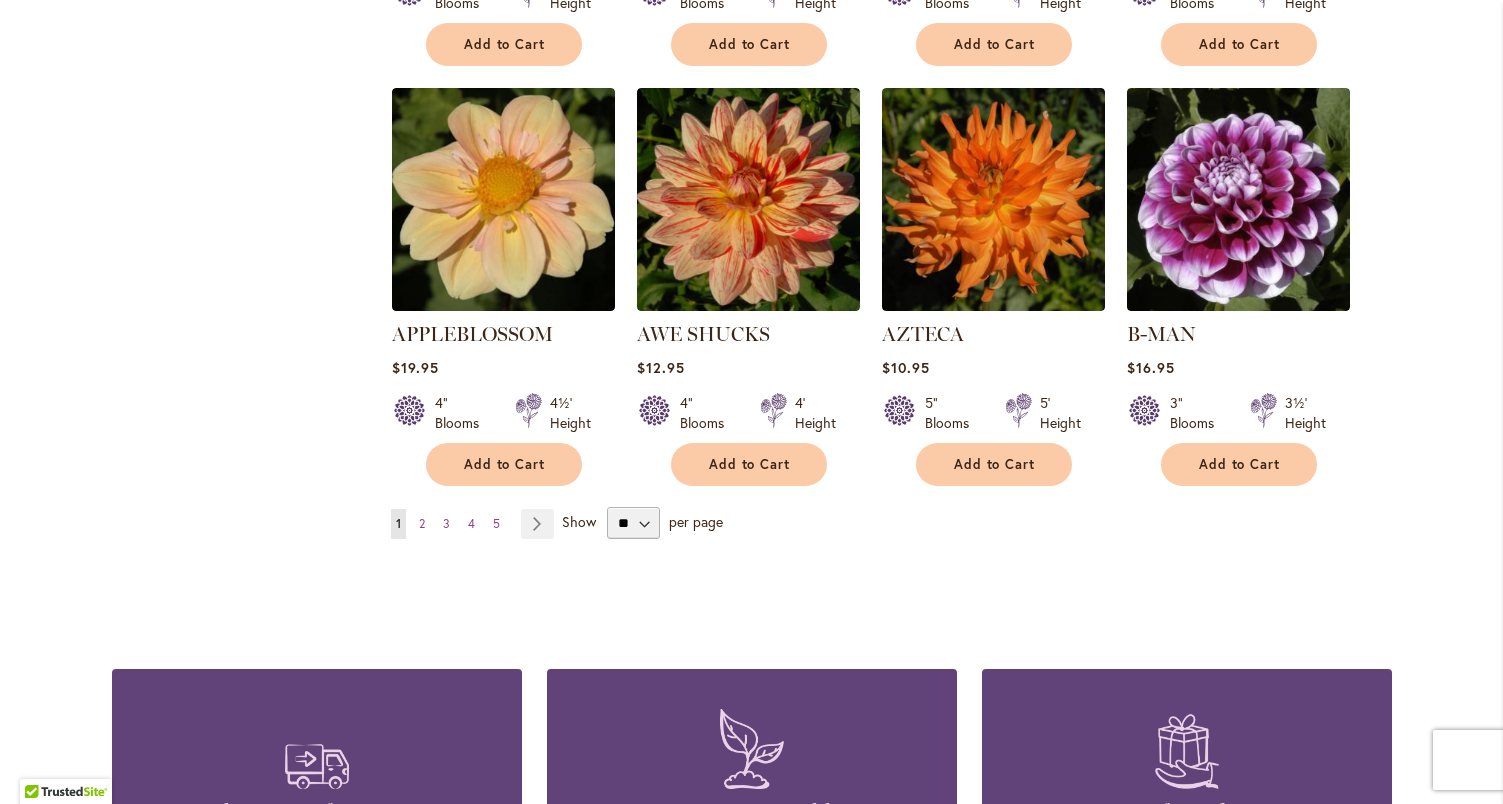 click on "You're currently reading page
1
Page
2
Page
3
Page
4
Page 5 Page Next" at bounding box center (476, 524) 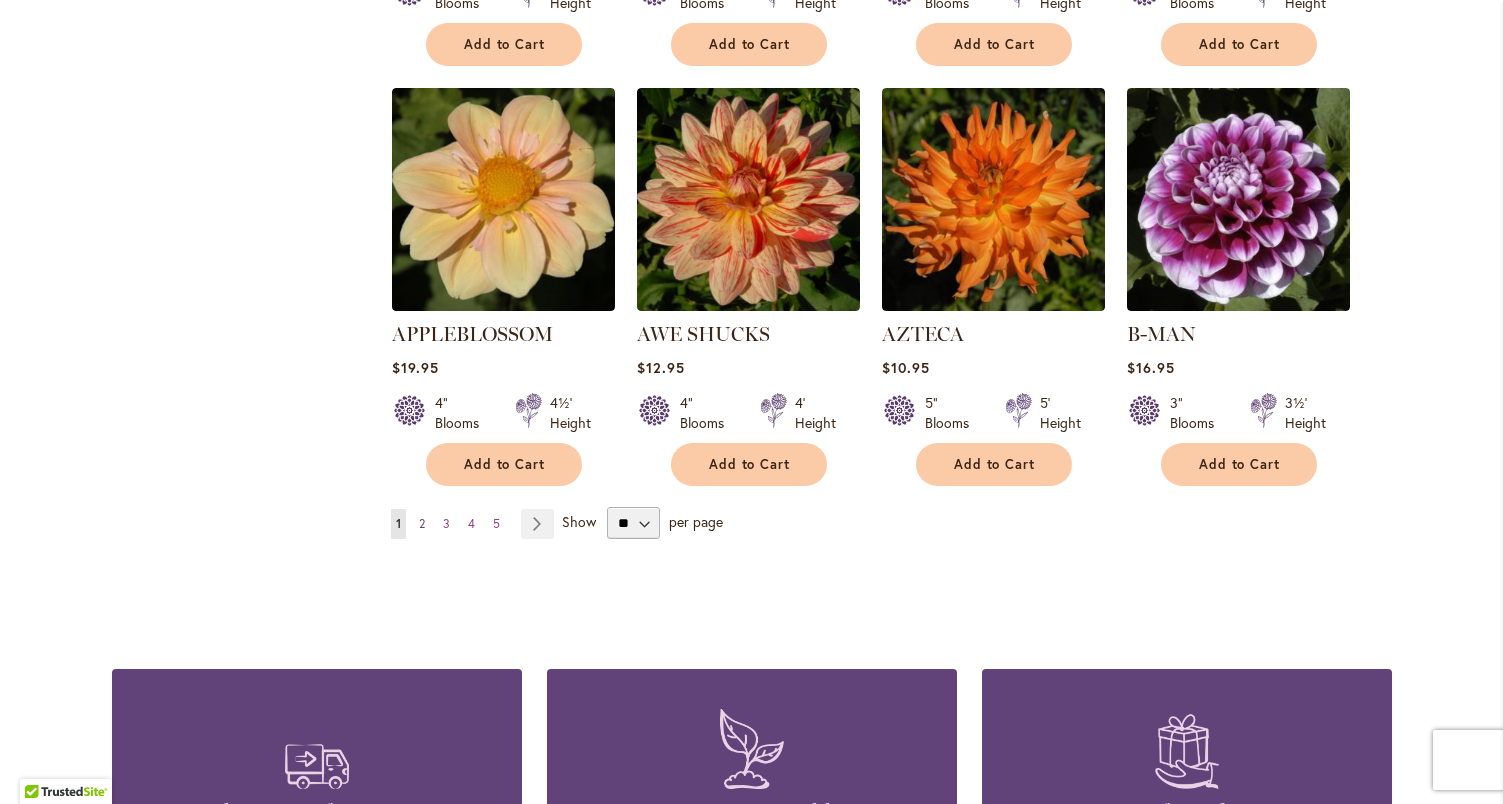 click on "Page
2" at bounding box center [422, 524] 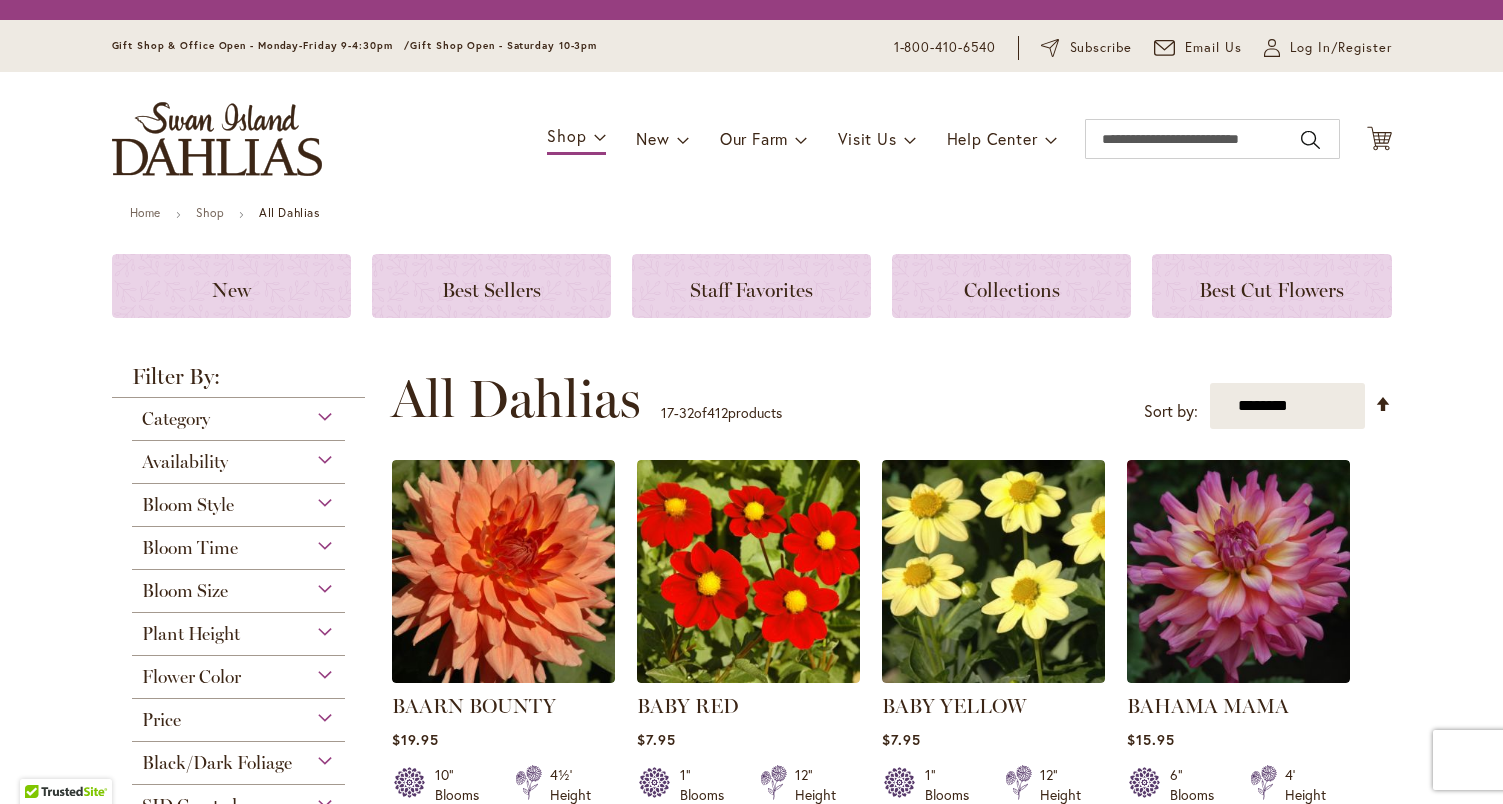 scroll, scrollTop: 0, scrollLeft: 0, axis: both 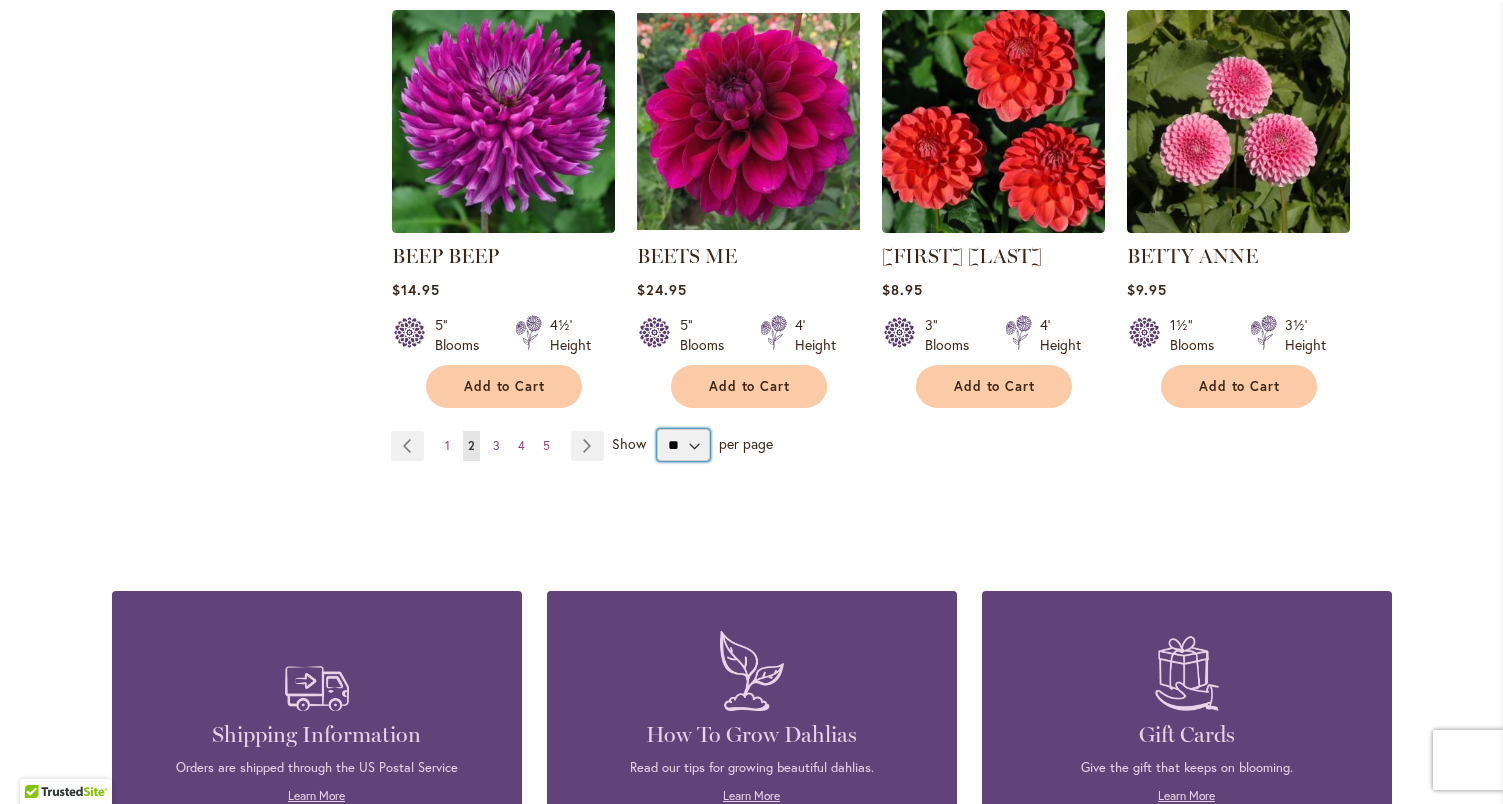select on "**" 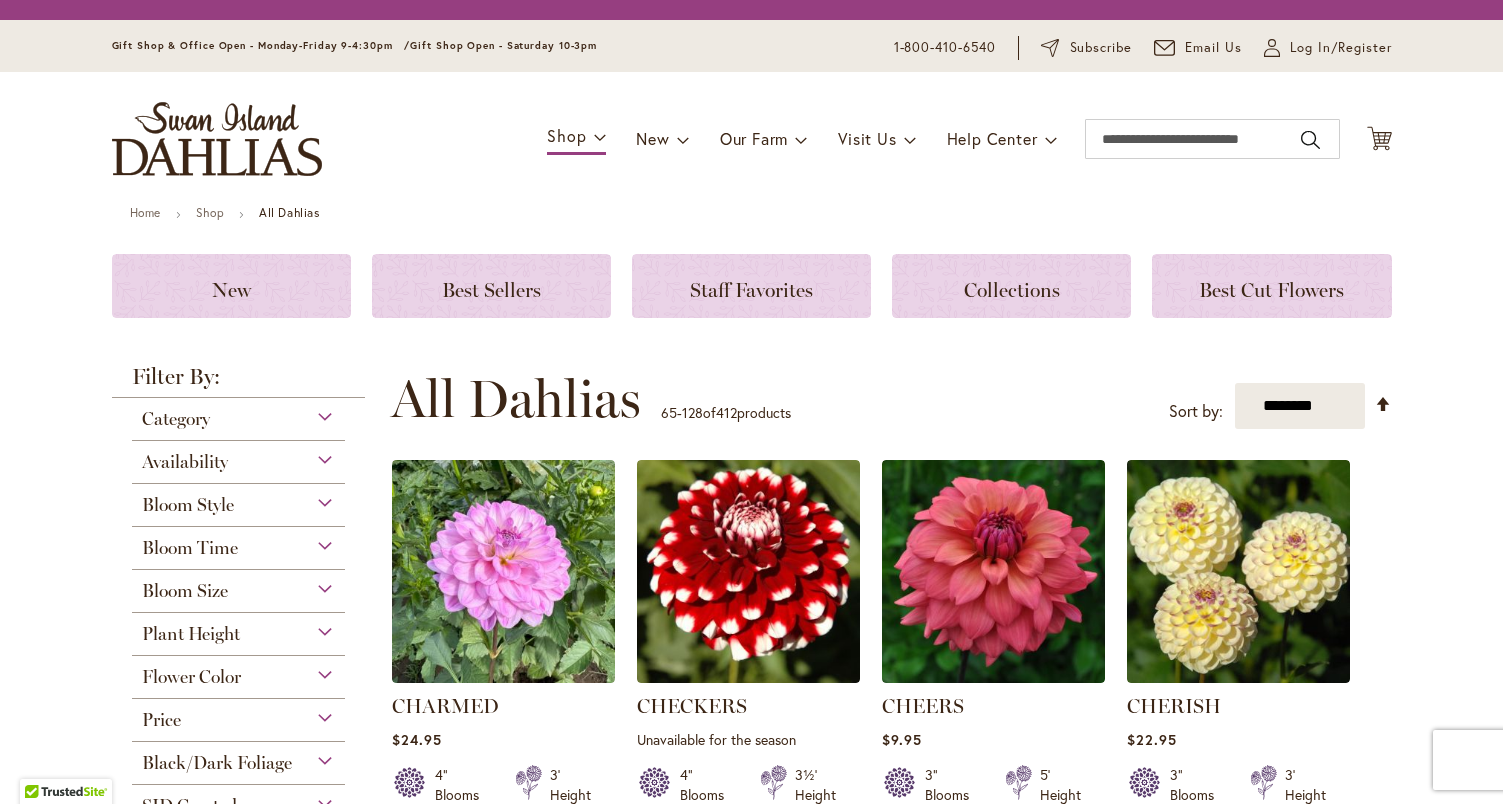 scroll, scrollTop: 0, scrollLeft: 0, axis: both 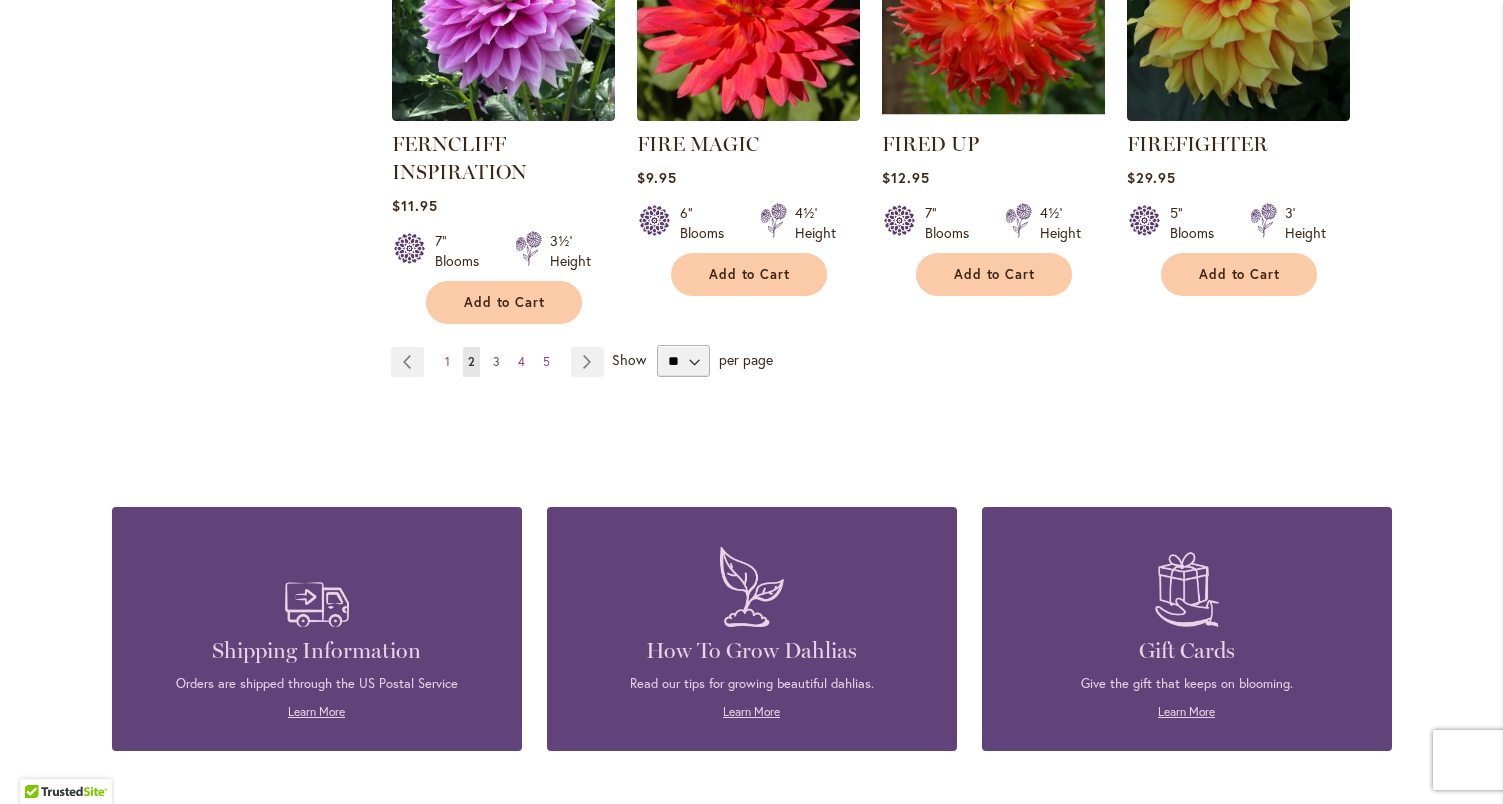 click on "Page
3" at bounding box center (496, 362) 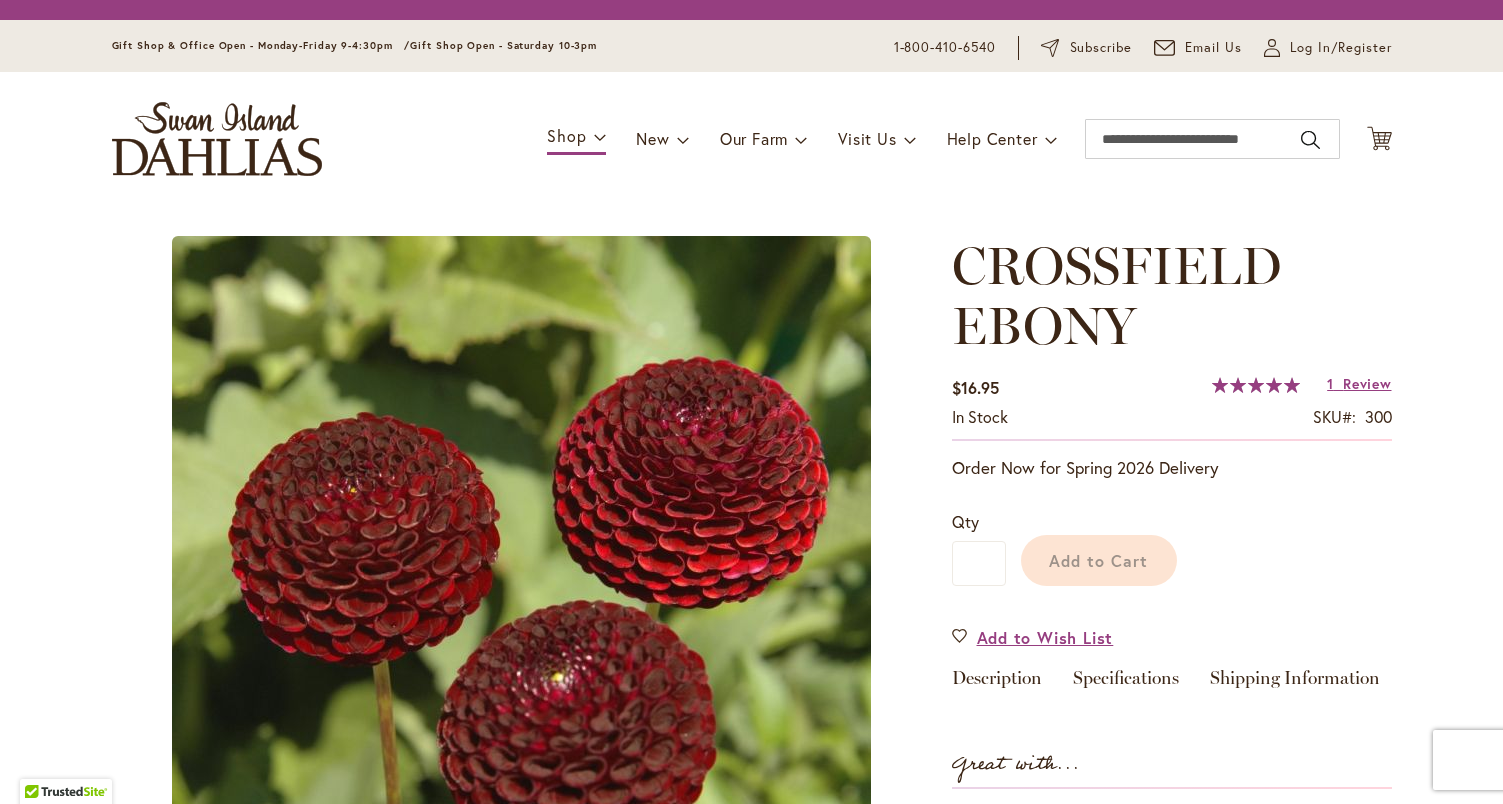 scroll, scrollTop: 0, scrollLeft: 0, axis: both 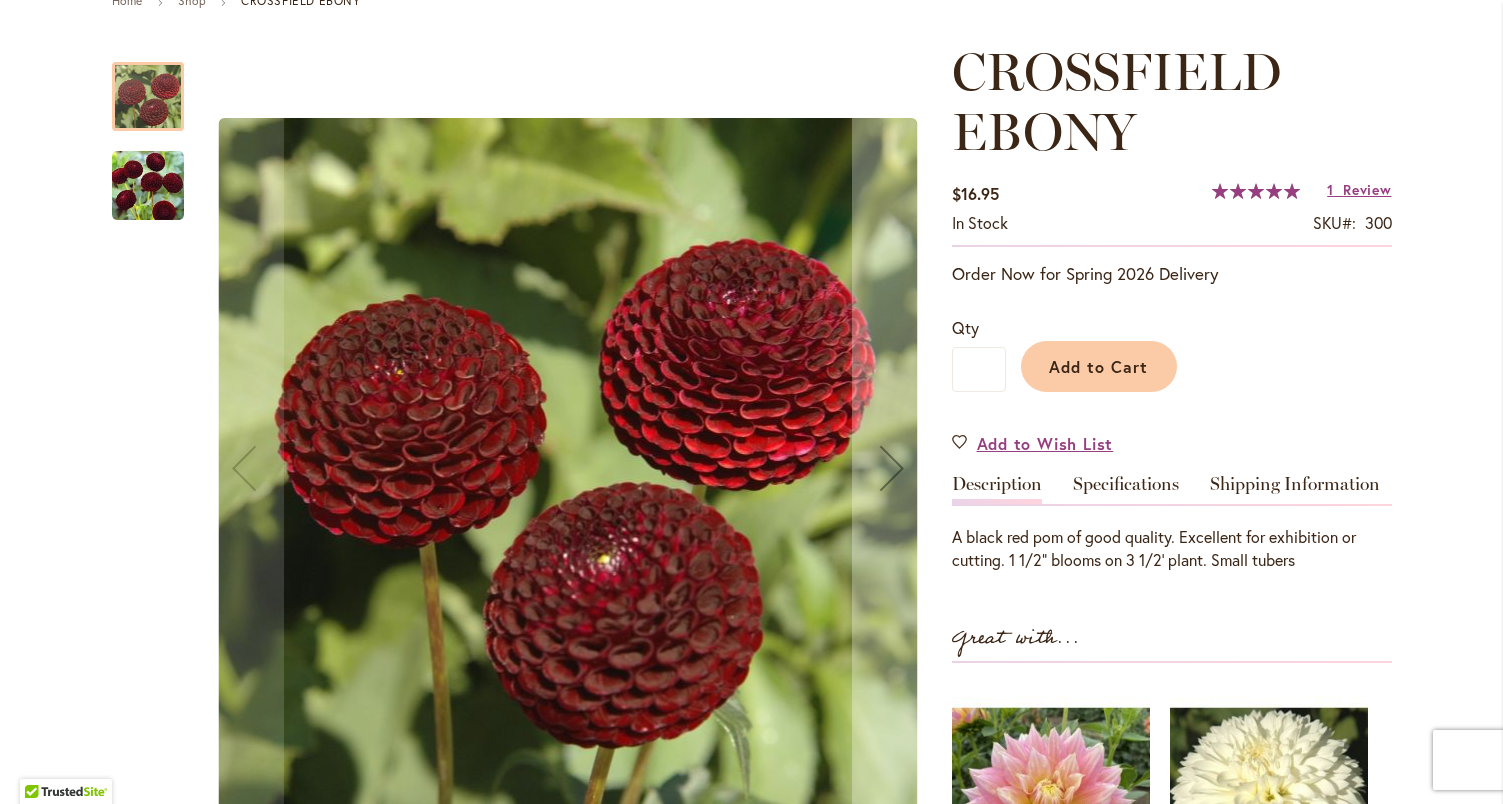 click at bounding box center [148, 186] 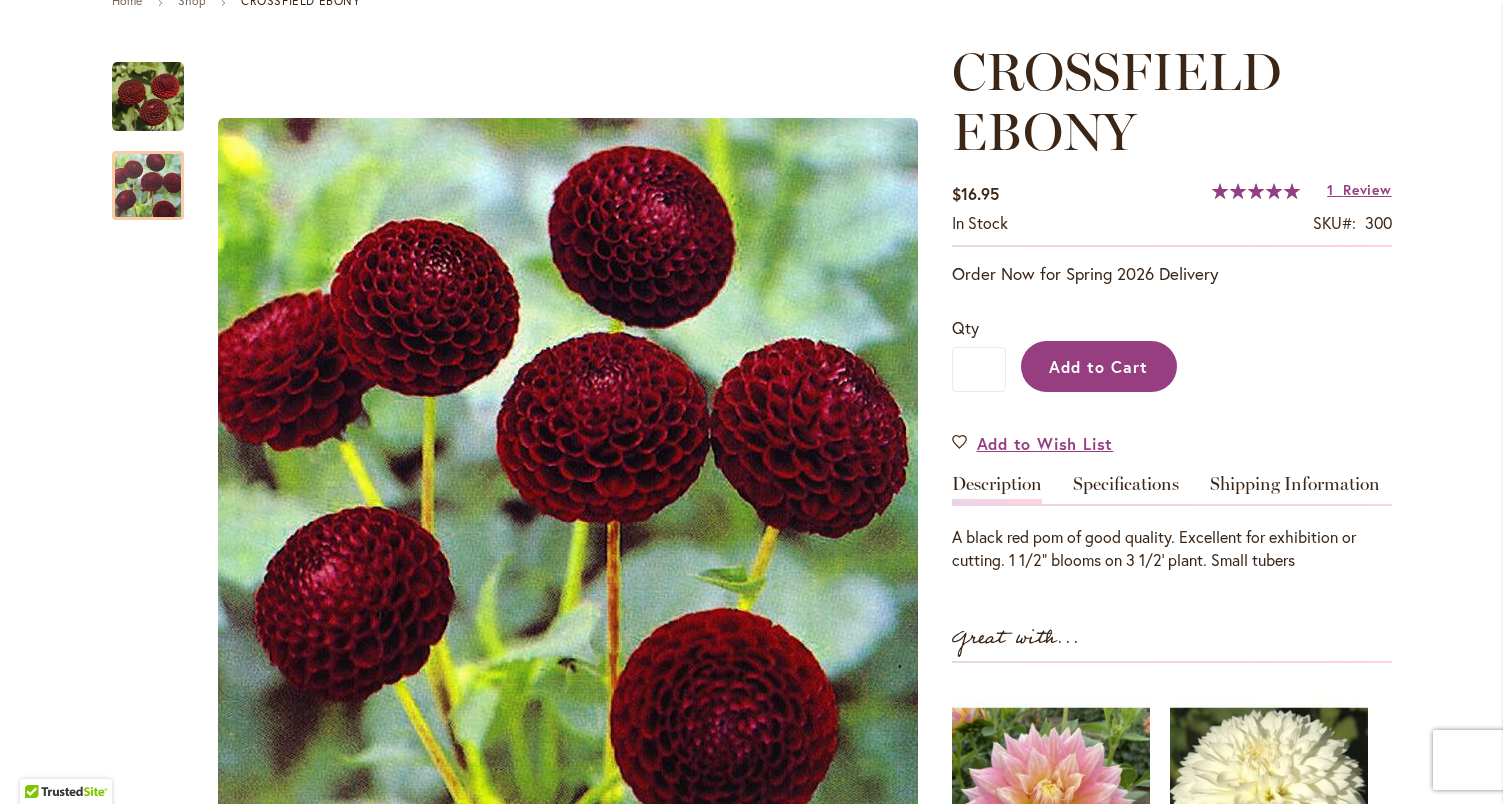click on "Add to Cart" at bounding box center (1099, 366) 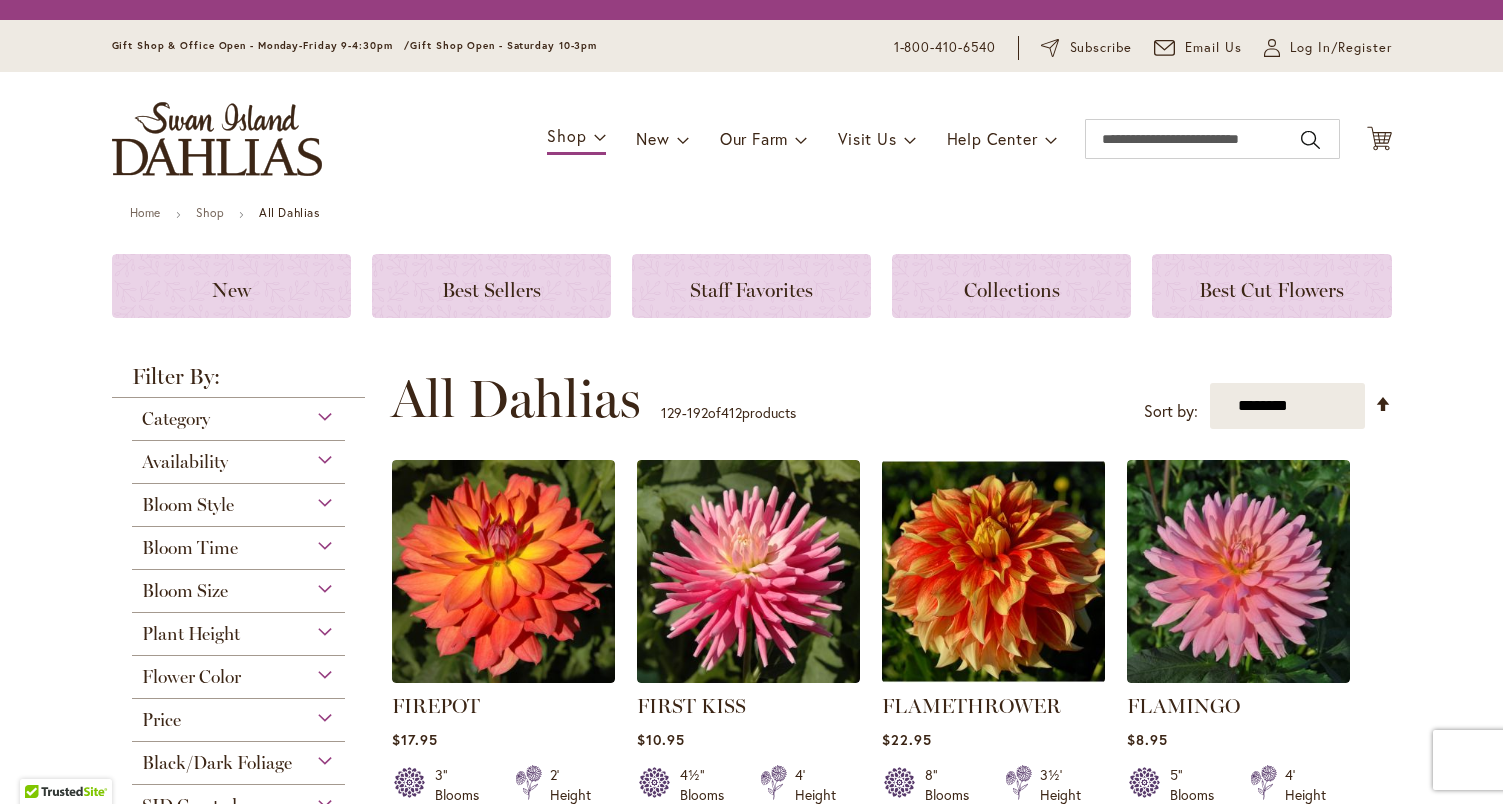 scroll, scrollTop: 0, scrollLeft: 0, axis: both 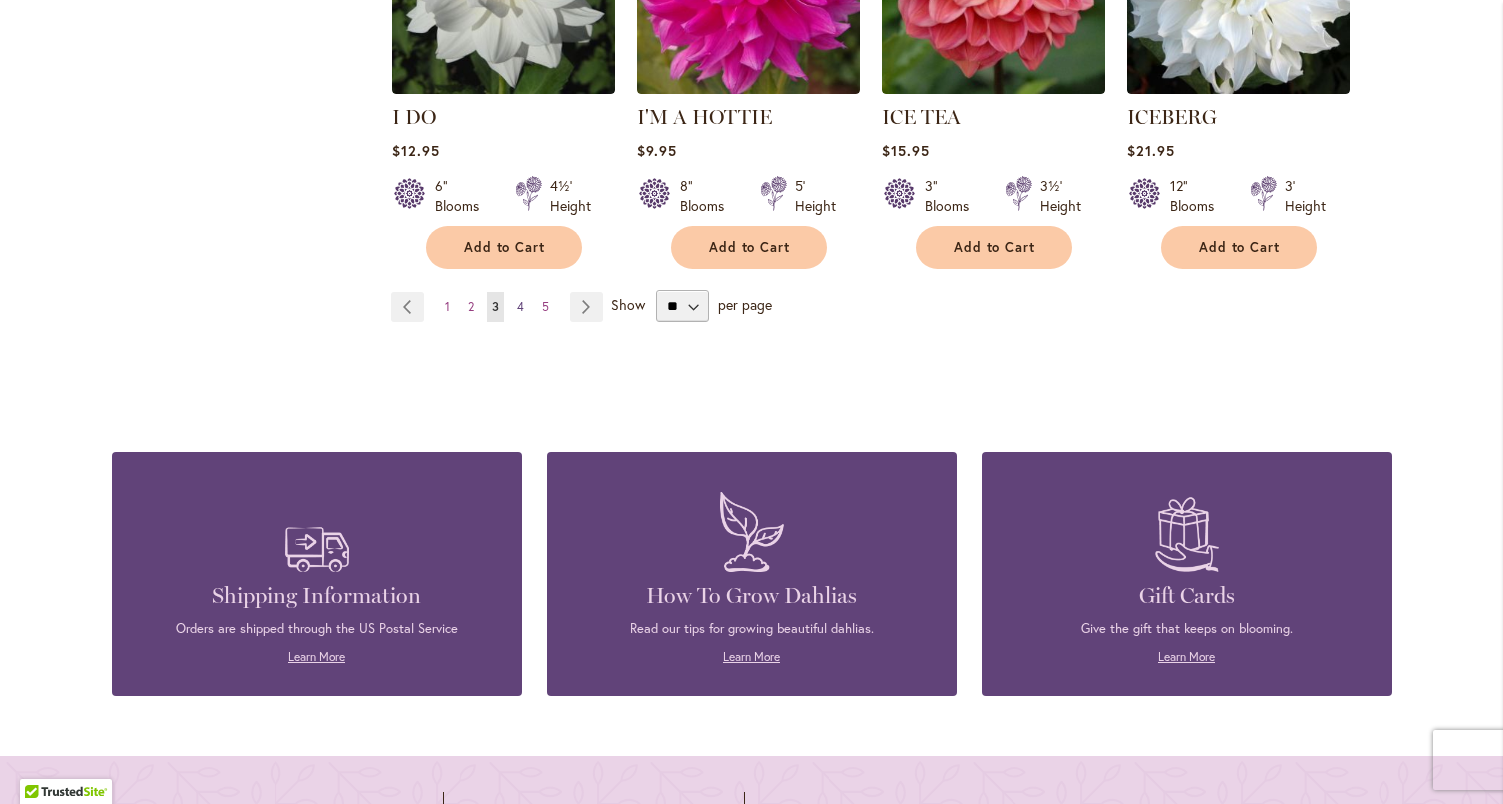 click on "Page
4" at bounding box center (520, 307) 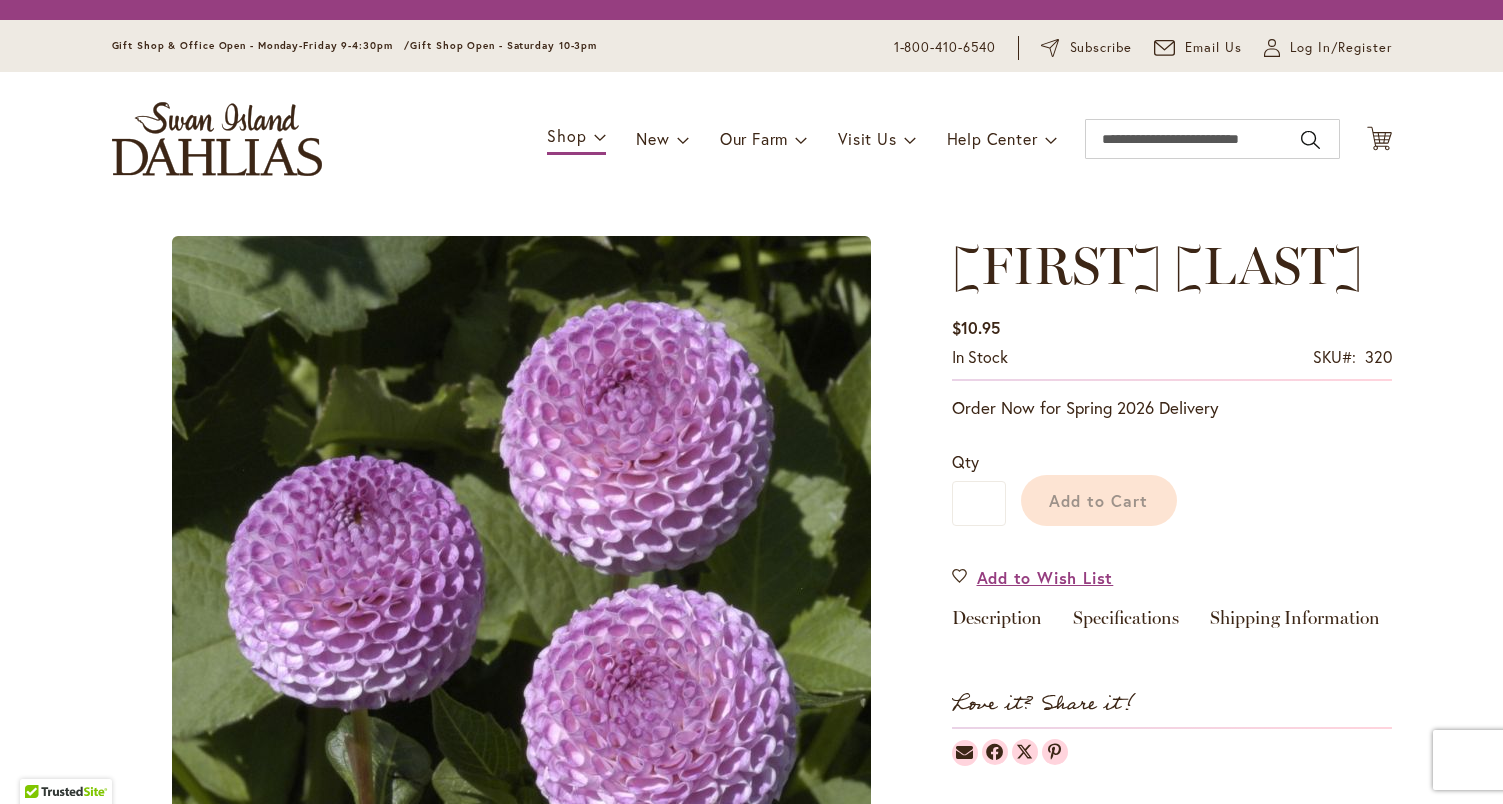 scroll, scrollTop: 0, scrollLeft: 0, axis: both 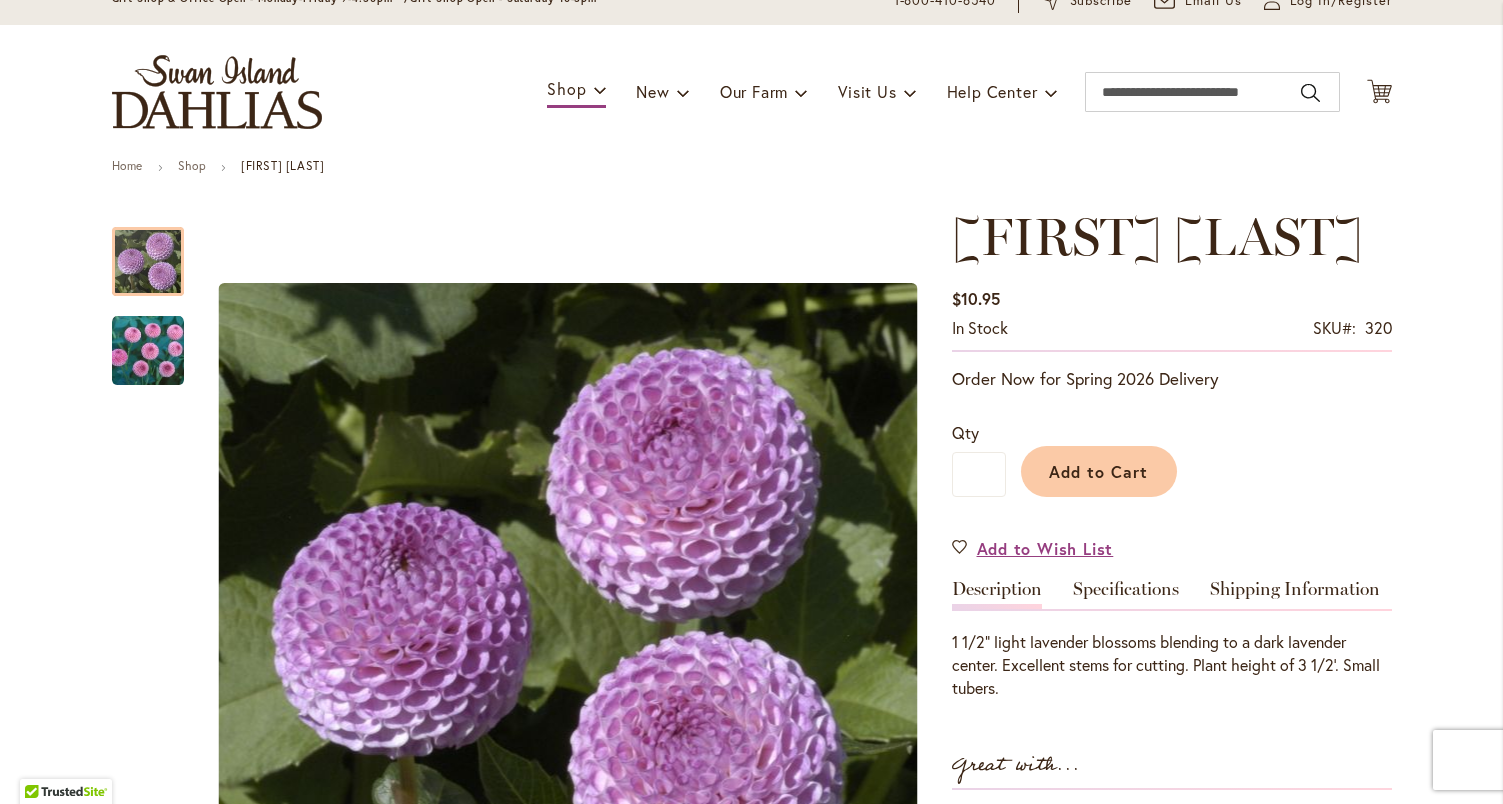 click on "Home
Shop
FRANK HOLMES
Skip to the end of the images gallery
Skip to the beginning of the images gallery
FRANK HOLMES
$10.95
In stock
SKU
320" at bounding box center (752, 1307) 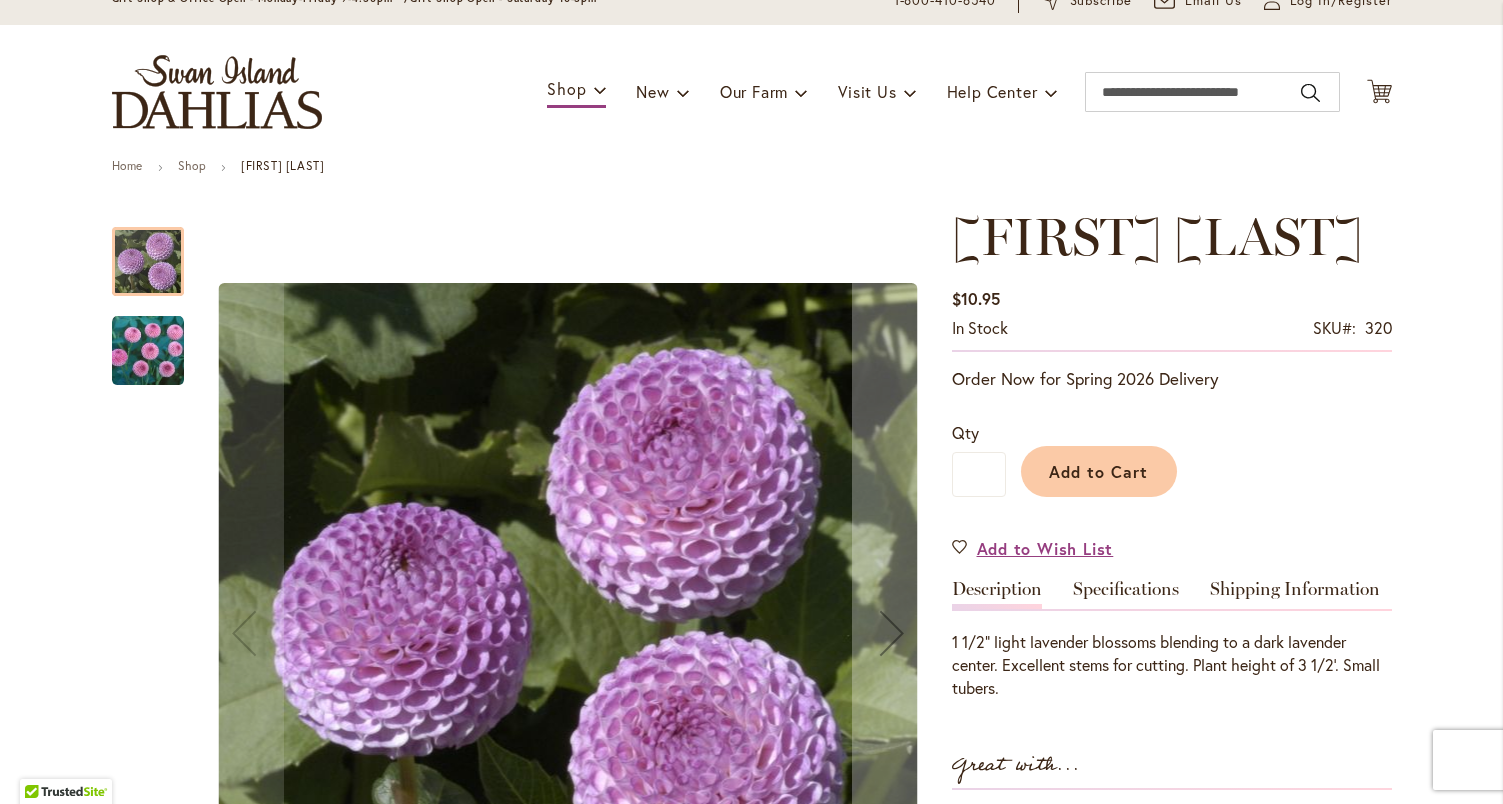 click at bounding box center (148, 351) 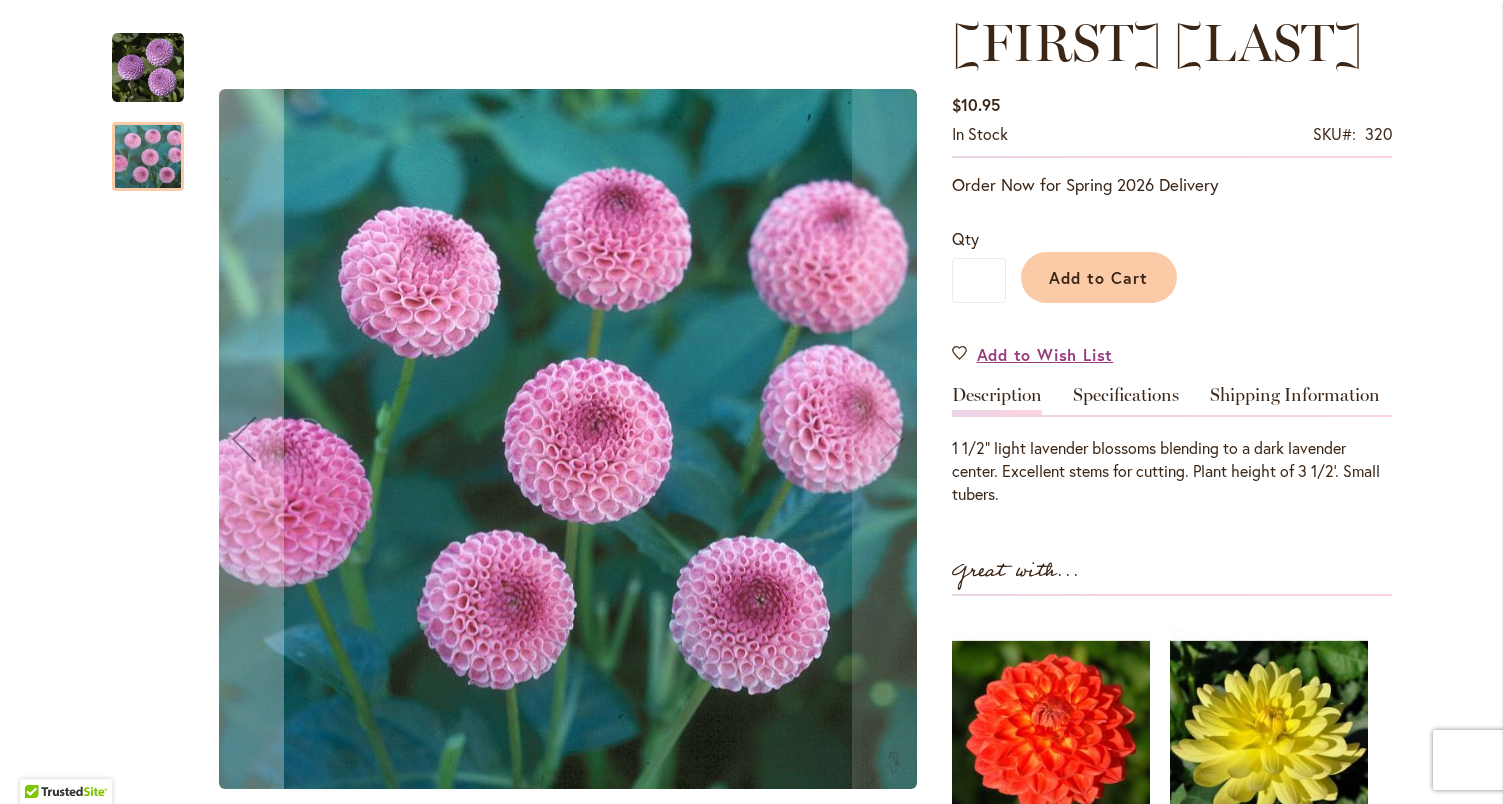 scroll, scrollTop: 281, scrollLeft: 0, axis: vertical 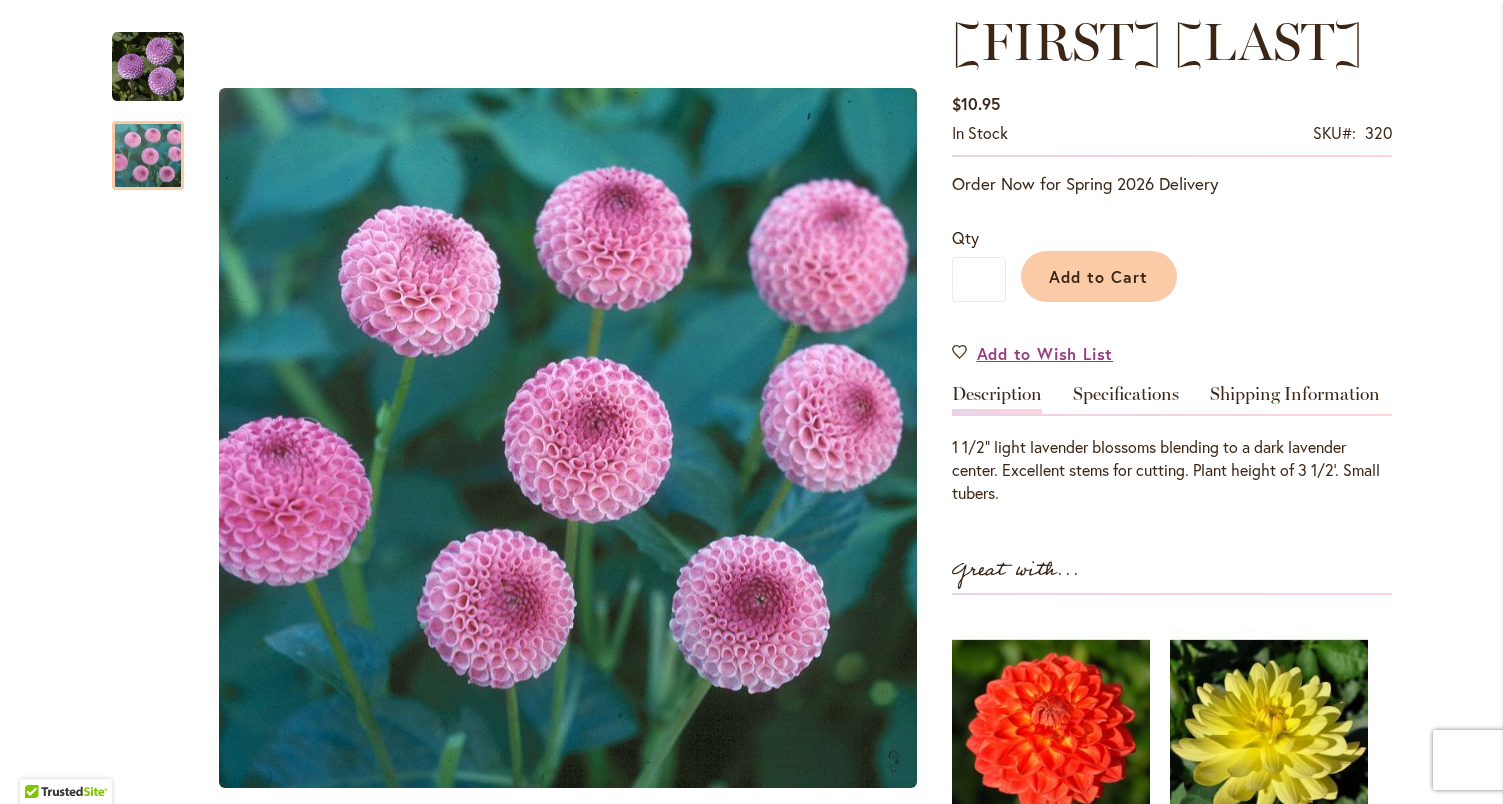 click on "Add to Cart" at bounding box center [1199, 271] 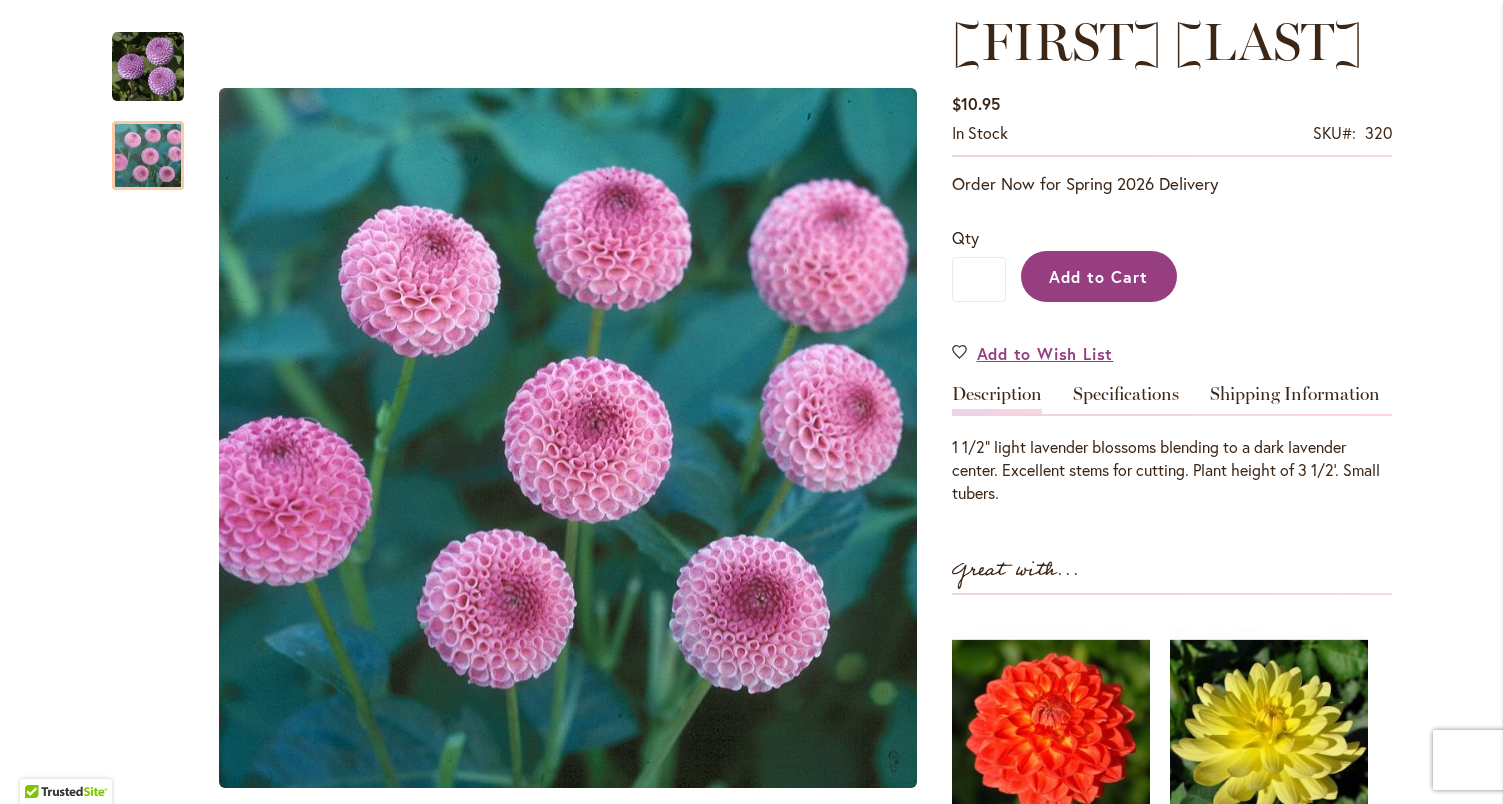 click on "Add to Cart" at bounding box center (1099, 276) 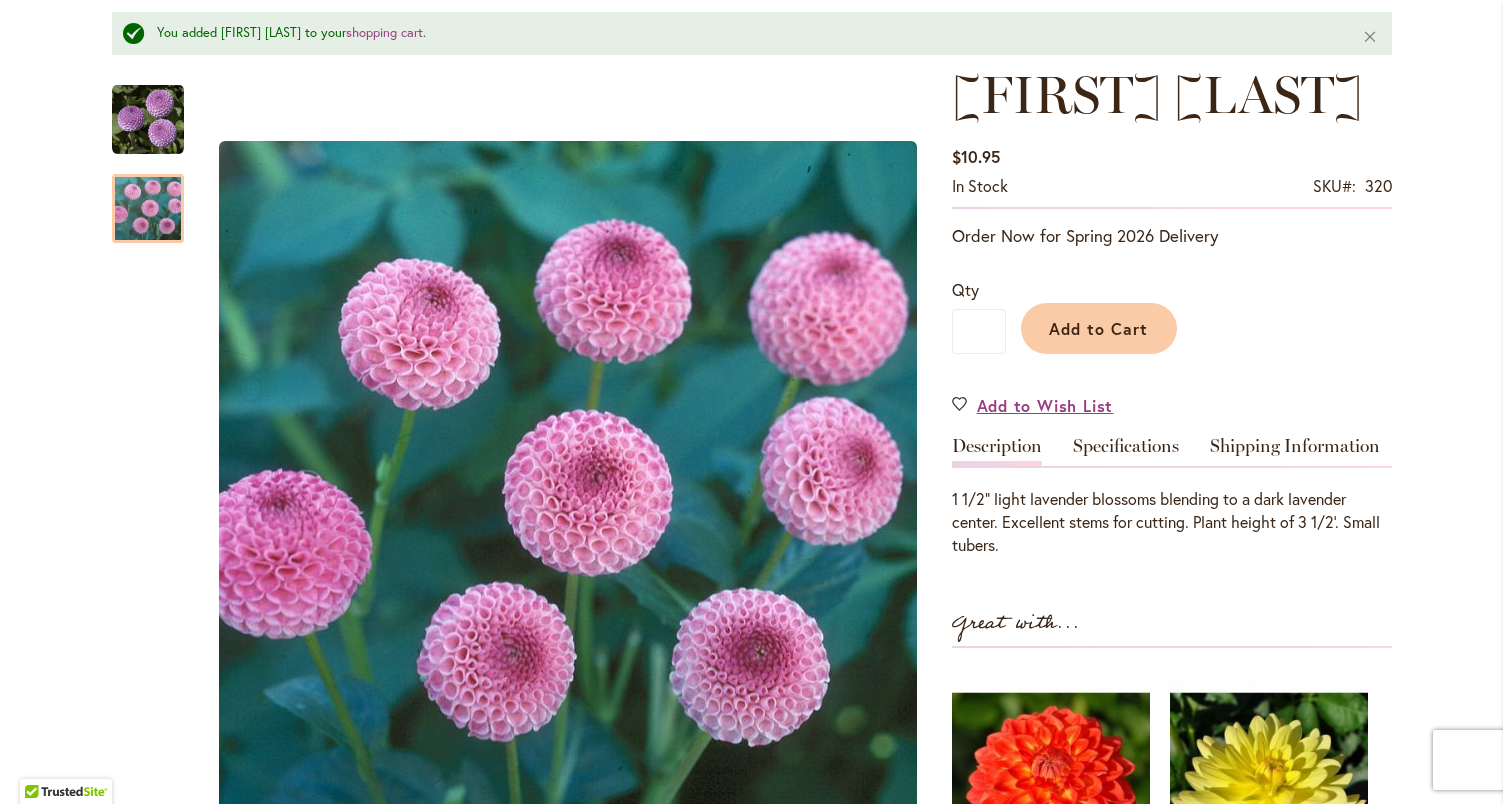 scroll, scrollTop: 334, scrollLeft: 0, axis: vertical 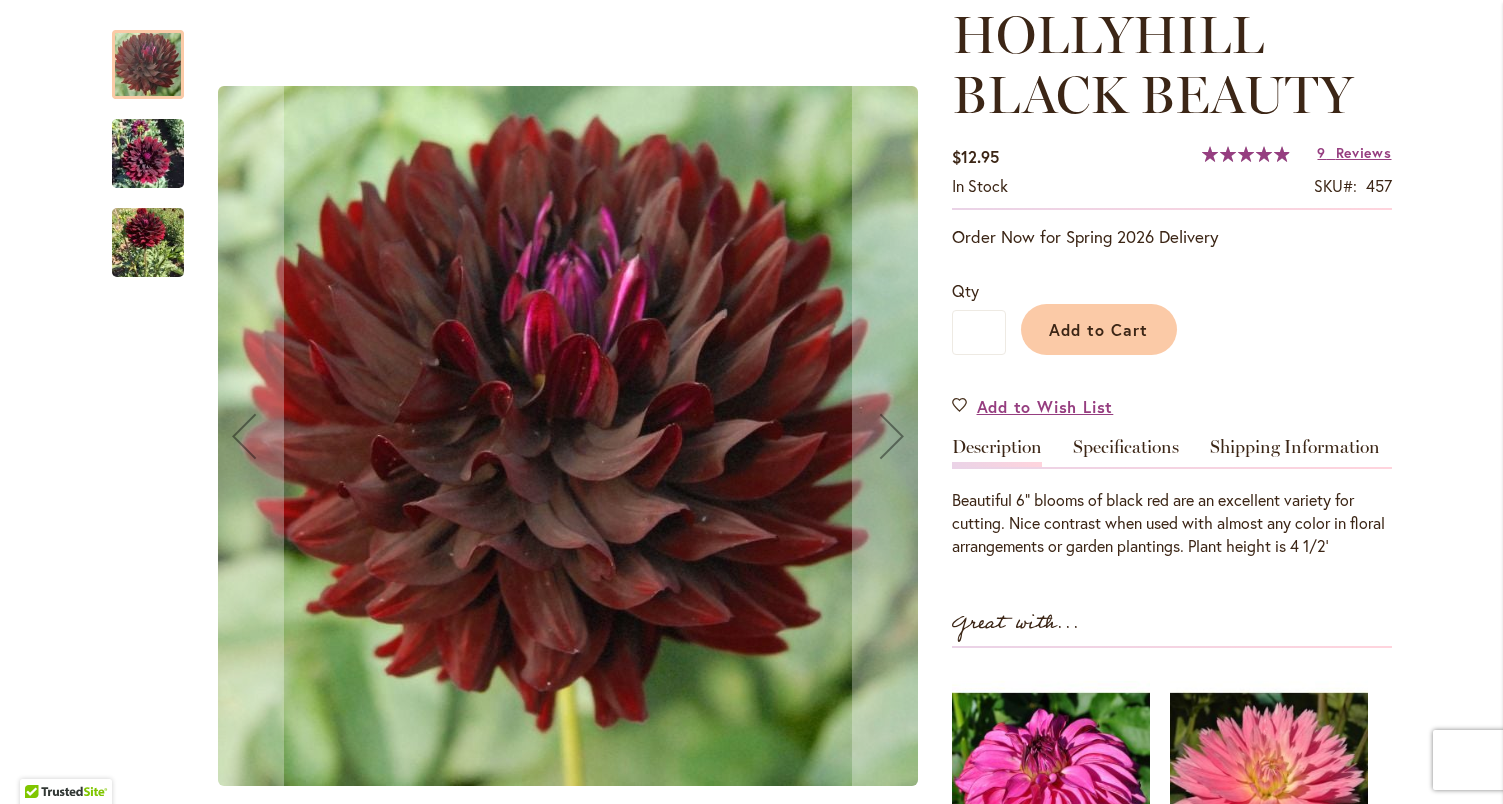 click at bounding box center [148, 154] 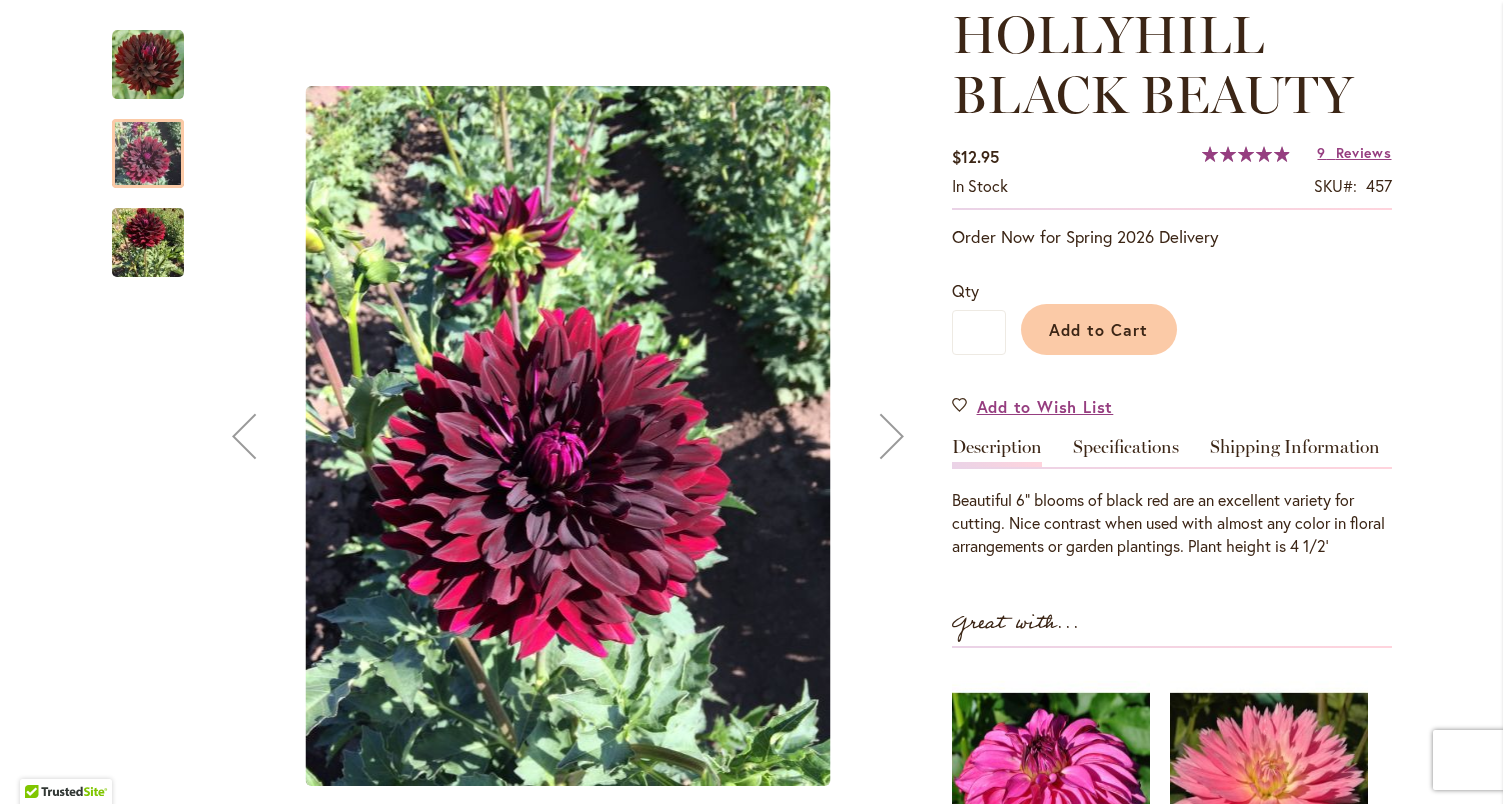 click at bounding box center [148, 242] 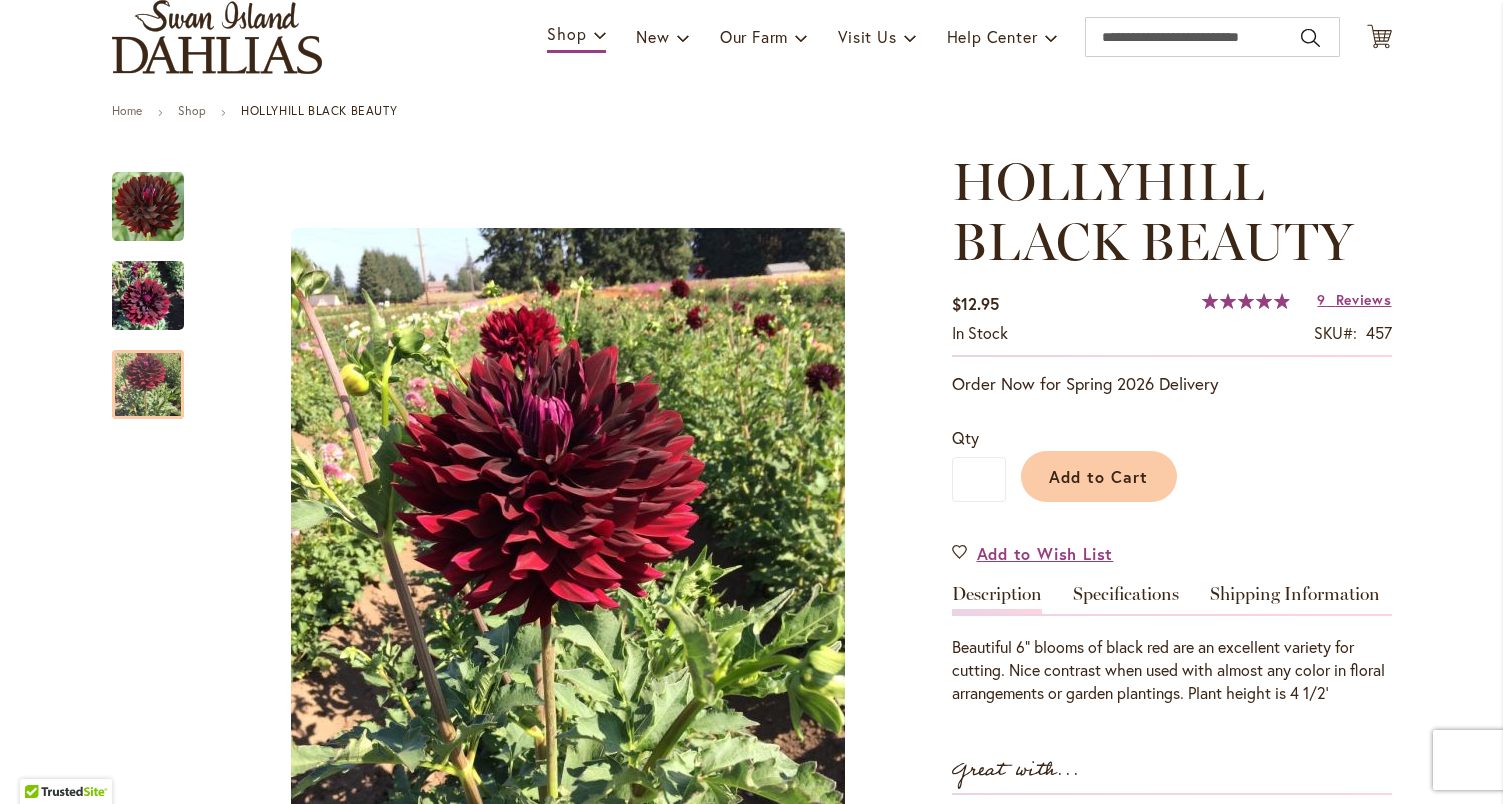 scroll, scrollTop: 0, scrollLeft: 0, axis: both 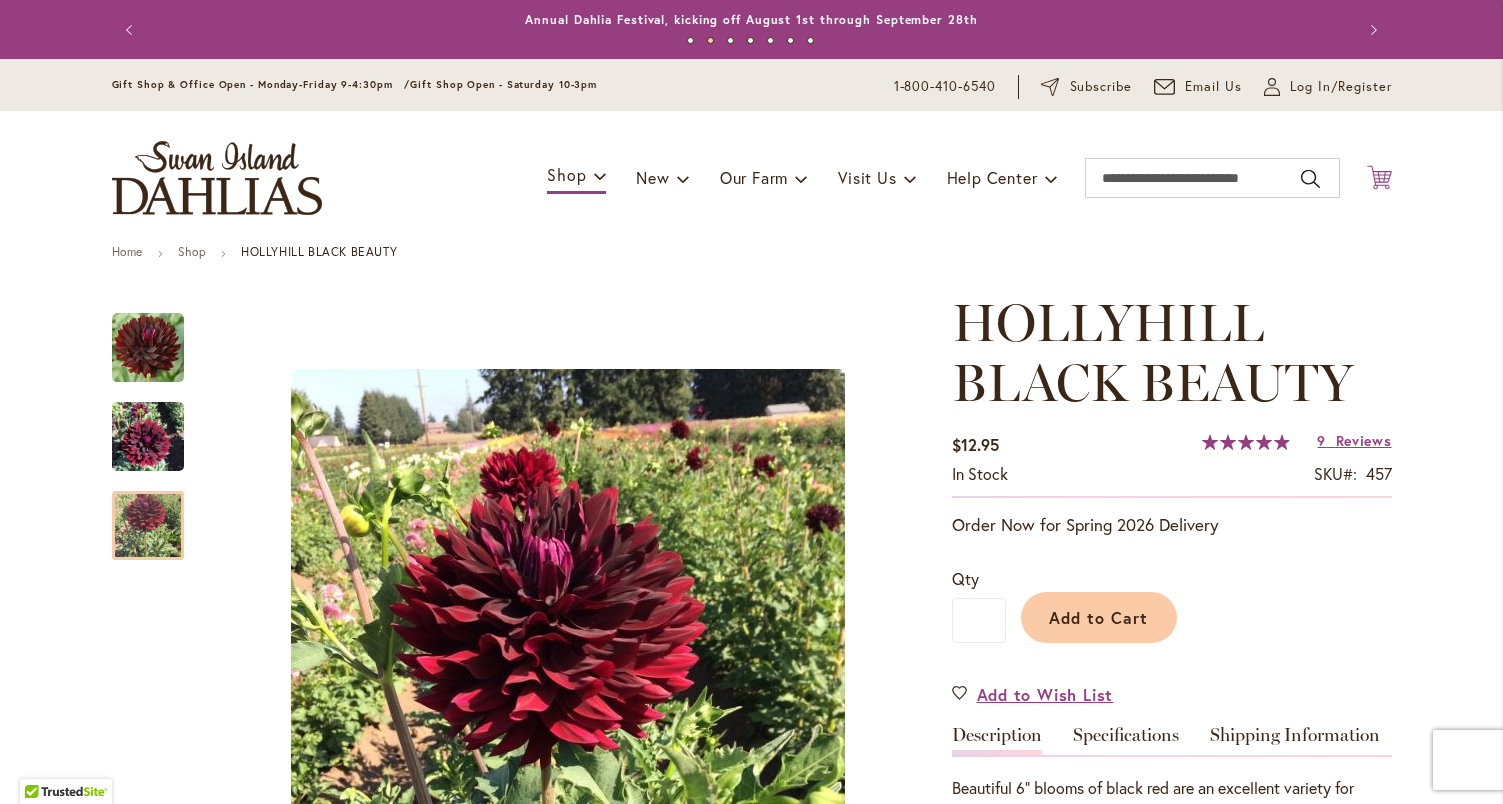 click on "Cart
.cls-1 {
fill: #231f20;
}" at bounding box center (1379, 178) 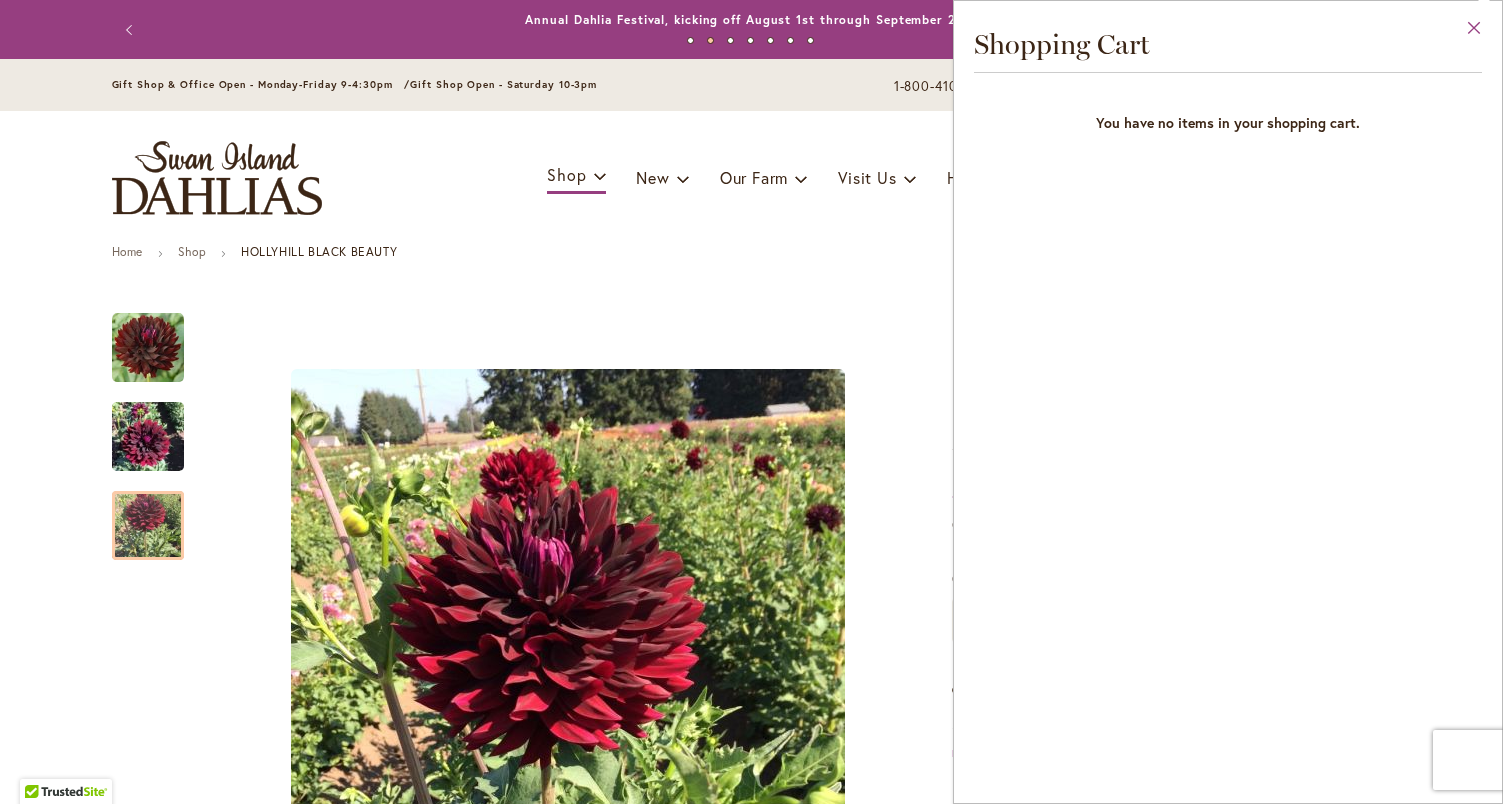 click on "Close" at bounding box center [1474, 32] 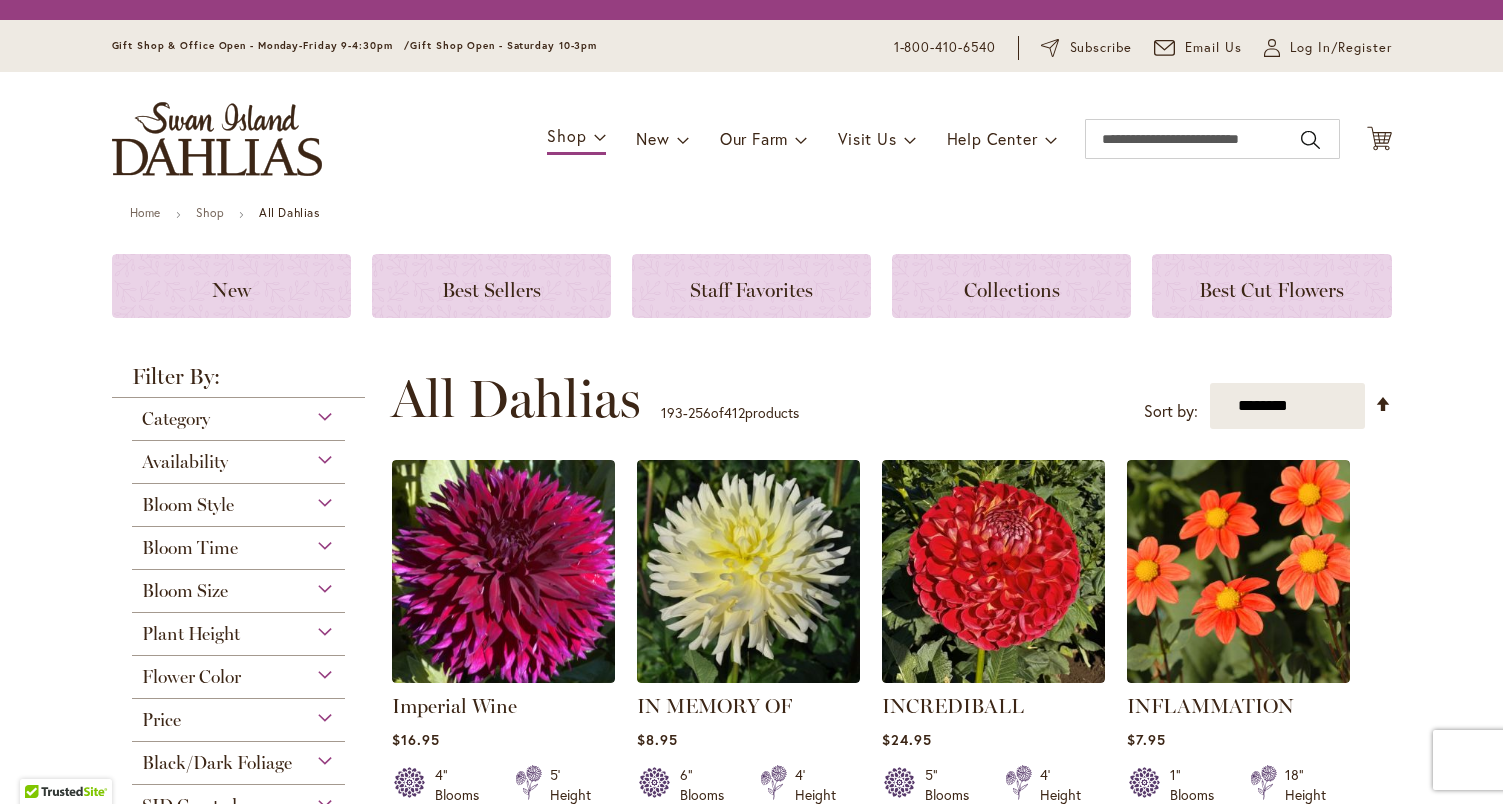 scroll, scrollTop: 0, scrollLeft: 0, axis: both 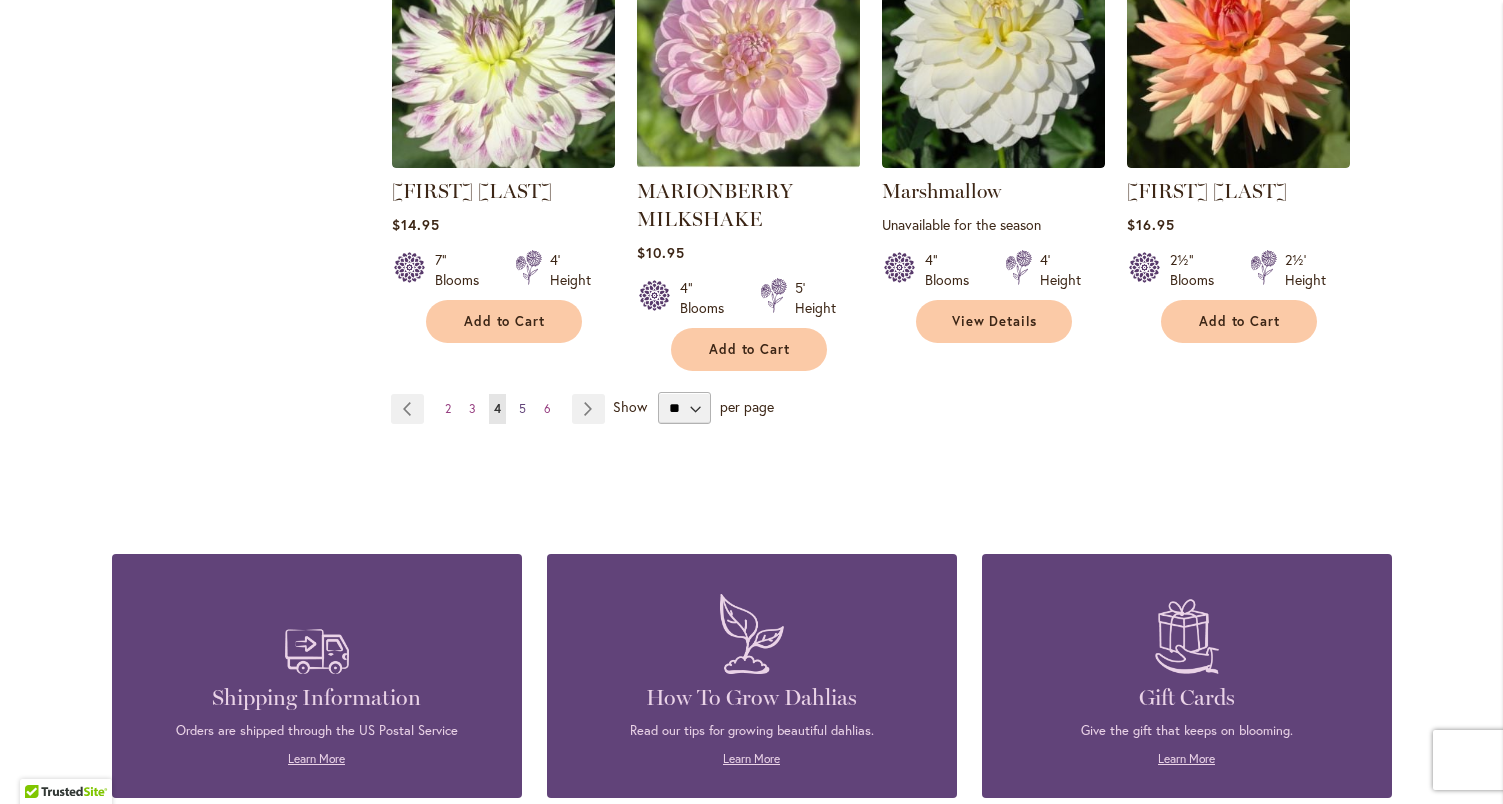 click on "5" at bounding box center (522, 408) 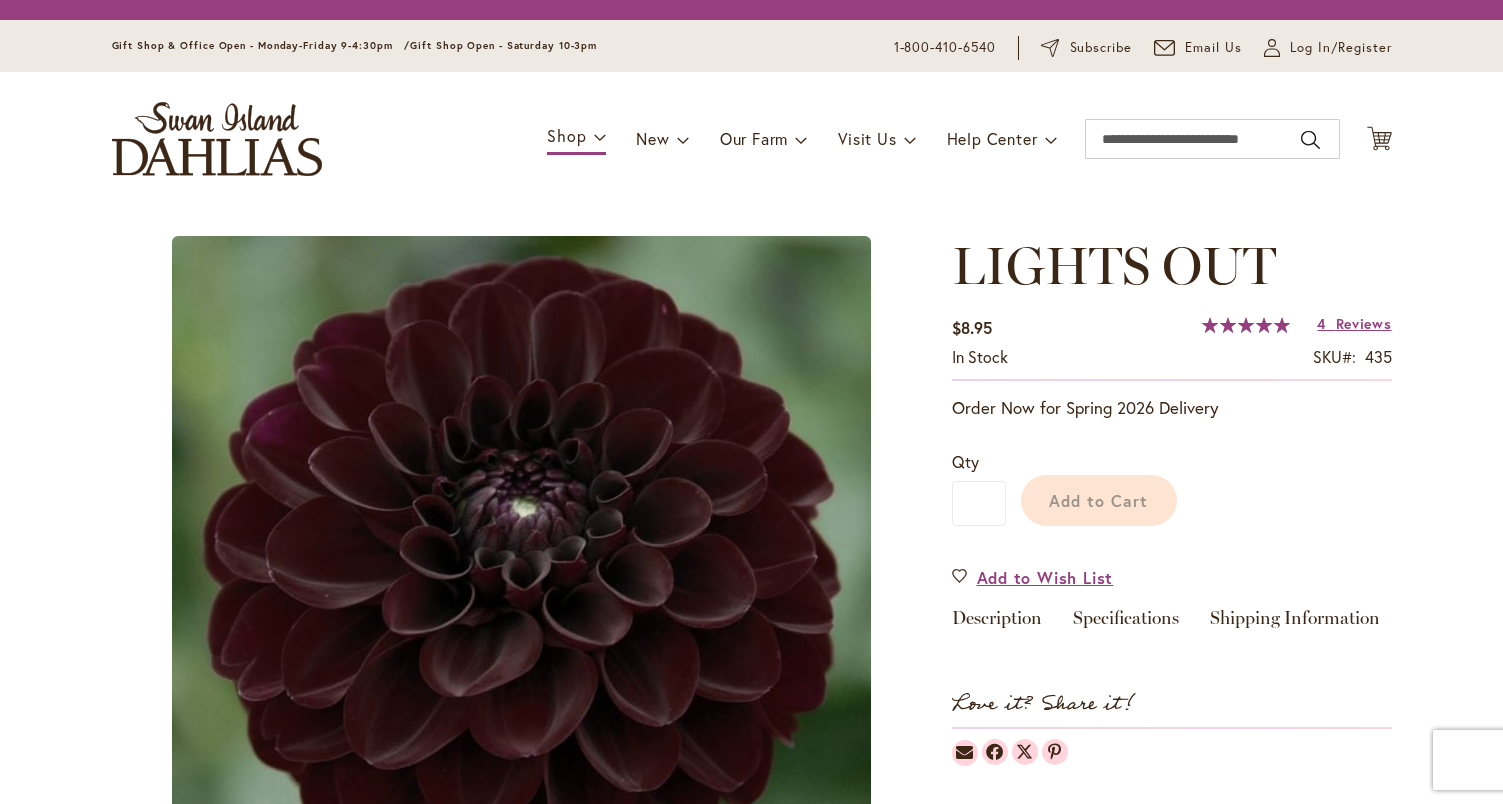 scroll, scrollTop: 0, scrollLeft: 0, axis: both 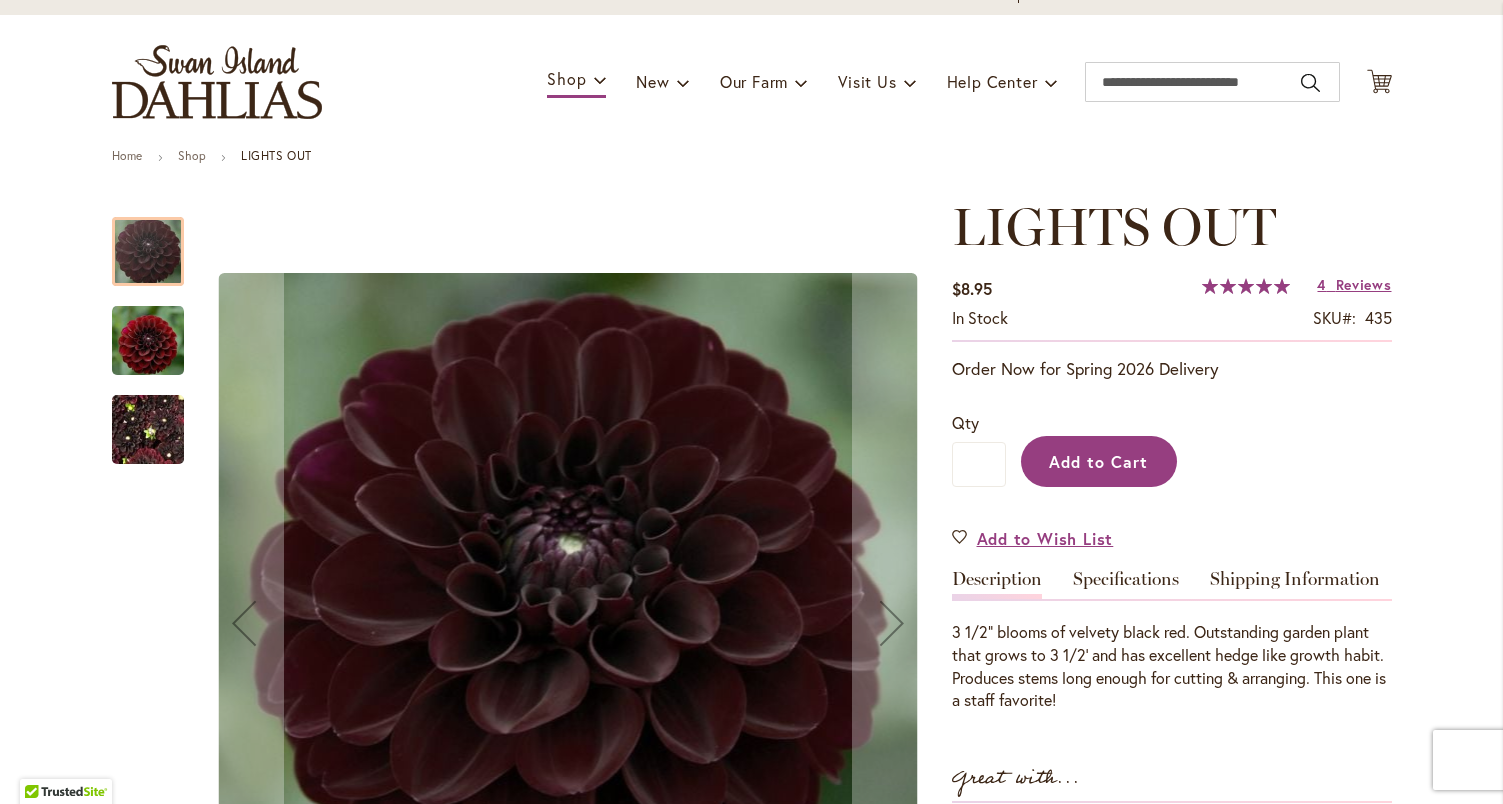 click on "Add to Cart" at bounding box center (1098, 461) 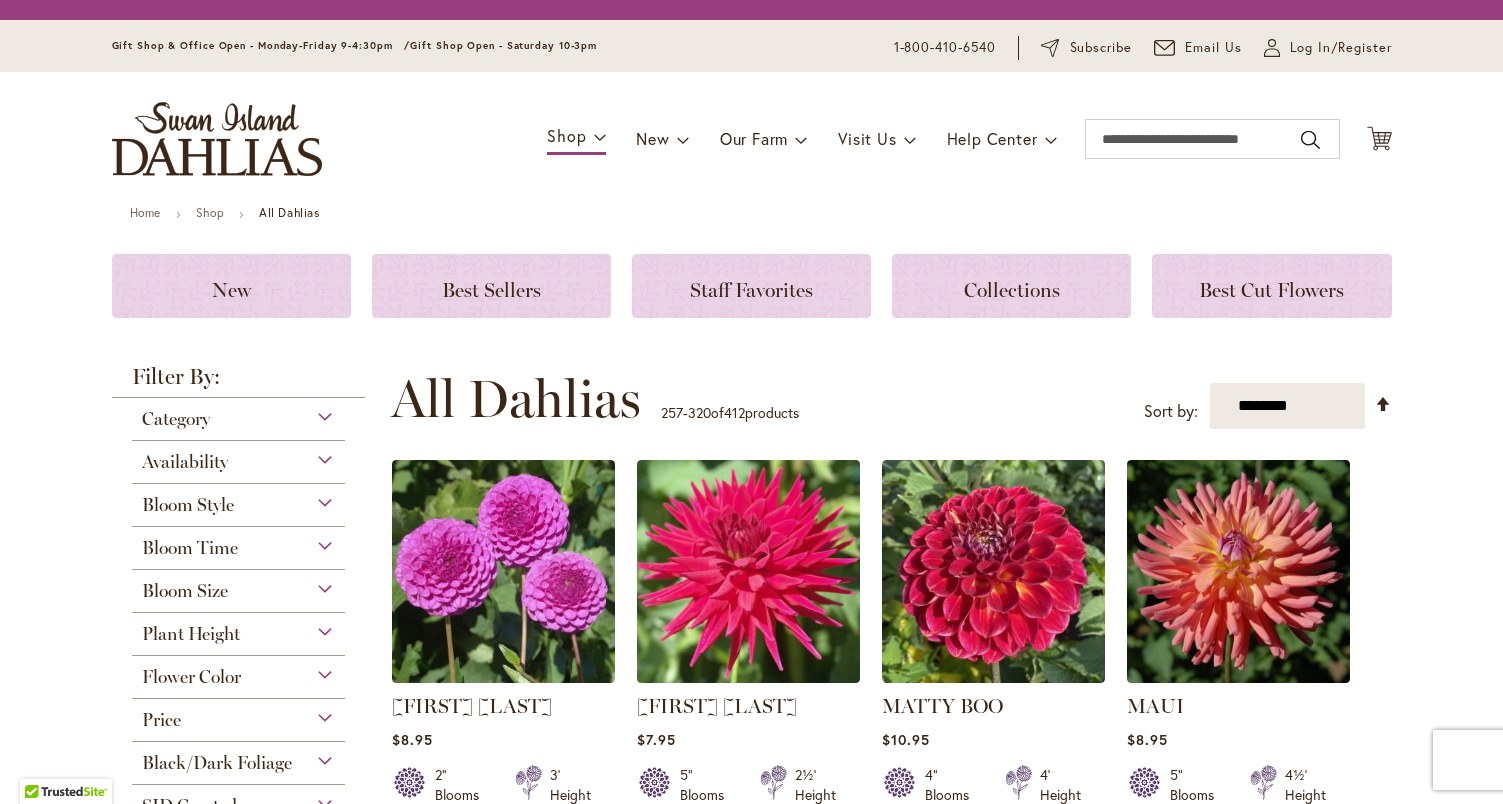 scroll, scrollTop: 0, scrollLeft: 0, axis: both 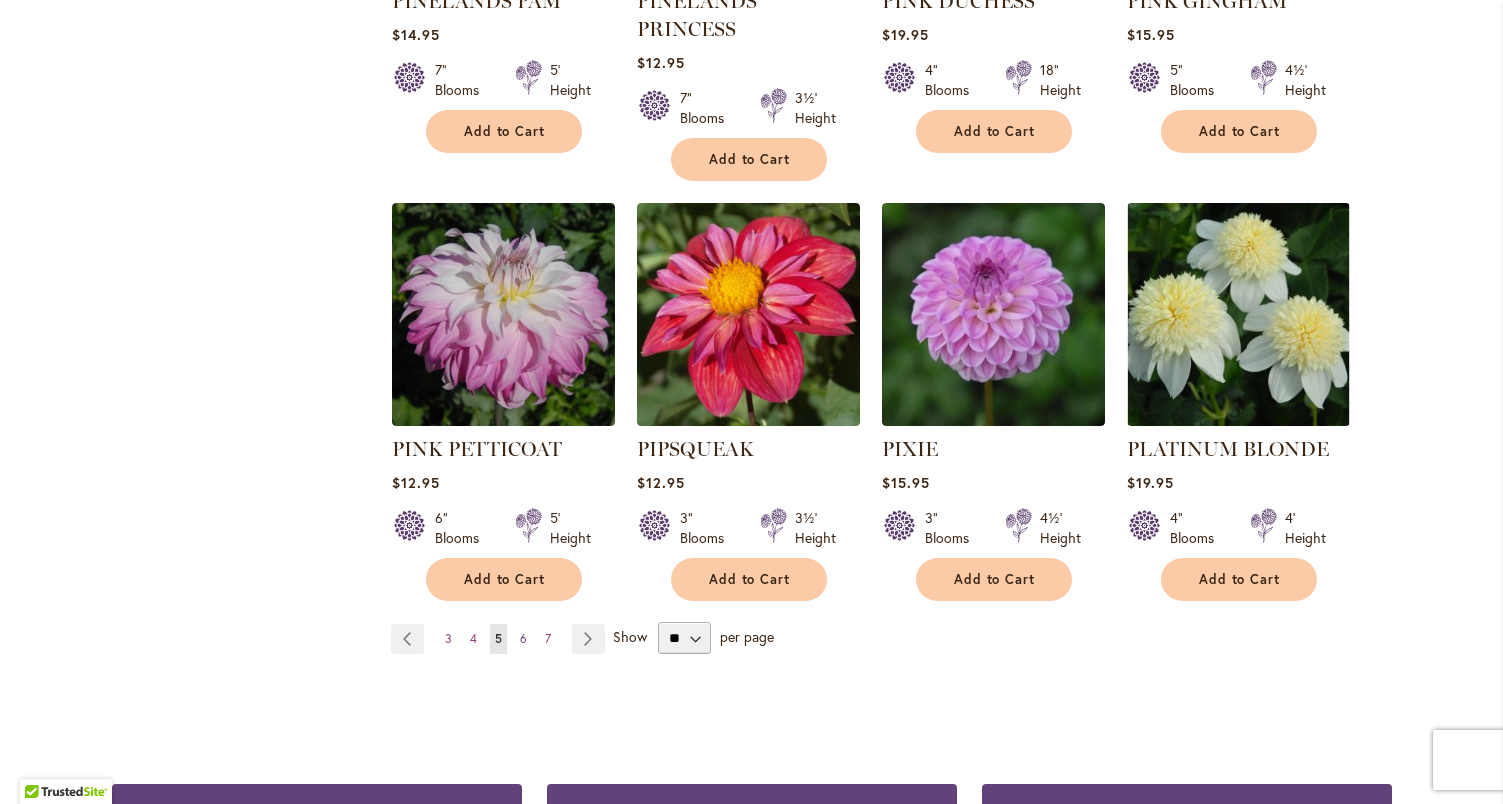 click on "6" at bounding box center [523, 638] 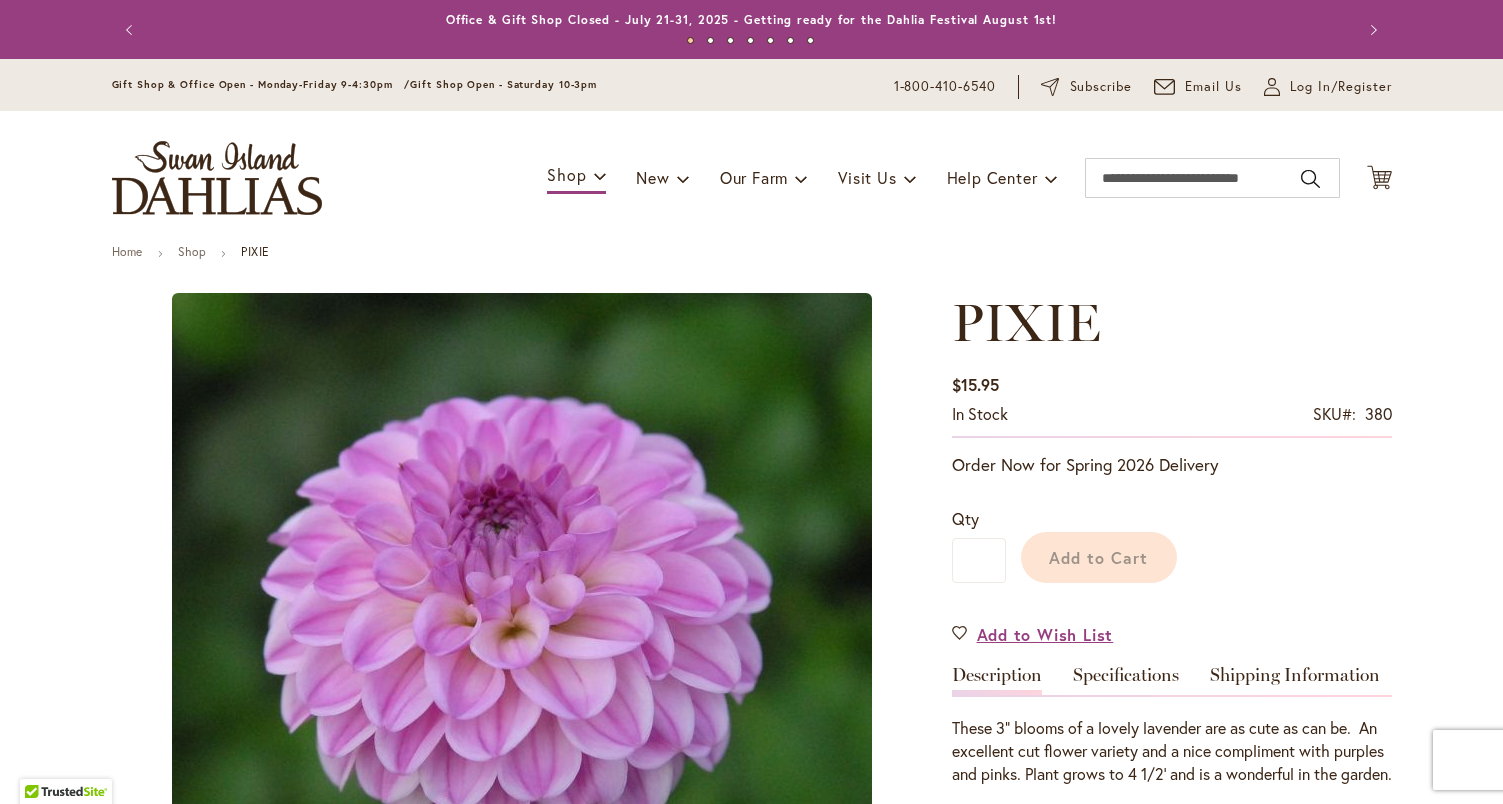scroll, scrollTop: 0, scrollLeft: 0, axis: both 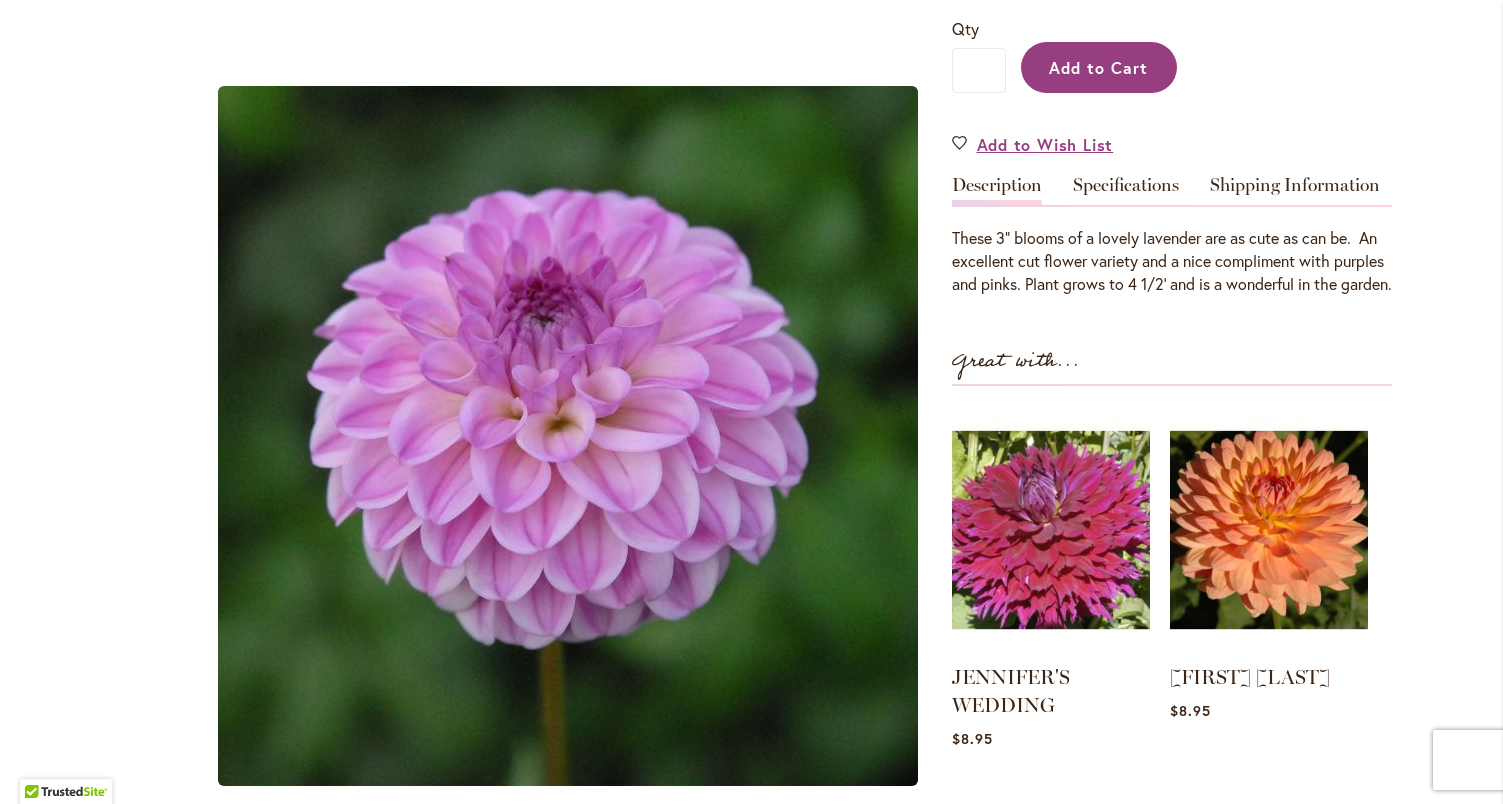 click on "Add to Cart" at bounding box center (1098, 67) 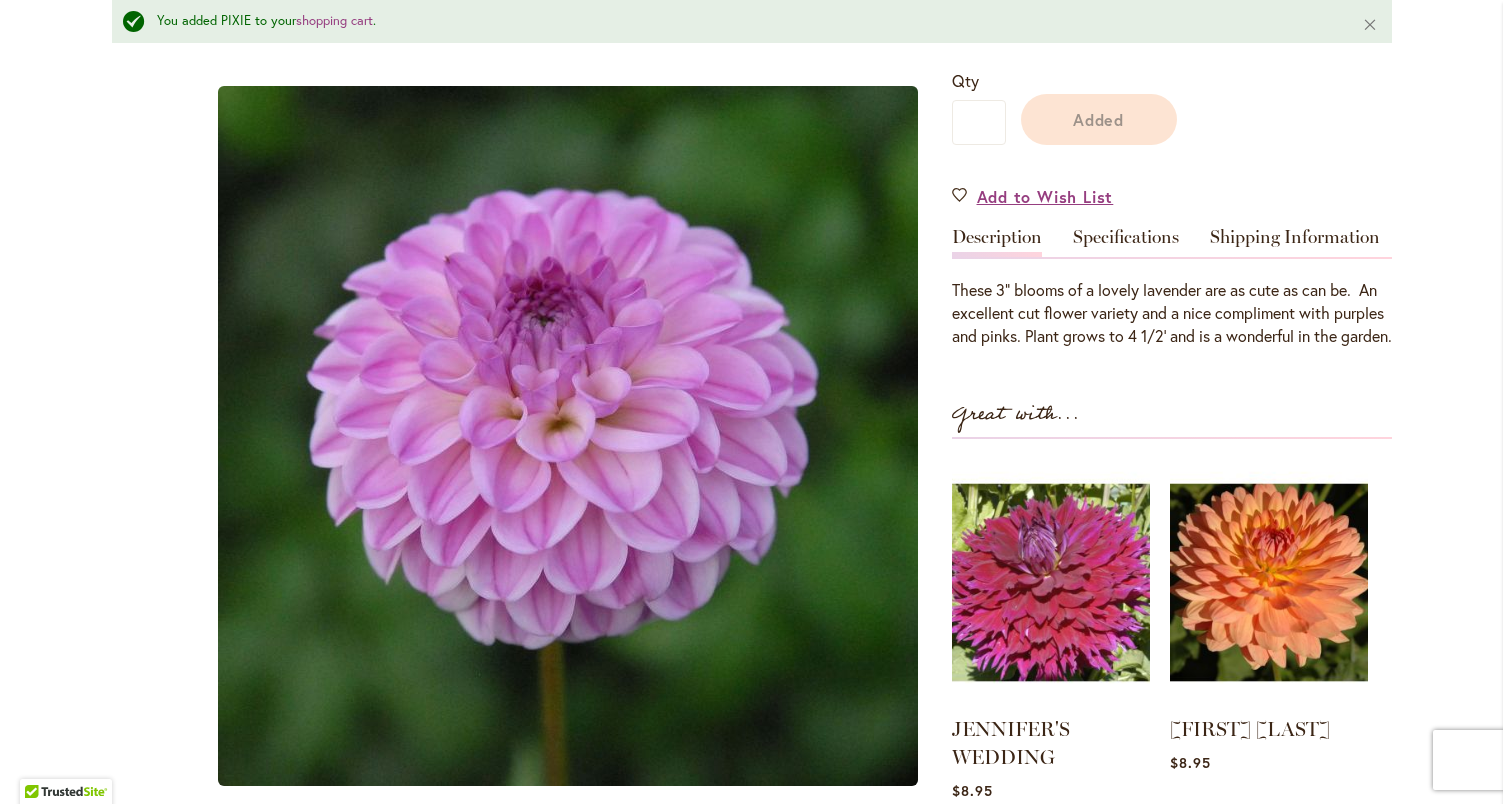 scroll, scrollTop: 542, scrollLeft: 0, axis: vertical 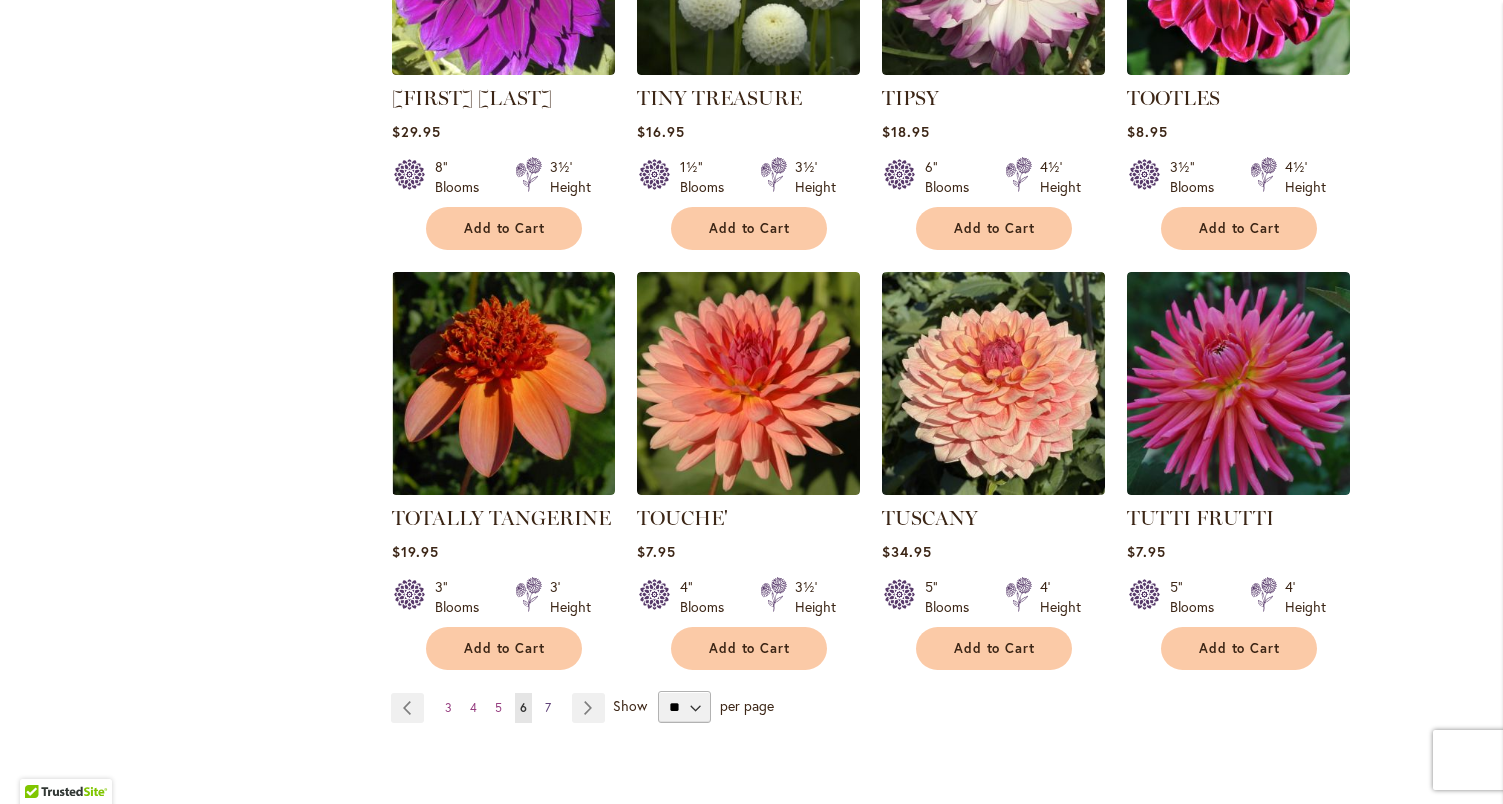 click on "Page
7" at bounding box center [548, 708] 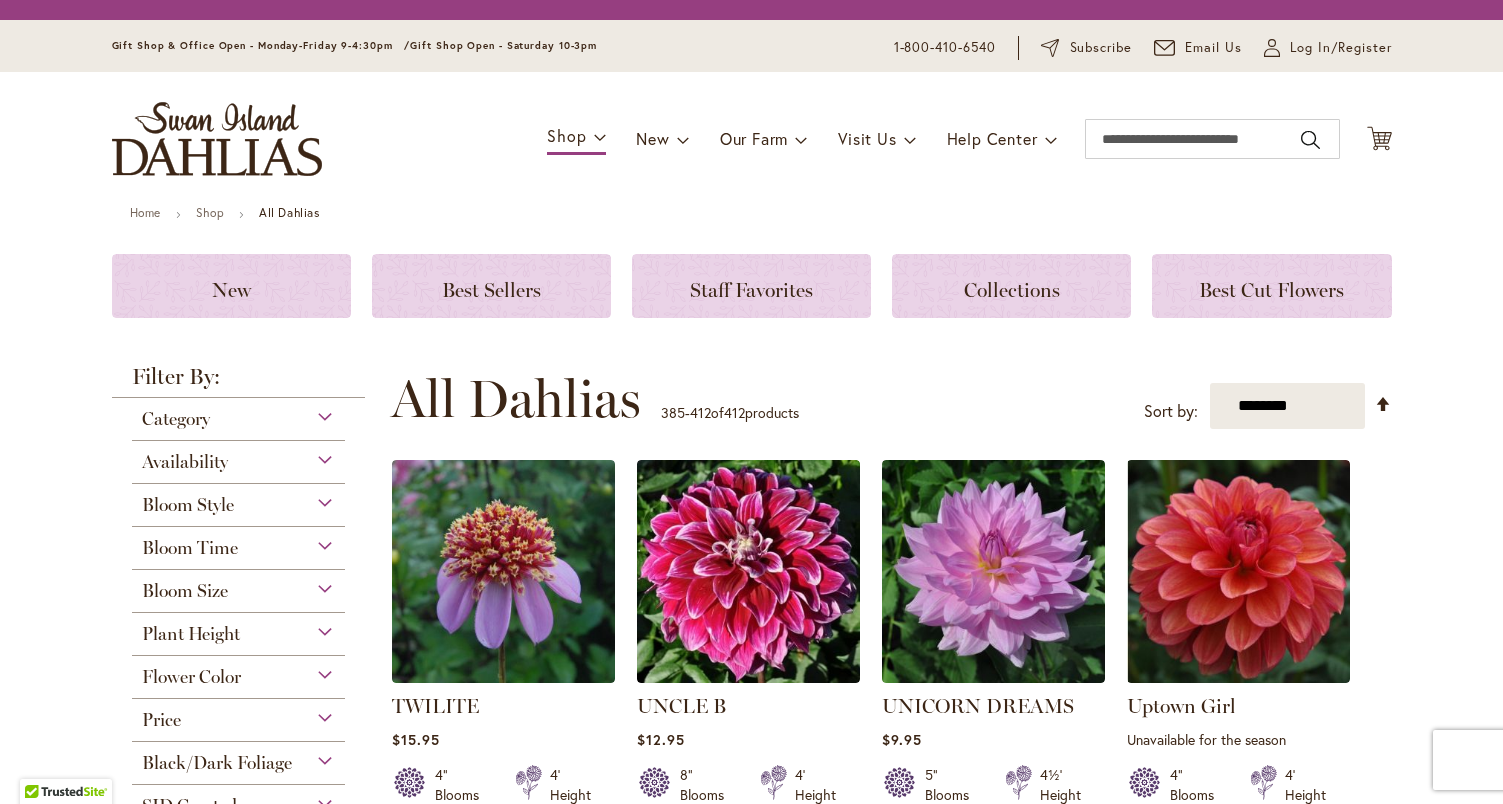 scroll, scrollTop: 0, scrollLeft: 0, axis: both 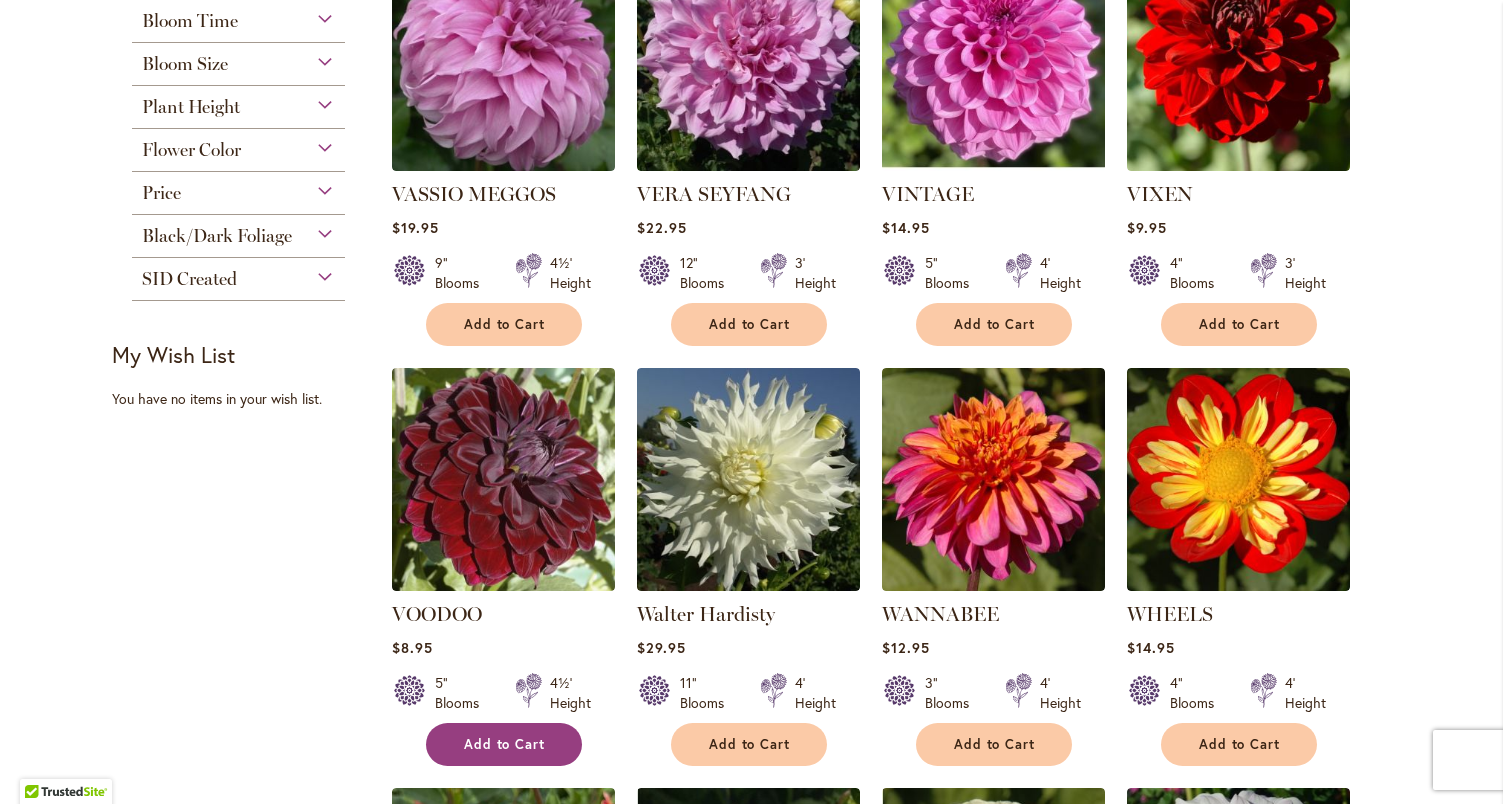 click on "Add to Cart" at bounding box center [504, 744] 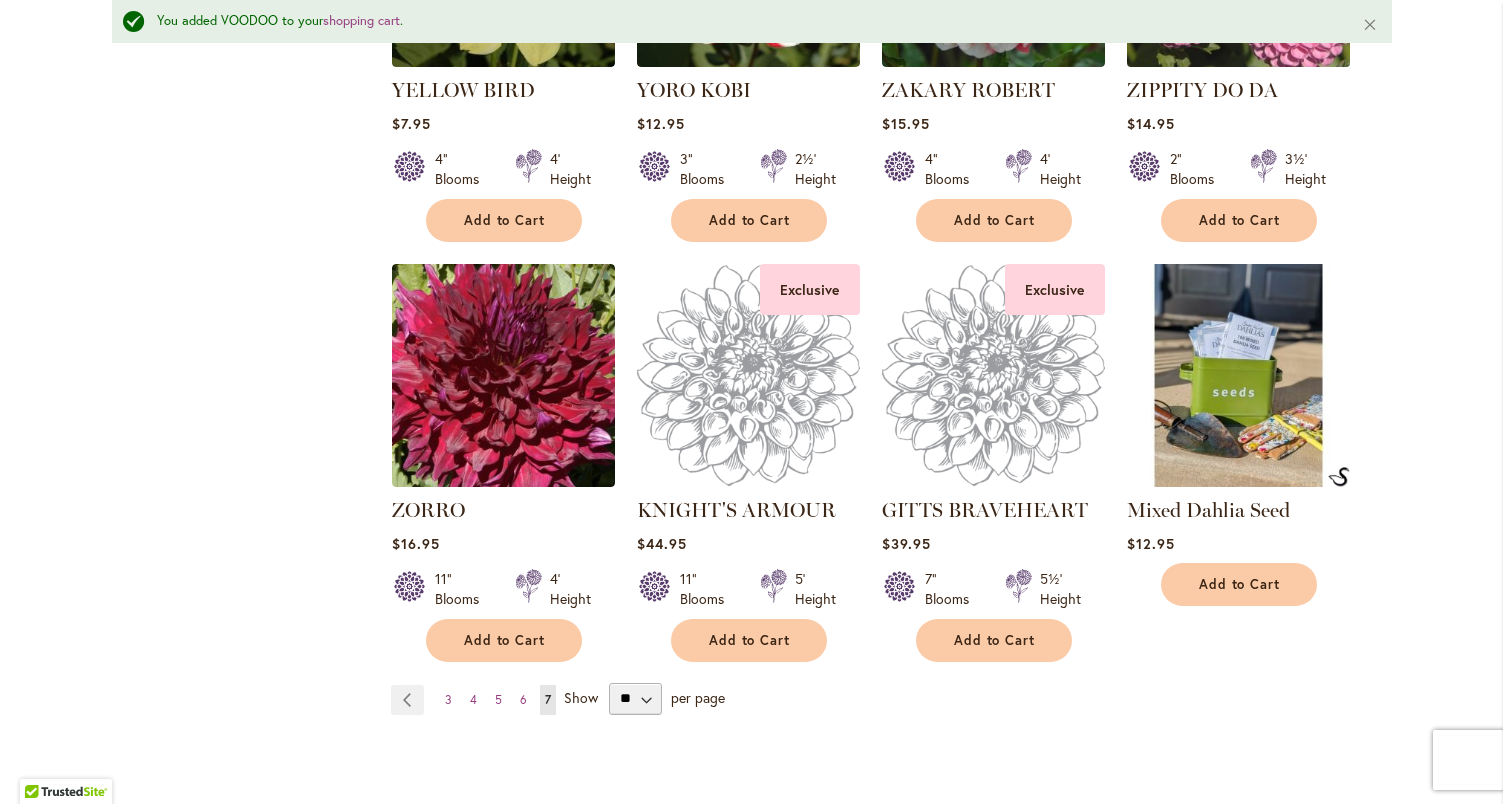 scroll, scrollTop: 2810, scrollLeft: 0, axis: vertical 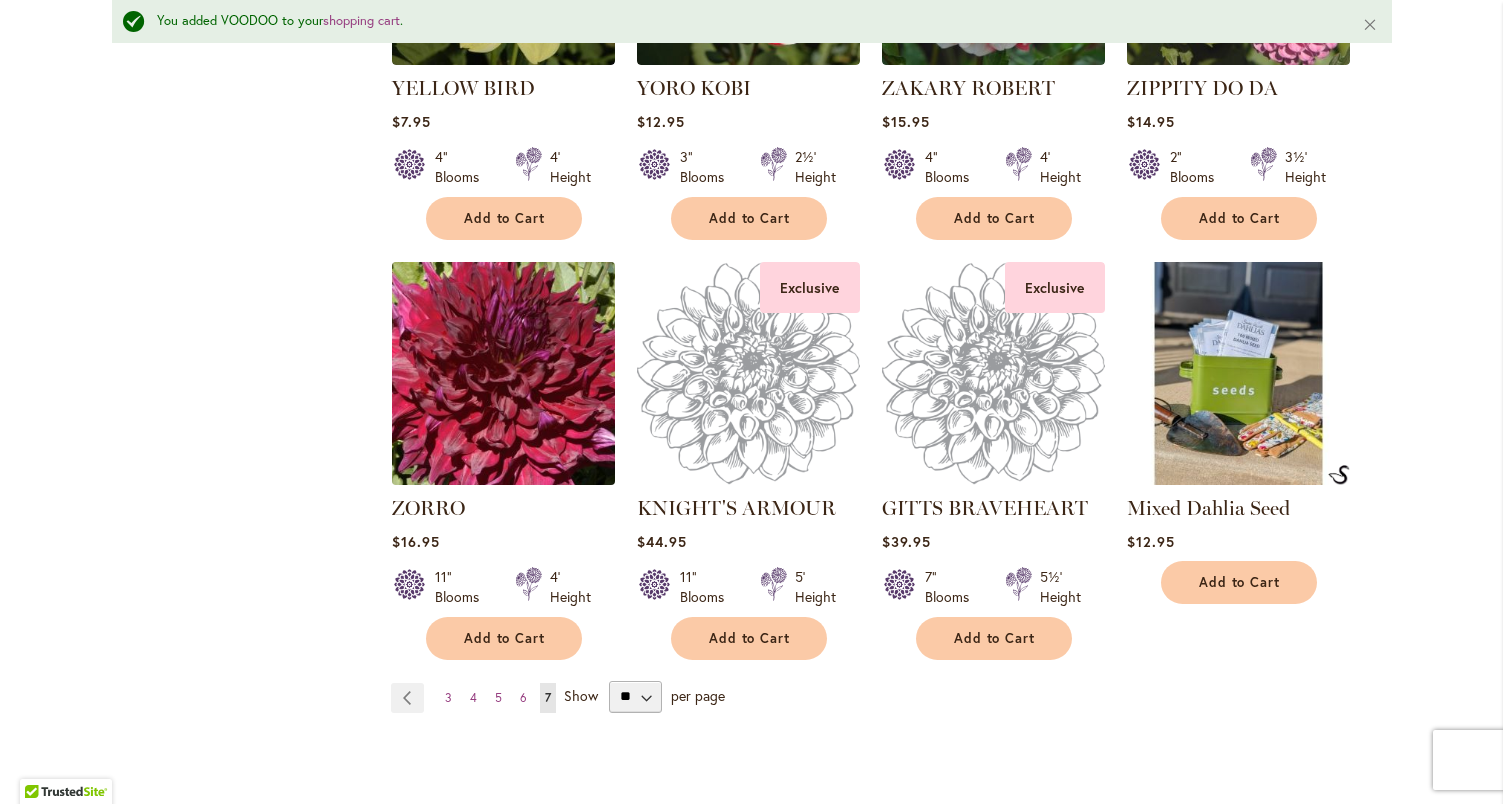 click at bounding box center [503, 373] 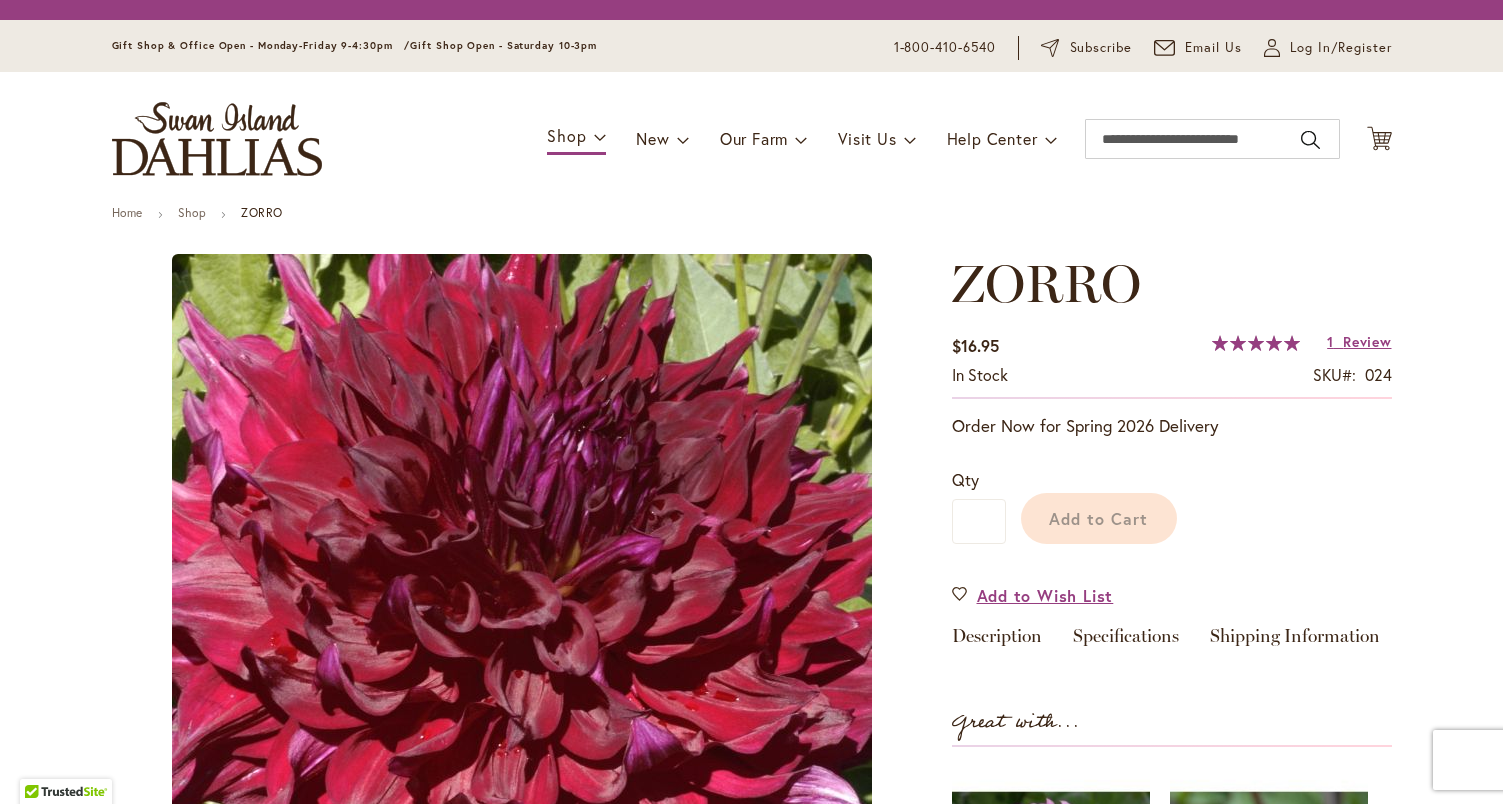 scroll, scrollTop: 0, scrollLeft: 0, axis: both 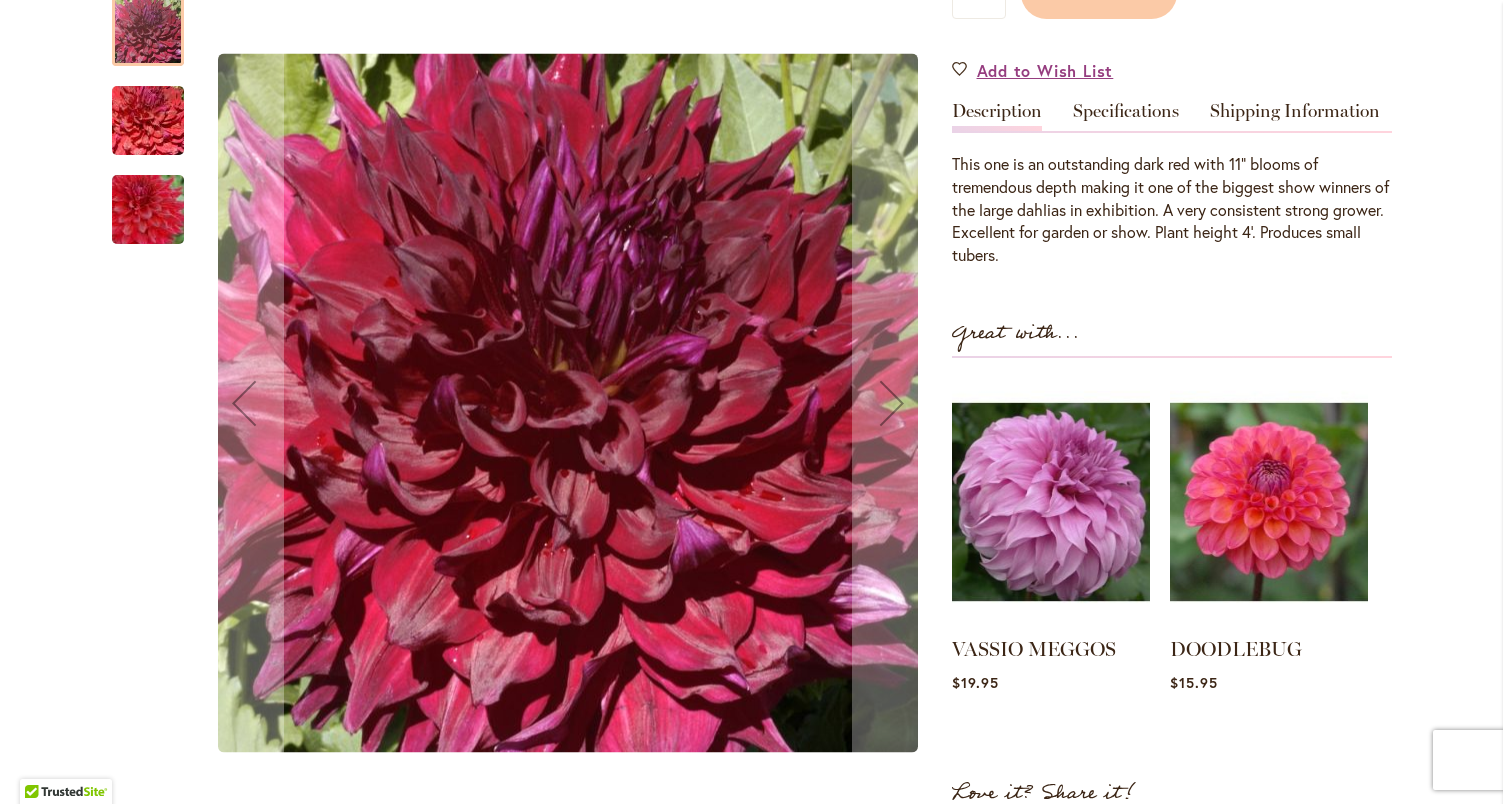 click at bounding box center [148, 120] 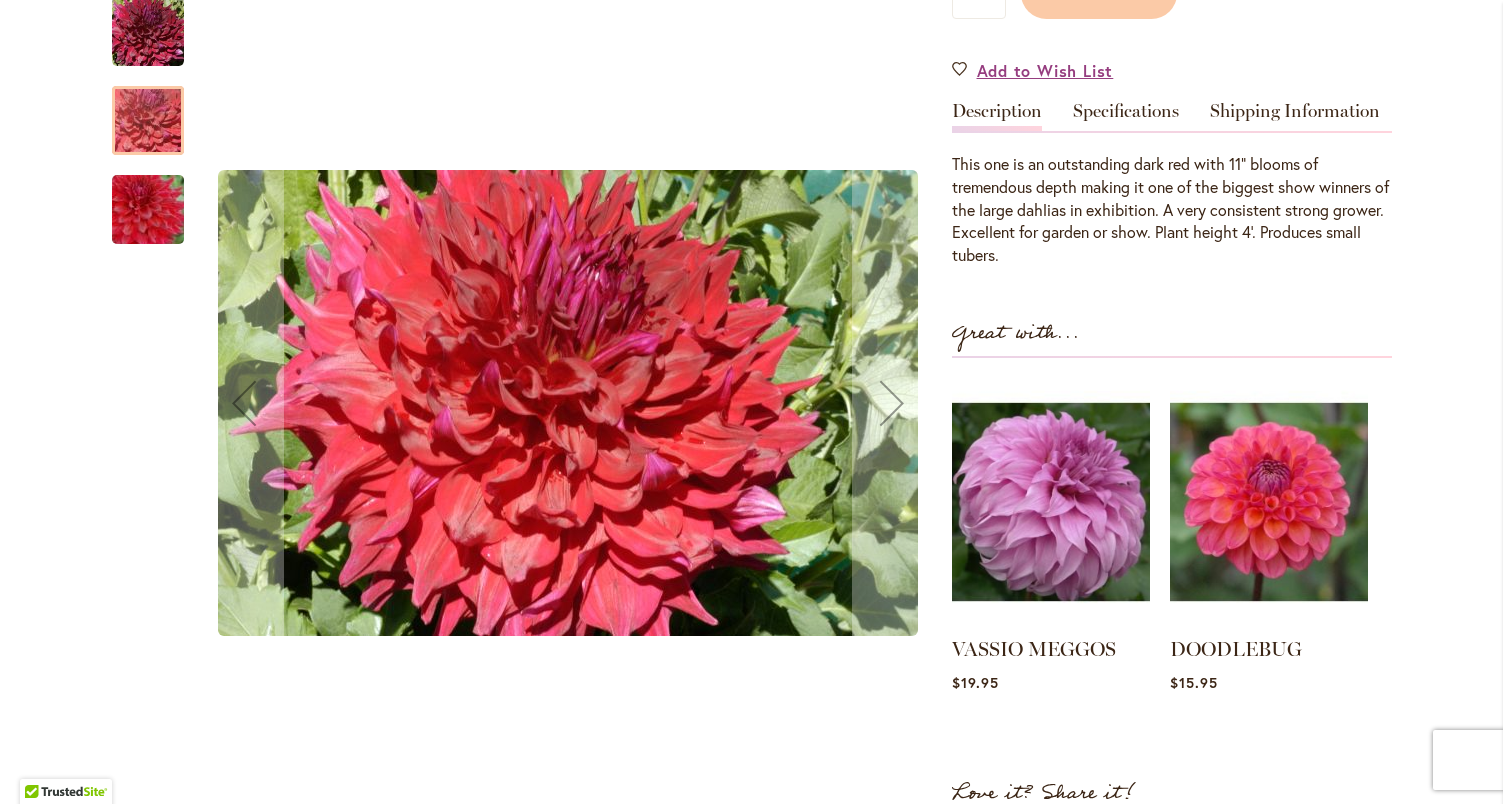 click at bounding box center [148, 209] 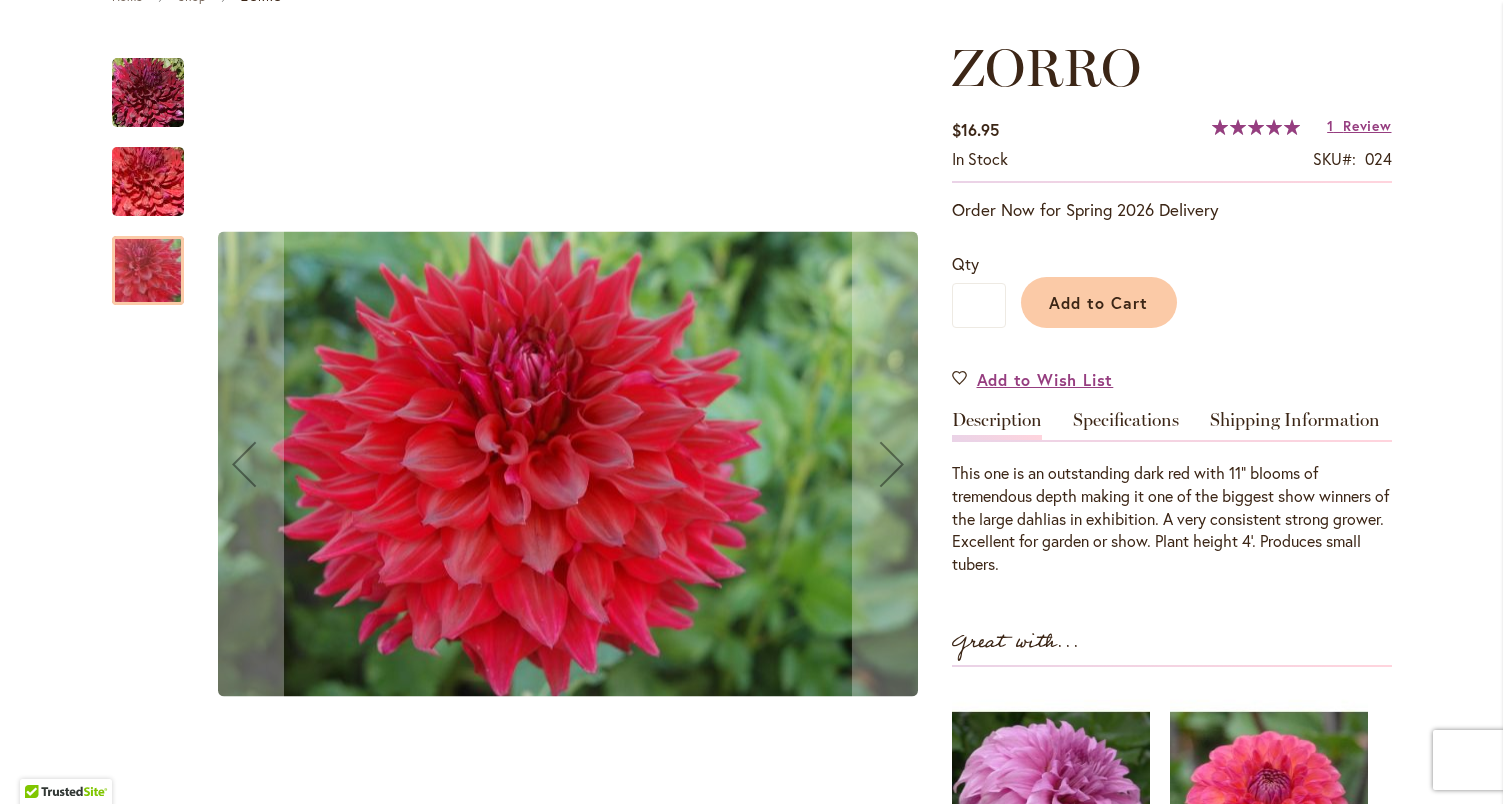 scroll, scrollTop: 242, scrollLeft: 0, axis: vertical 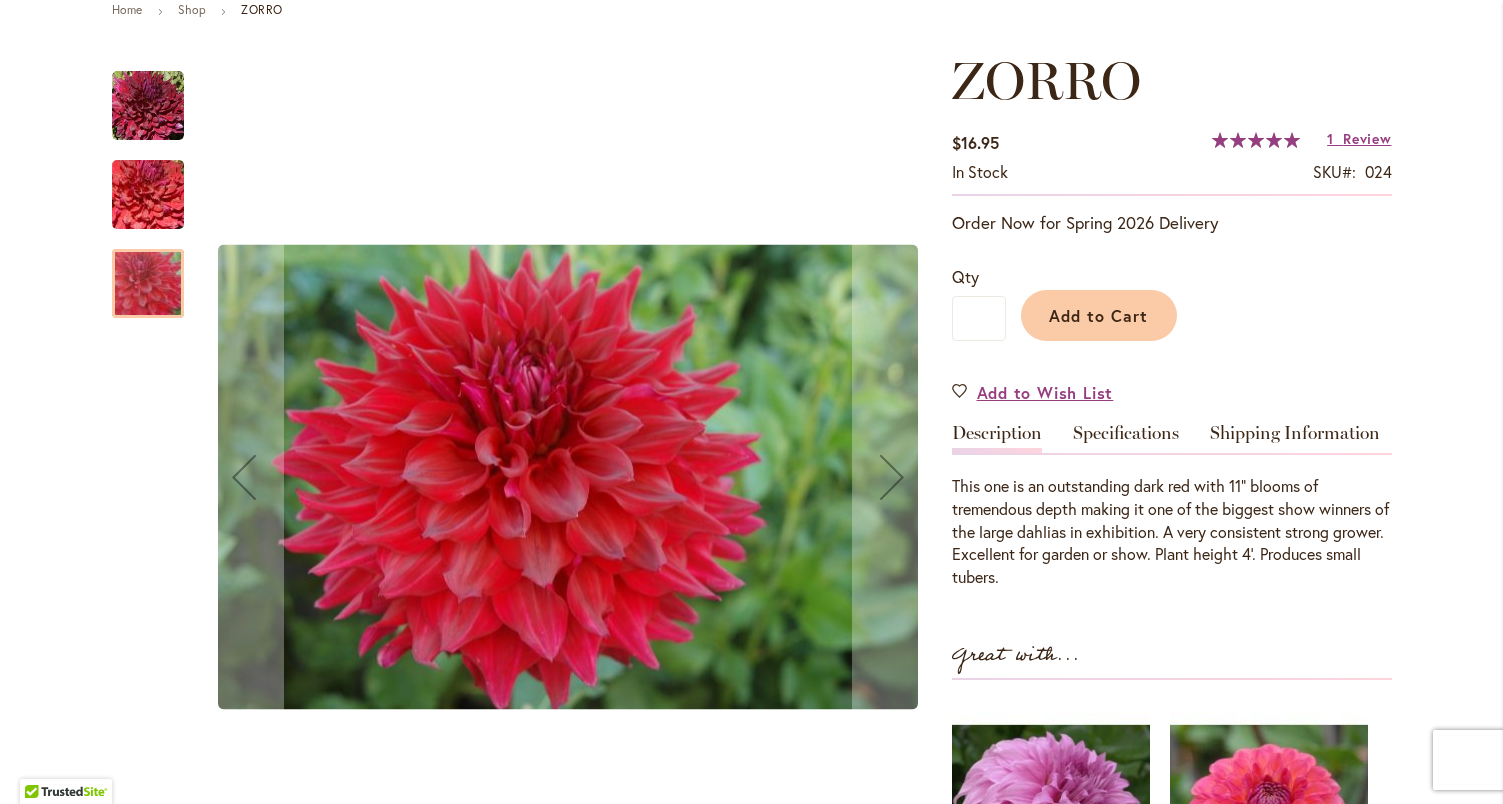 click at bounding box center [148, 106] 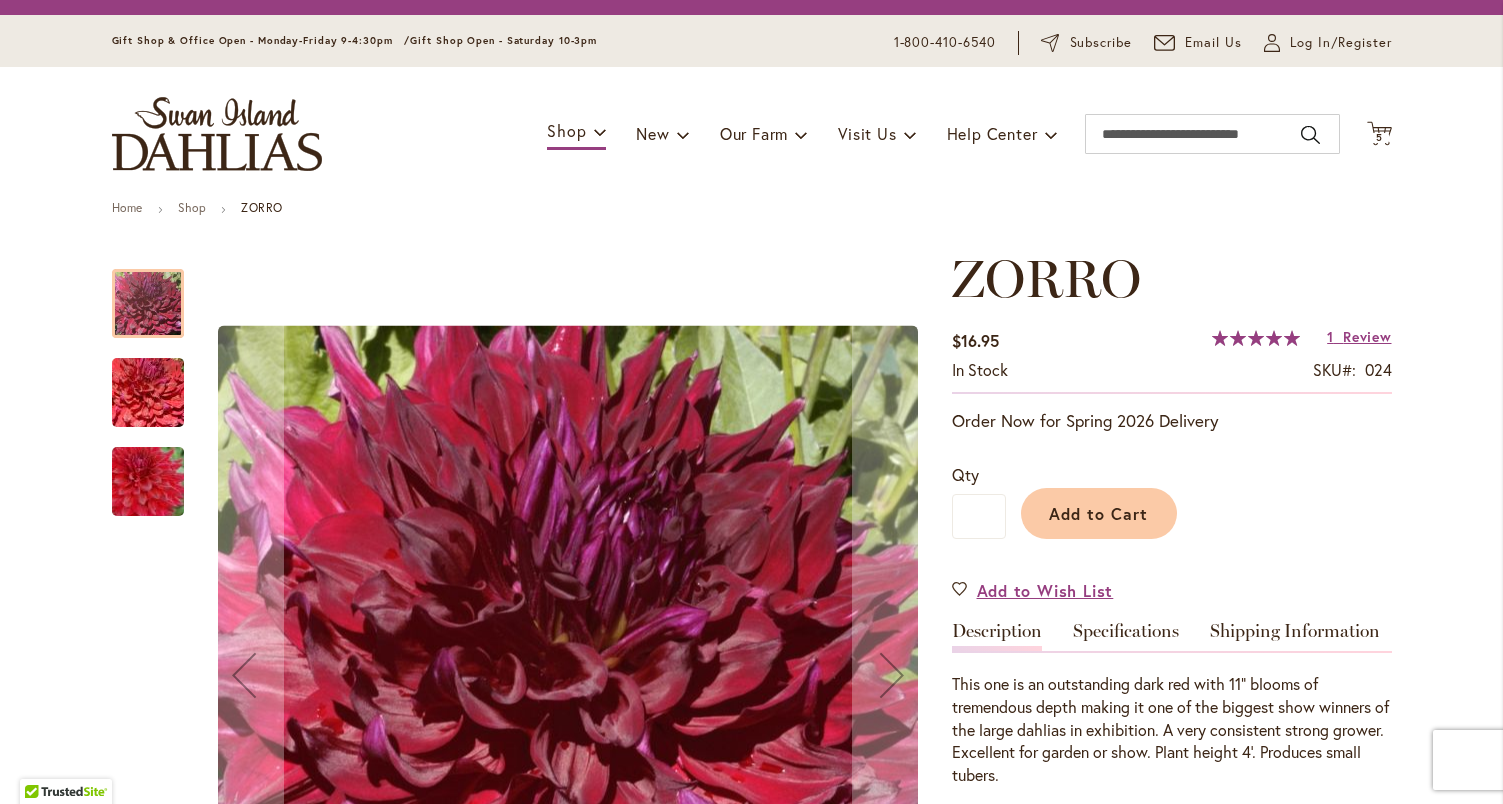 scroll, scrollTop: 36, scrollLeft: 0, axis: vertical 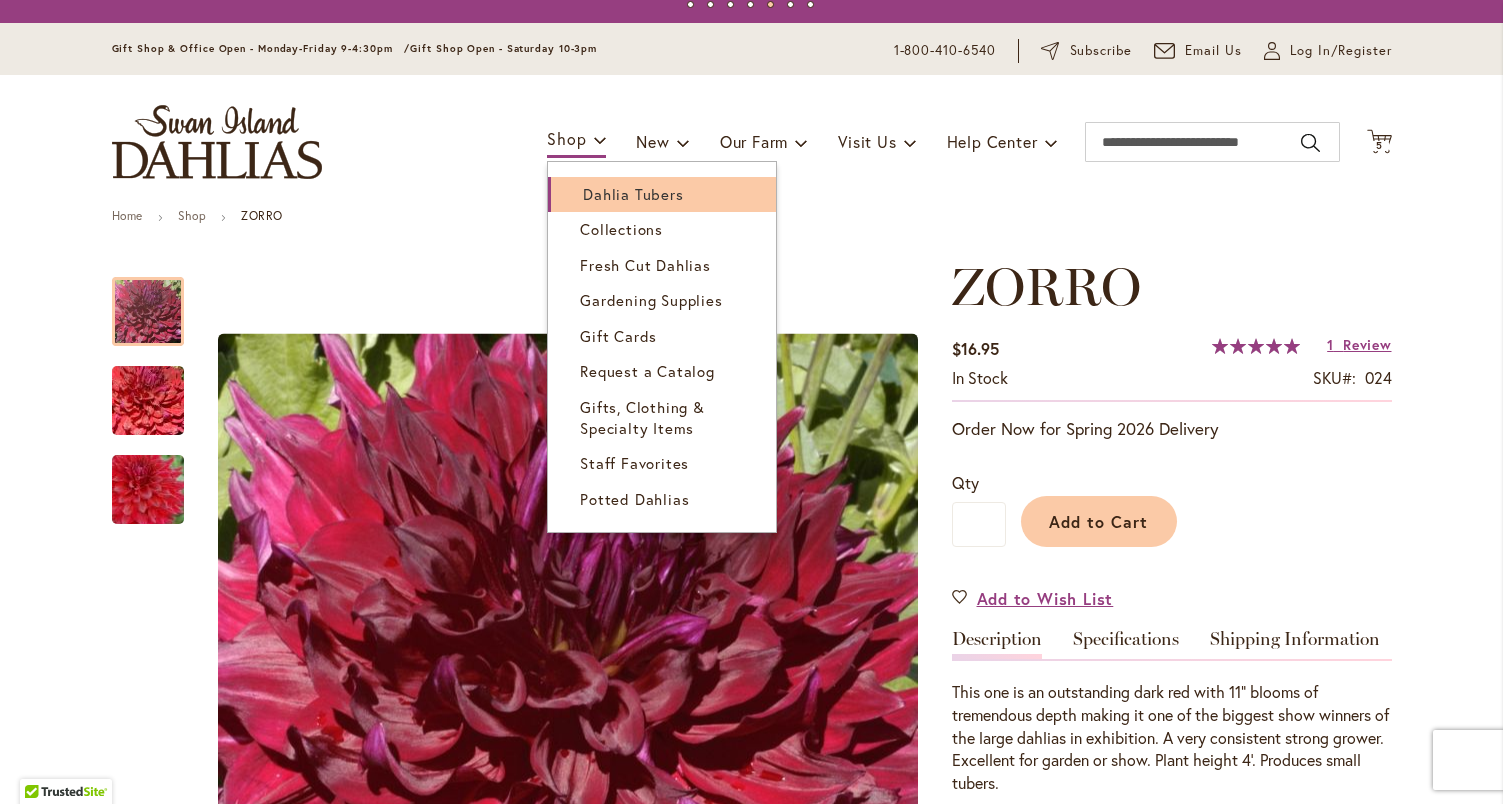 click on "Dahlia Tubers" at bounding box center [633, 194] 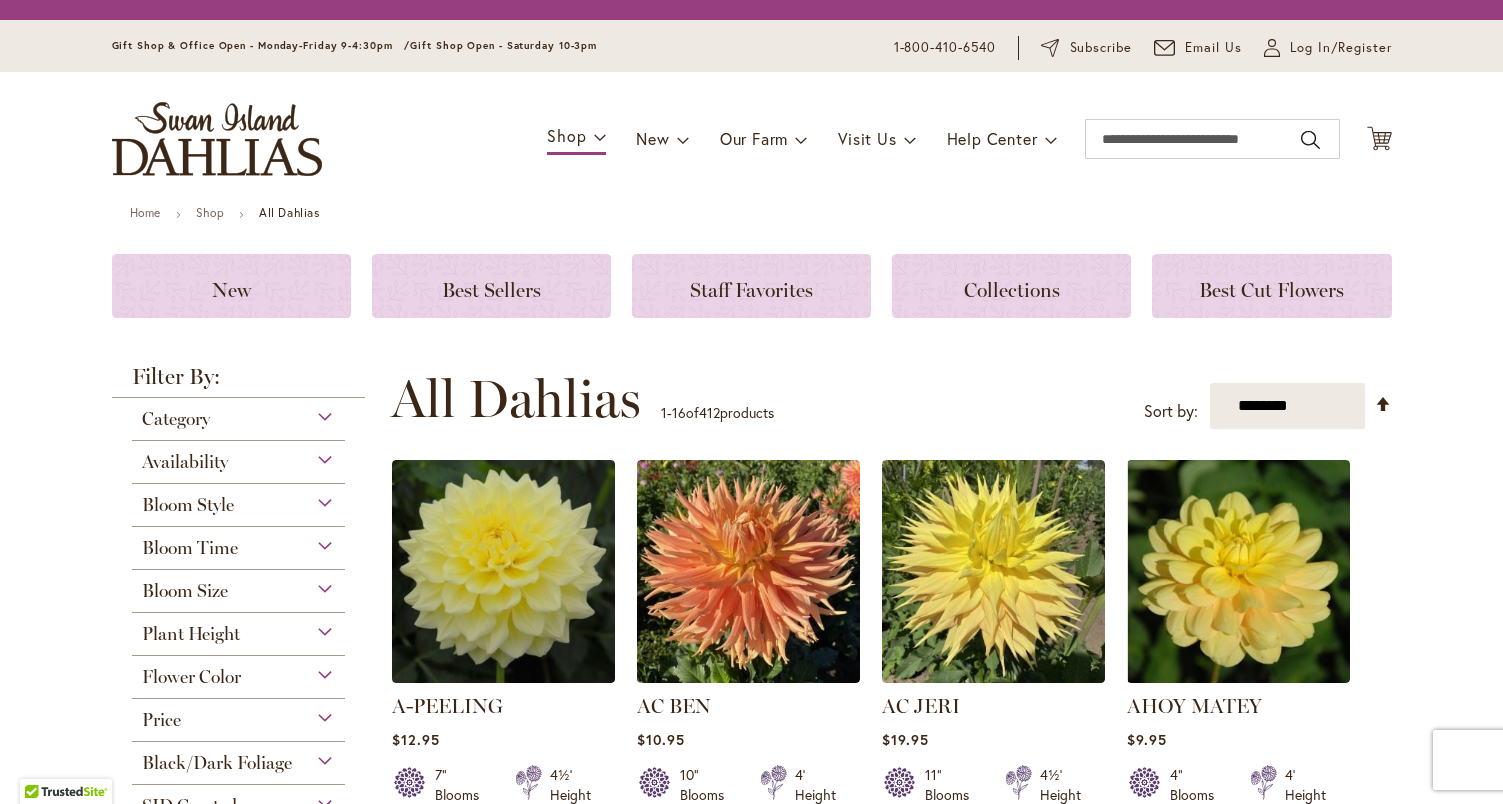 scroll, scrollTop: 0, scrollLeft: 0, axis: both 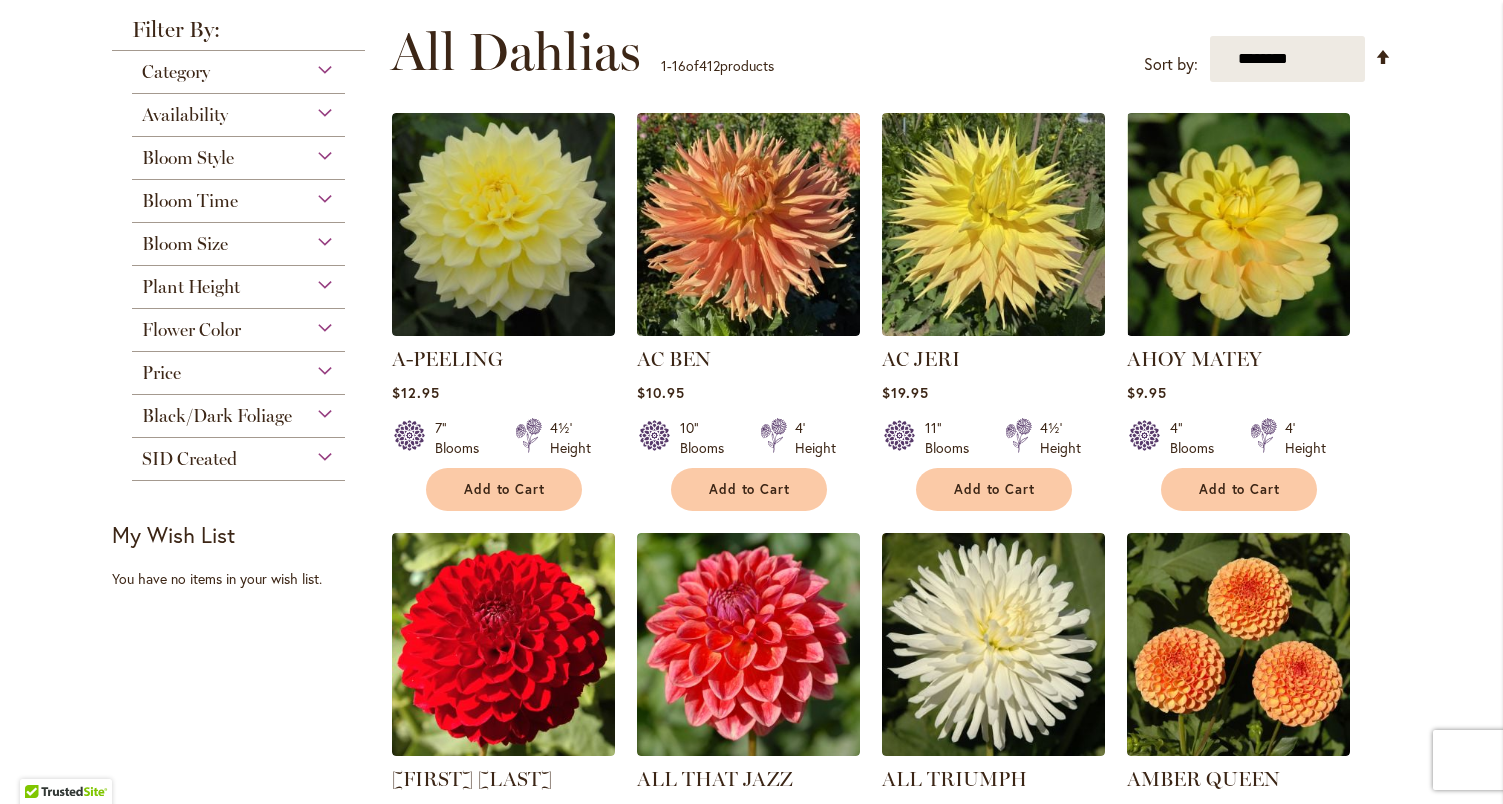 click on "Flower Color" at bounding box center [191, 330] 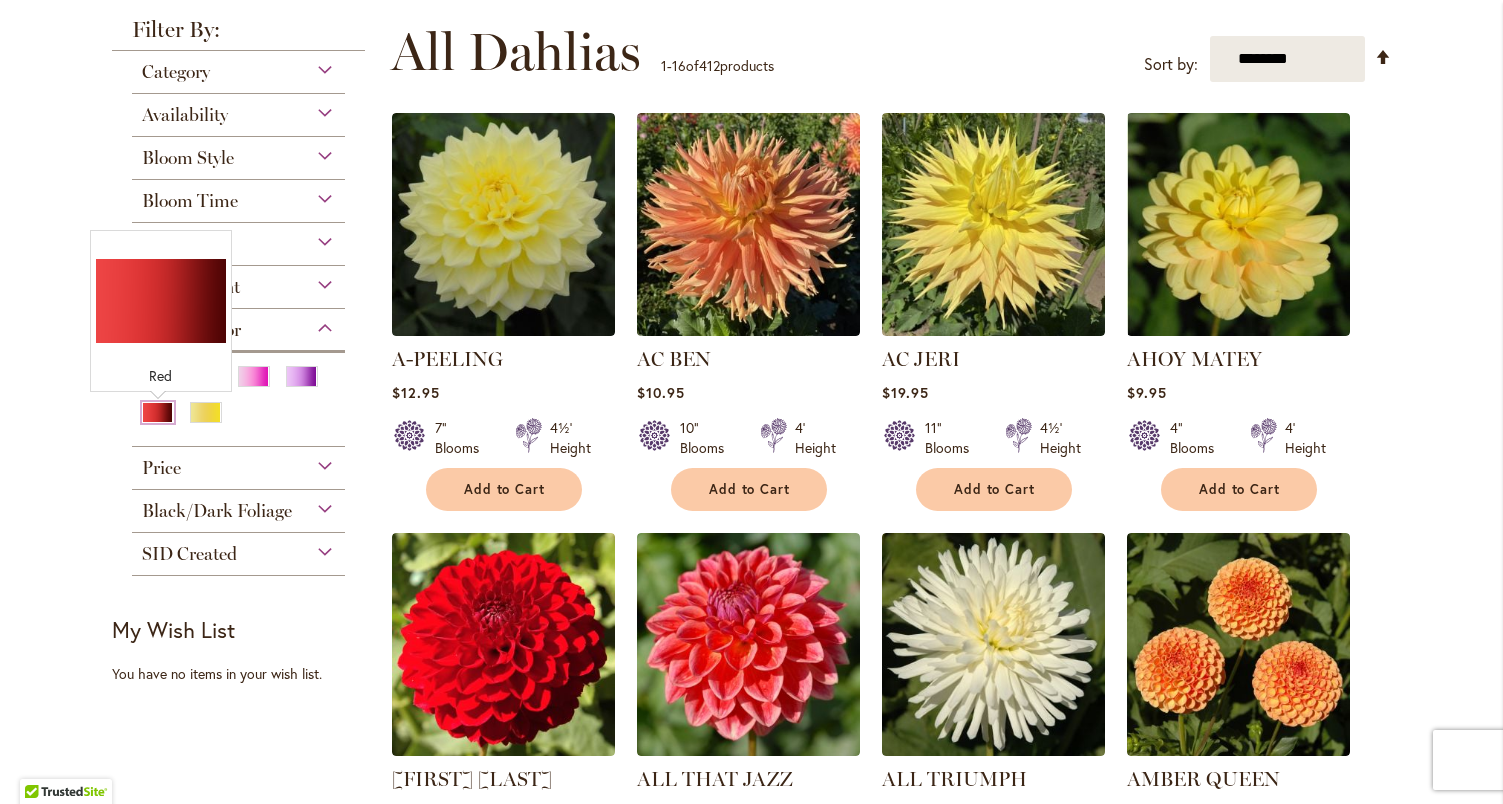 click at bounding box center (158, 412) 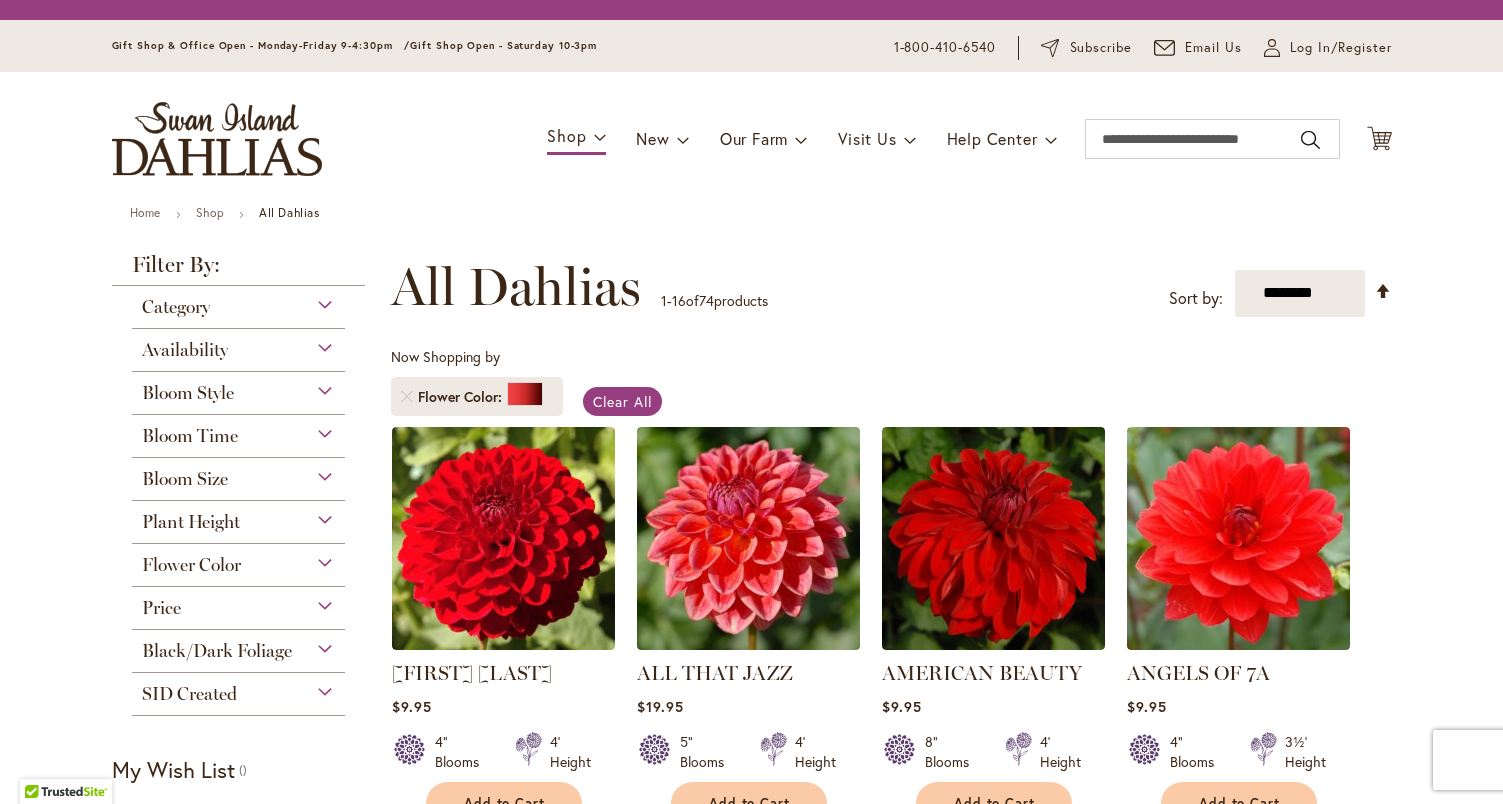 scroll, scrollTop: 0, scrollLeft: 0, axis: both 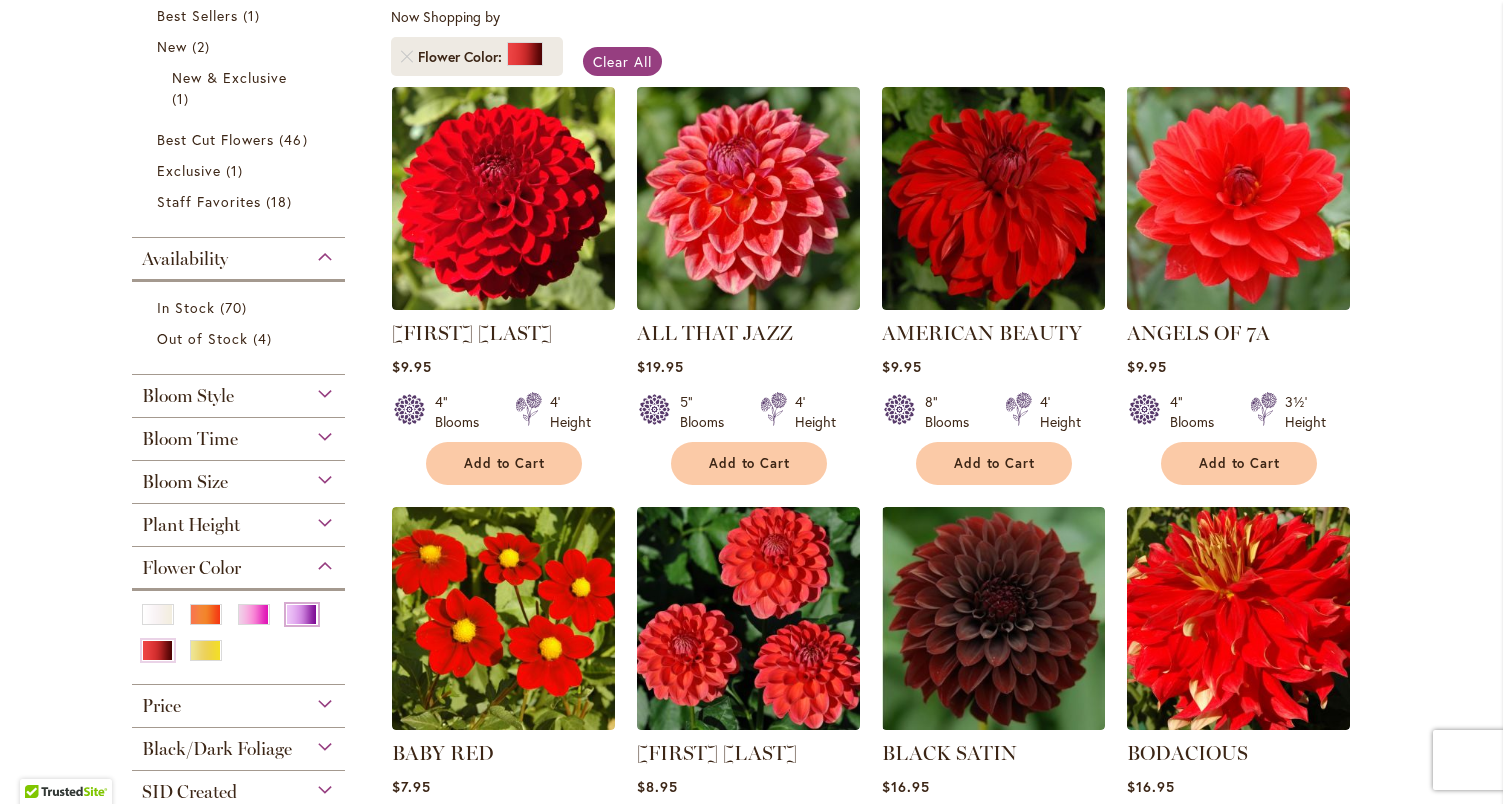 click at bounding box center (302, 614) 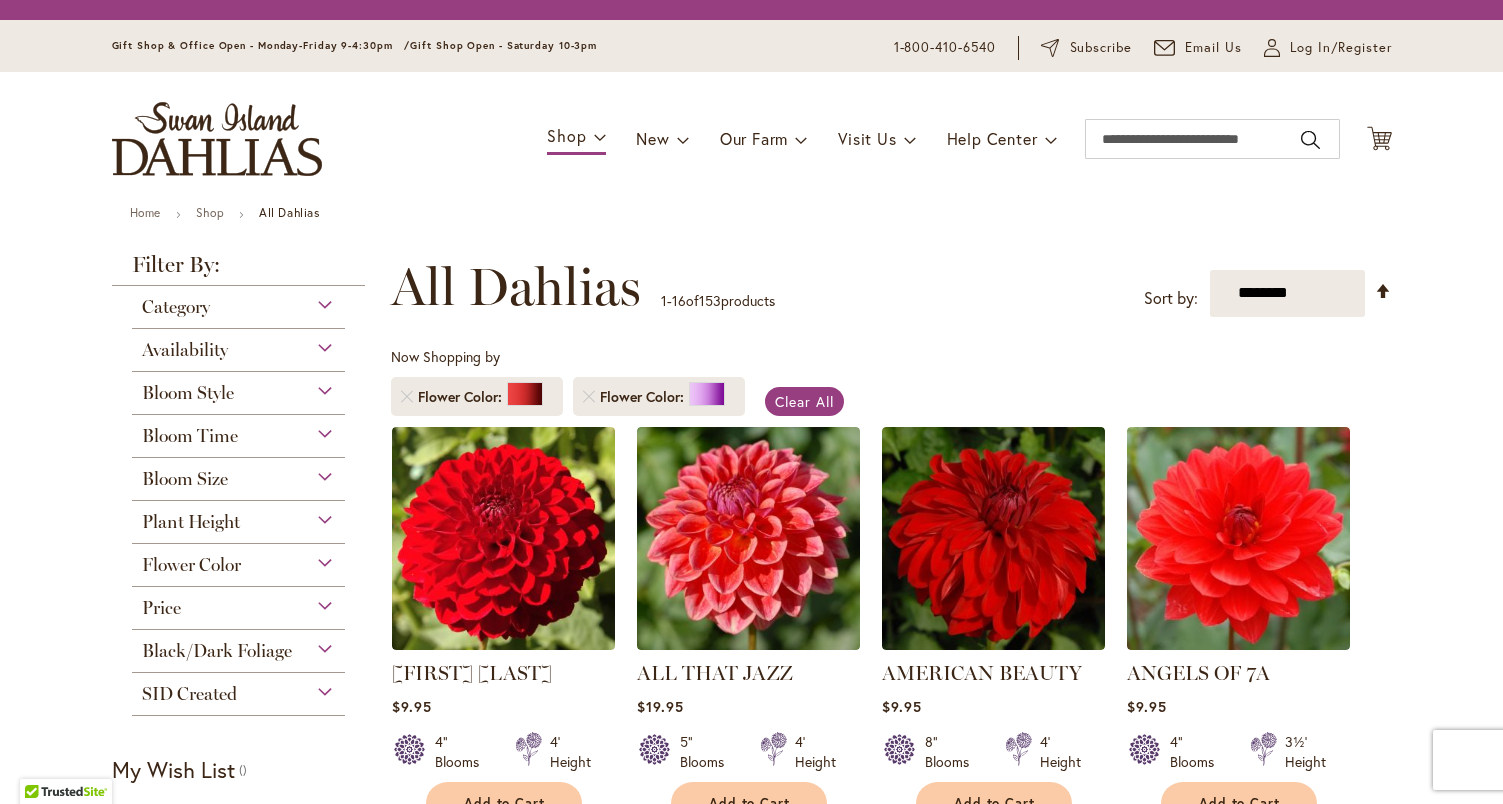 scroll, scrollTop: 0, scrollLeft: 0, axis: both 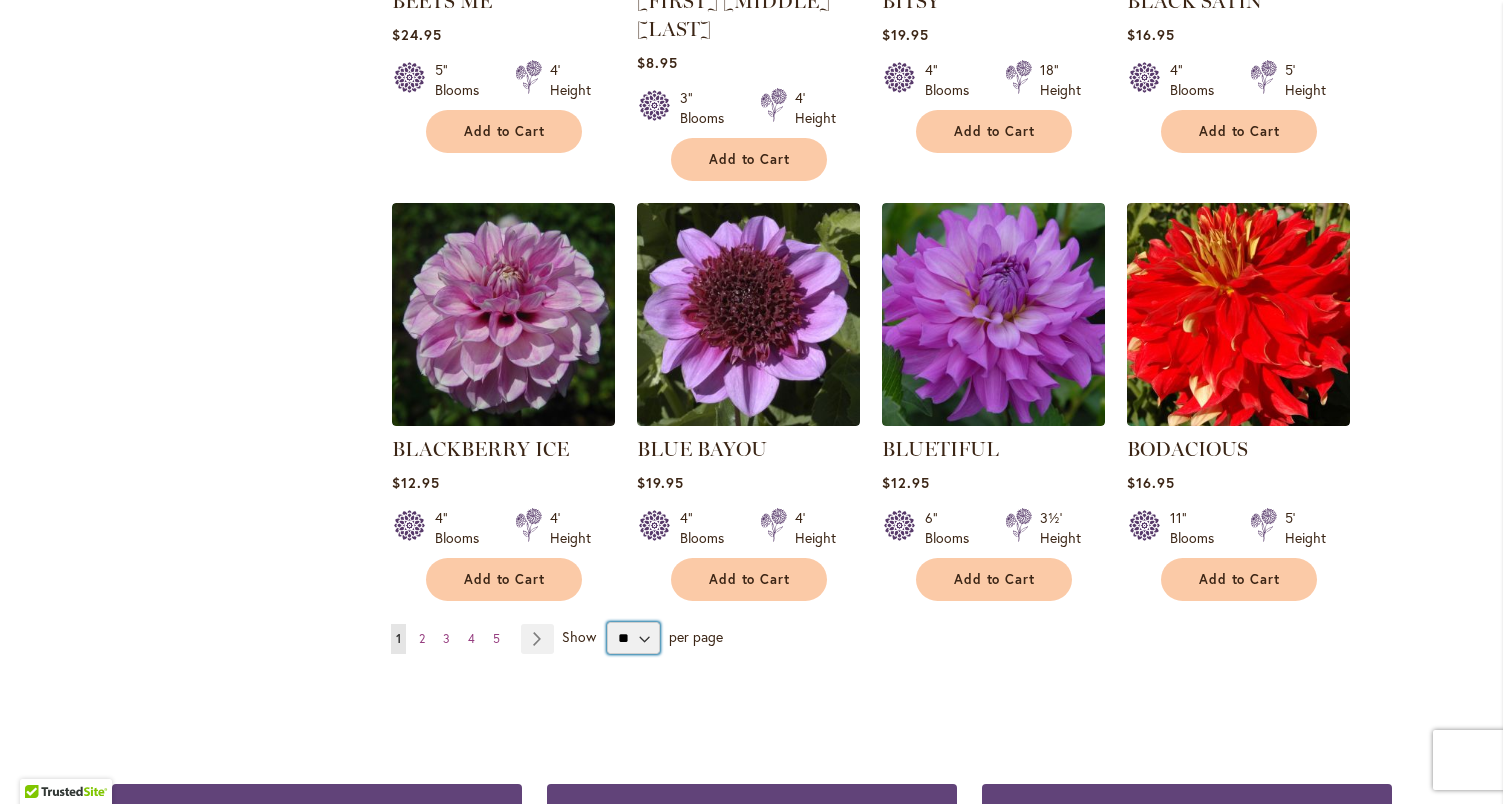 select on "**" 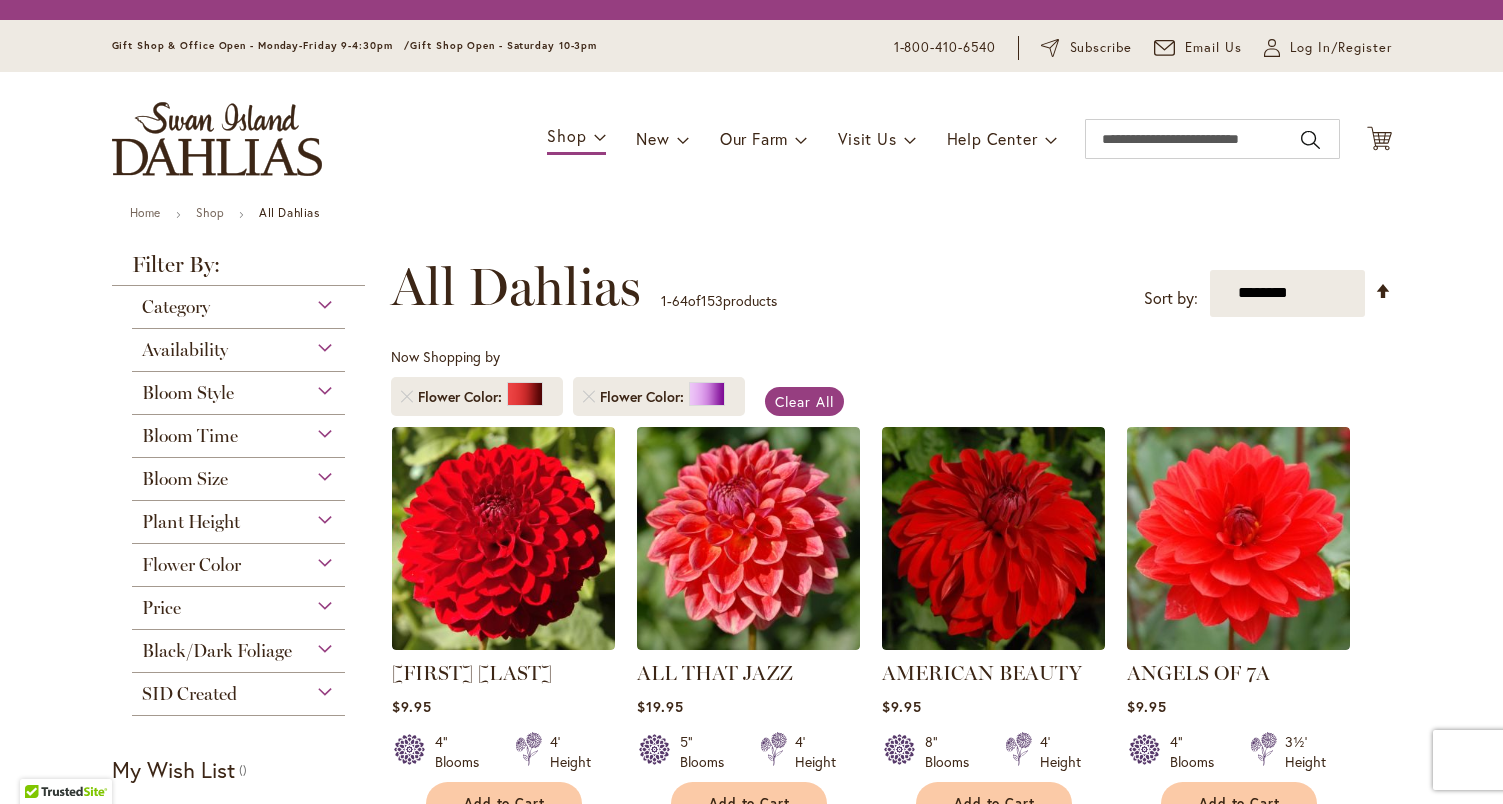 scroll, scrollTop: 0, scrollLeft: 0, axis: both 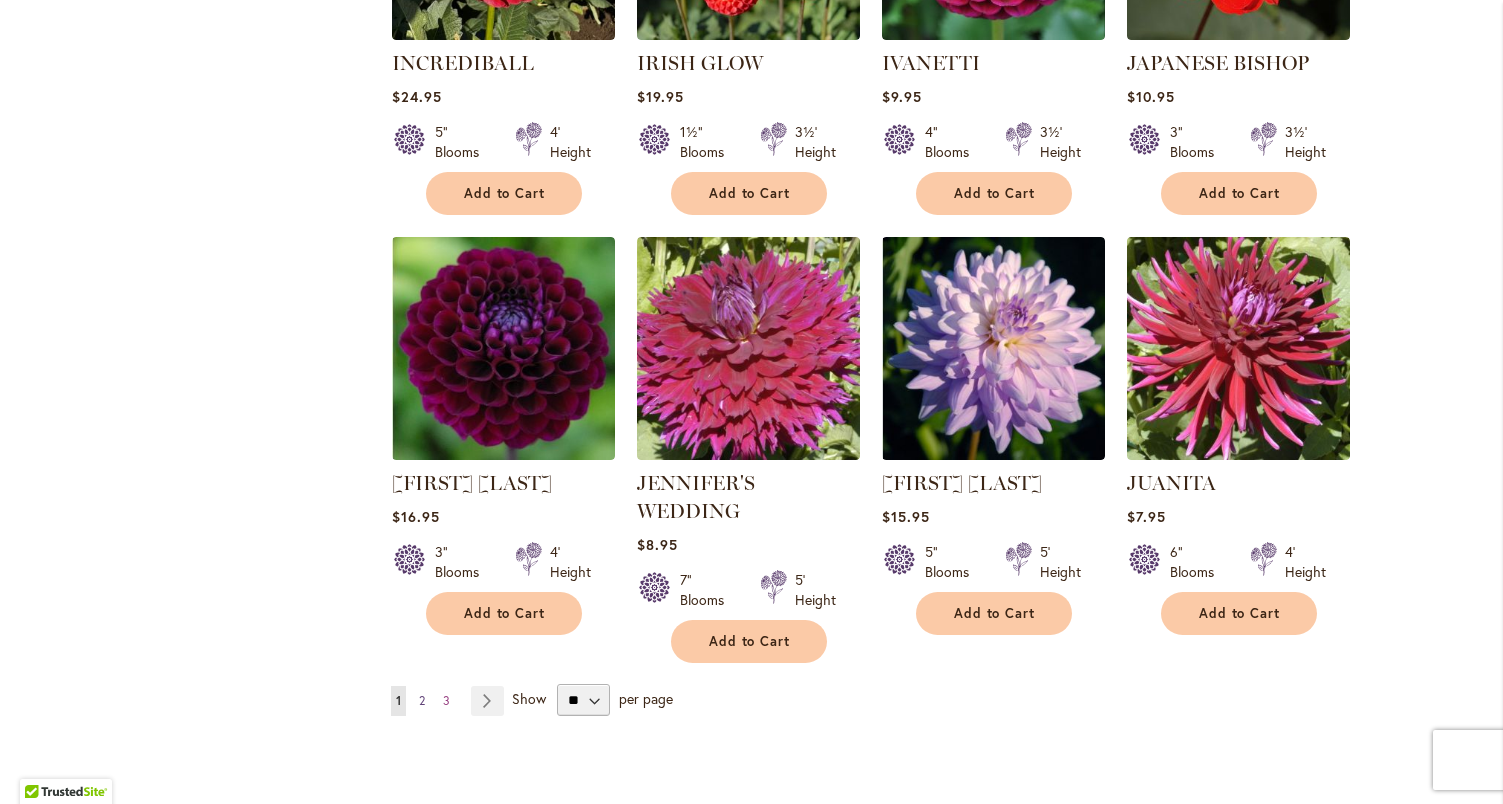 click on "2" at bounding box center [422, 700] 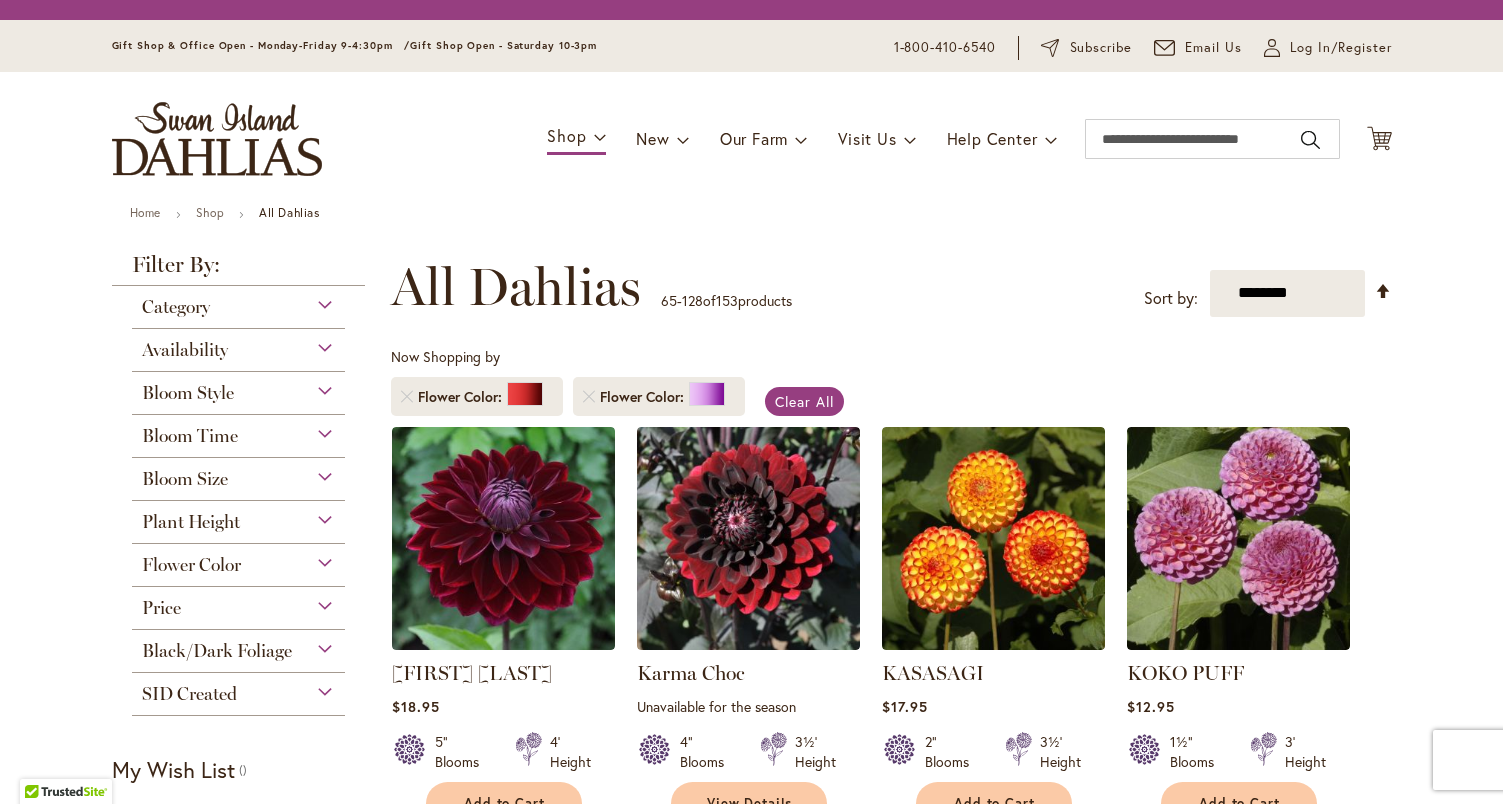 scroll, scrollTop: 0, scrollLeft: 0, axis: both 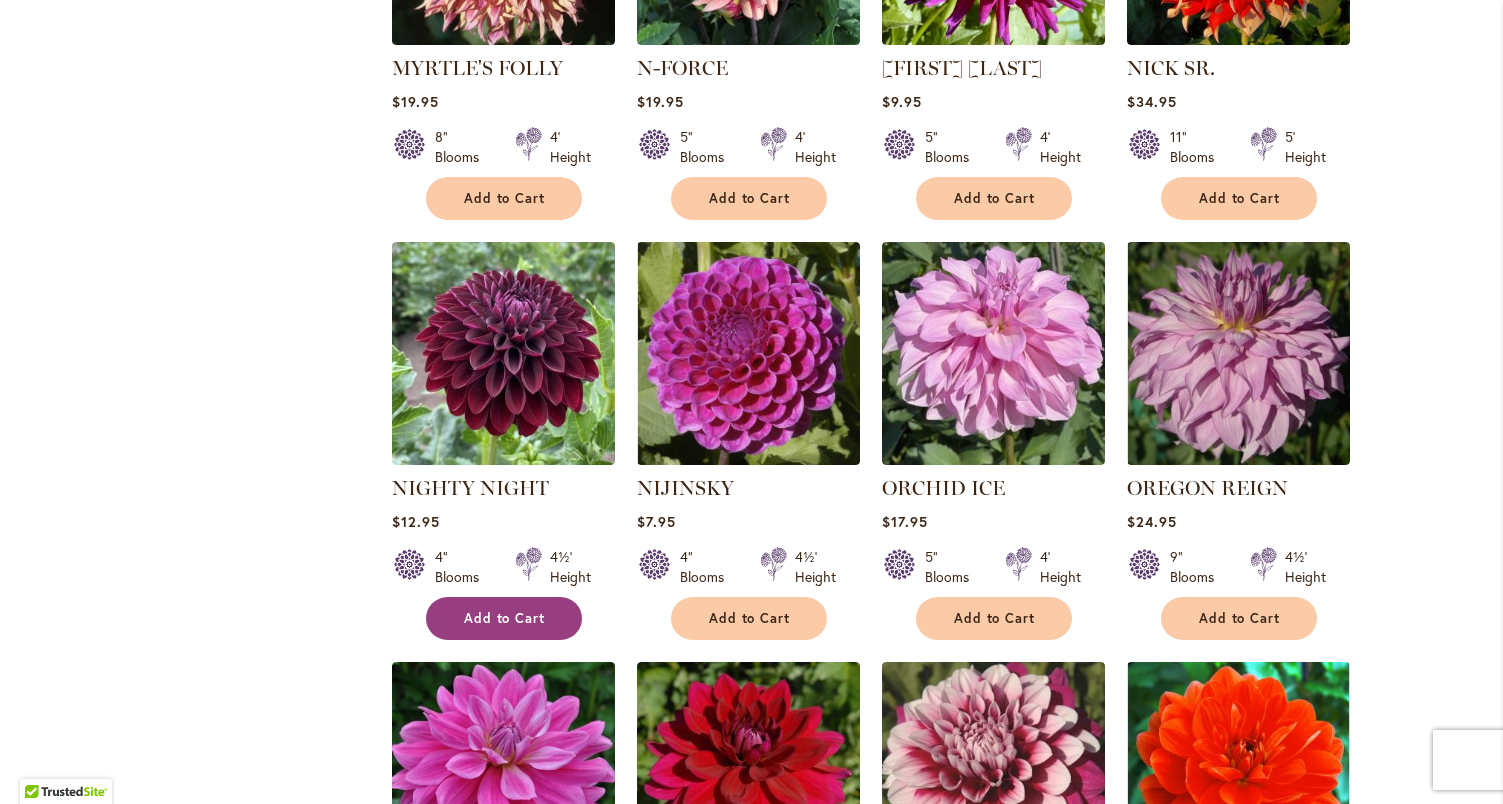 click on "Add to Cart" at bounding box center [504, 618] 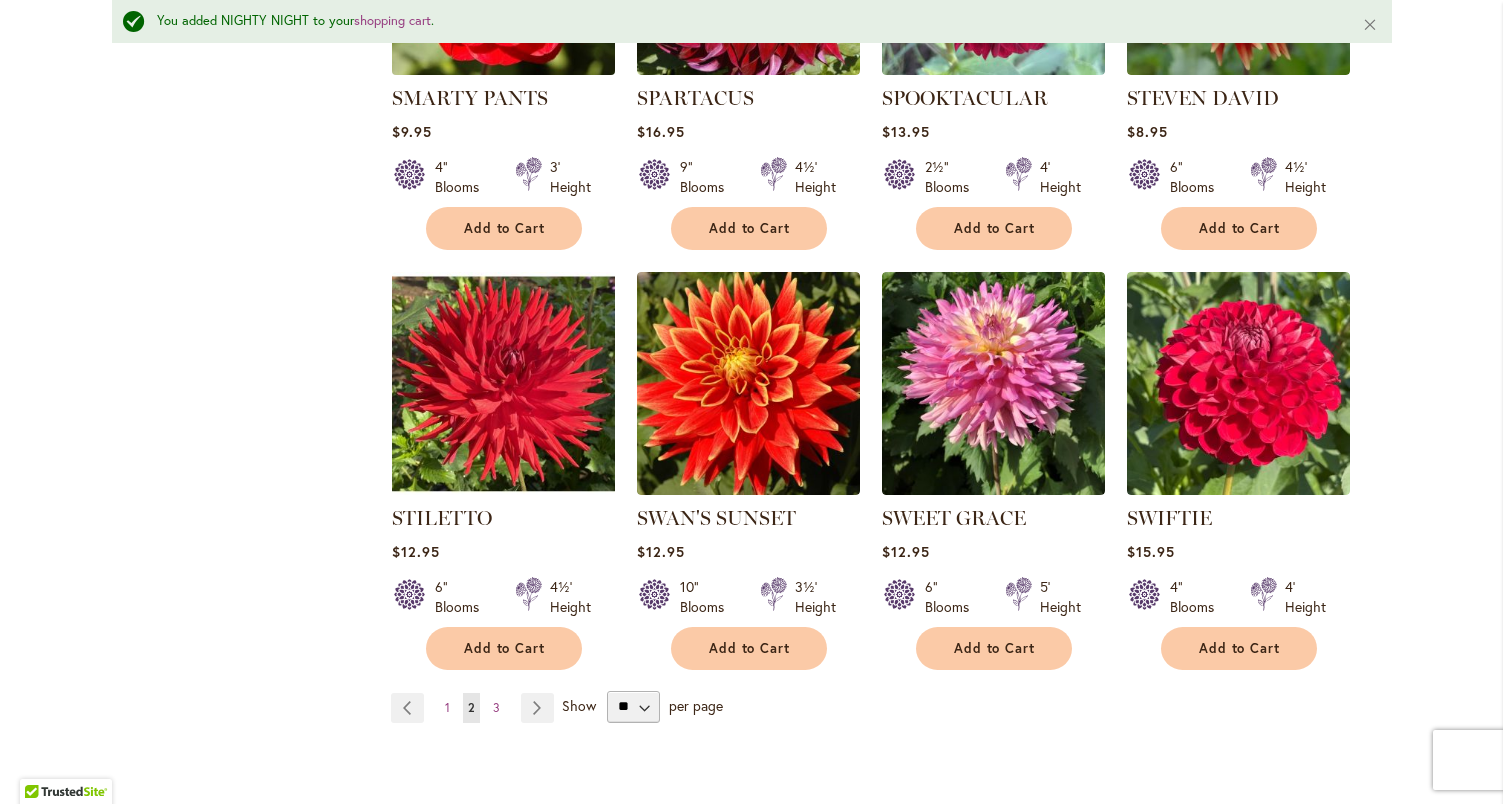 scroll, scrollTop: 6635, scrollLeft: 0, axis: vertical 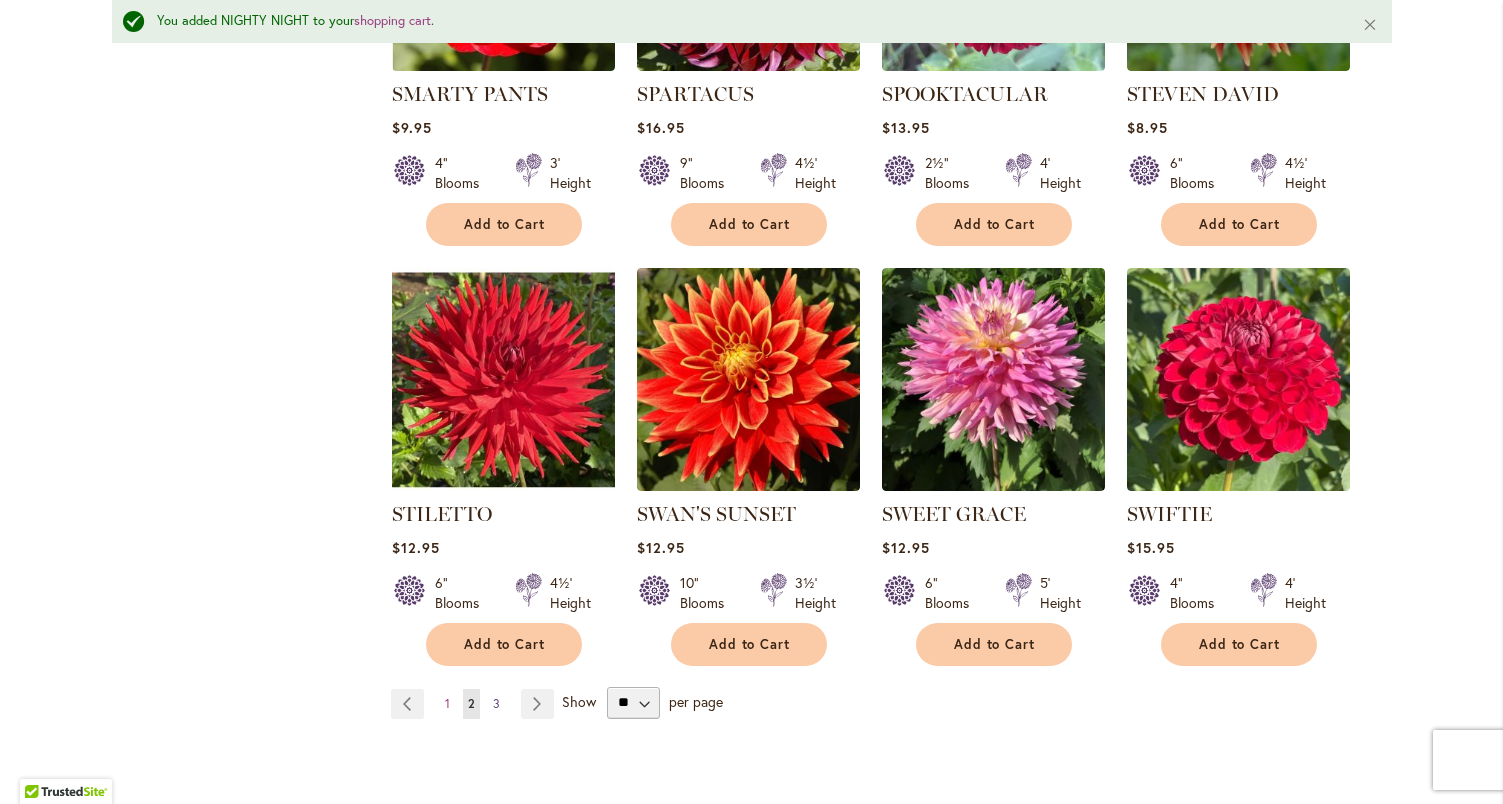 click on "3" at bounding box center [496, 703] 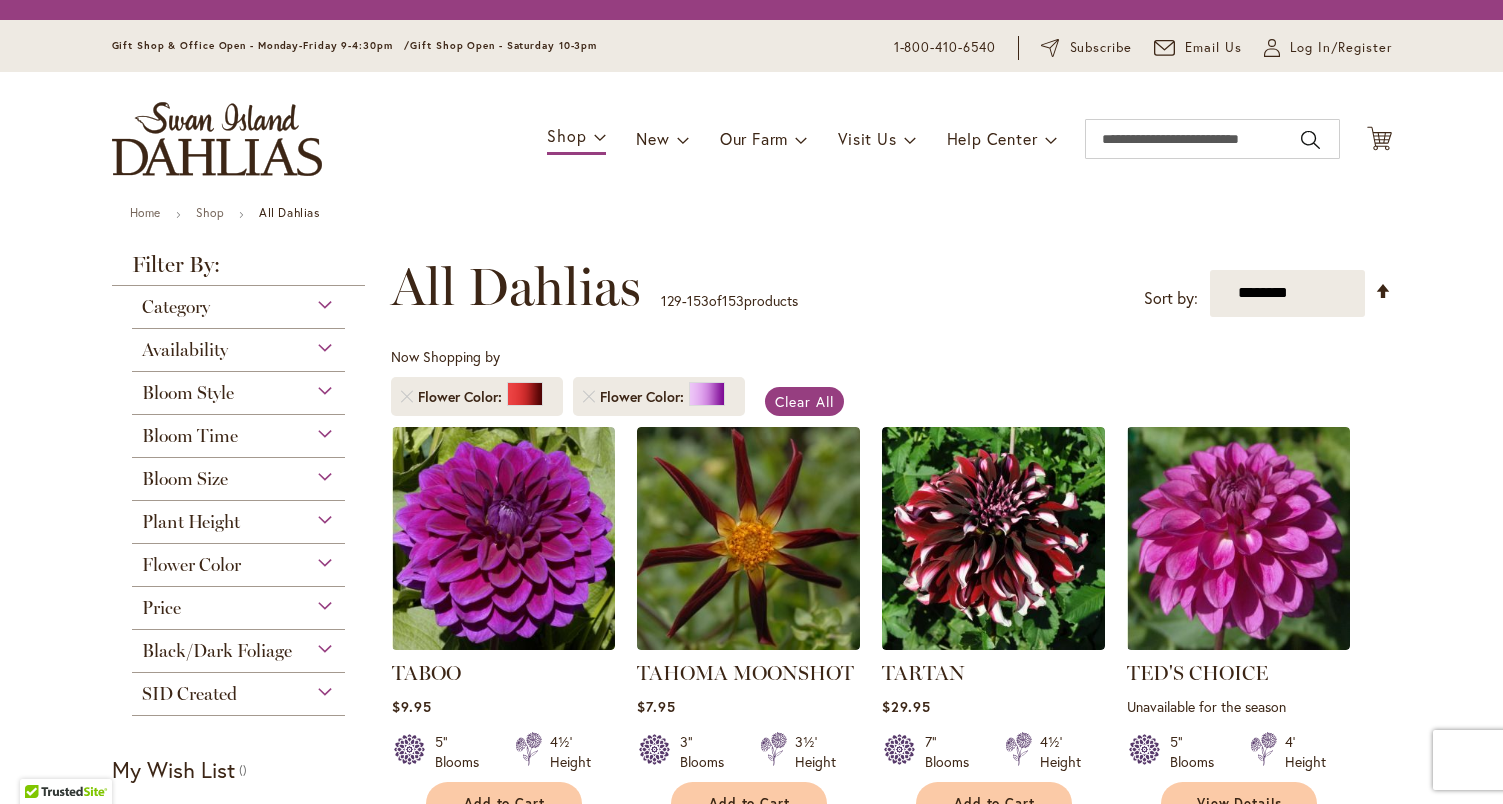 scroll, scrollTop: 0, scrollLeft: 0, axis: both 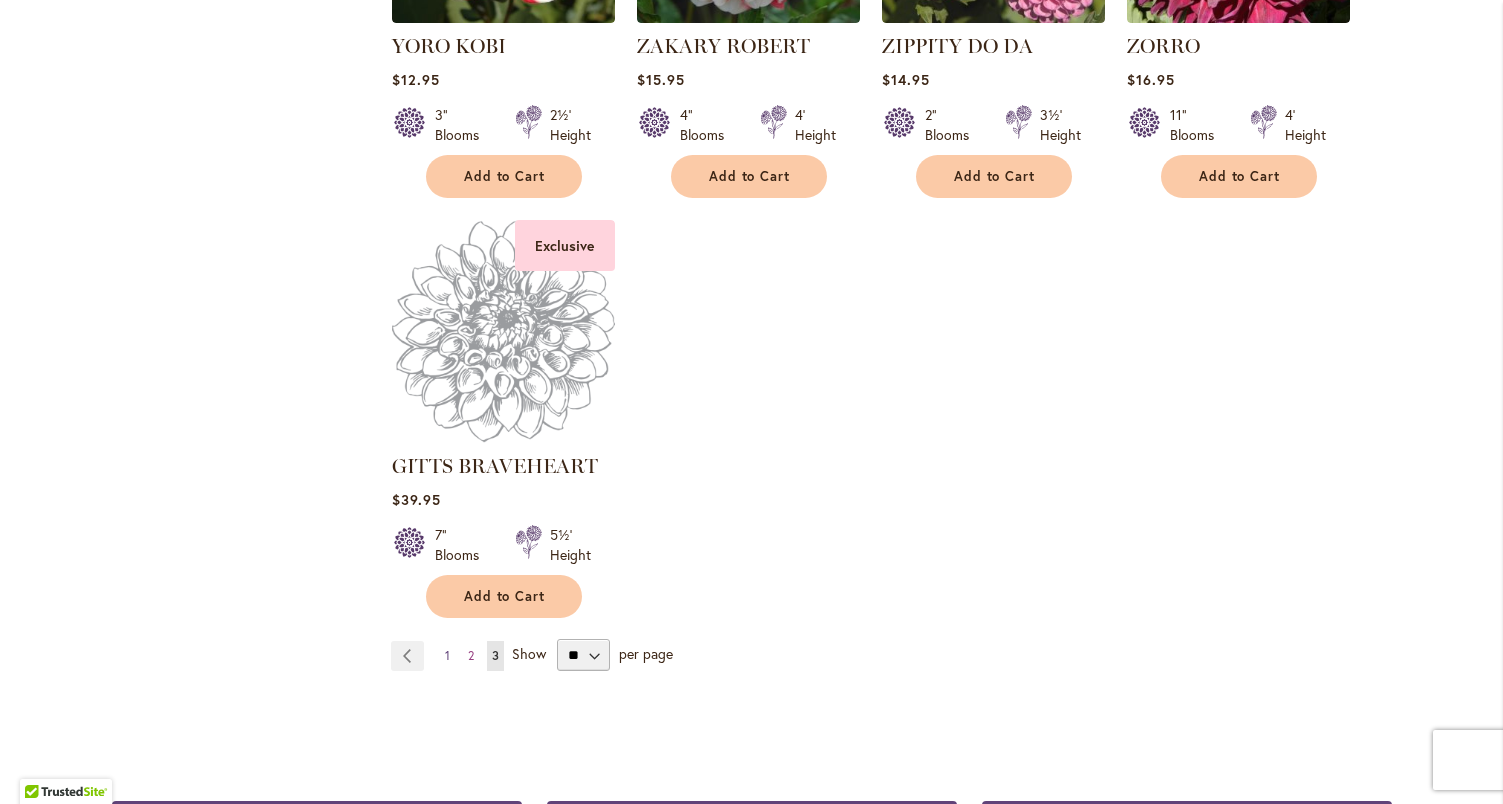 click on "1" at bounding box center [447, 655] 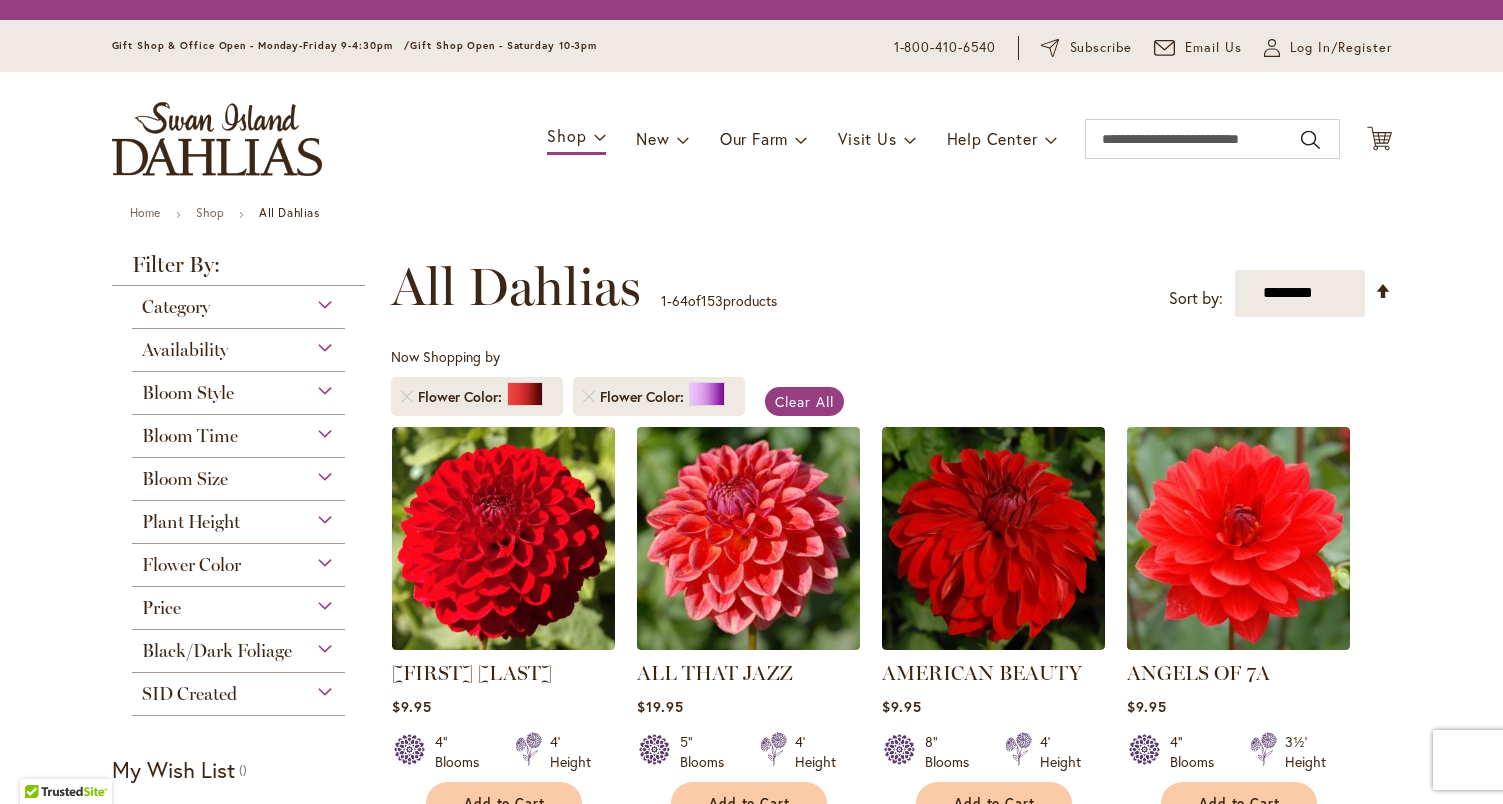 scroll, scrollTop: 0, scrollLeft: 0, axis: both 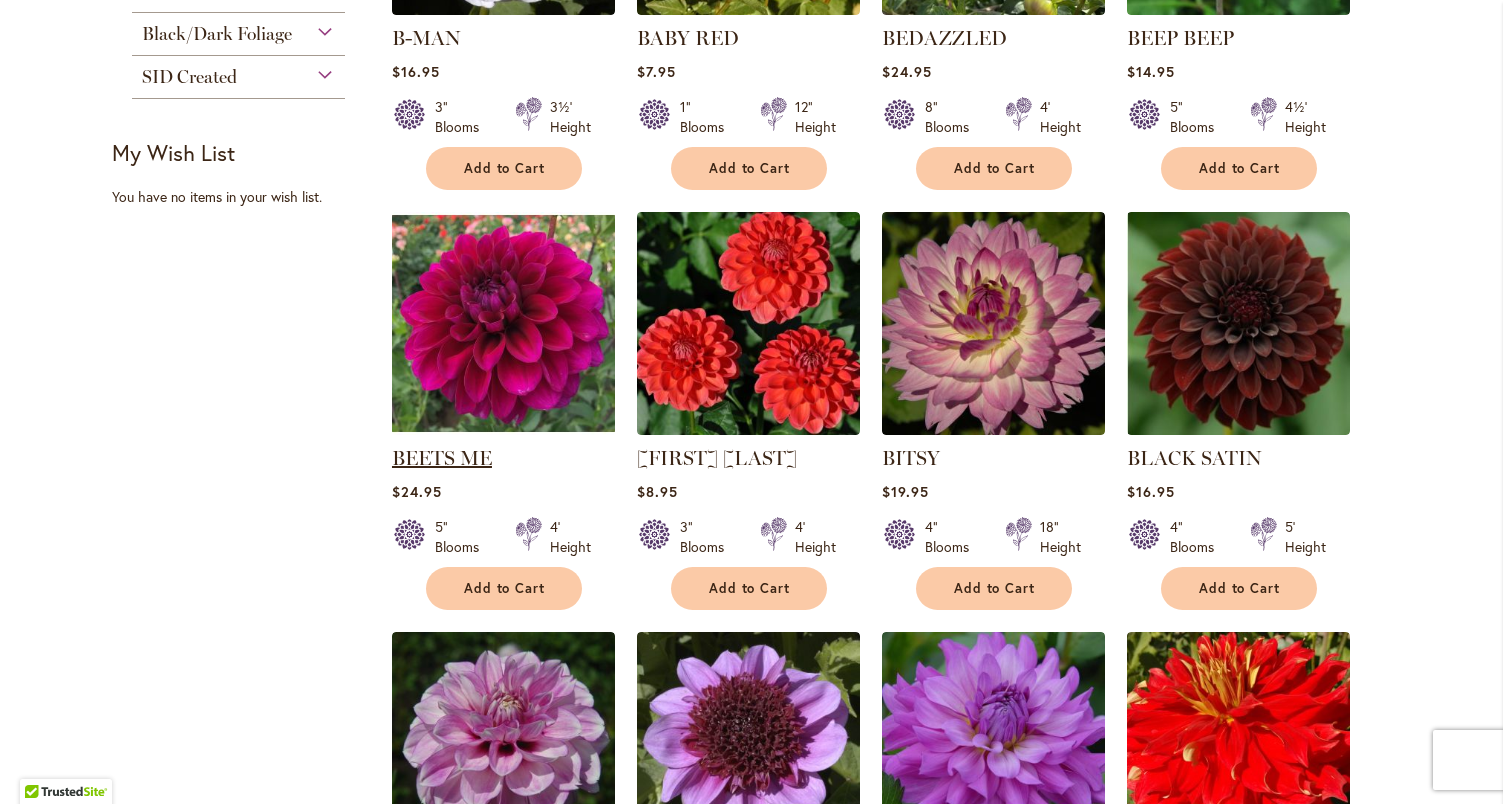 click on "BEETS ME" at bounding box center [442, 458] 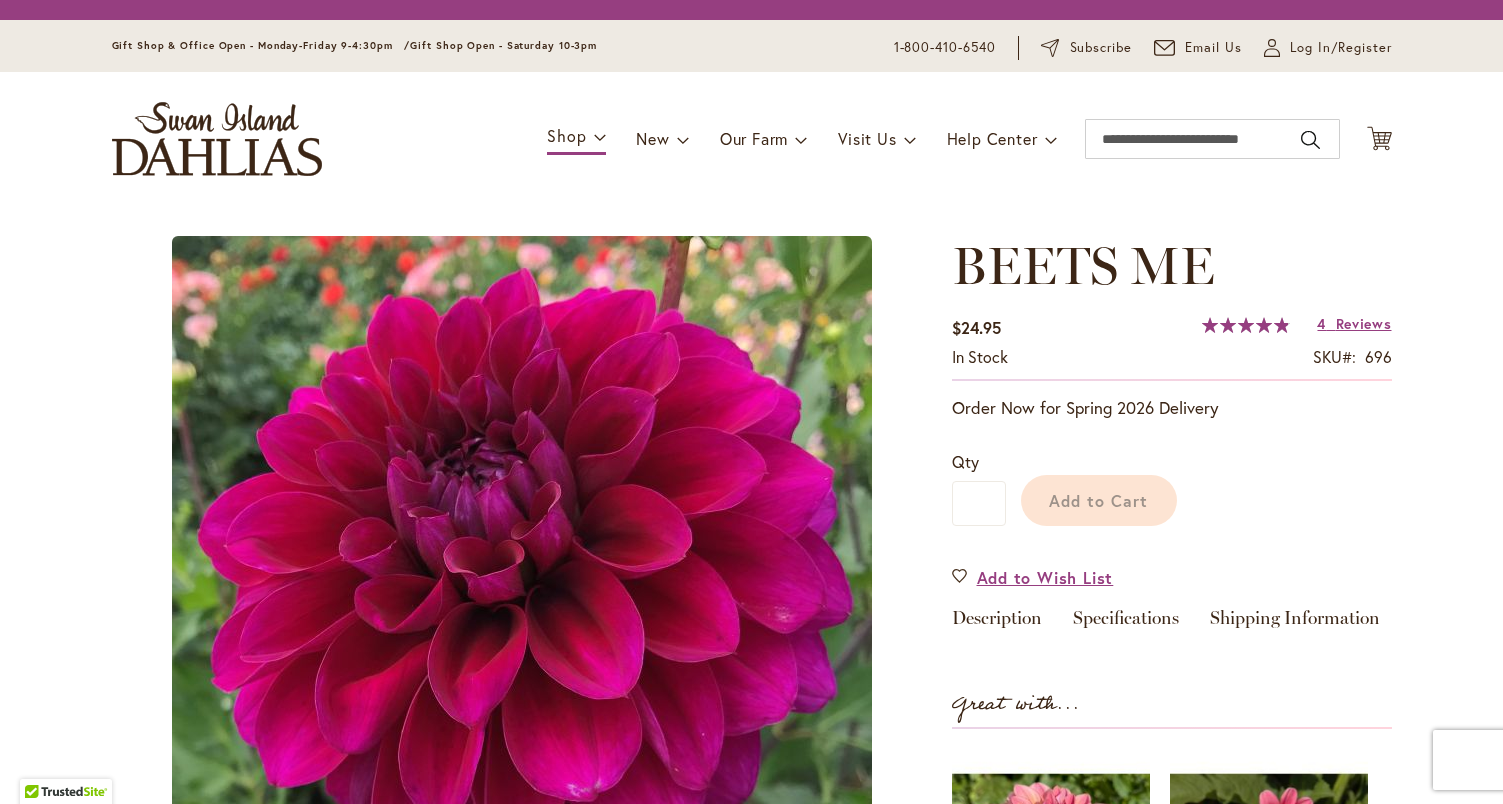 scroll, scrollTop: 0, scrollLeft: 0, axis: both 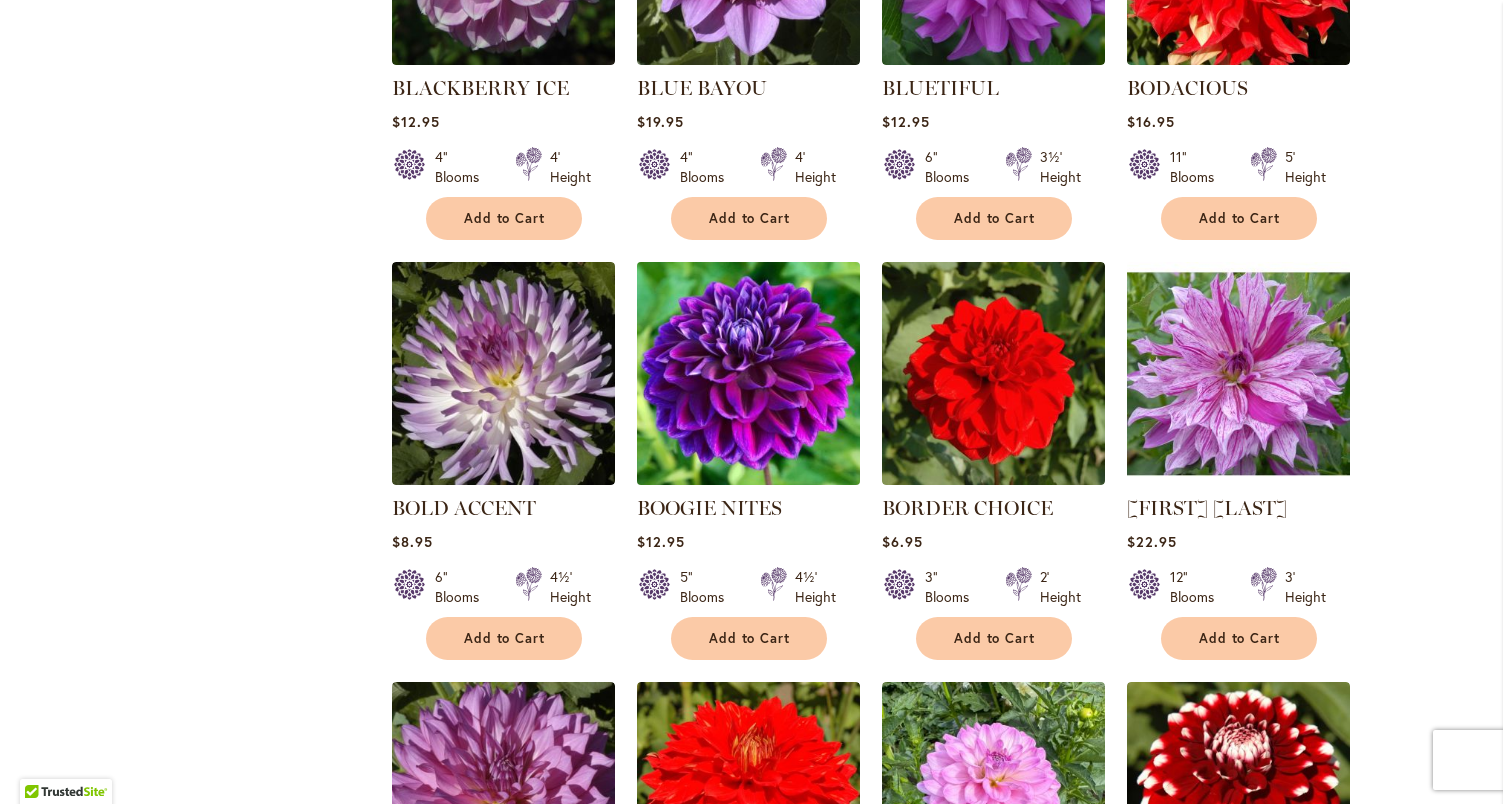 click at bounding box center [748, 373] 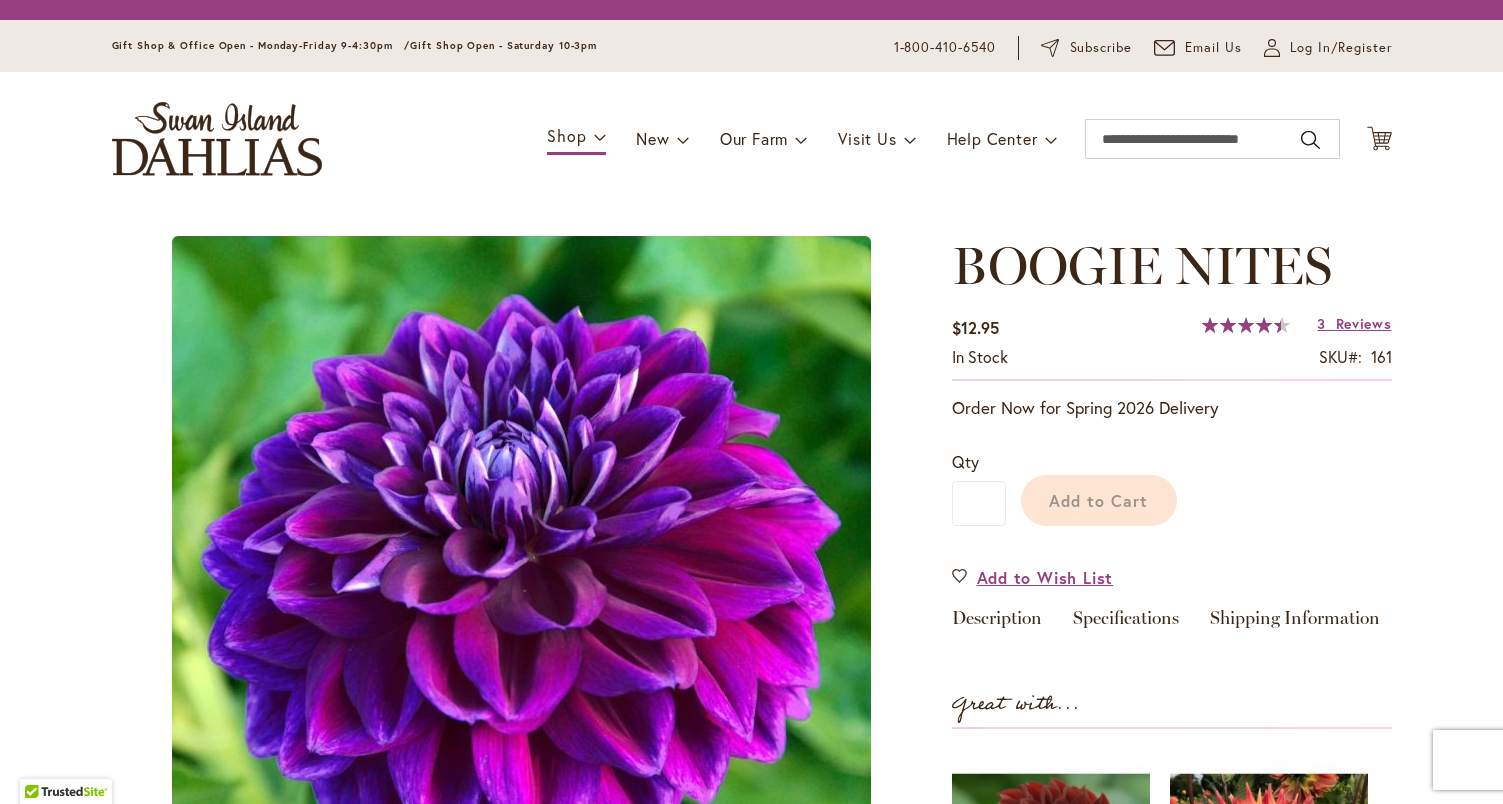 scroll, scrollTop: 0, scrollLeft: 0, axis: both 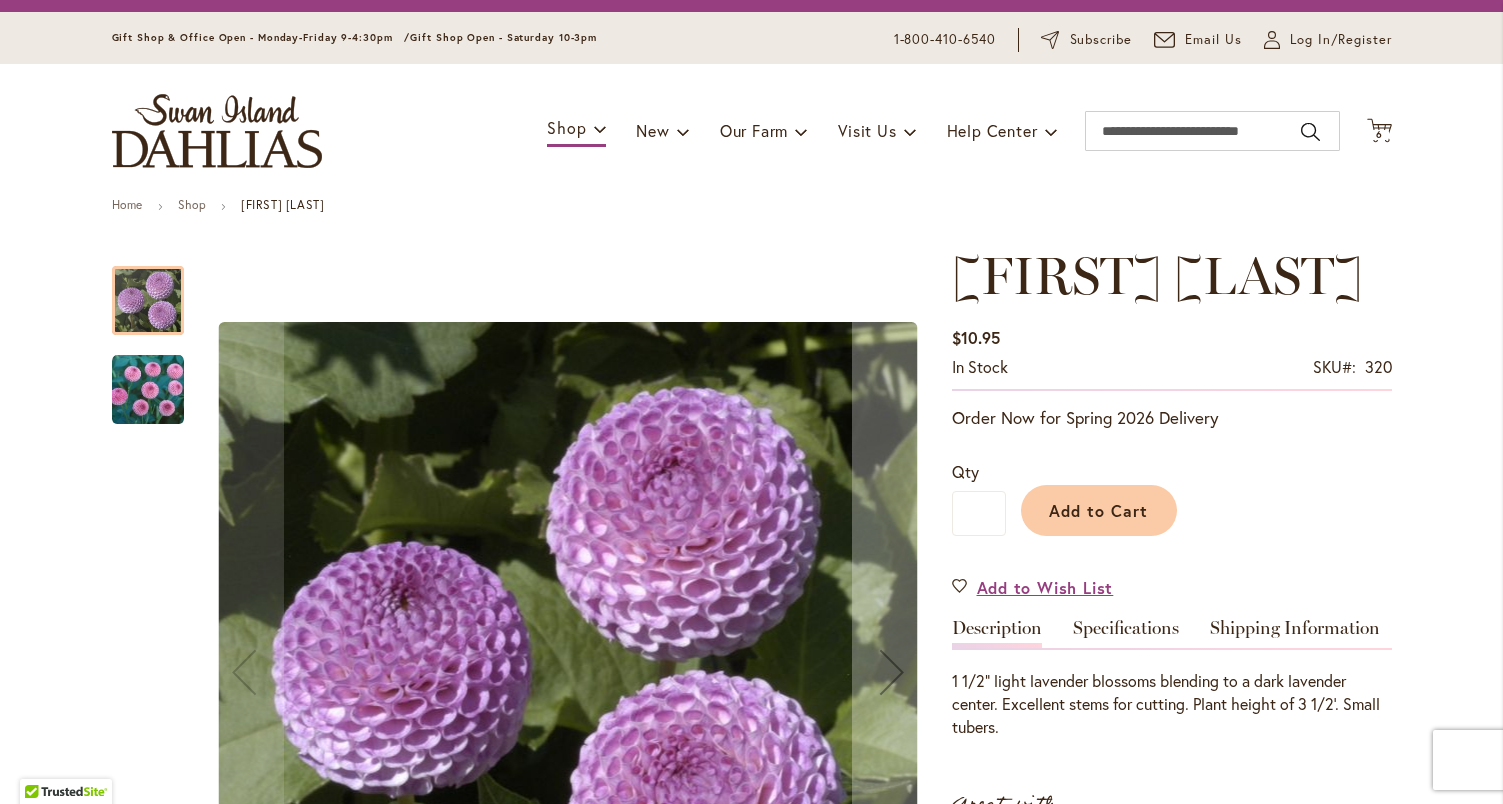 click at bounding box center [148, 390] 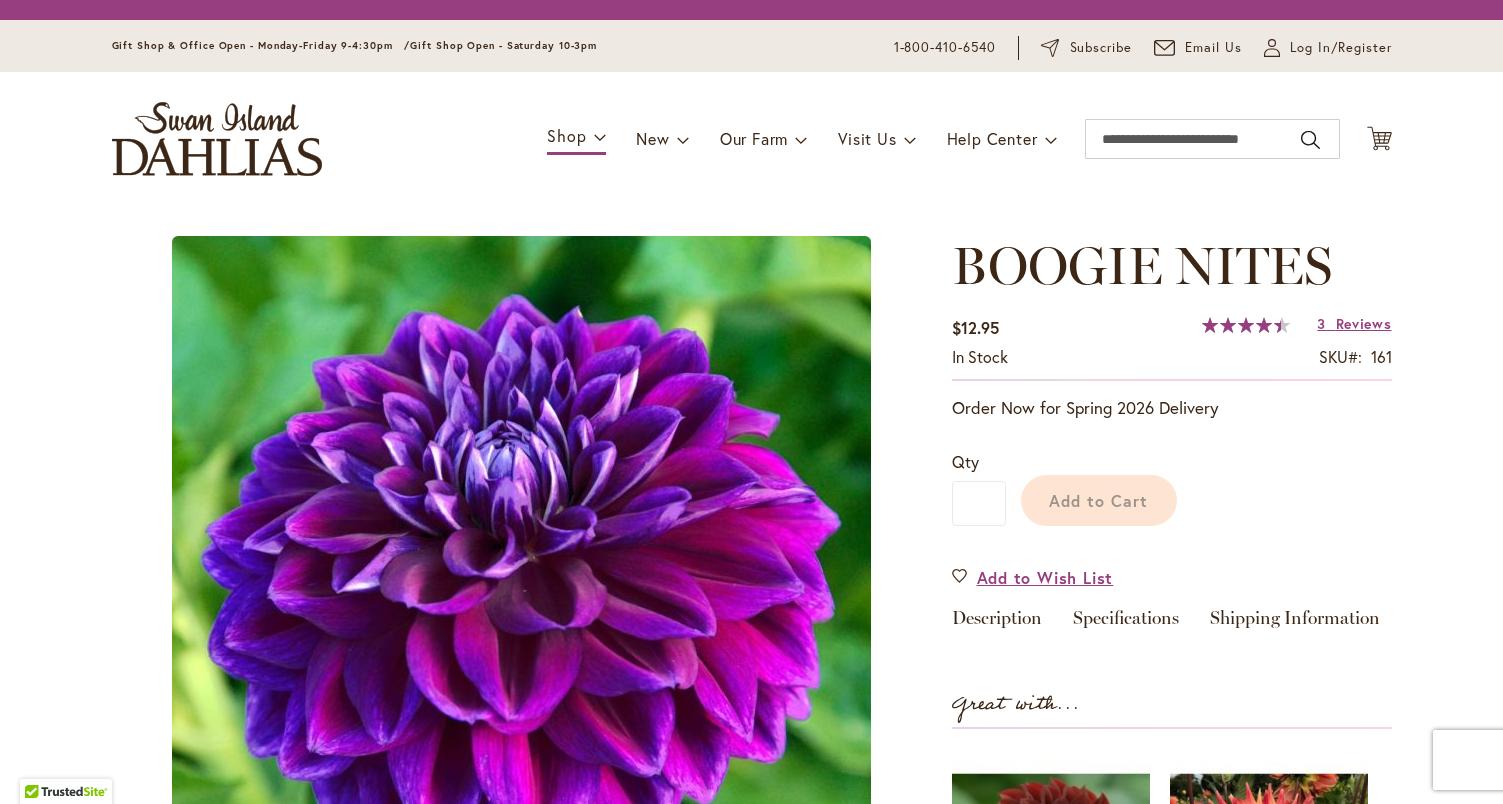 scroll, scrollTop: 0, scrollLeft: 0, axis: both 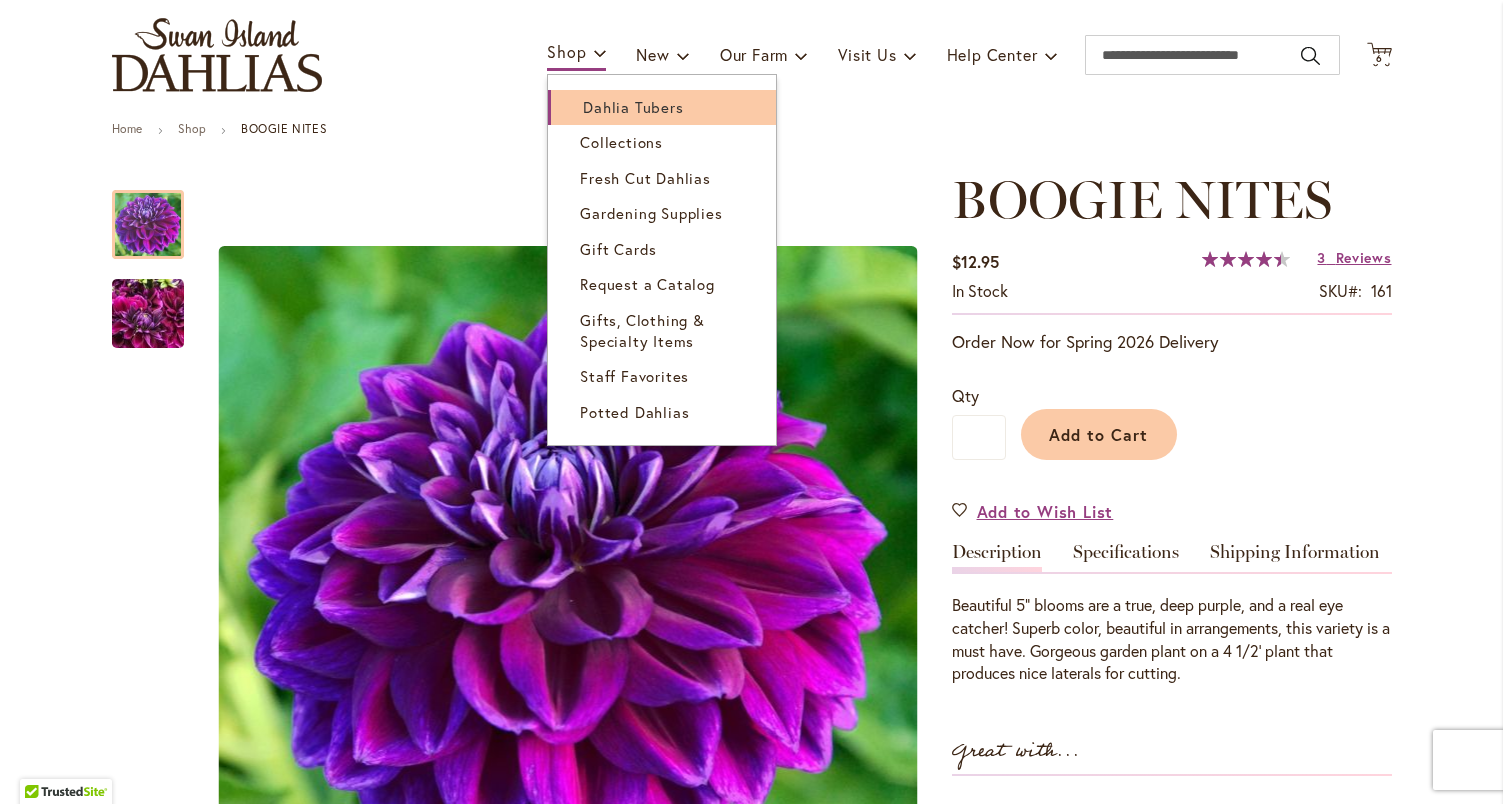 click on "Dahlia Tubers" at bounding box center [662, 107] 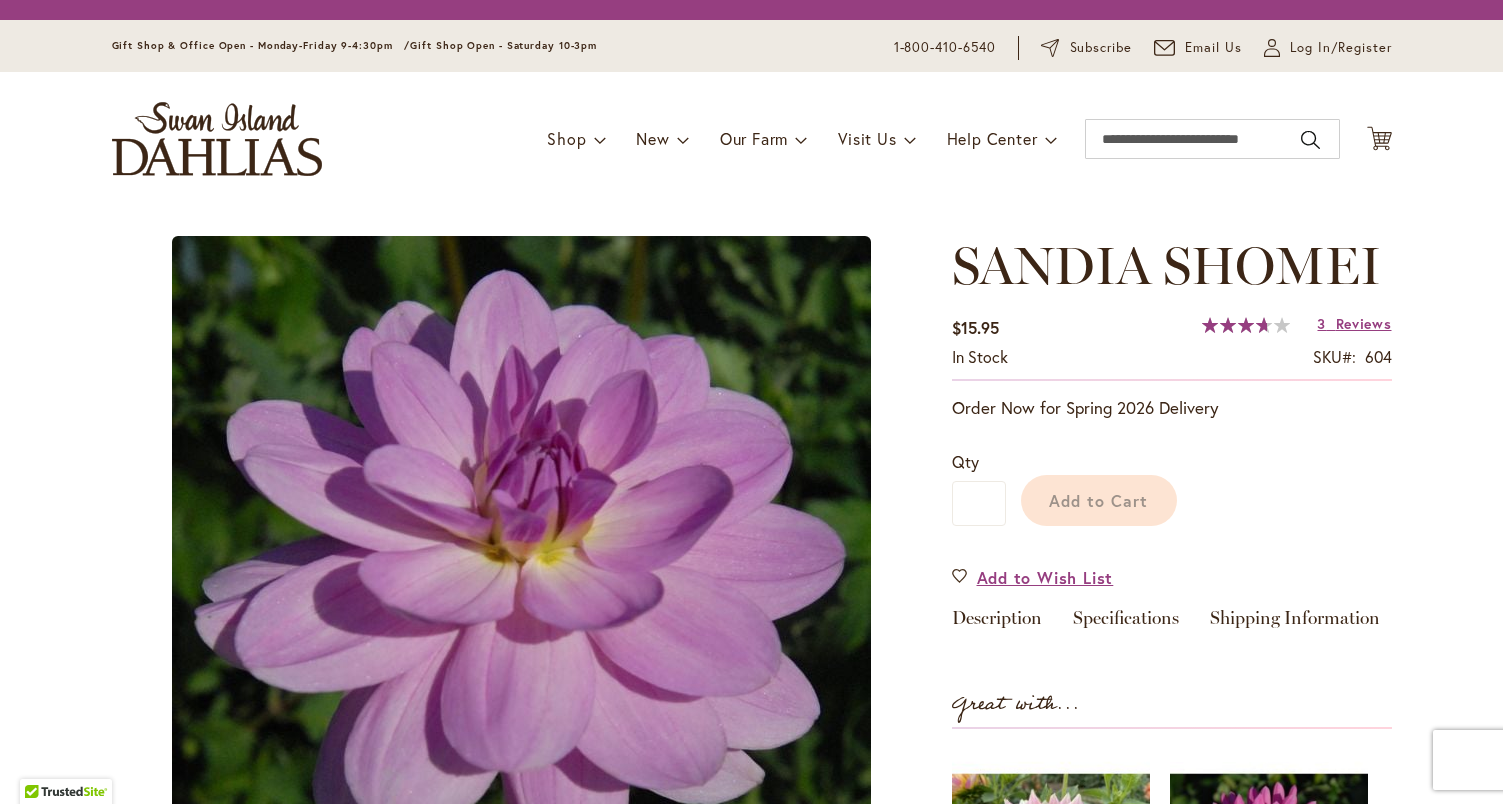 scroll, scrollTop: 0, scrollLeft: 0, axis: both 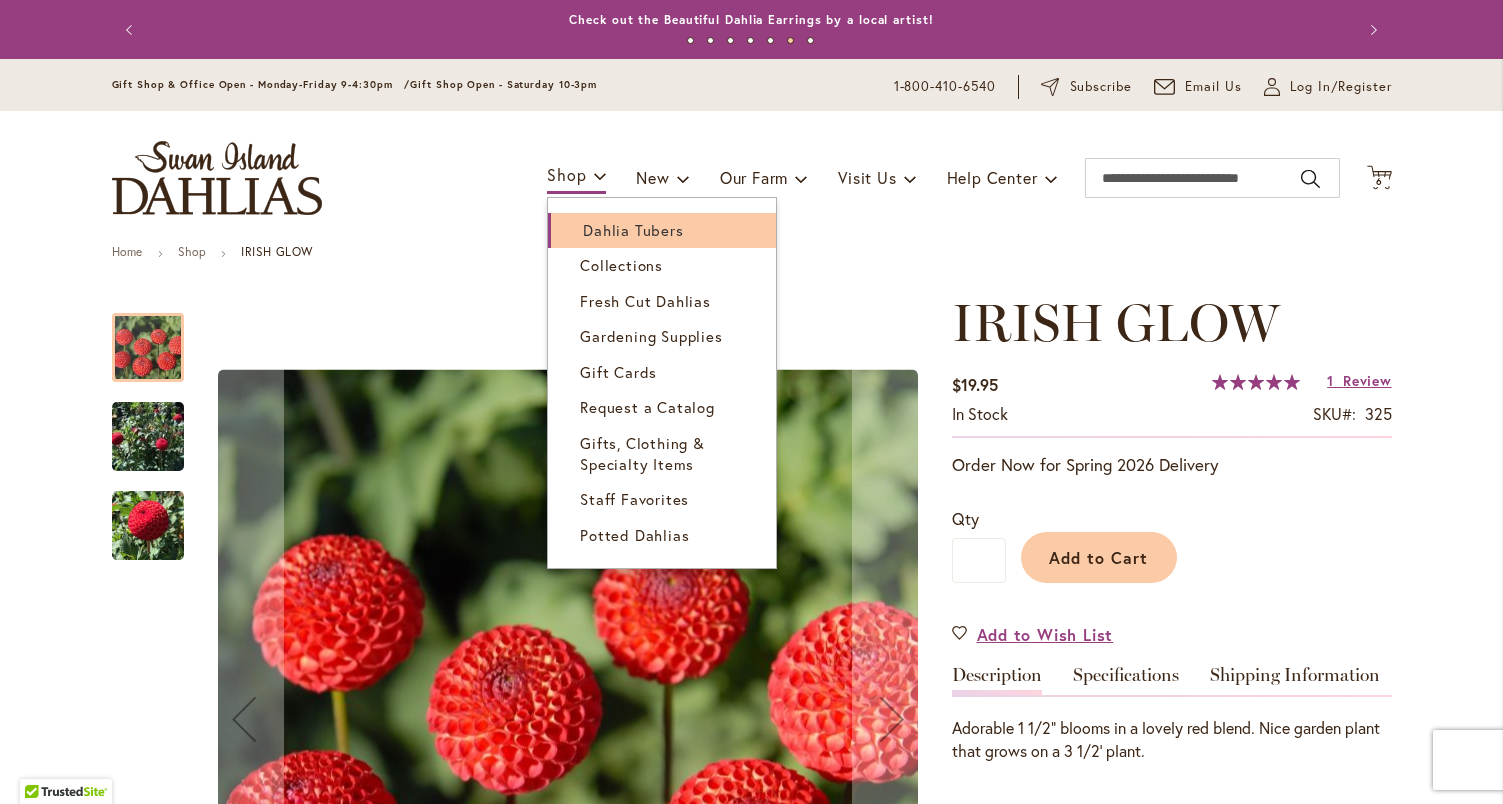 click on "Dahlia Tubers" at bounding box center [662, 230] 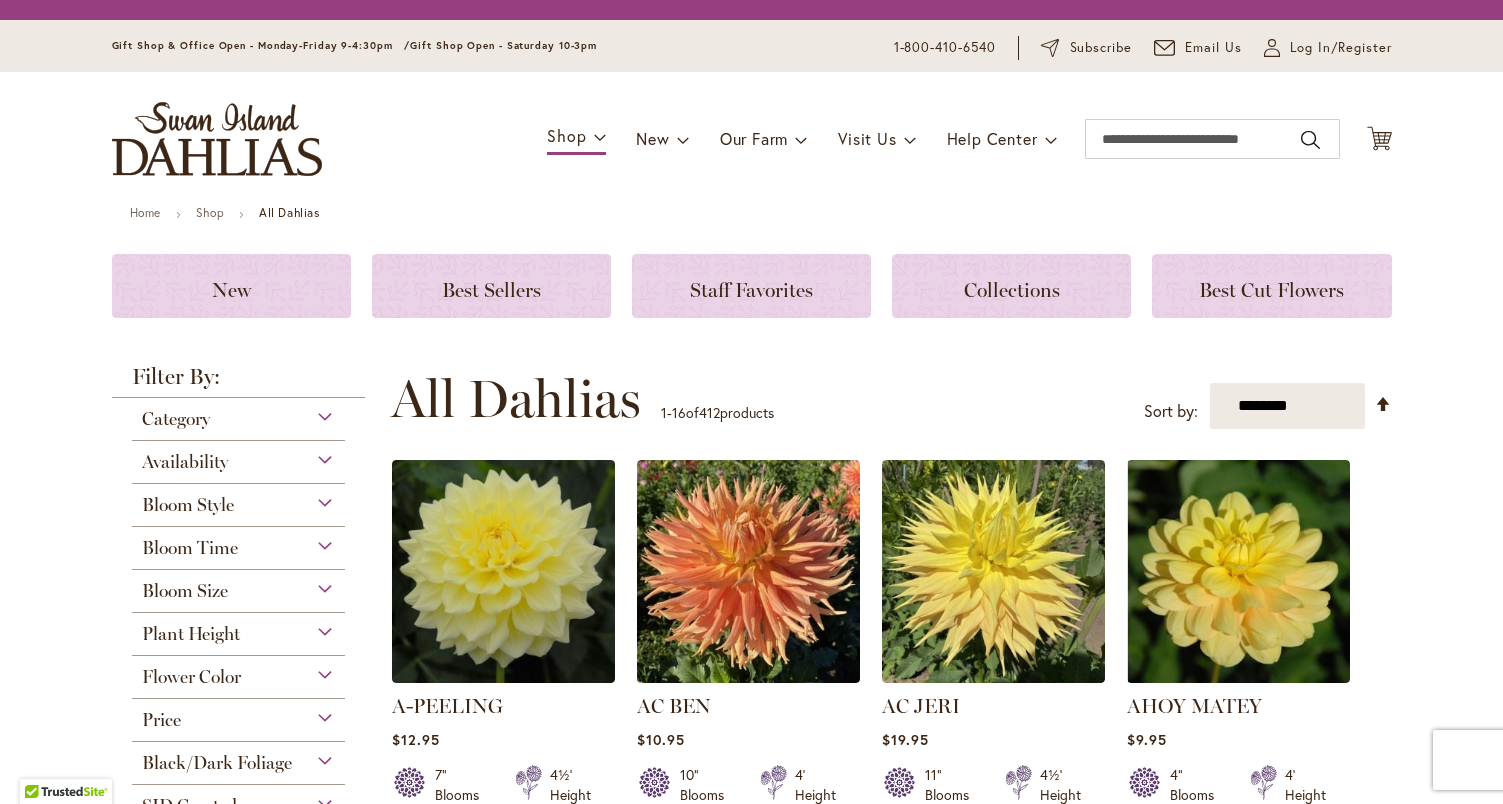 scroll, scrollTop: 0, scrollLeft: 0, axis: both 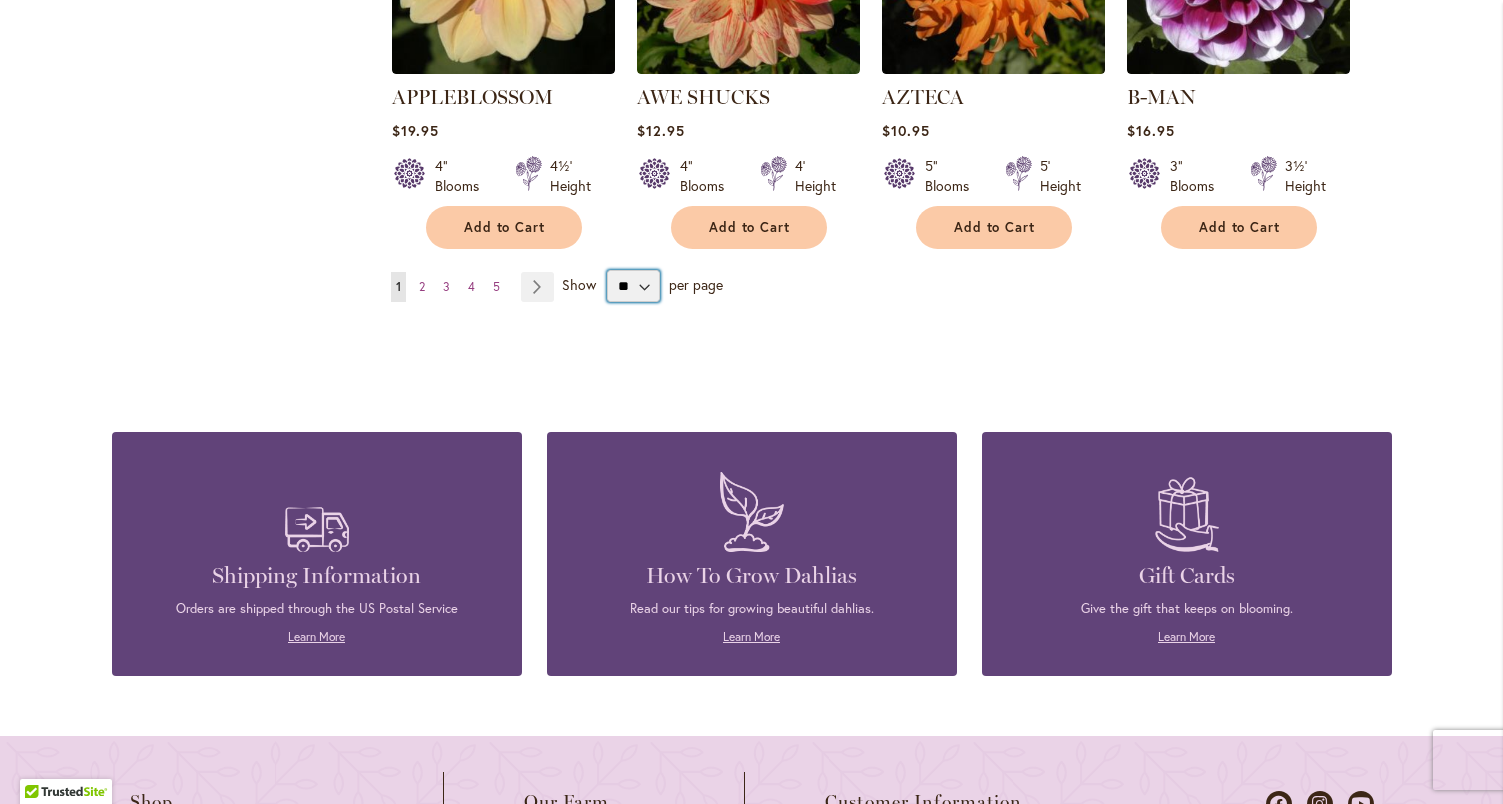 select on "**" 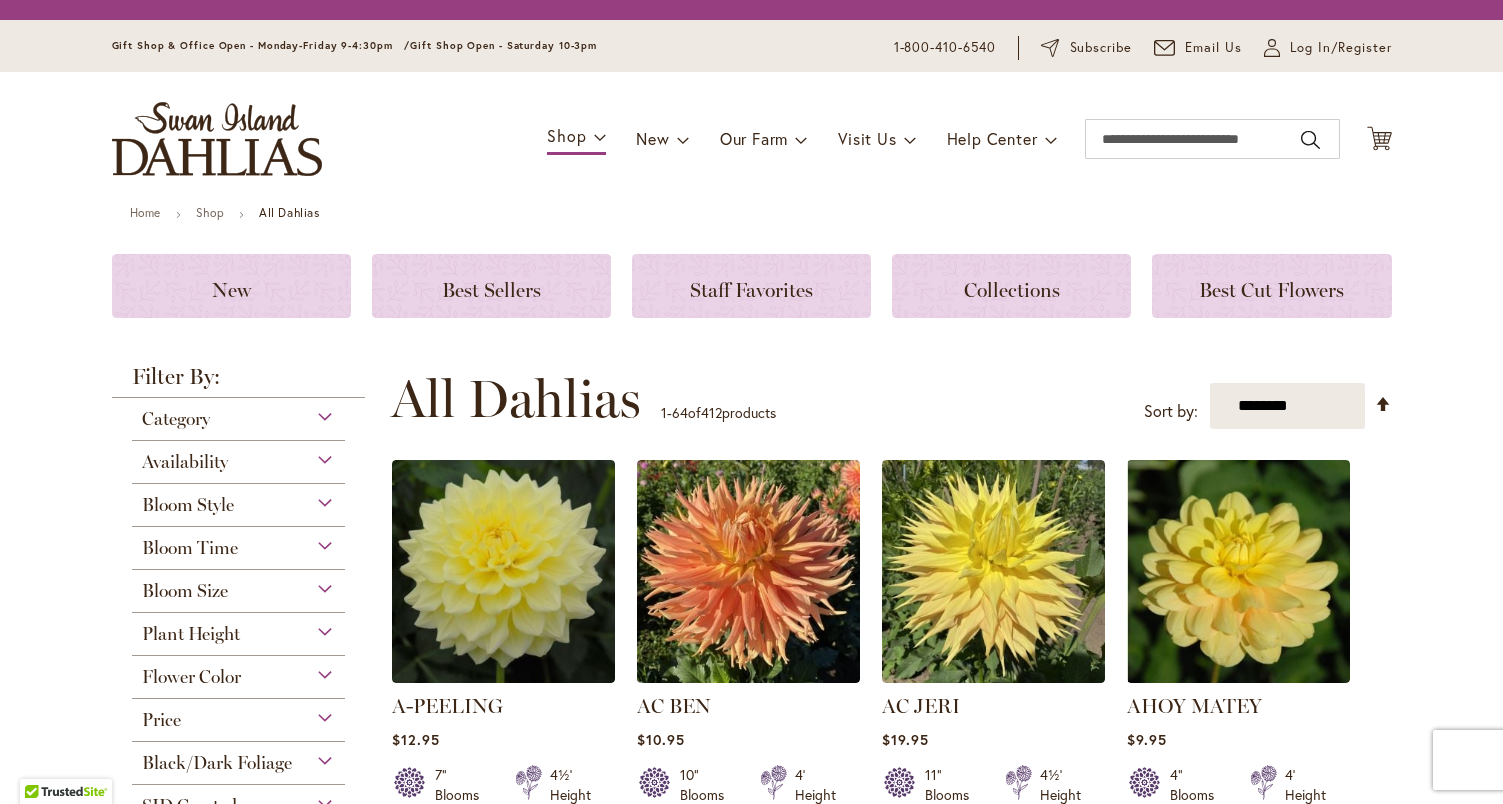 scroll, scrollTop: 0, scrollLeft: 0, axis: both 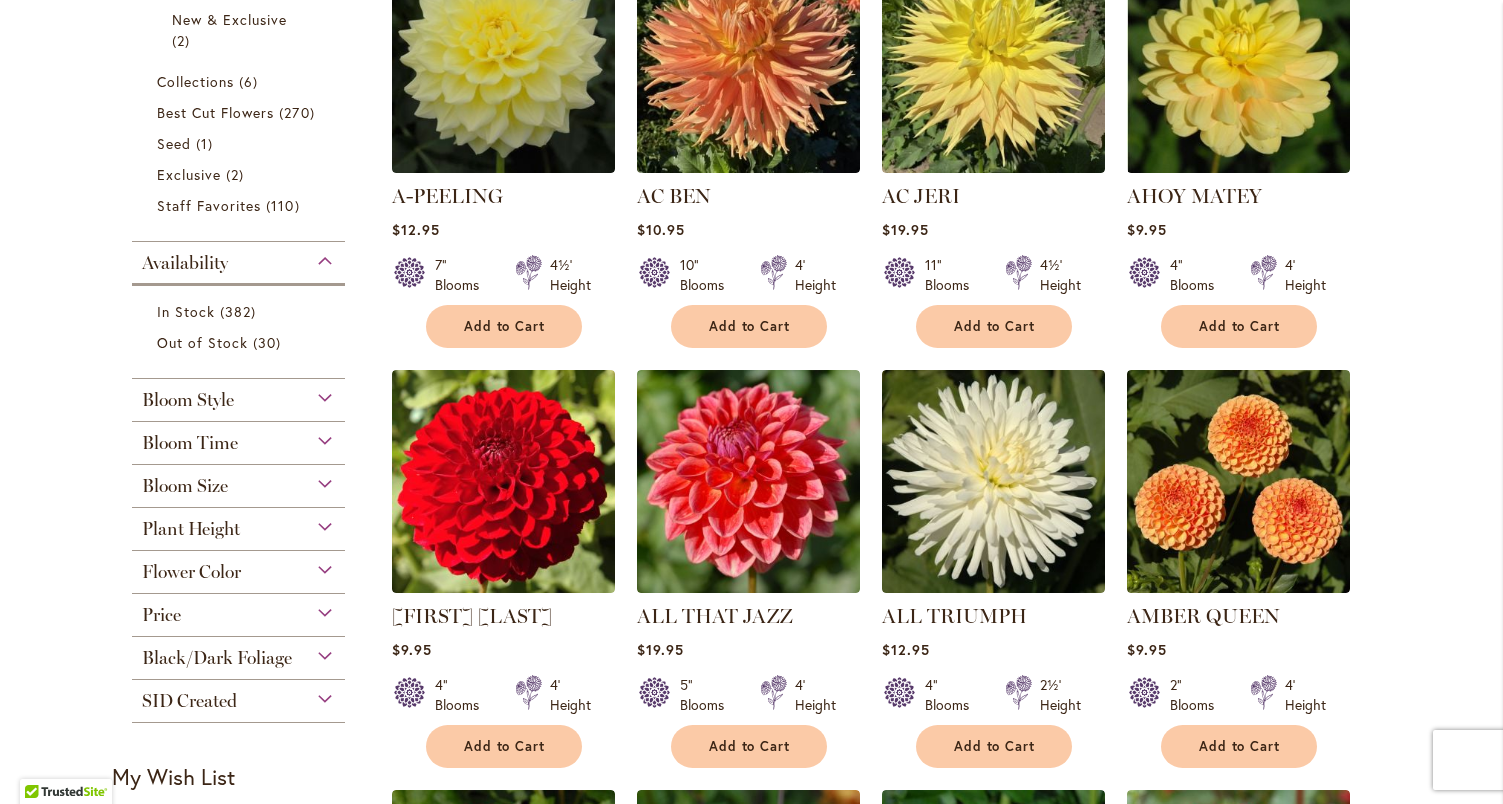 click on "Flower Color" at bounding box center [239, 572] 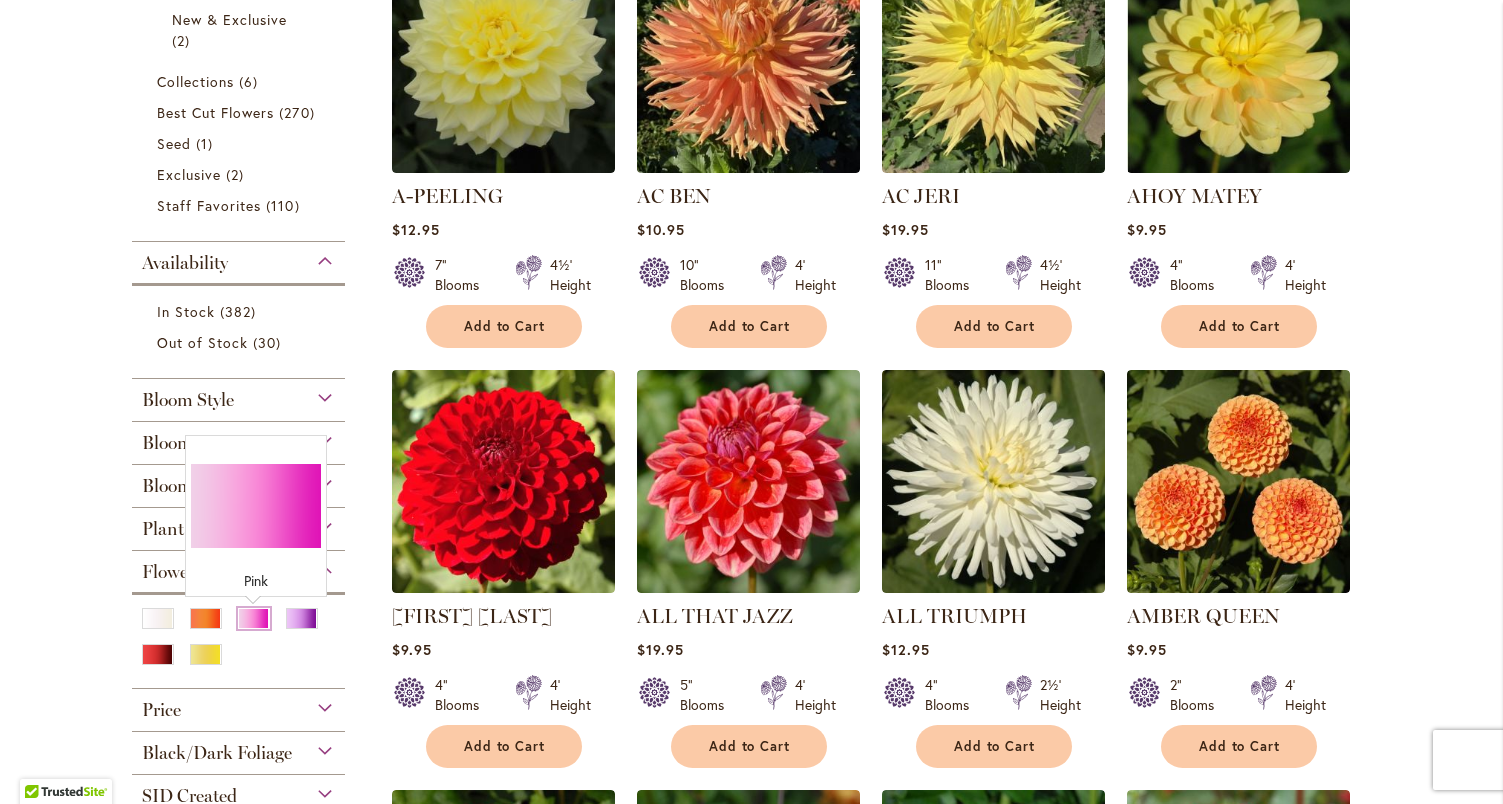 click at bounding box center (254, 618) 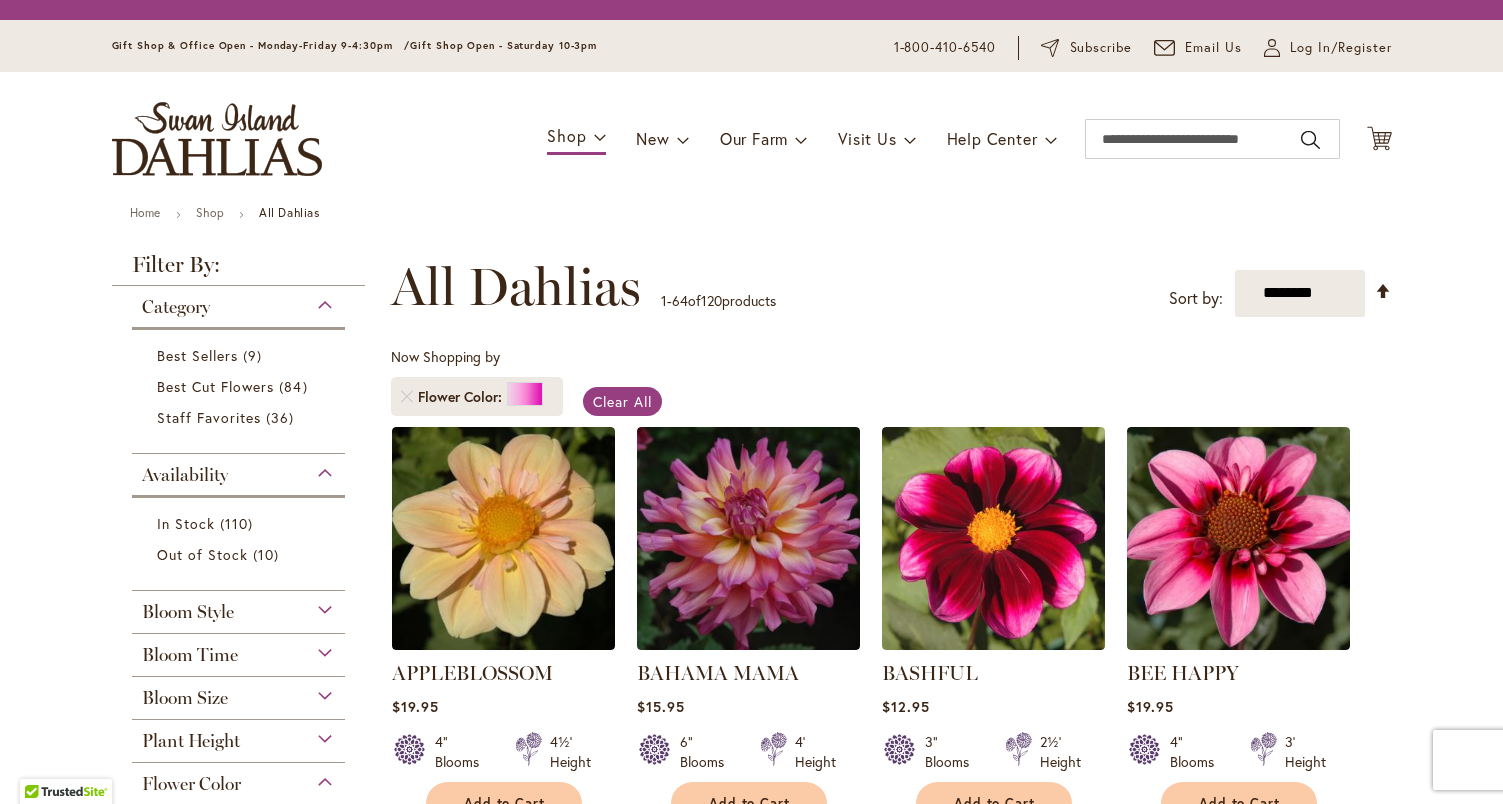 scroll, scrollTop: 0, scrollLeft: 0, axis: both 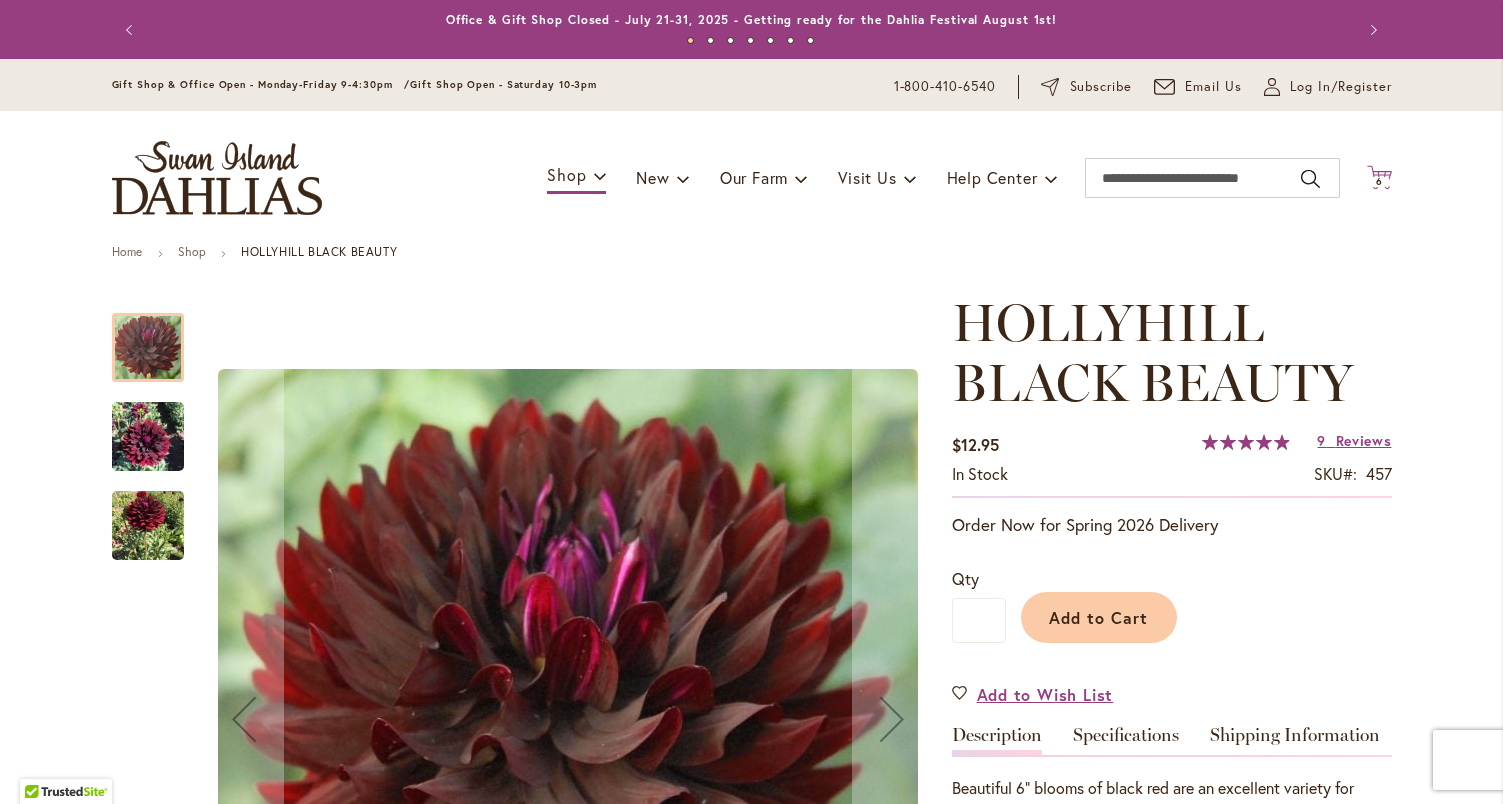click on "6
6
items" at bounding box center [1379, 182] 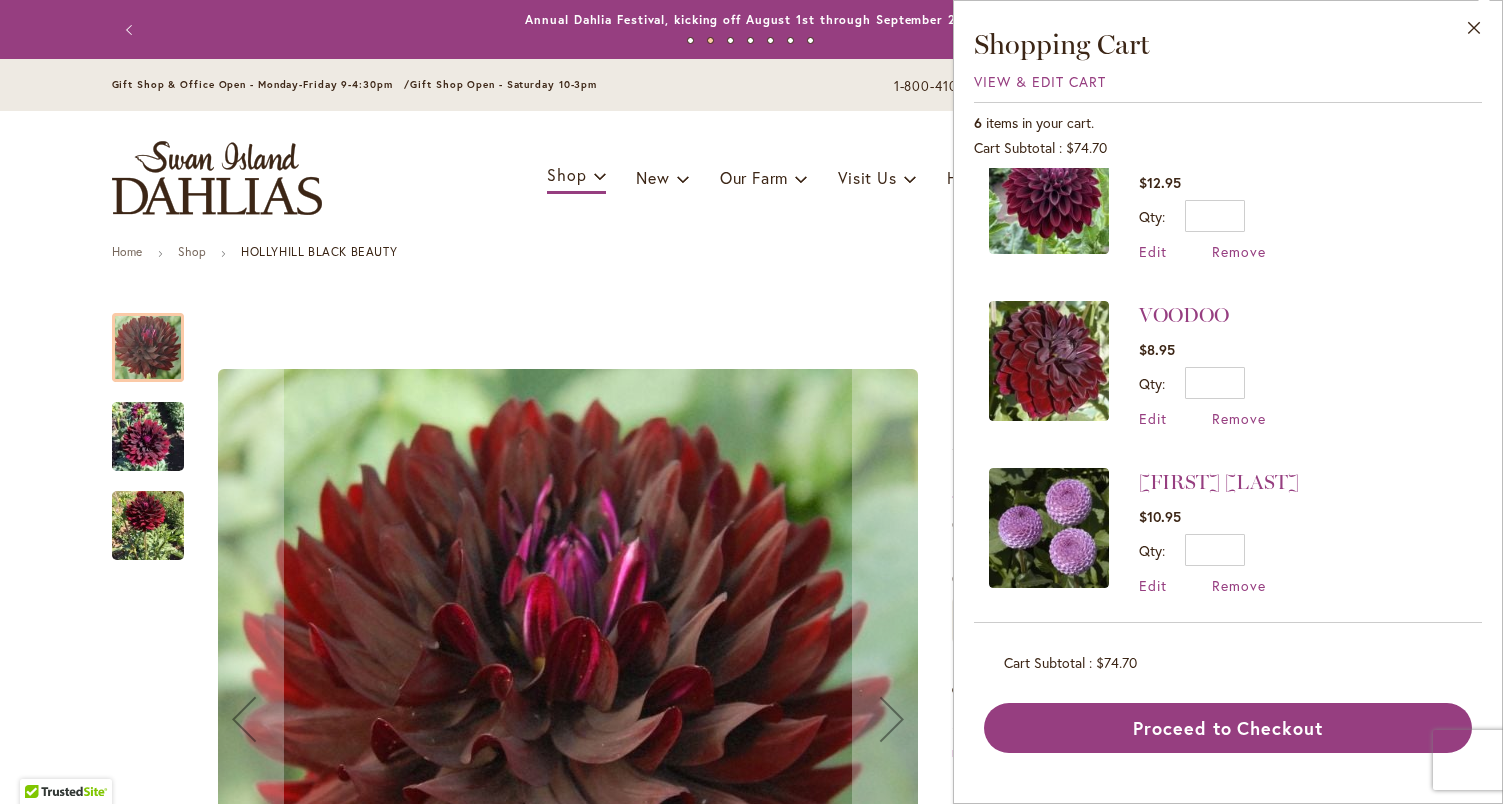 scroll, scrollTop: 0, scrollLeft: 0, axis: both 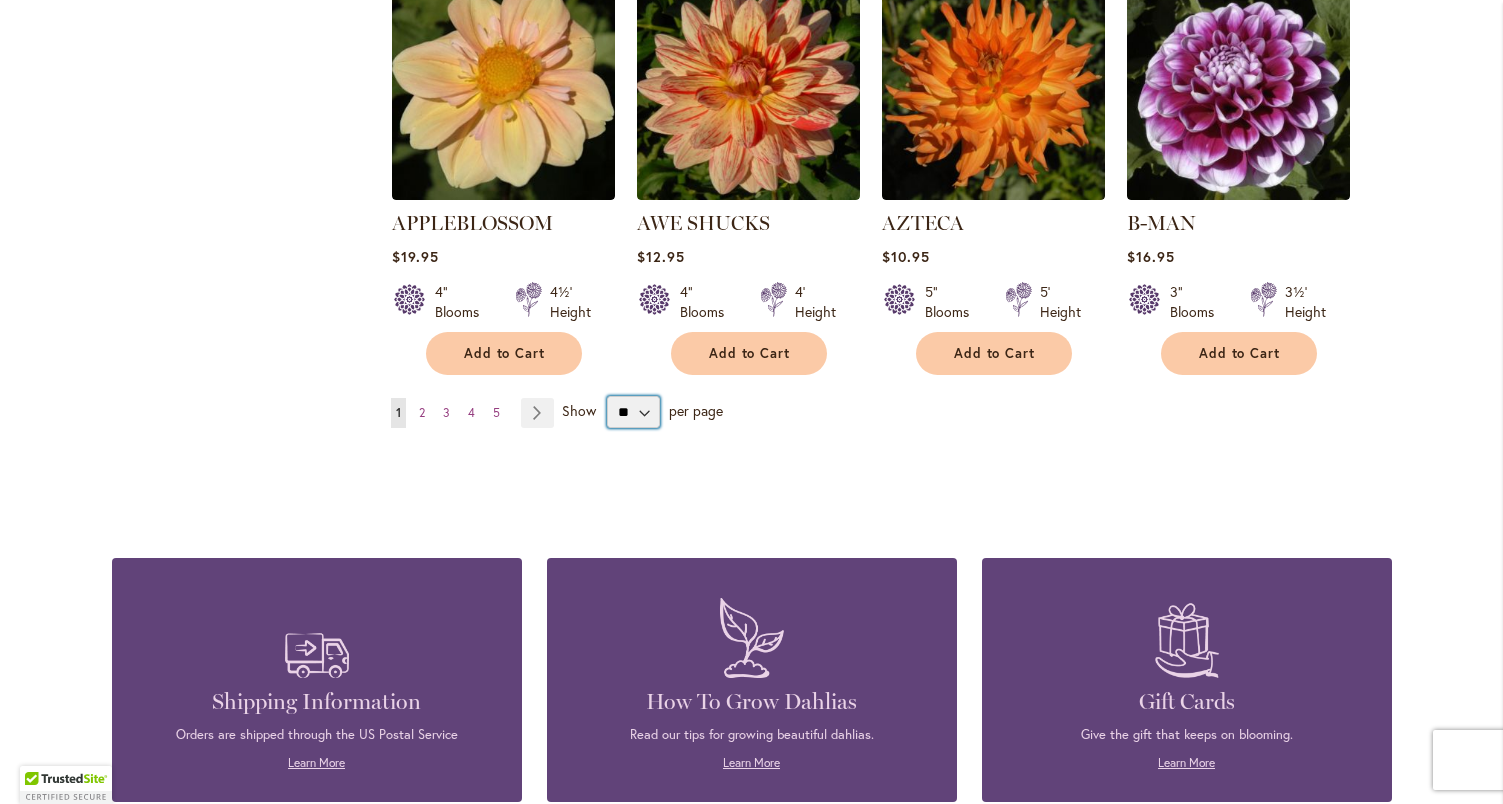 select on "**" 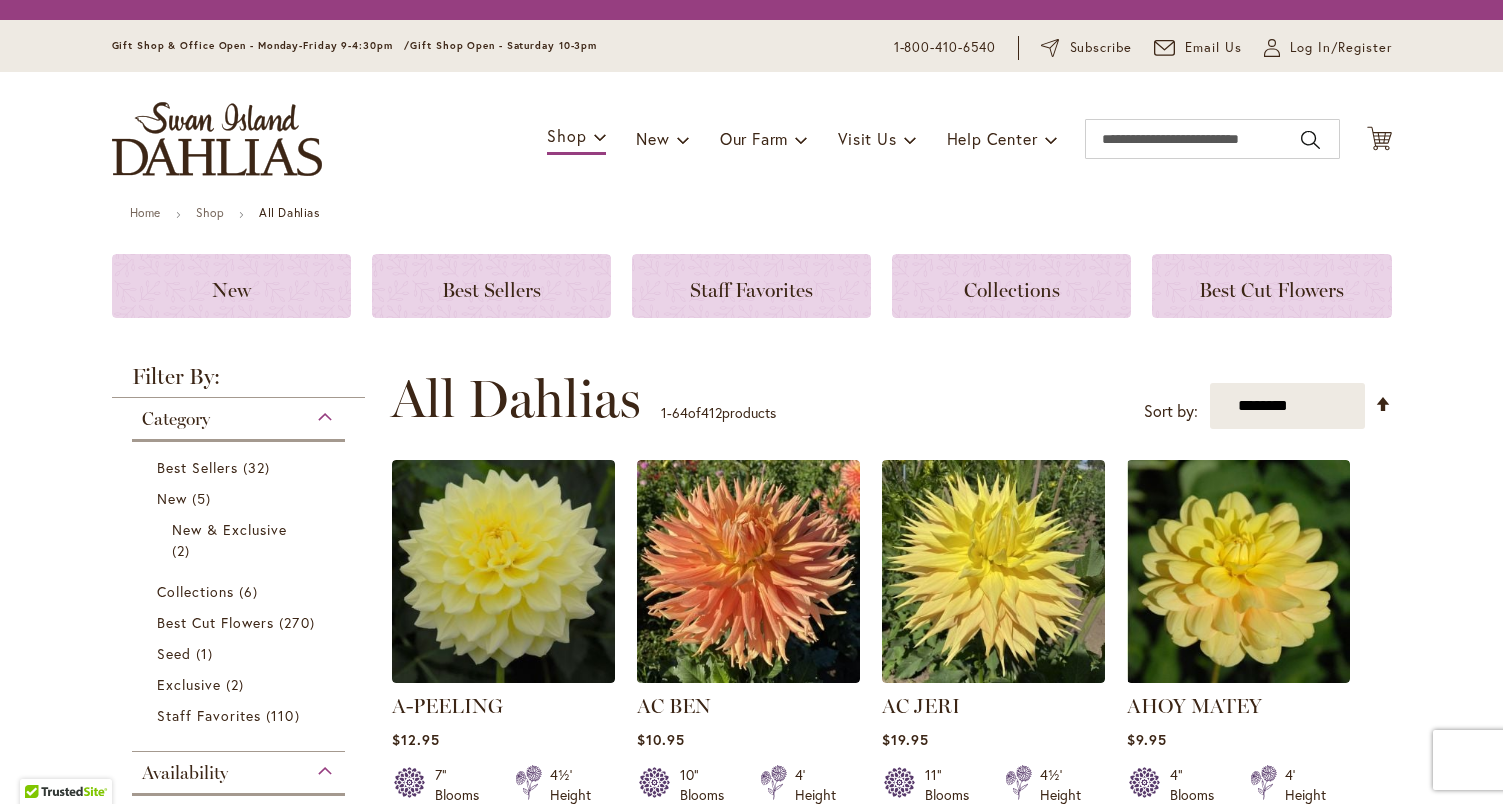 scroll, scrollTop: 0, scrollLeft: 0, axis: both 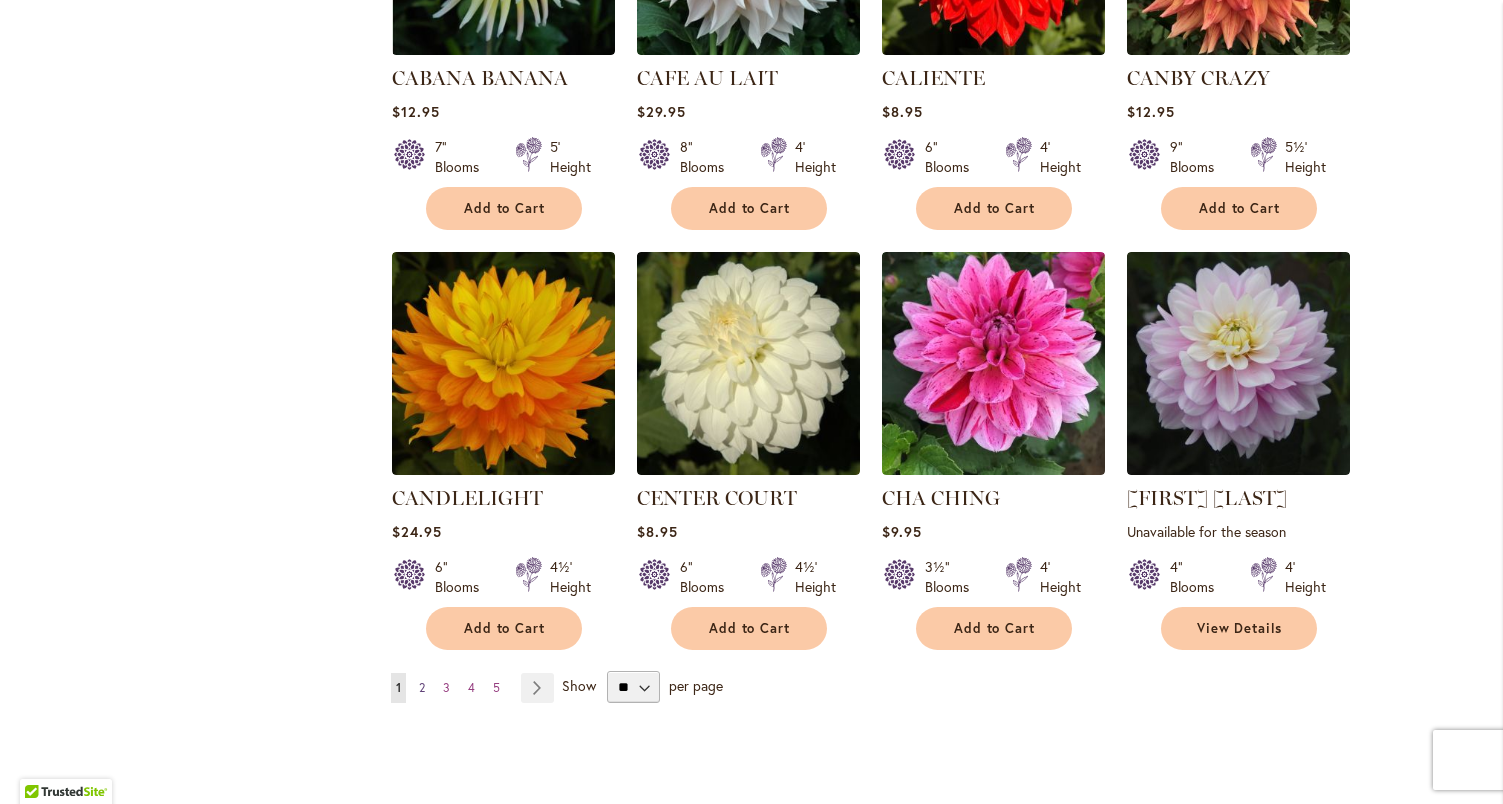 click on "Page
2" at bounding box center (422, 688) 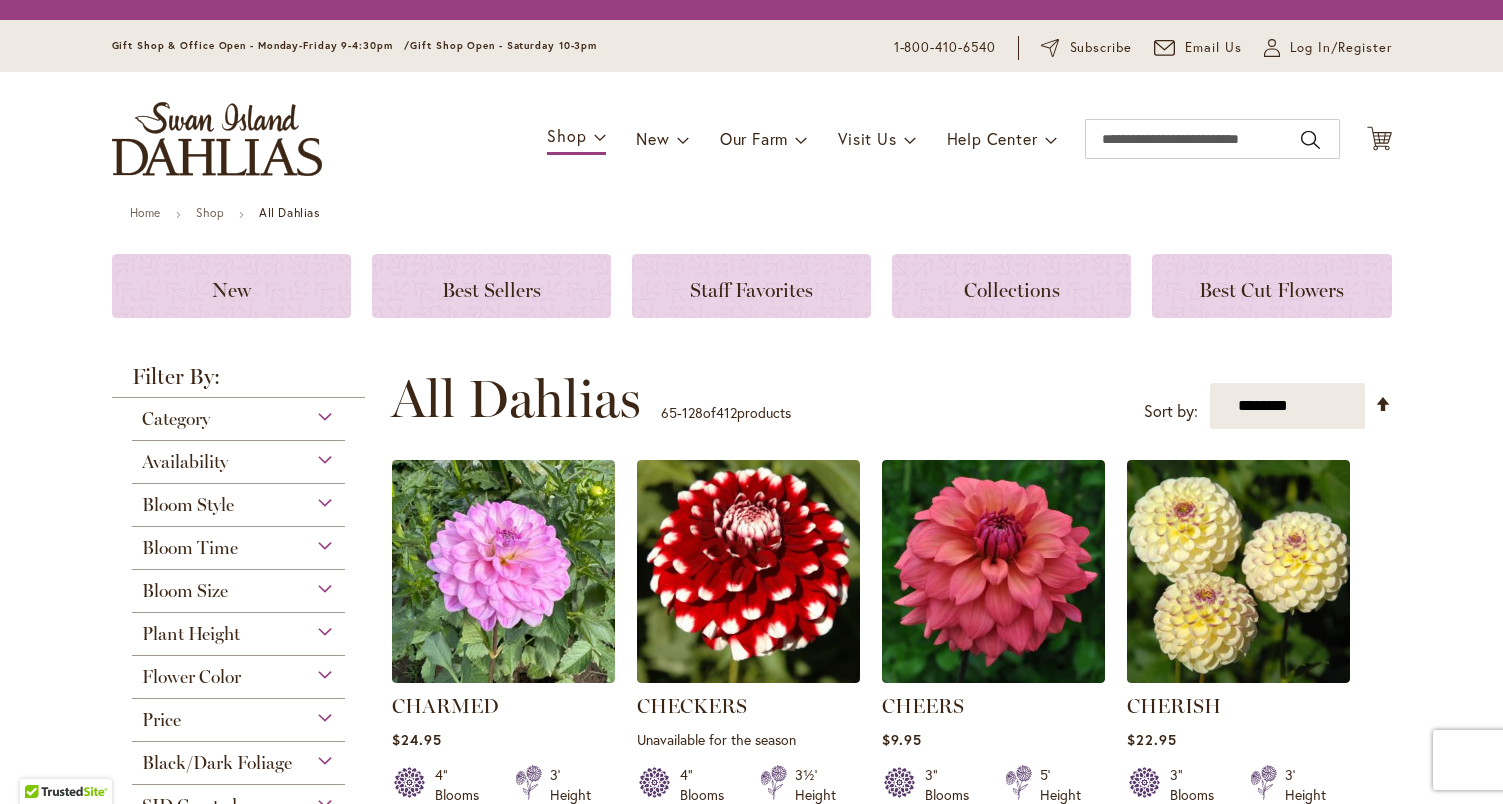 scroll, scrollTop: 0, scrollLeft: 0, axis: both 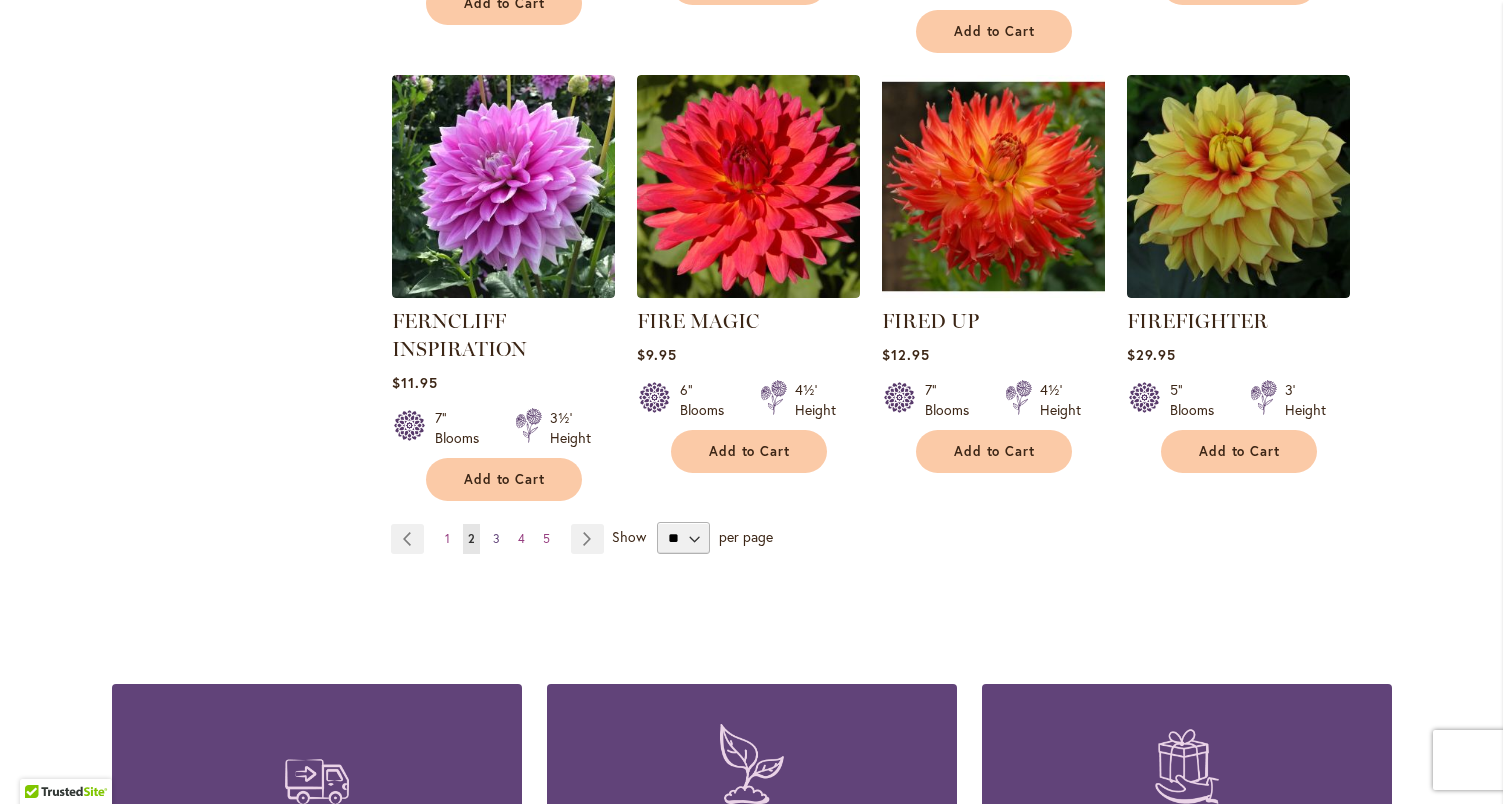 click on "3" at bounding box center [496, 538] 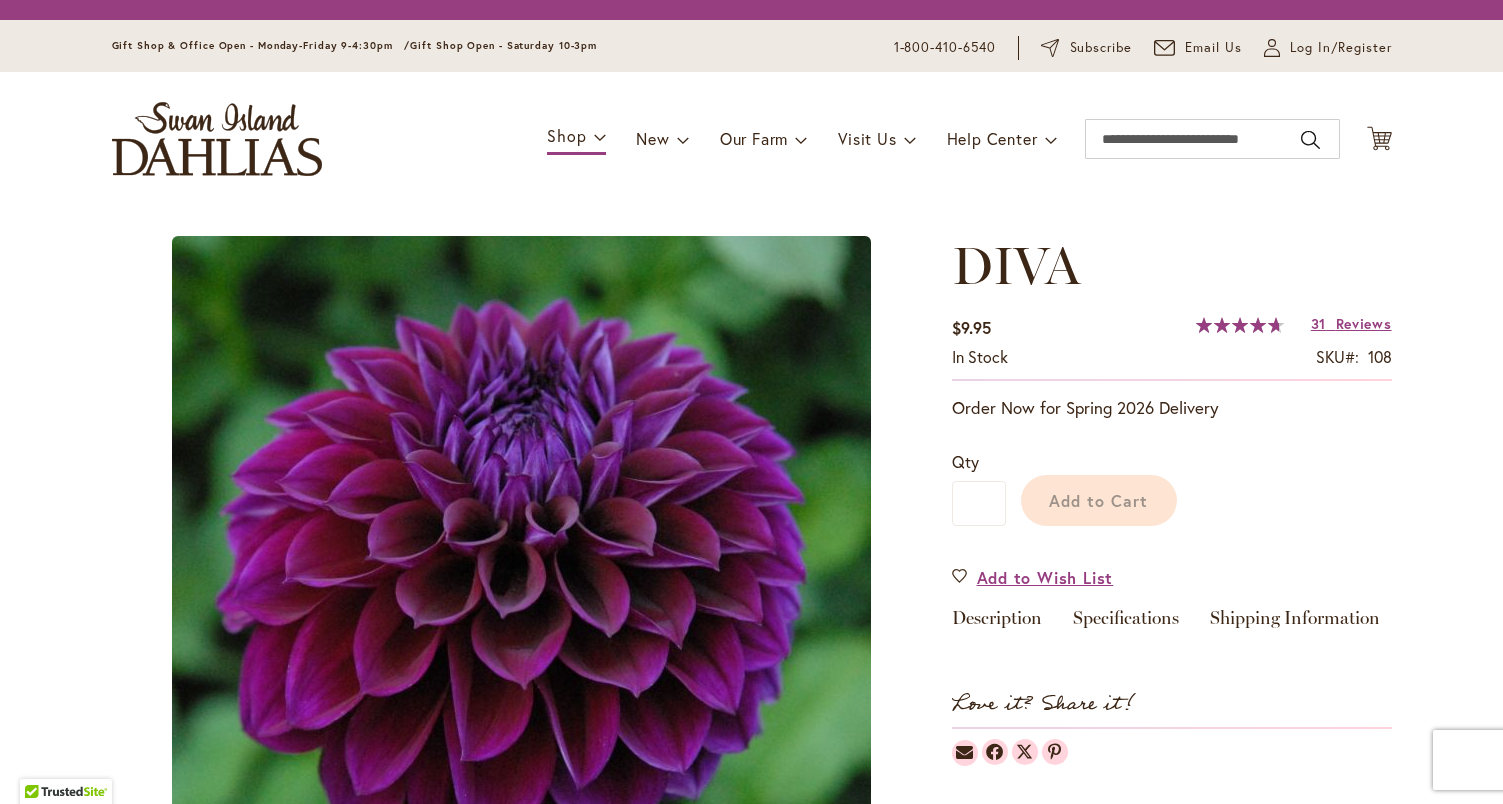 scroll, scrollTop: 0, scrollLeft: 0, axis: both 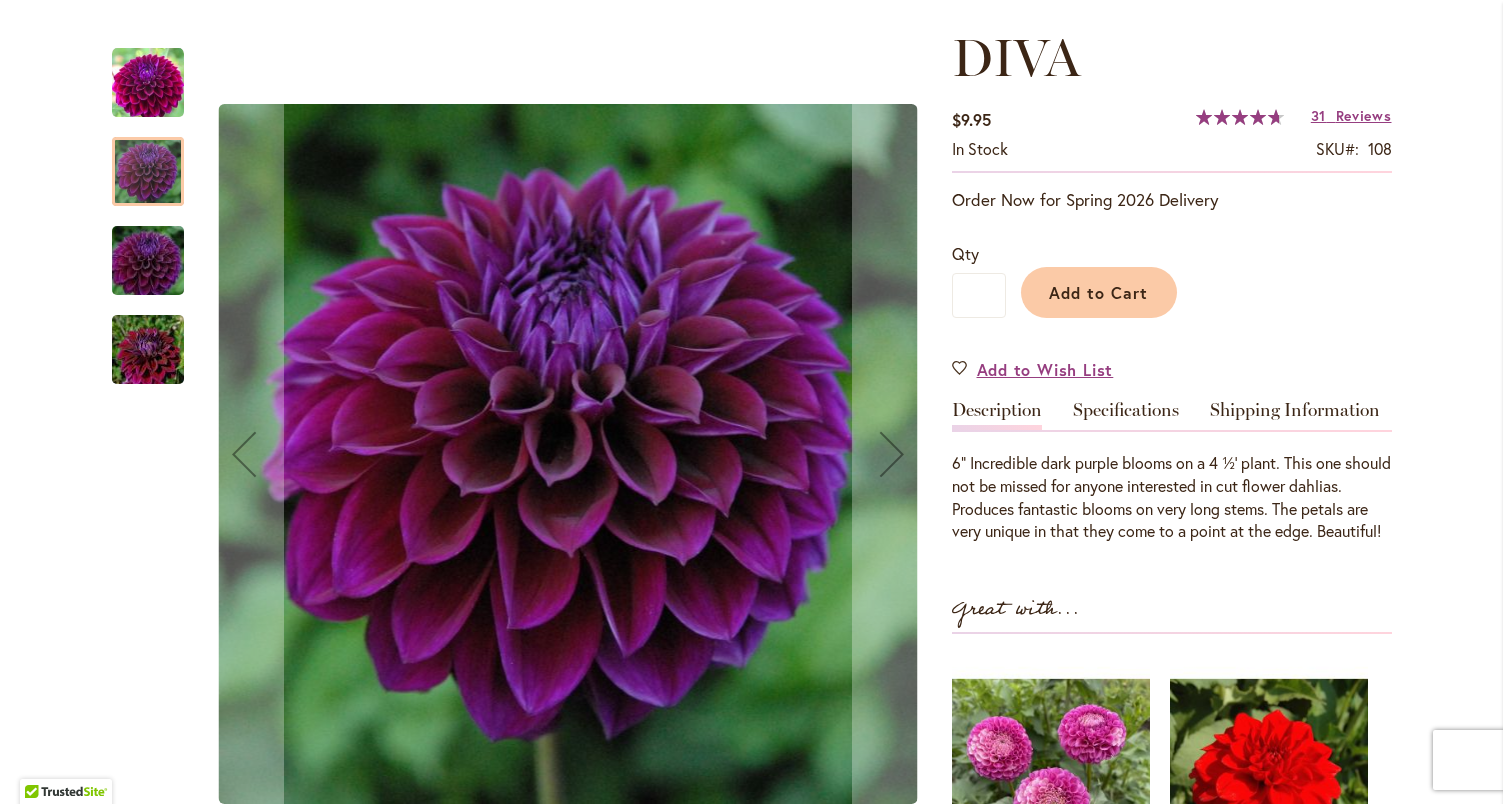 click at bounding box center [148, 83] 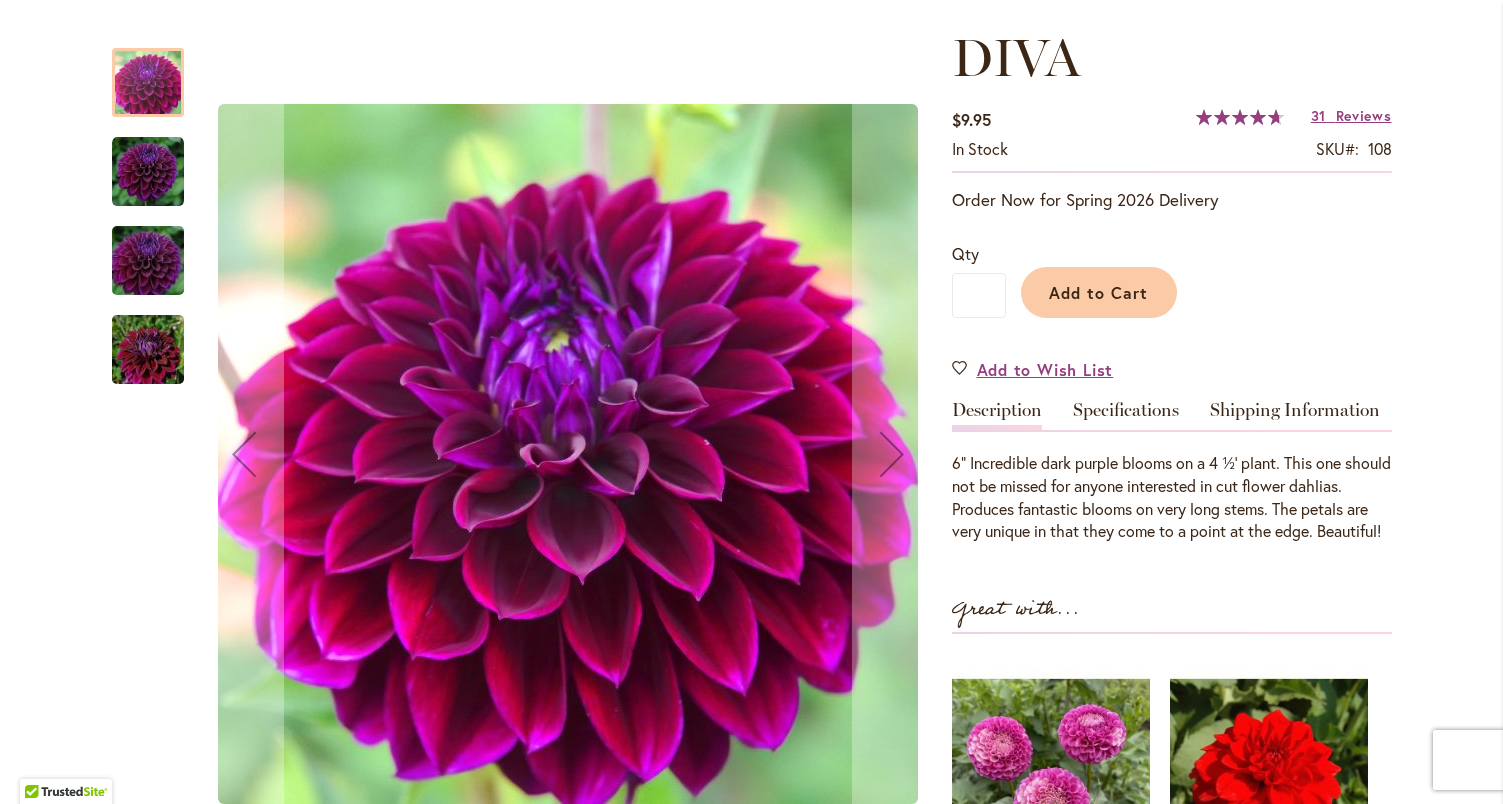 click at bounding box center (148, 172) 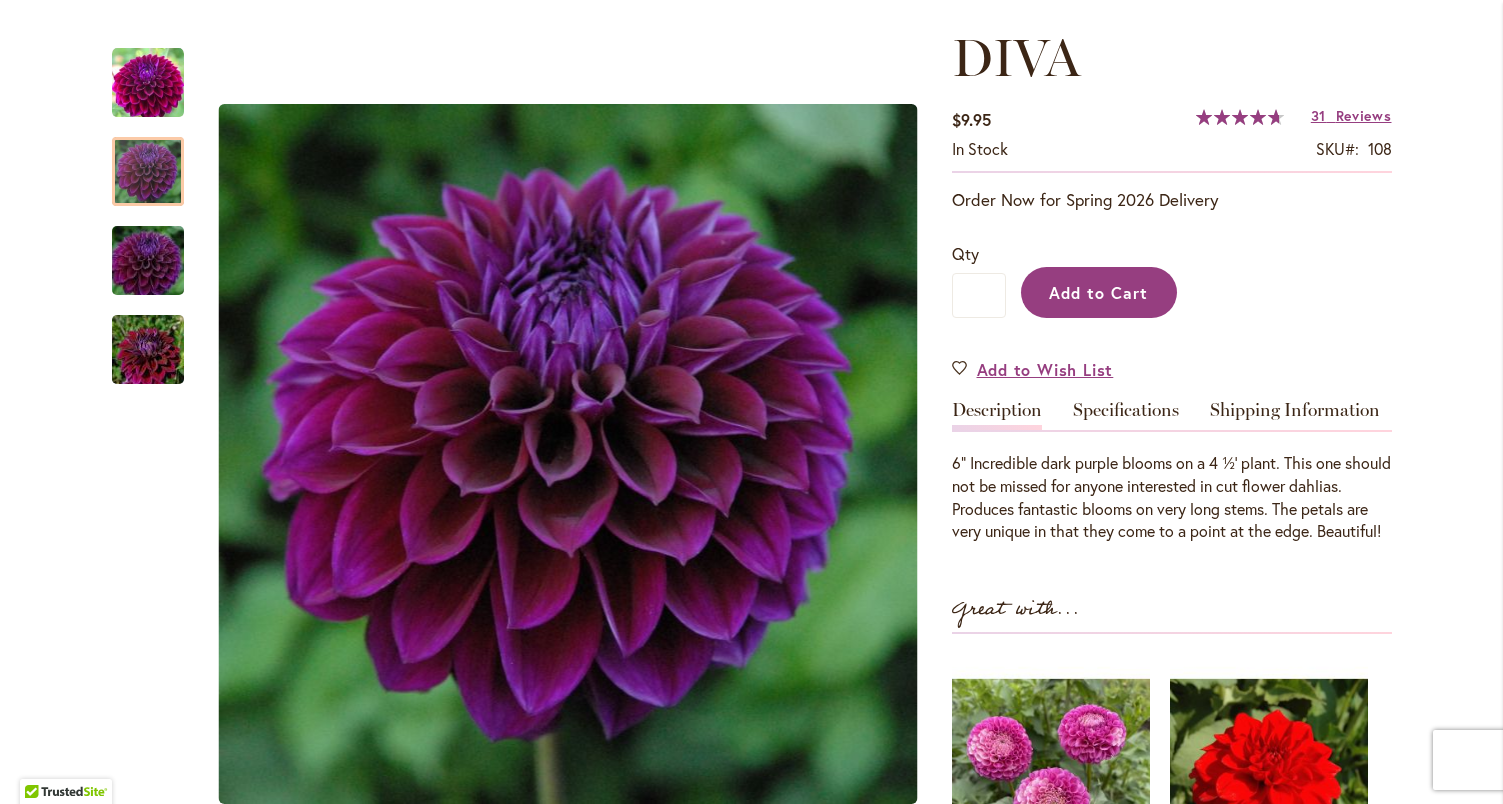 click on "Add to Cart" at bounding box center (1099, 292) 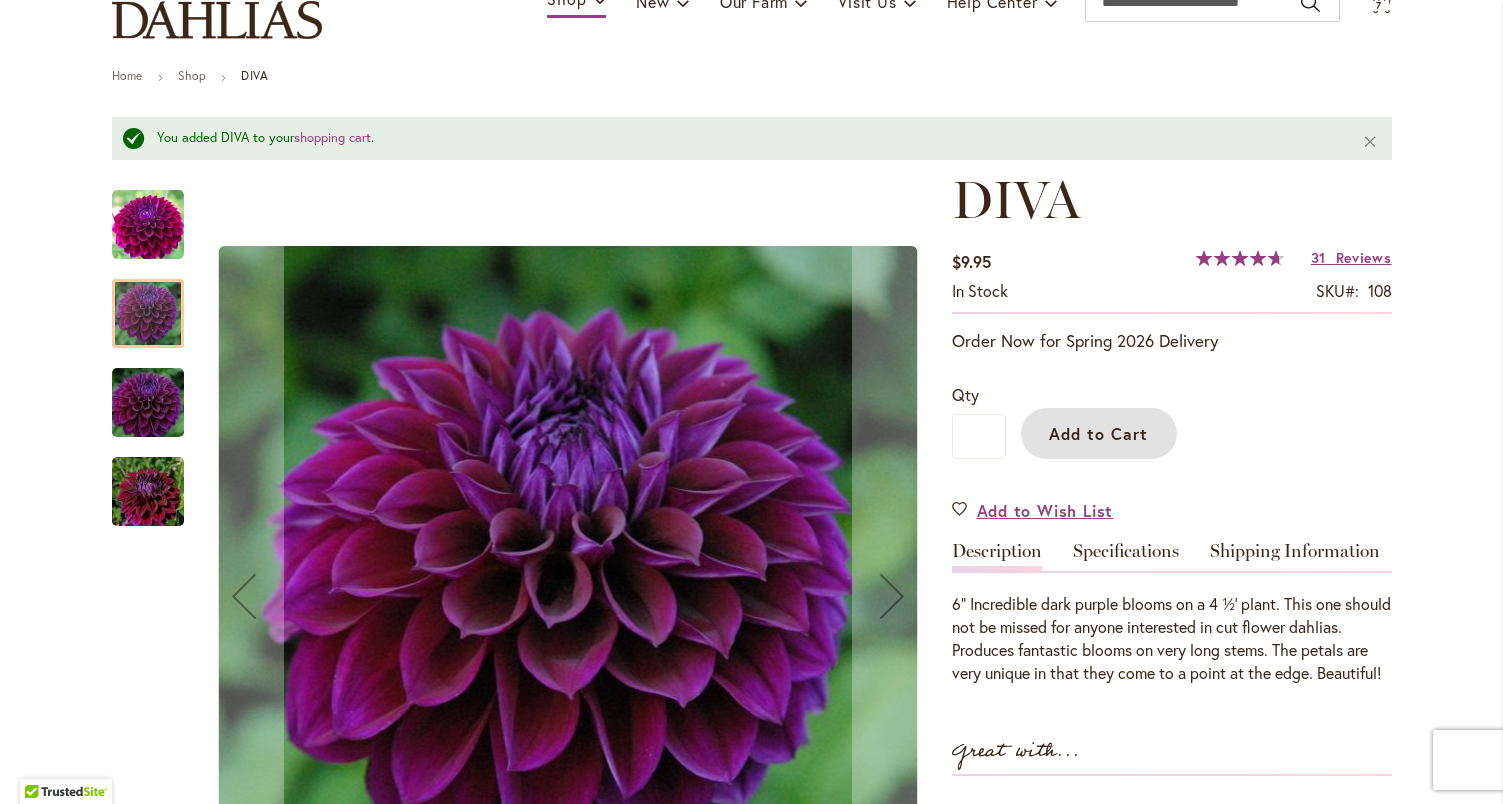 scroll, scrollTop: 175, scrollLeft: 0, axis: vertical 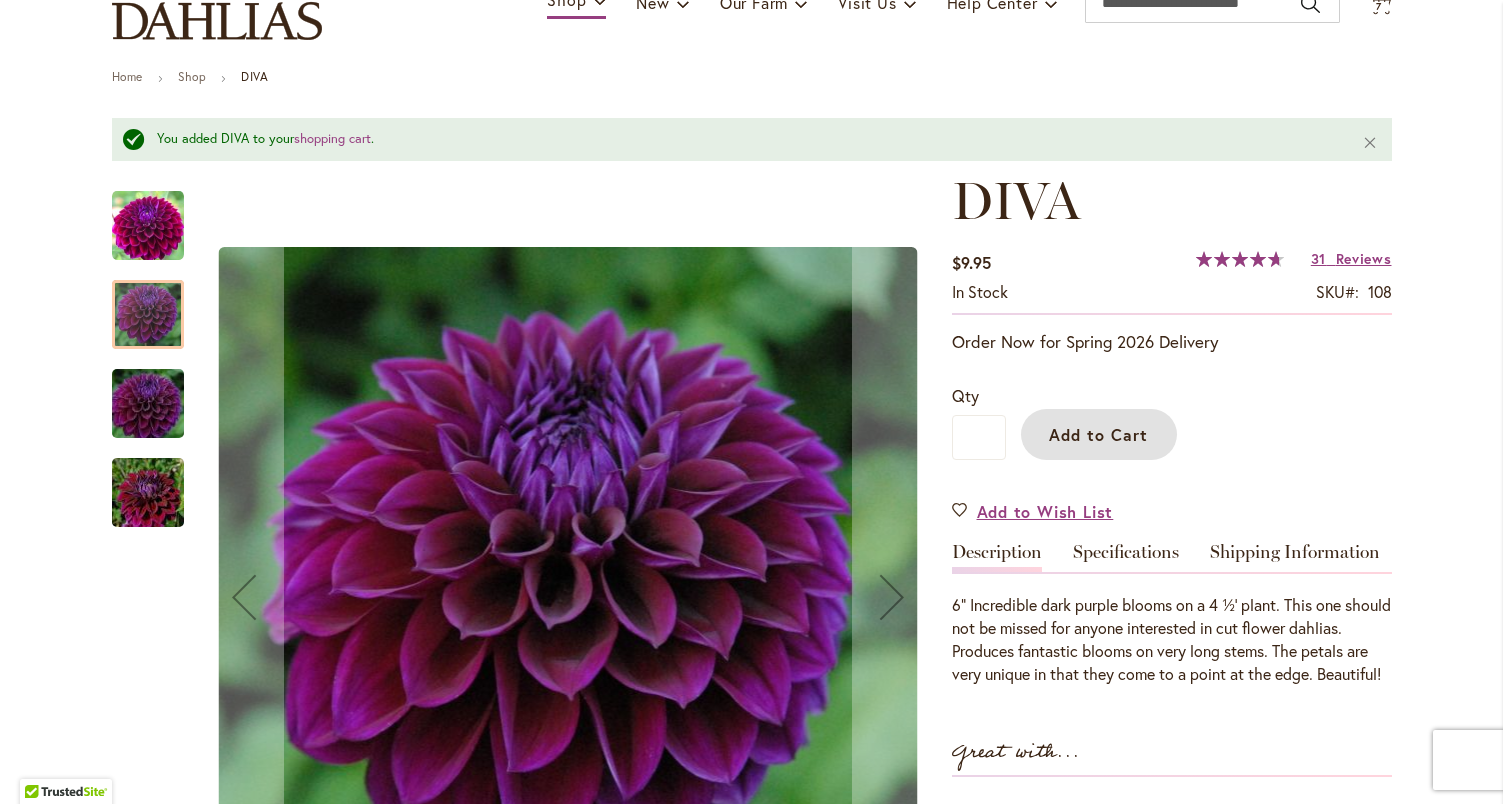 click at bounding box center (148, 403) 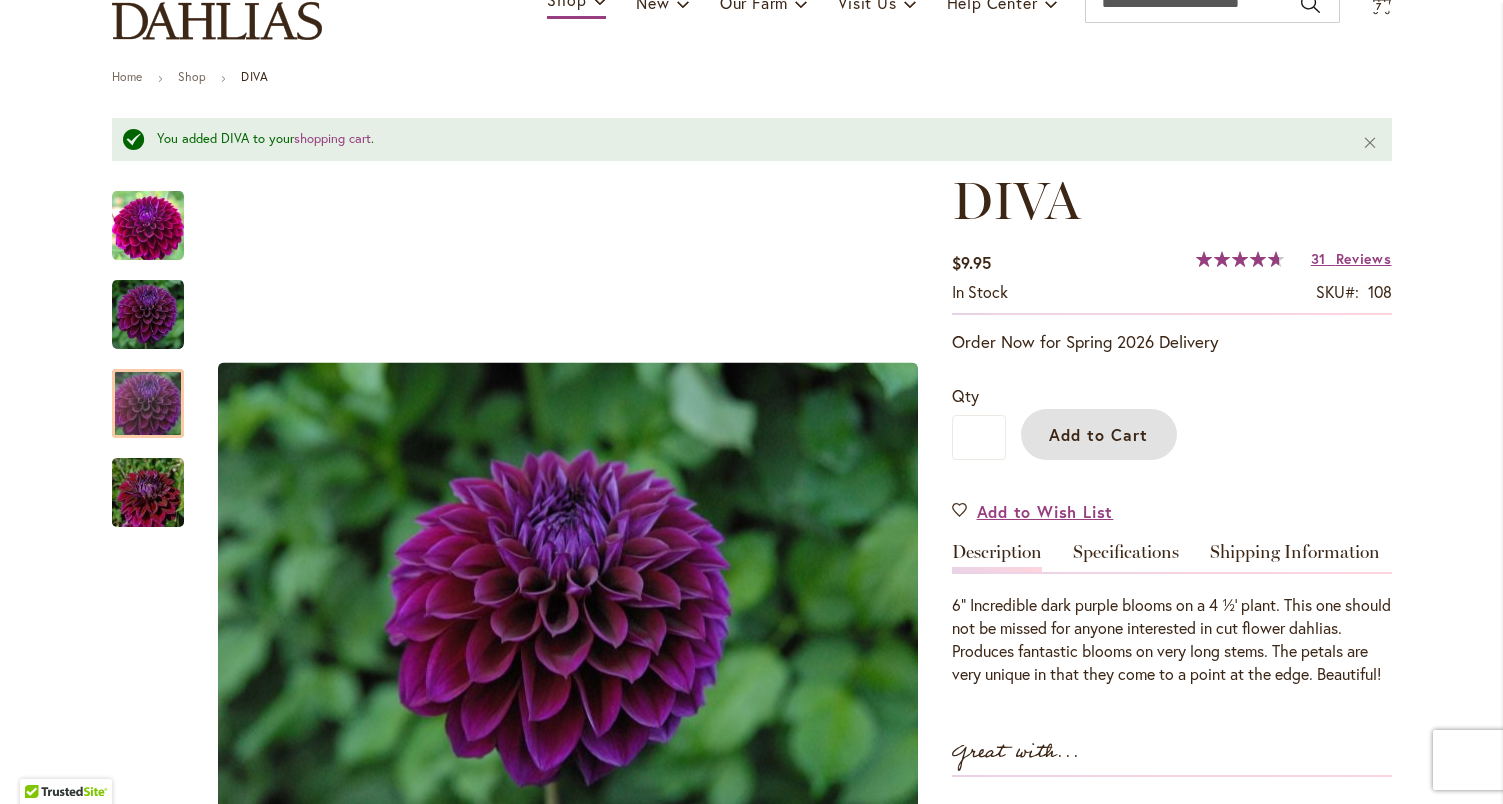 scroll, scrollTop: 125, scrollLeft: 0, axis: vertical 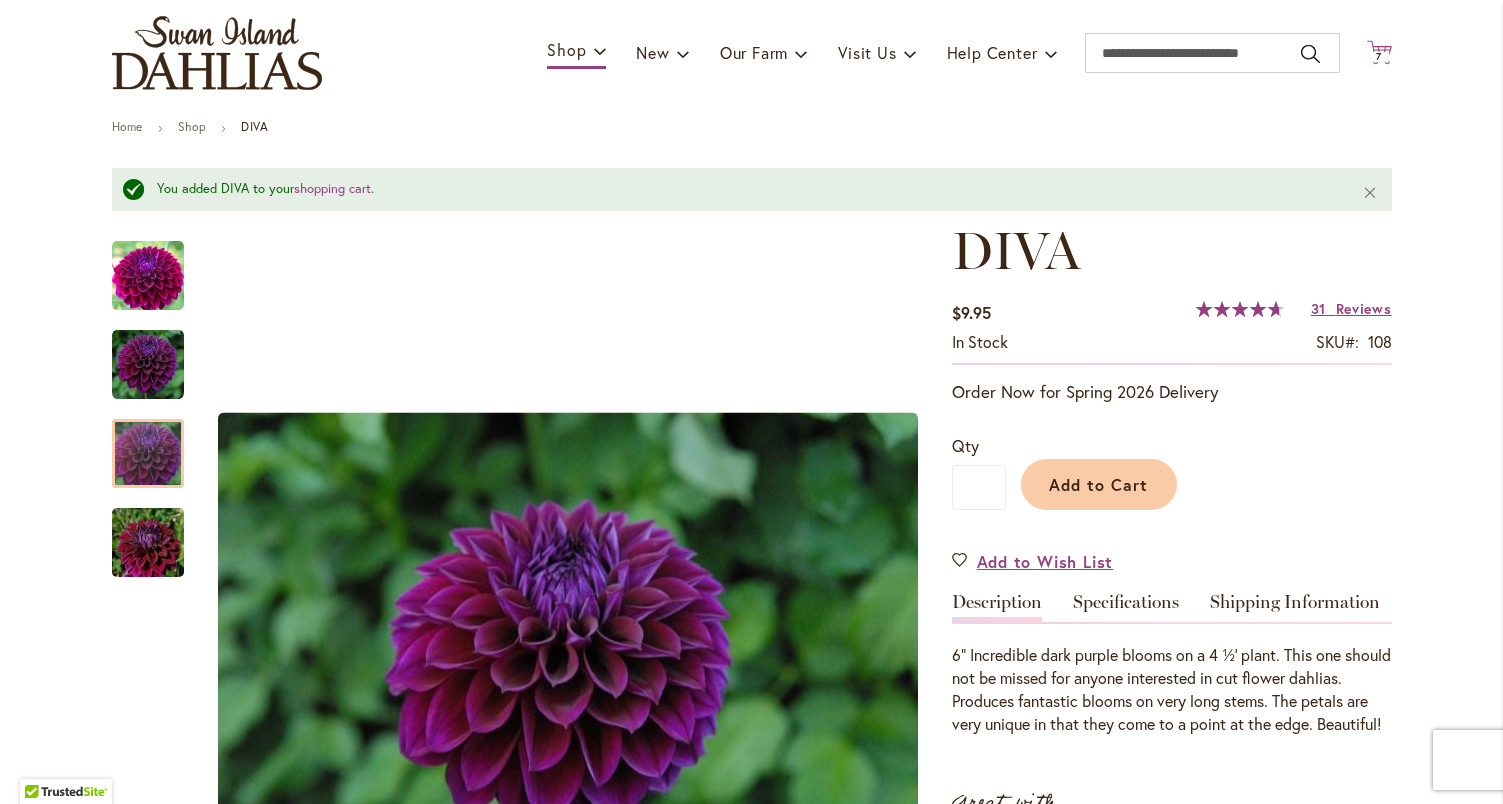 click on "Cart
.cls-1 {
fill: #231f20;
}" 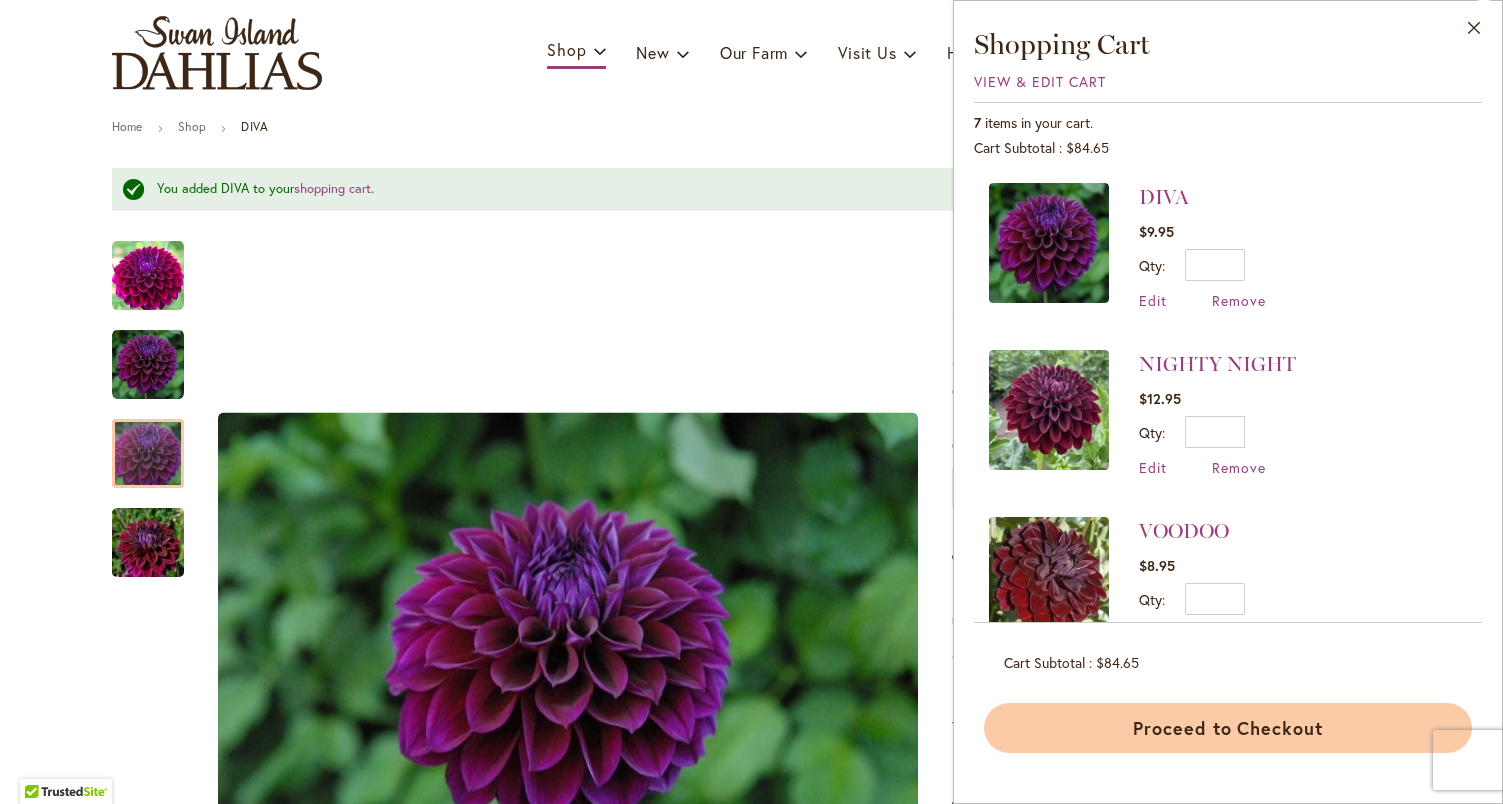 click on "Proceed to Checkout" at bounding box center [1228, 728] 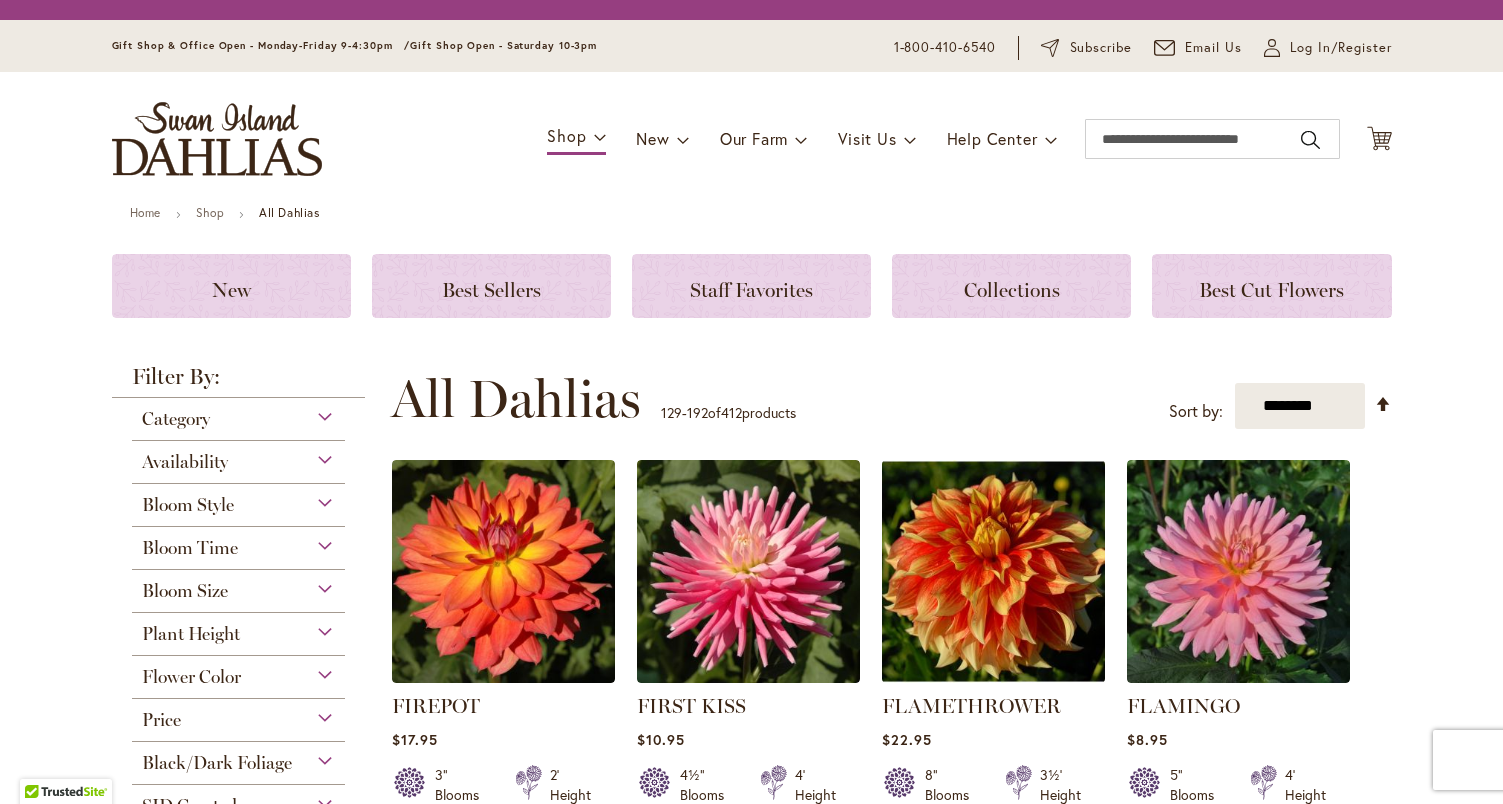 scroll, scrollTop: 0, scrollLeft: 0, axis: both 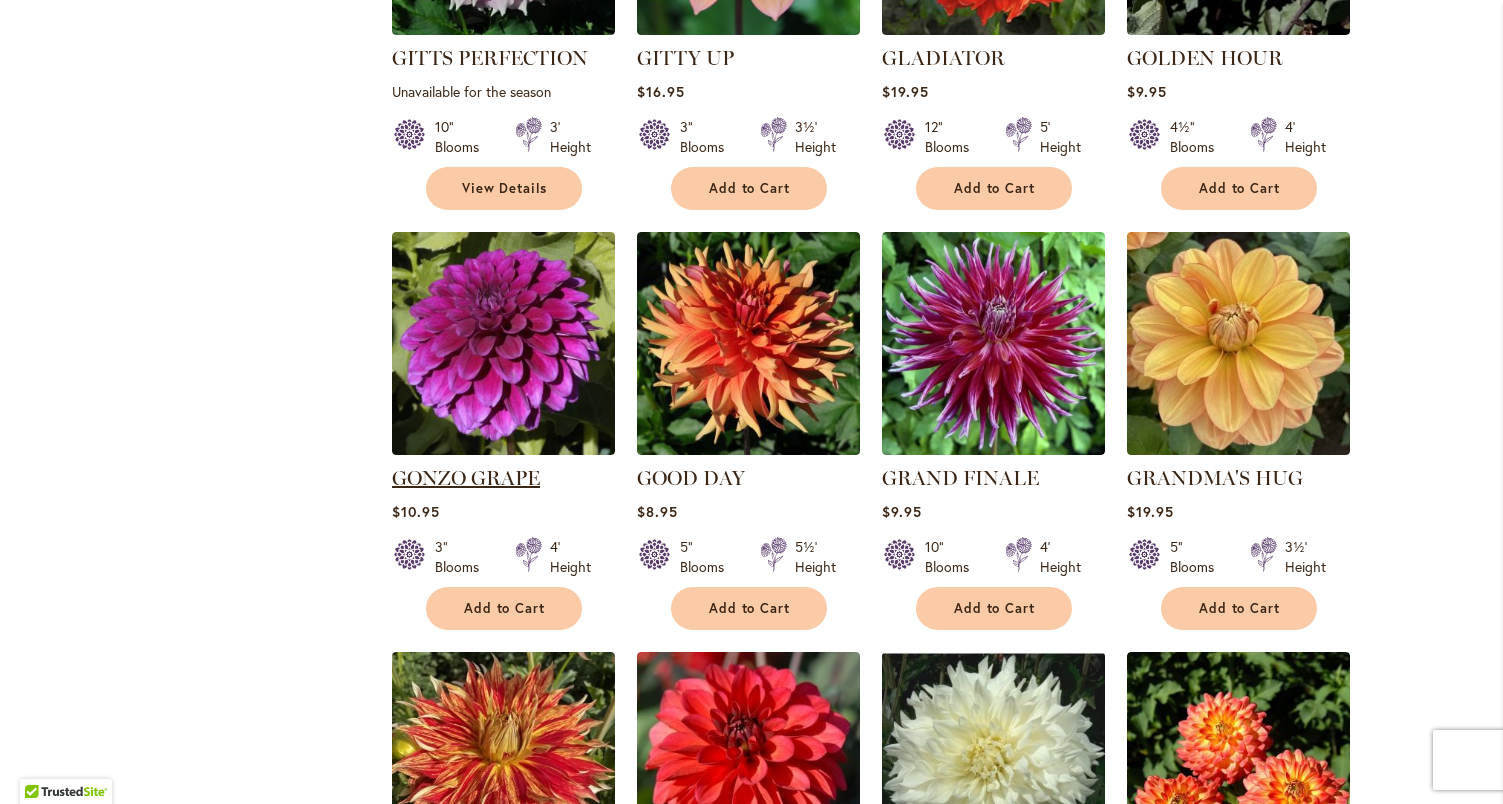 click on "GONZO GRAPE" at bounding box center (466, 478) 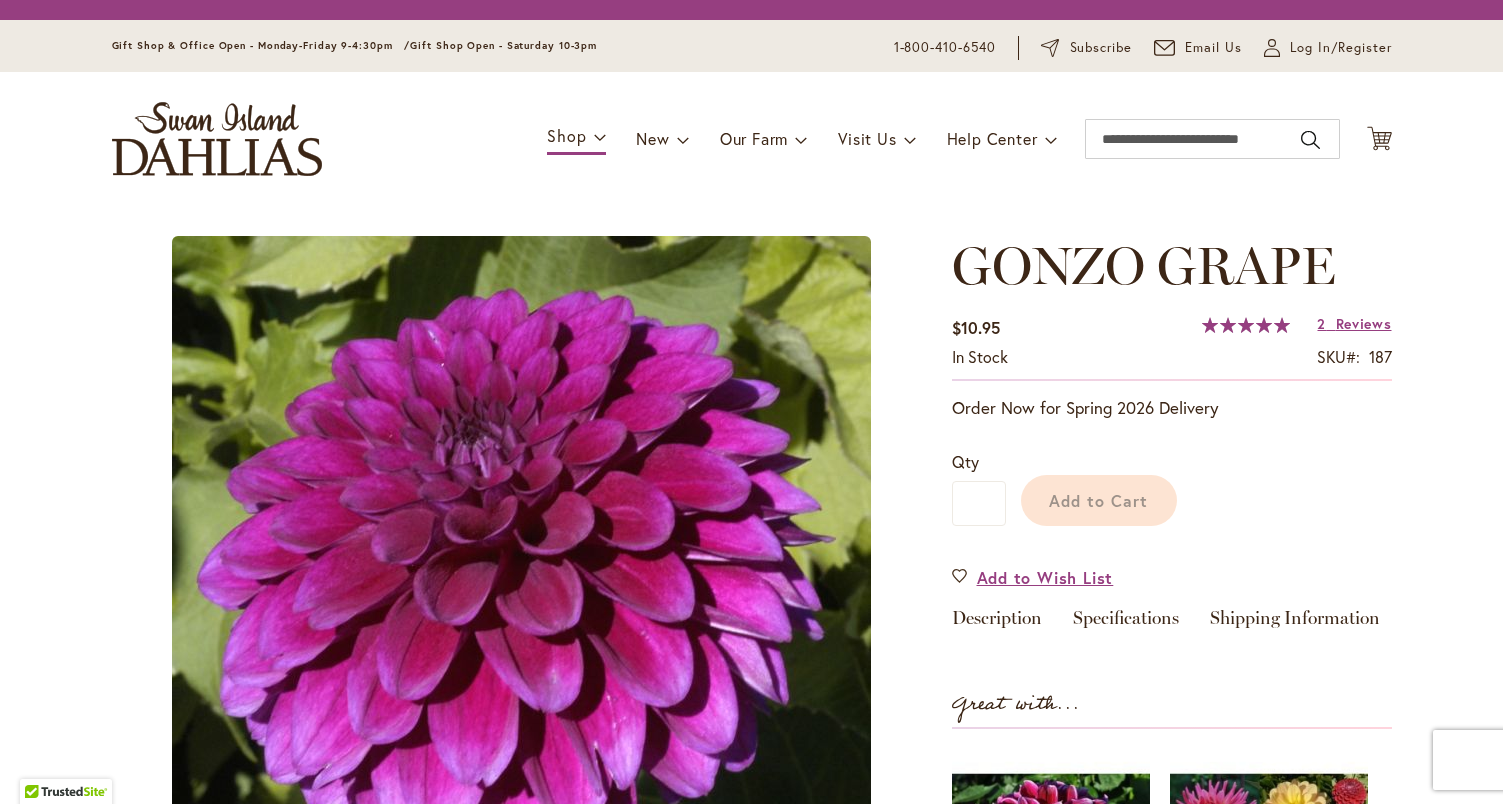 scroll, scrollTop: 0, scrollLeft: 0, axis: both 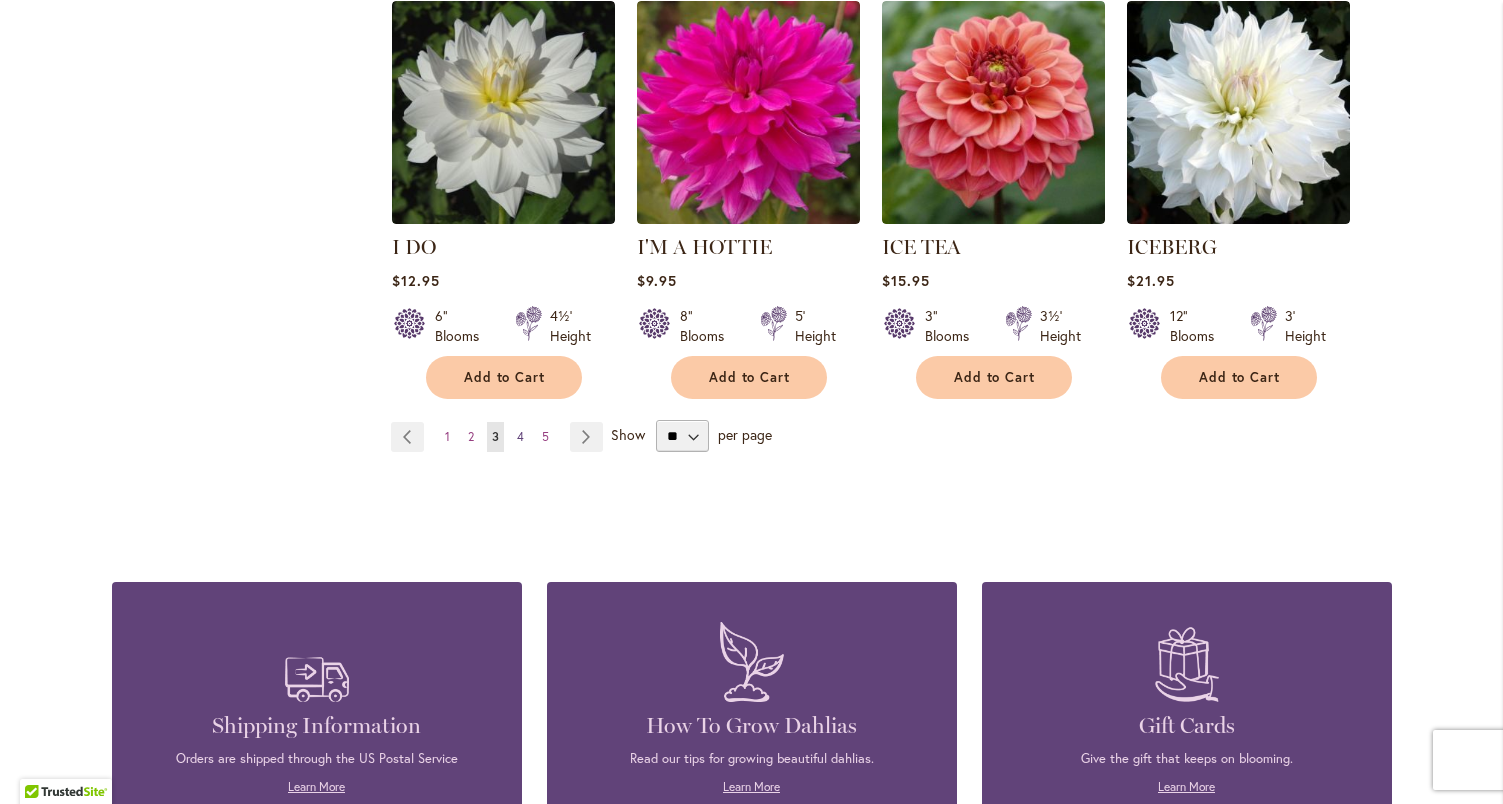 click on "4" at bounding box center (520, 436) 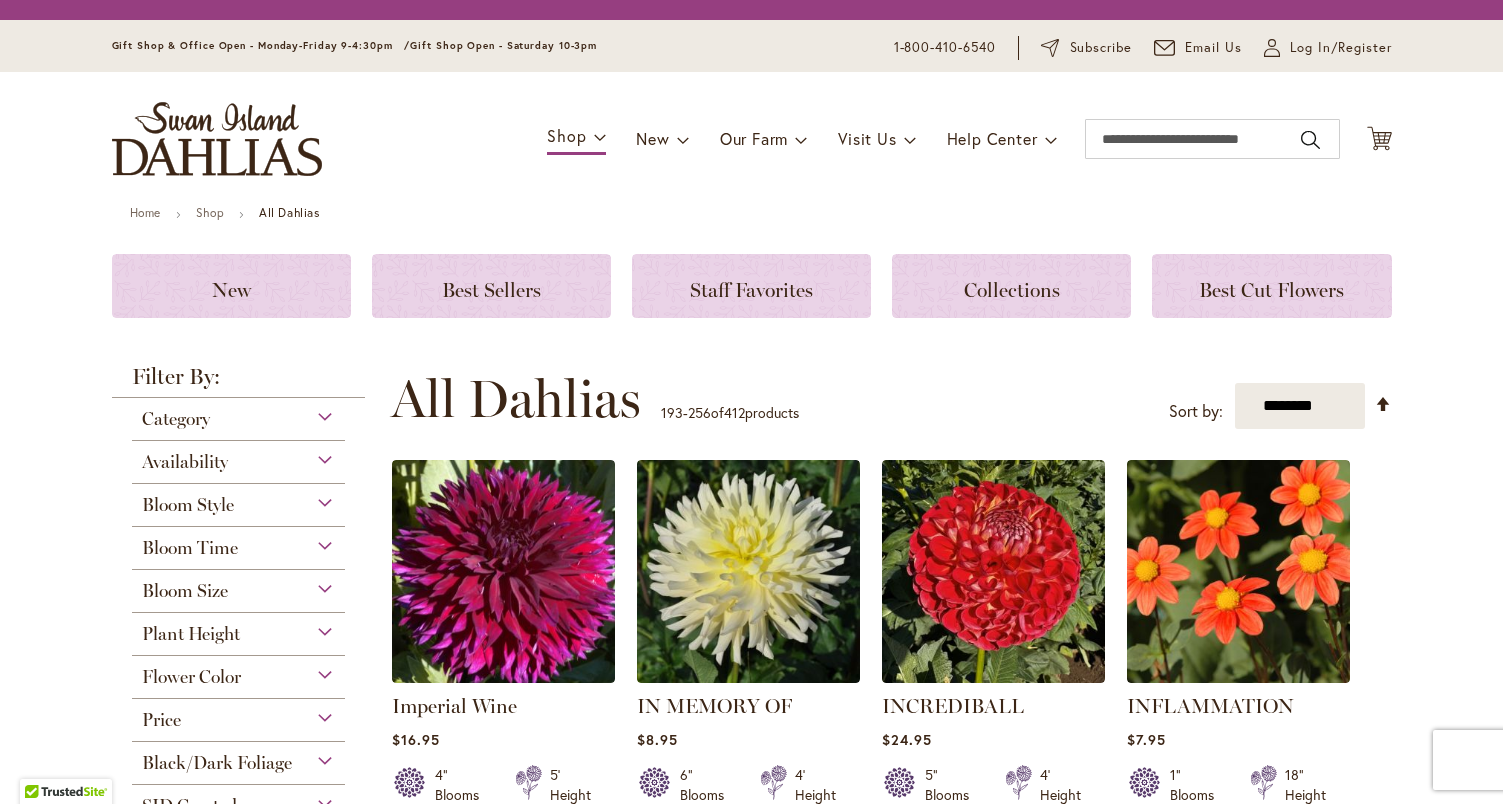 scroll, scrollTop: 0, scrollLeft: 0, axis: both 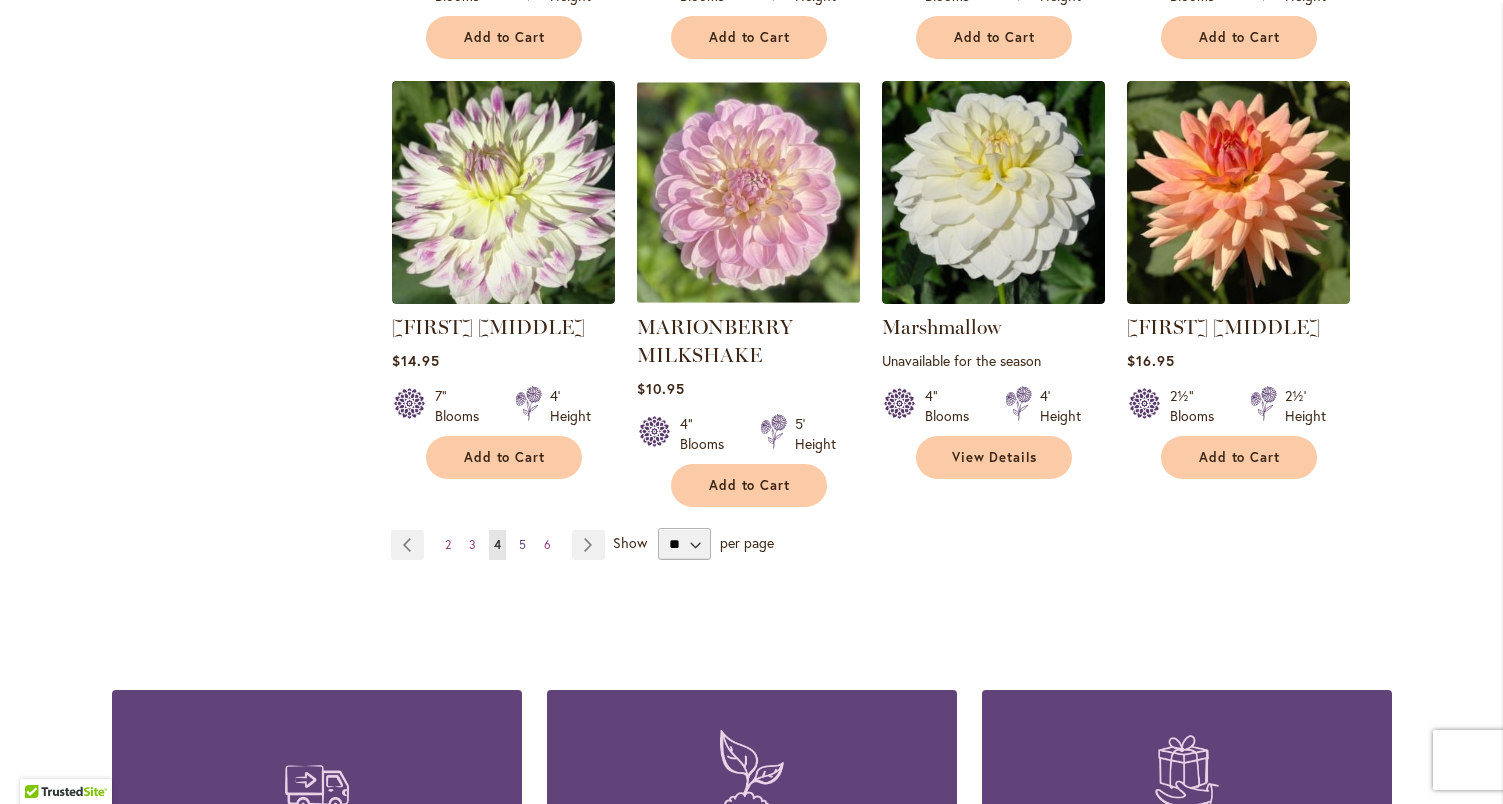 click on "Page
5" at bounding box center (522, 545) 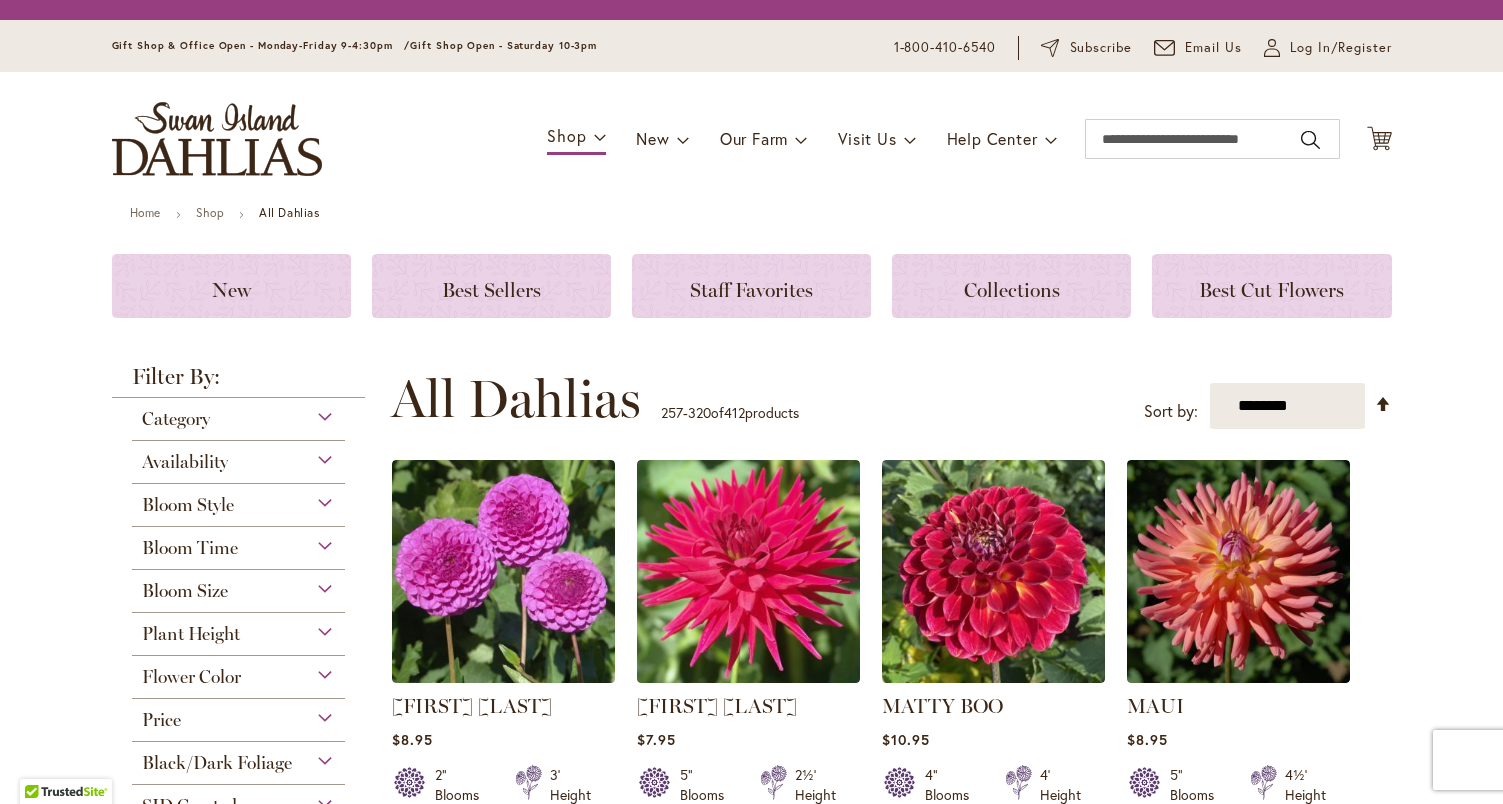 scroll, scrollTop: 0, scrollLeft: 0, axis: both 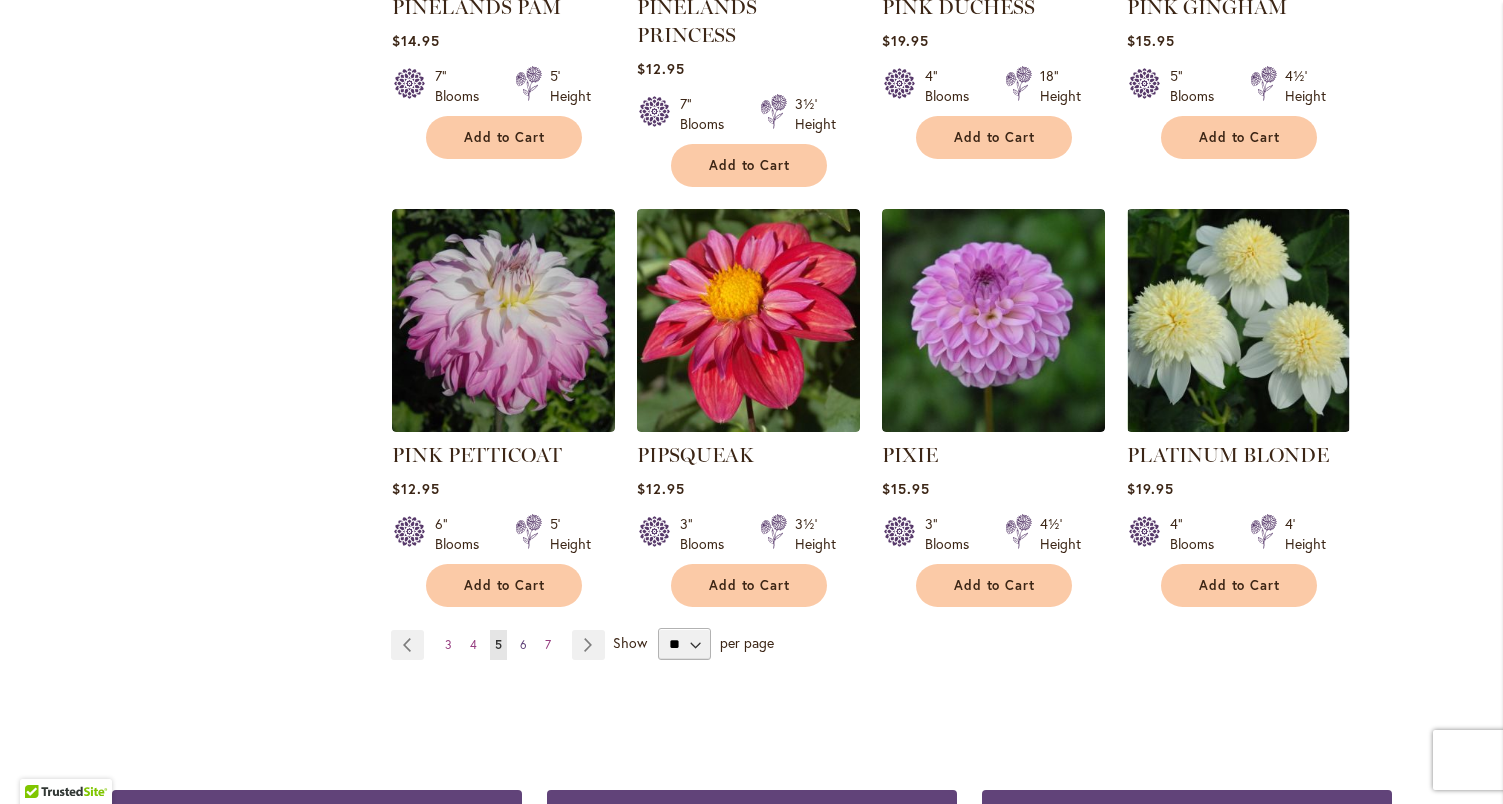 click on "6" at bounding box center [523, 644] 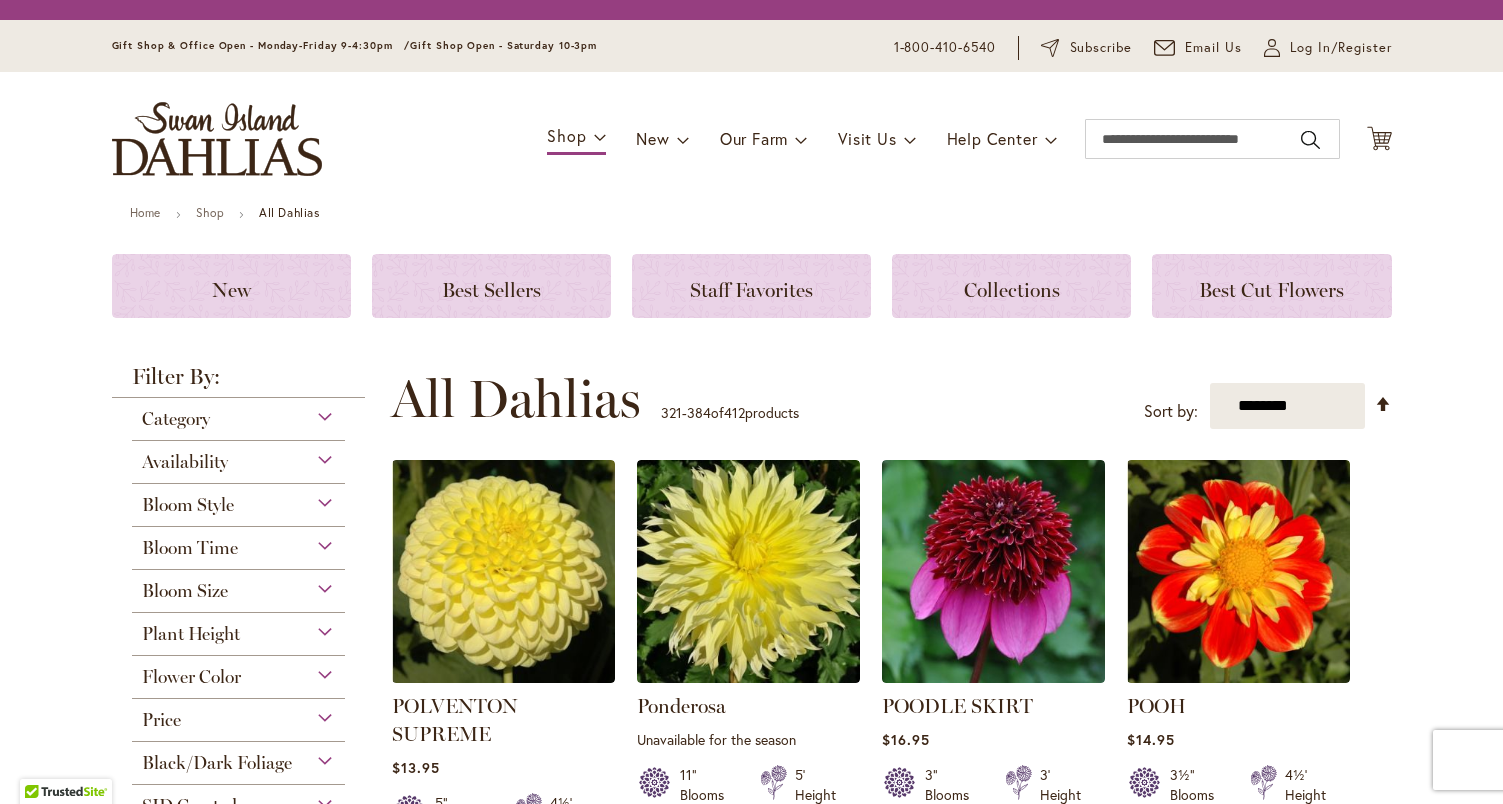 scroll, scrollTop: 0, scrollLeft: 0, axis: both 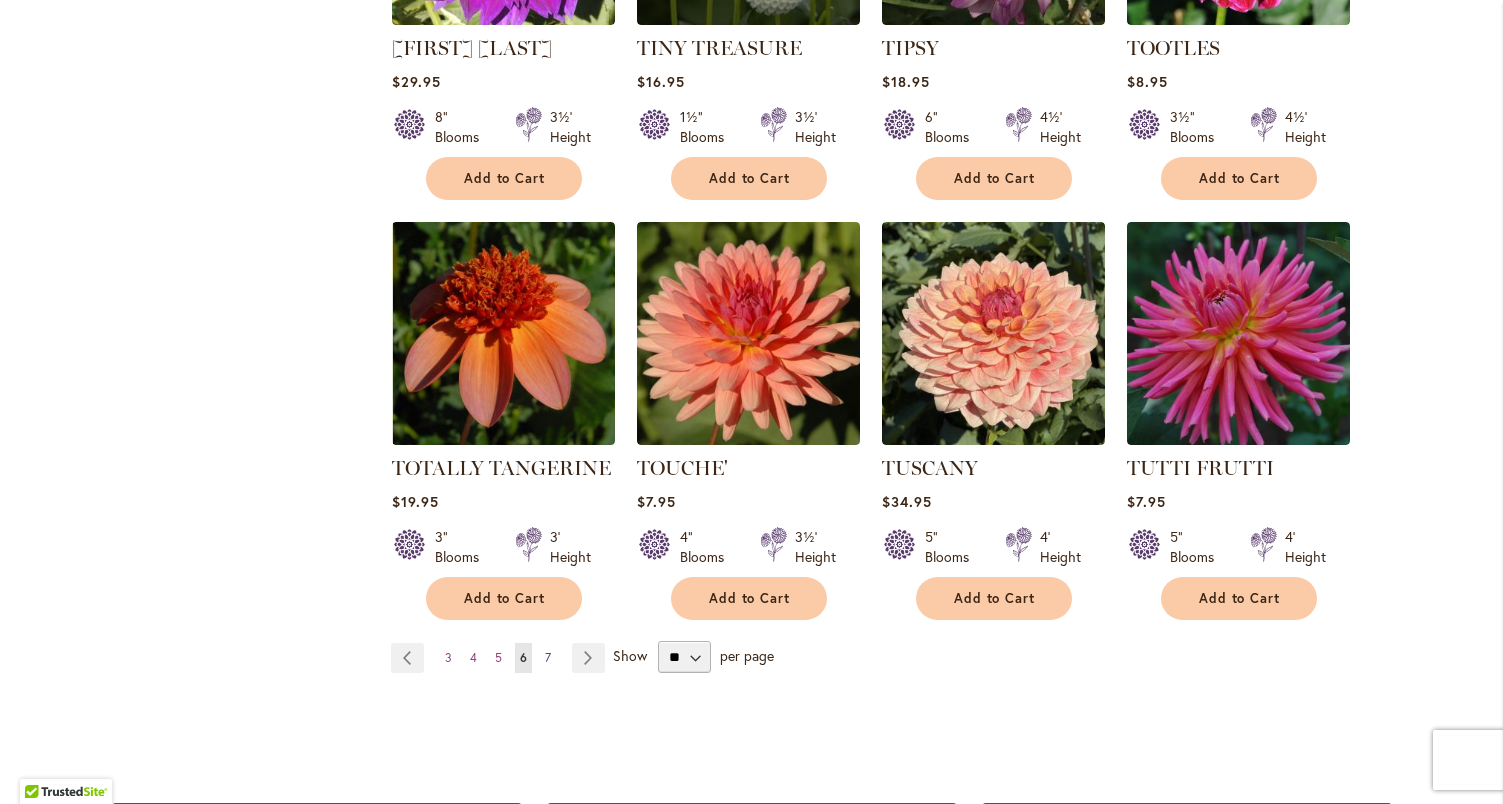 click on "7" at bounding box center [548, 657] 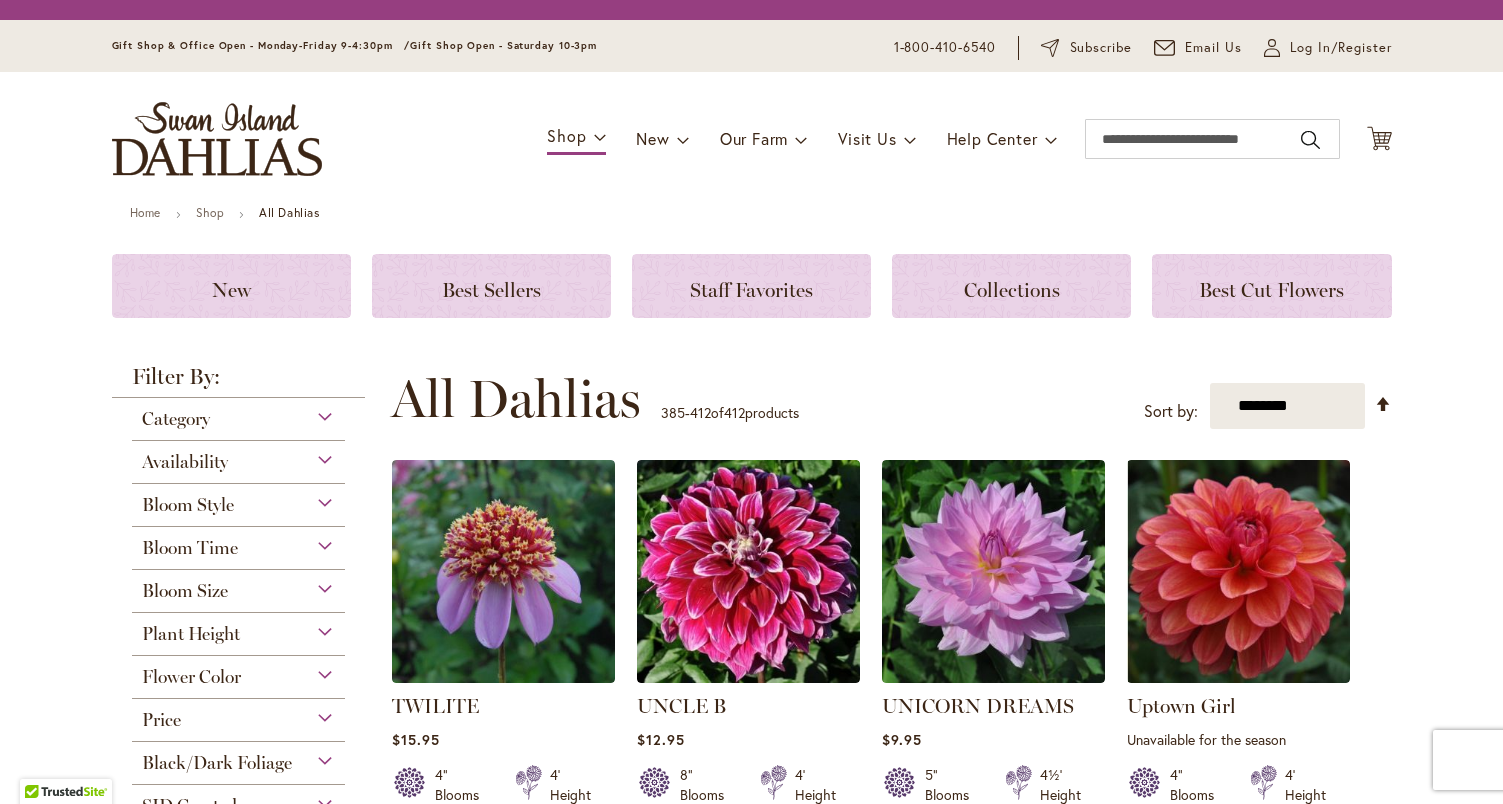 scroll, scrollTop: 0, scrollLeft: 0, axis: both 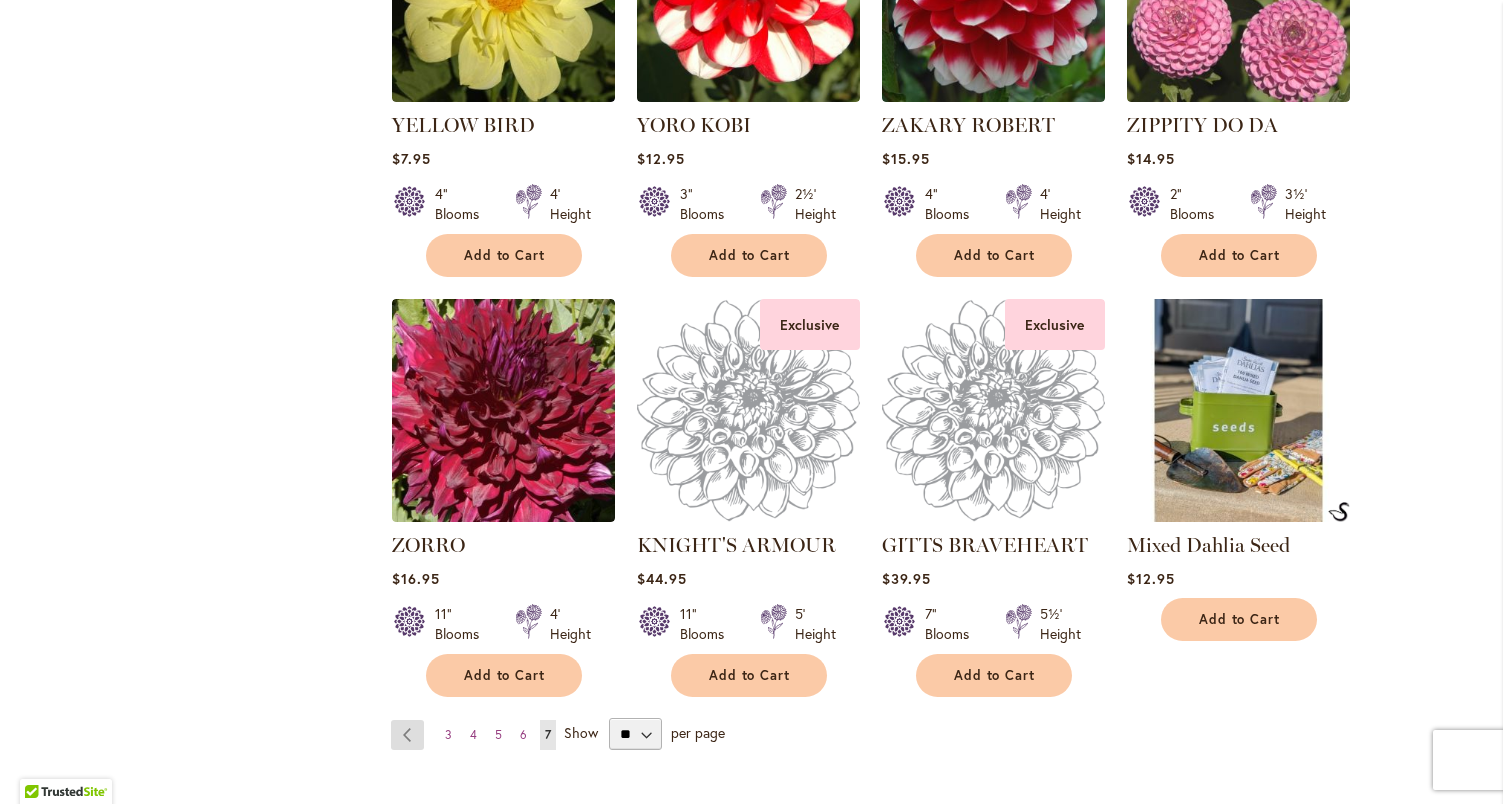 click on "Page
Previous" at bounding box center [407, 735] 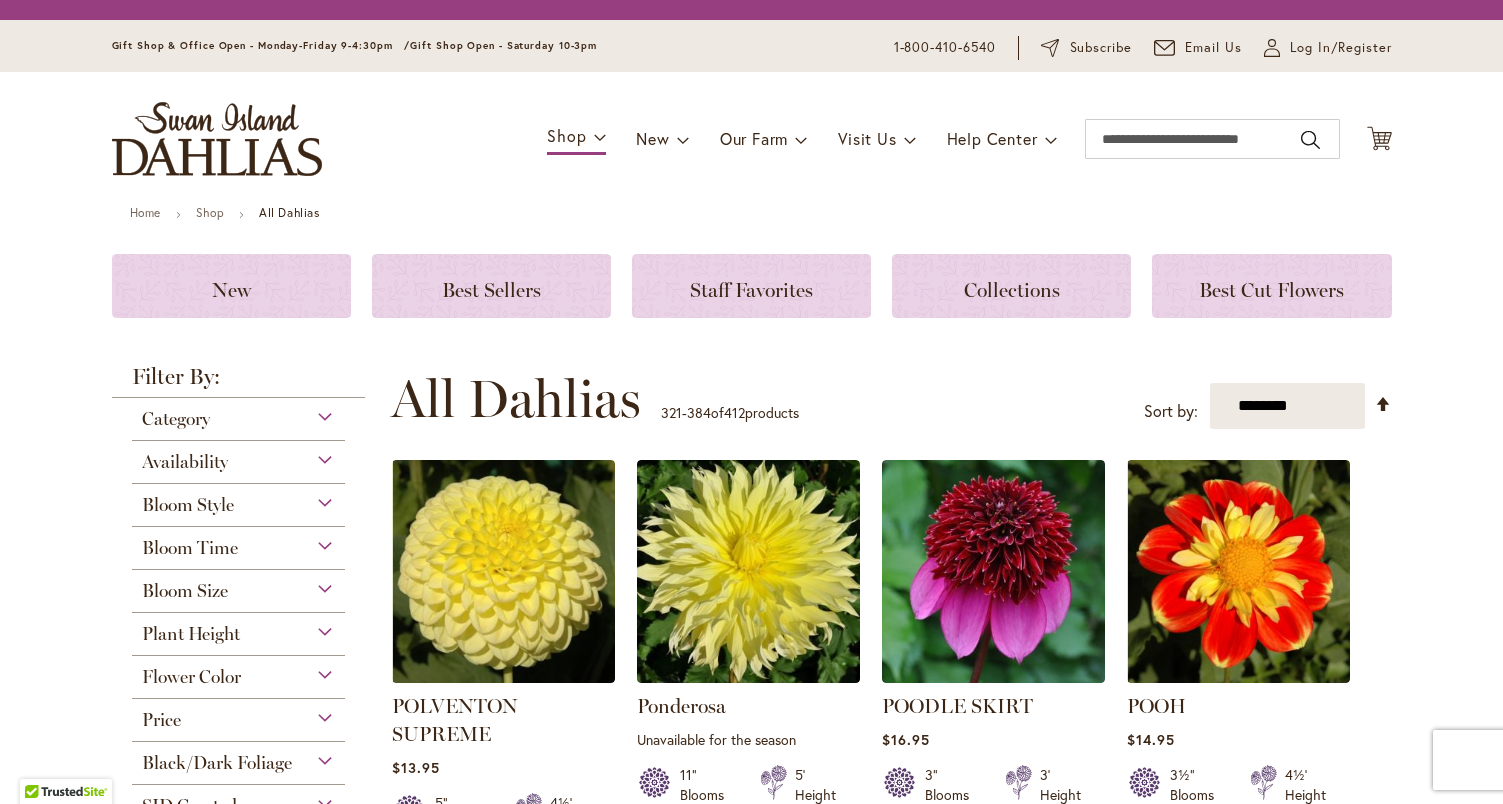 scroll, scrollTop: 0, scrollLeft: 0, axis: both 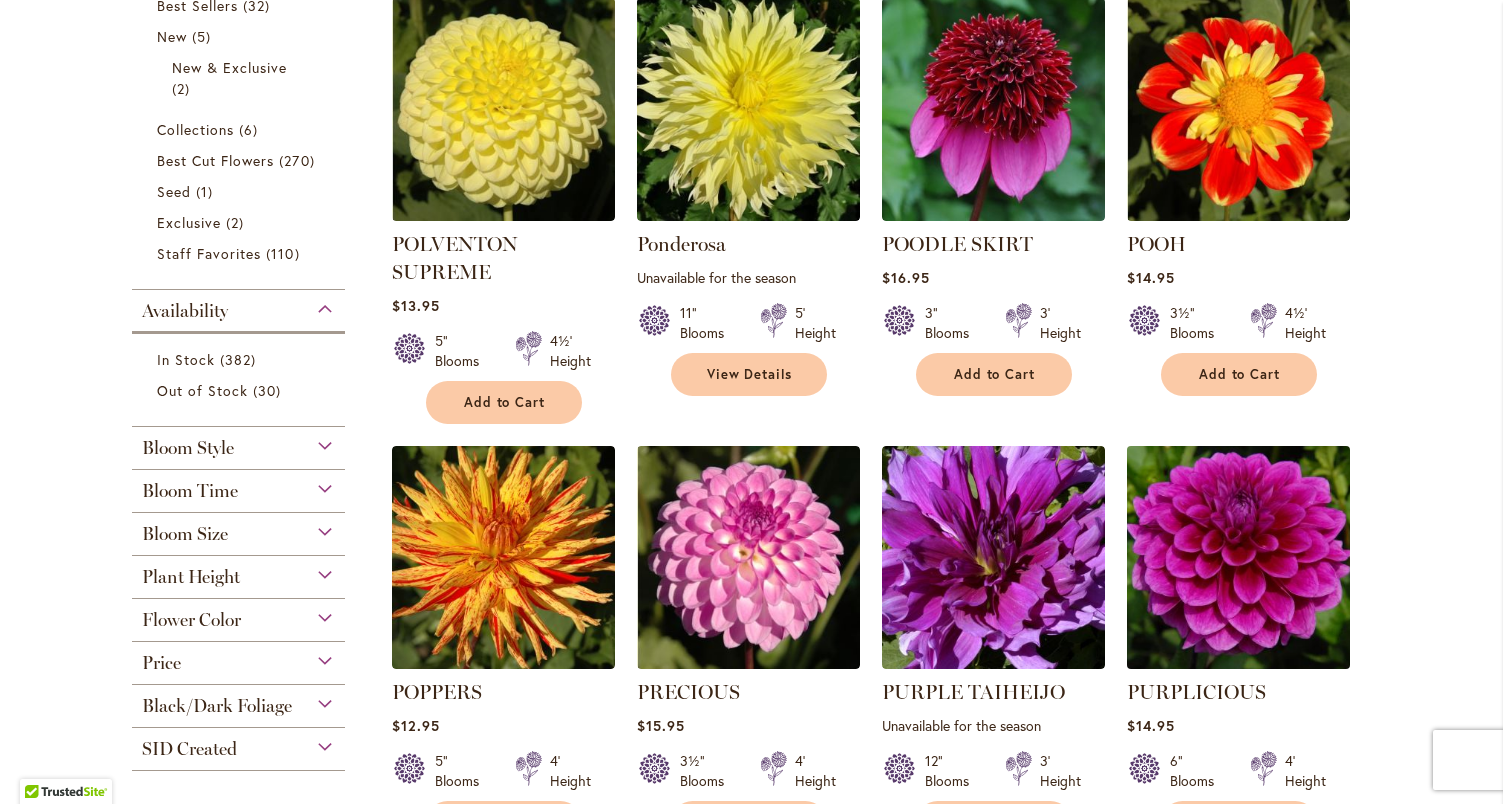 click at bounding box center [1238, 558] 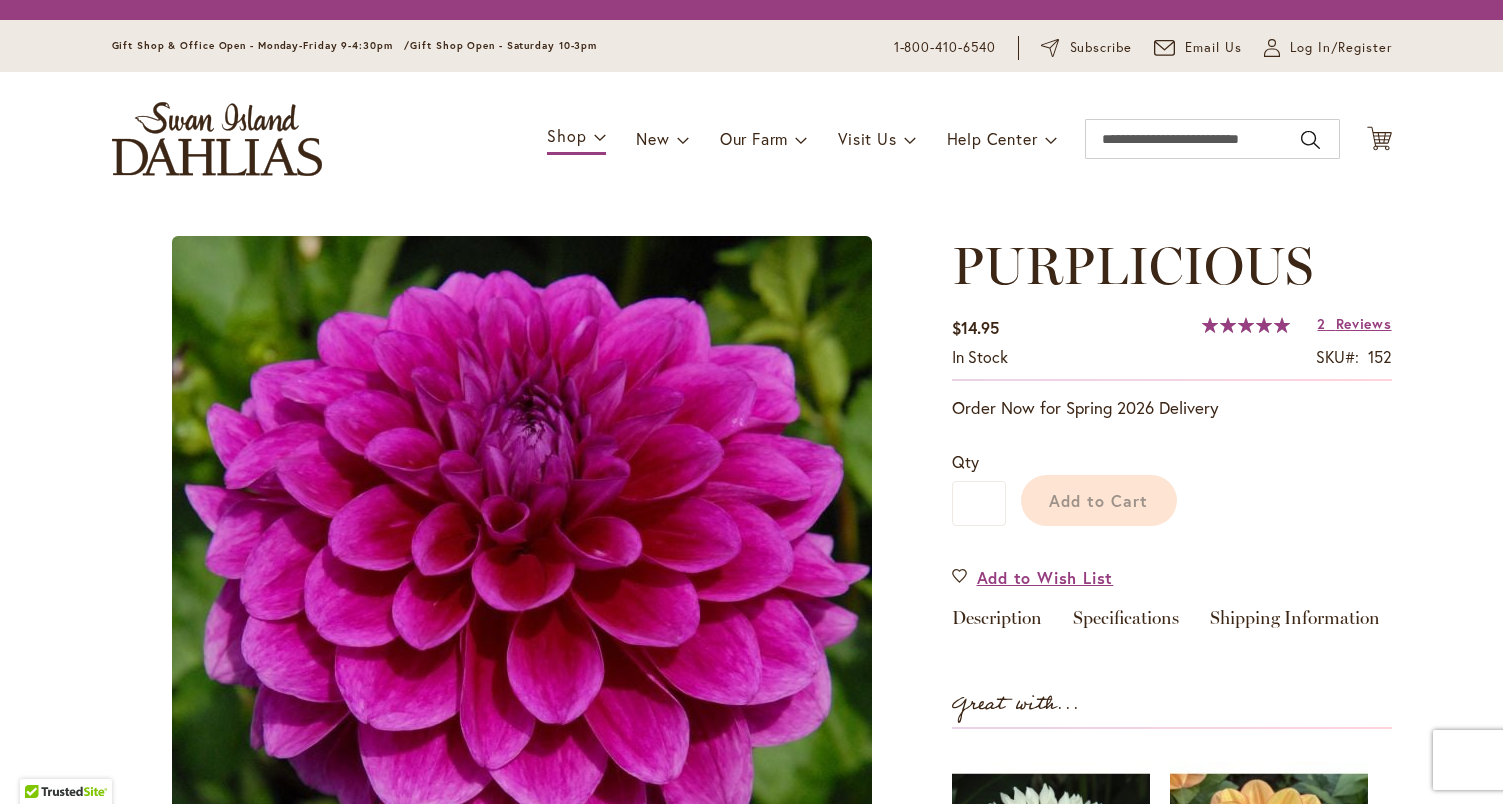 scroll, scrollTop: 0, scrollLeft: 0, axis: both 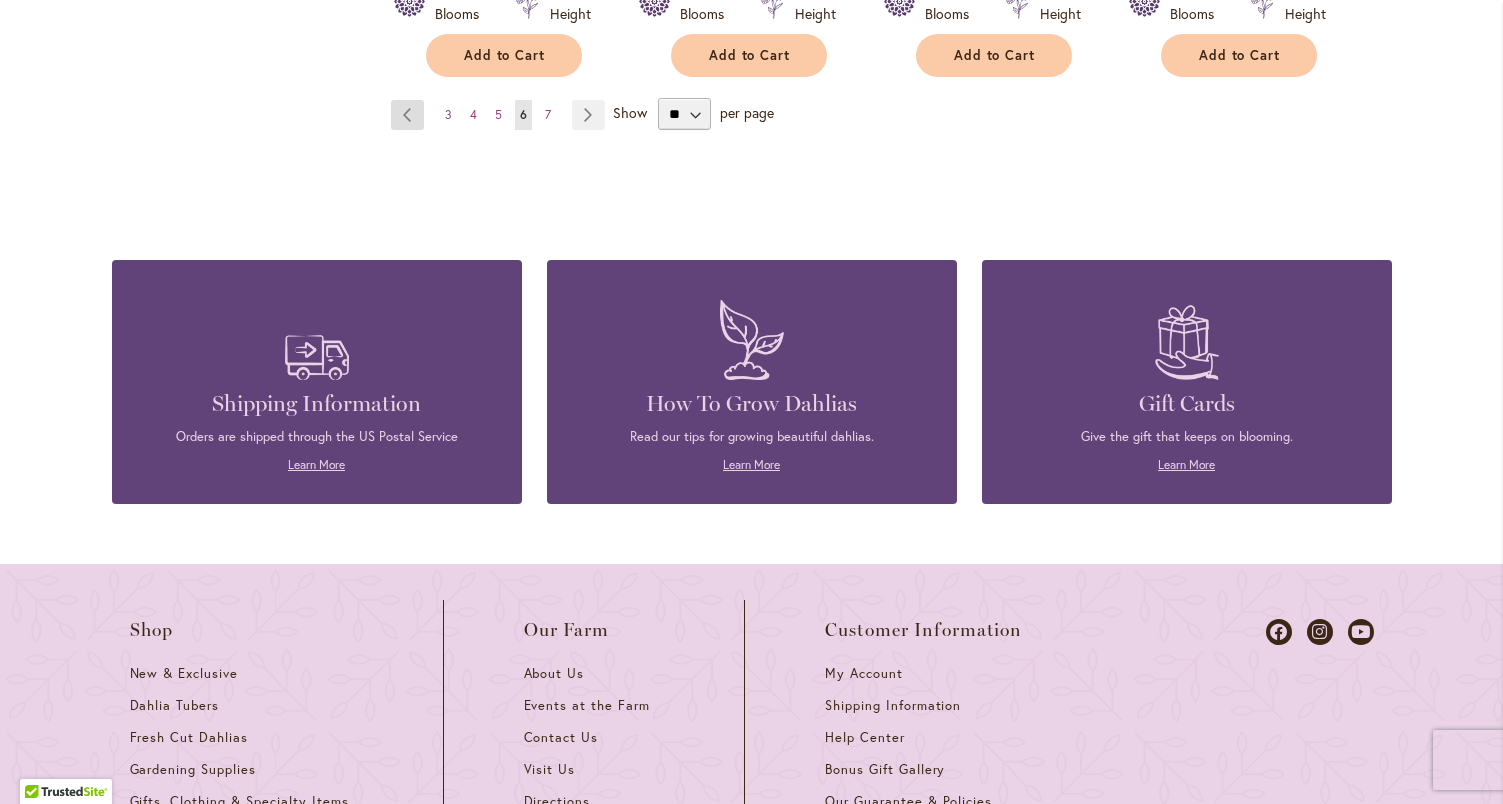 click on "Page
Previous" at bounding box center (407, 115) 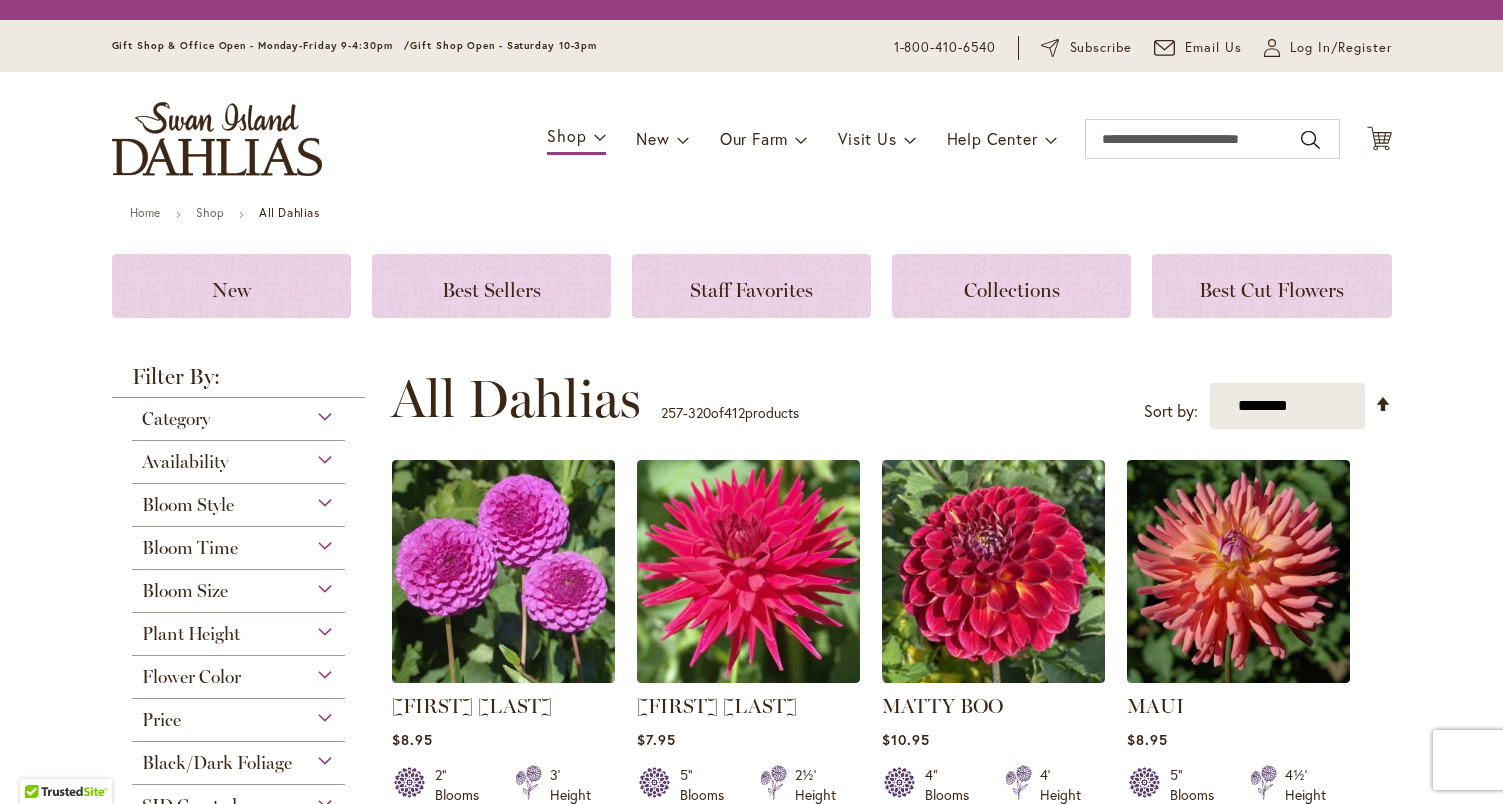scroll, scrollTop: 0, scrollLeft: 0, axis: both 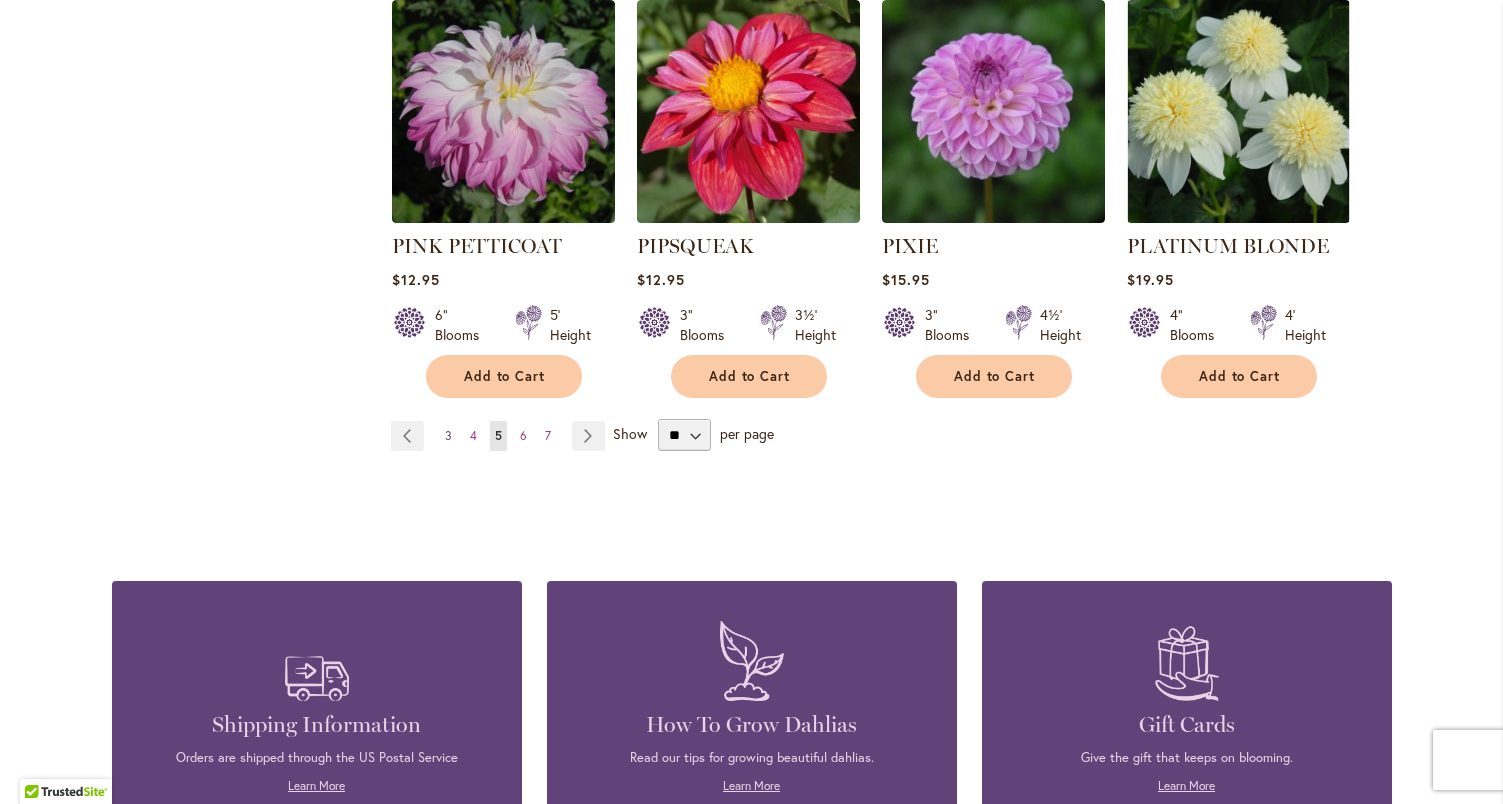 click on "3" at bounding box center [448, 435] 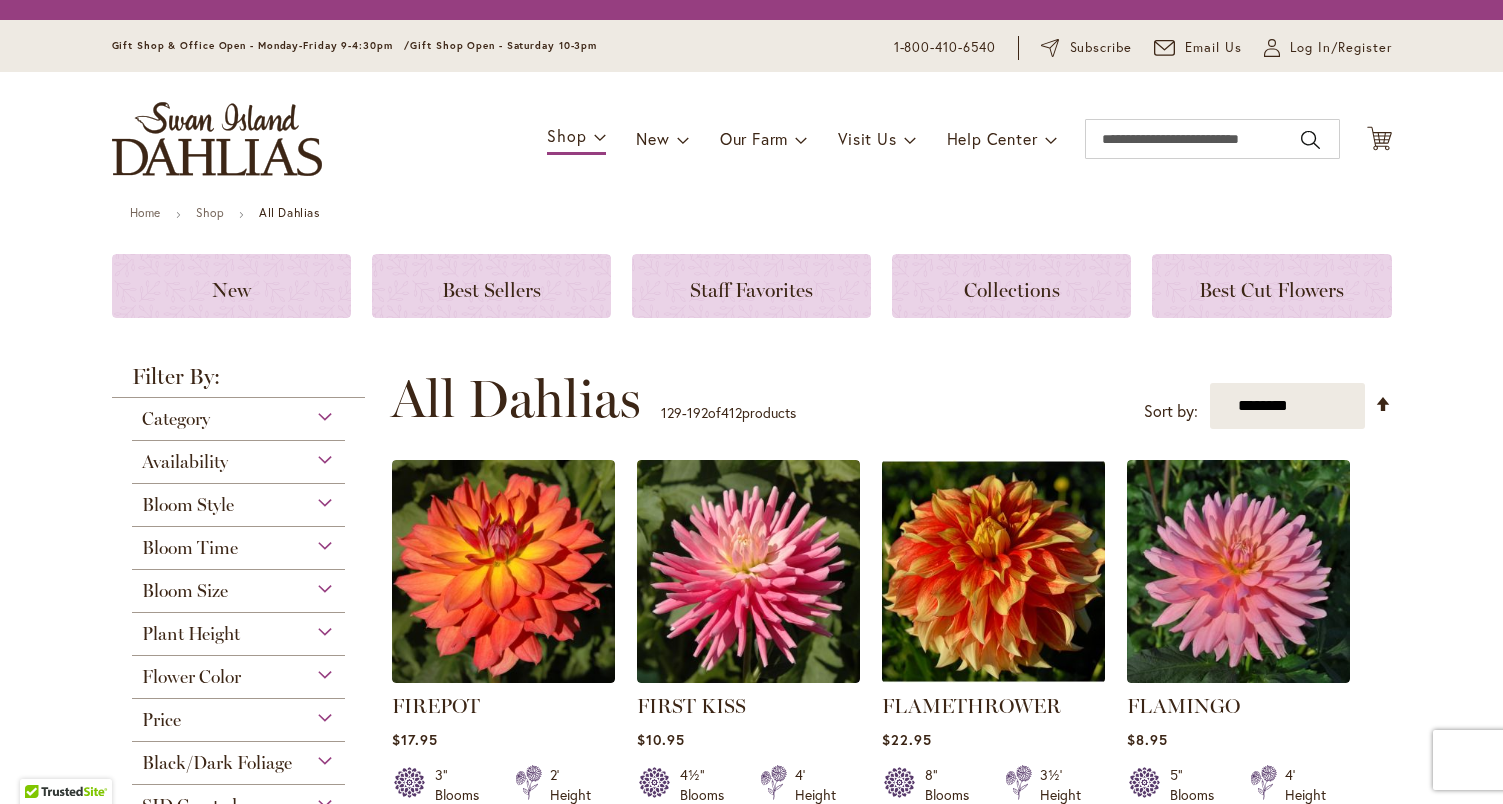 scroll, scrollTop: 0, scrollLeft: 0, axis: both 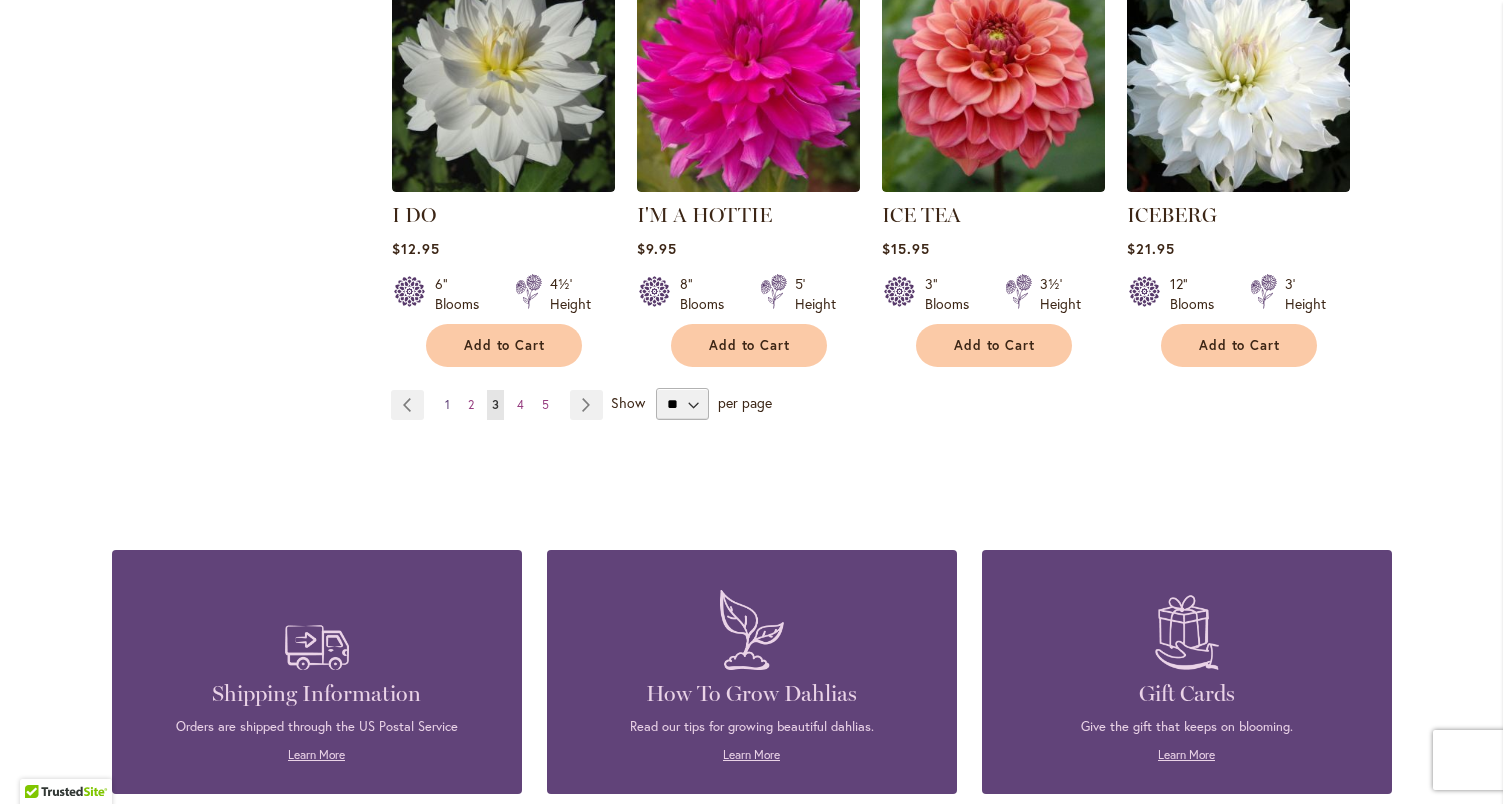 click on "Page
1" at bounding box center [447, 405] 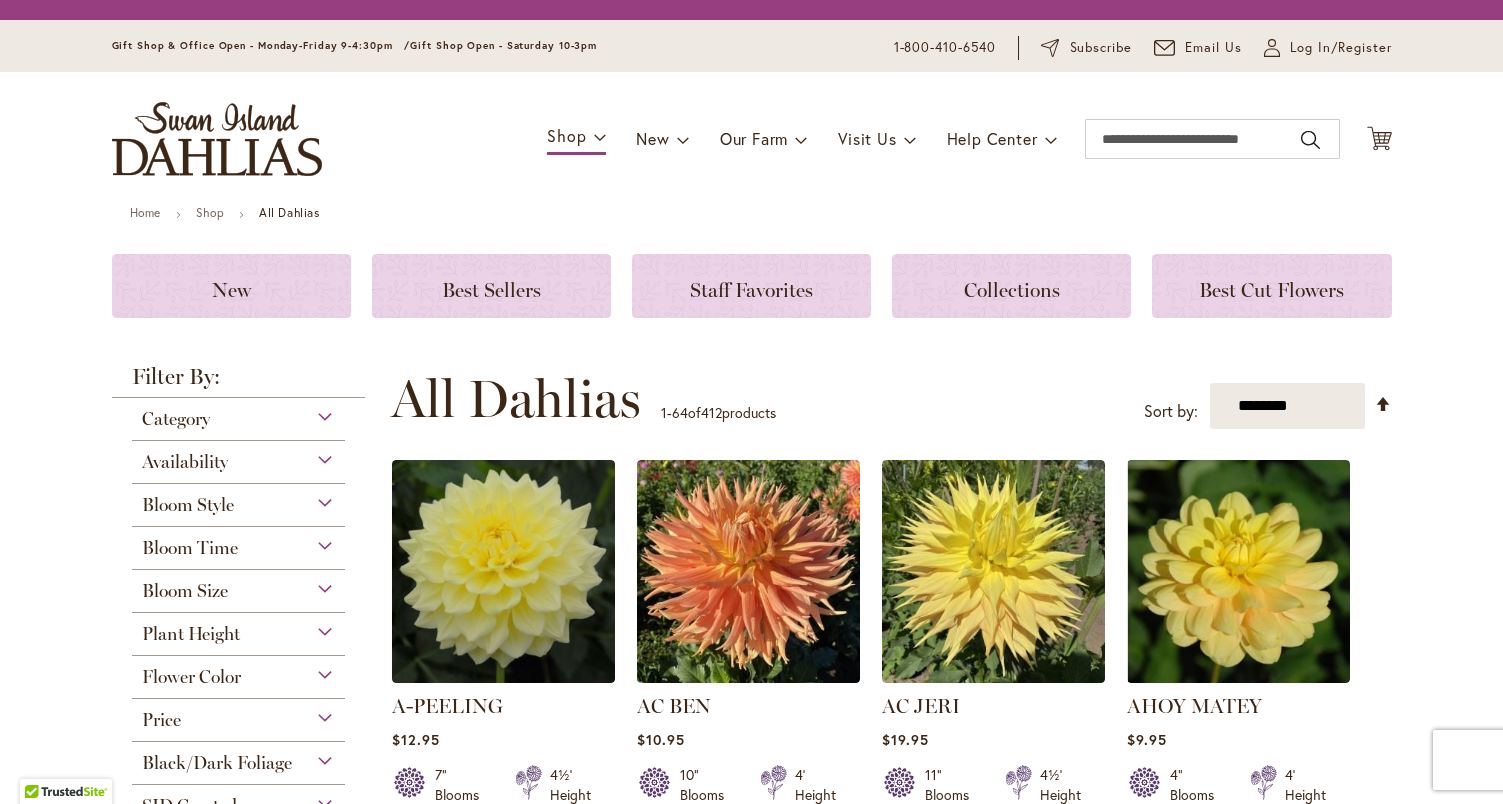 scroll, scrollTop: 0, scrollLeft: 0, axis: both 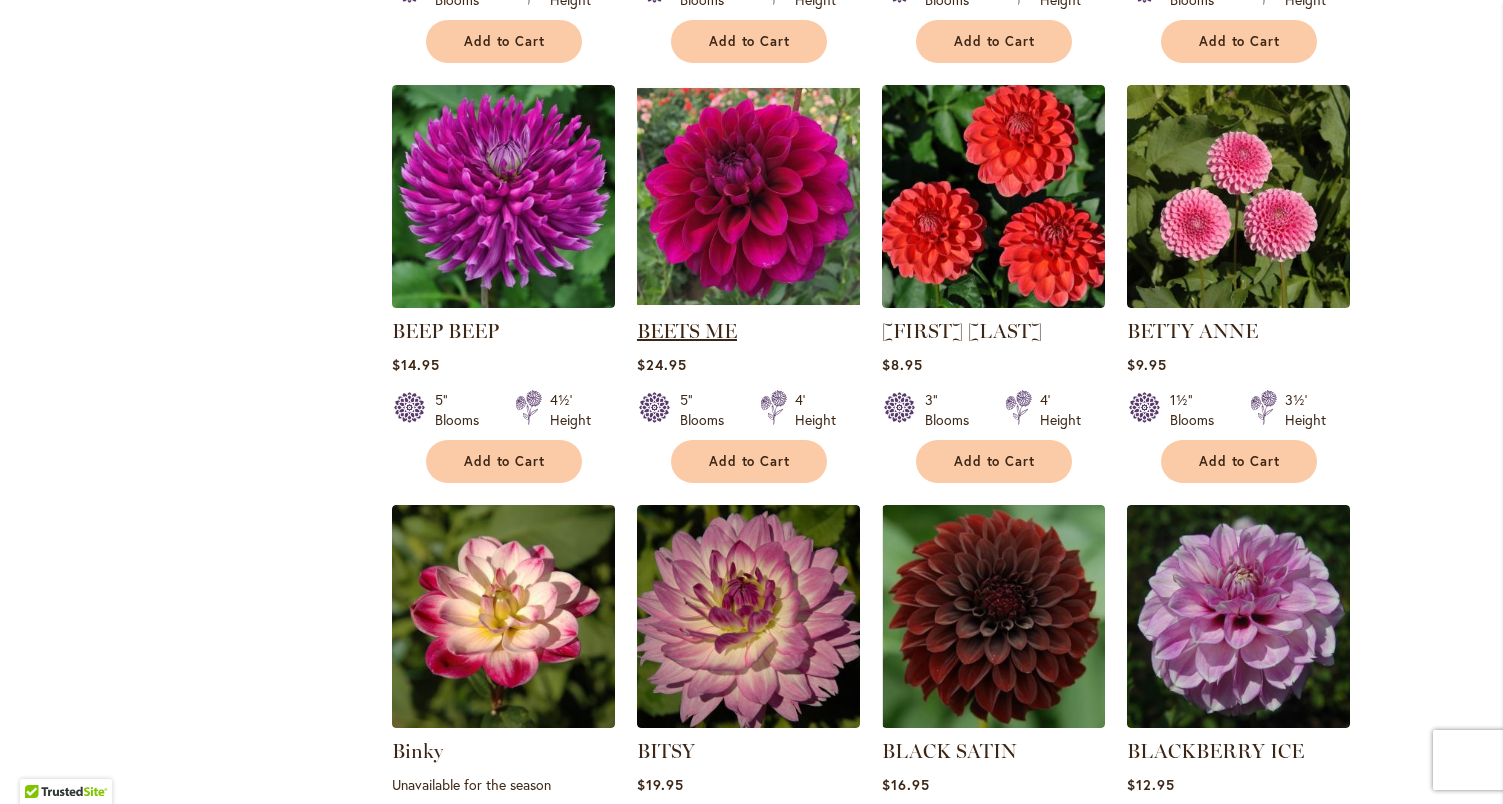 click on "BEETS ME" at bounding box center (687, 331) 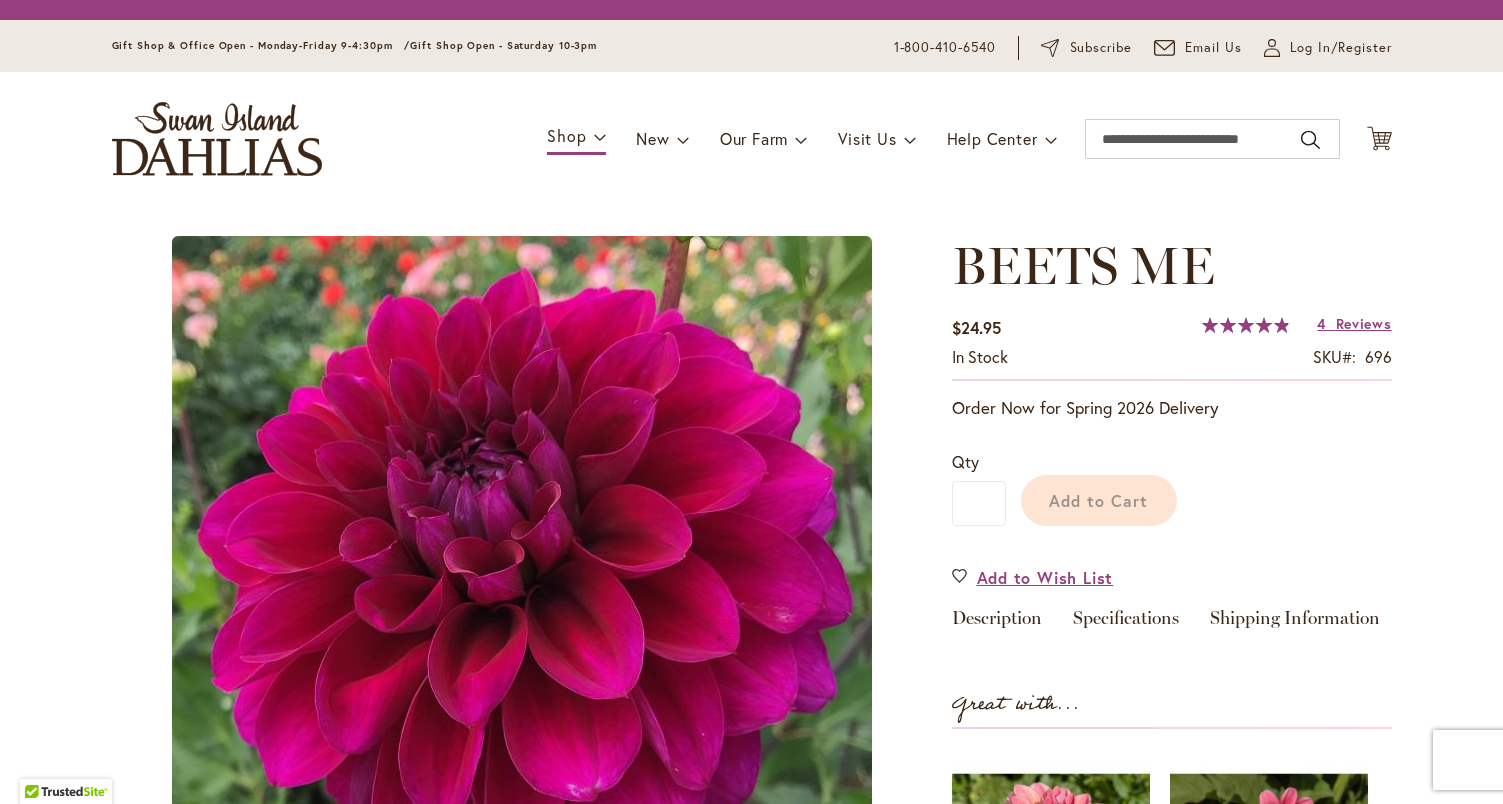 scroll, scrollTop: 0, scrollLeft: 0, axis: both 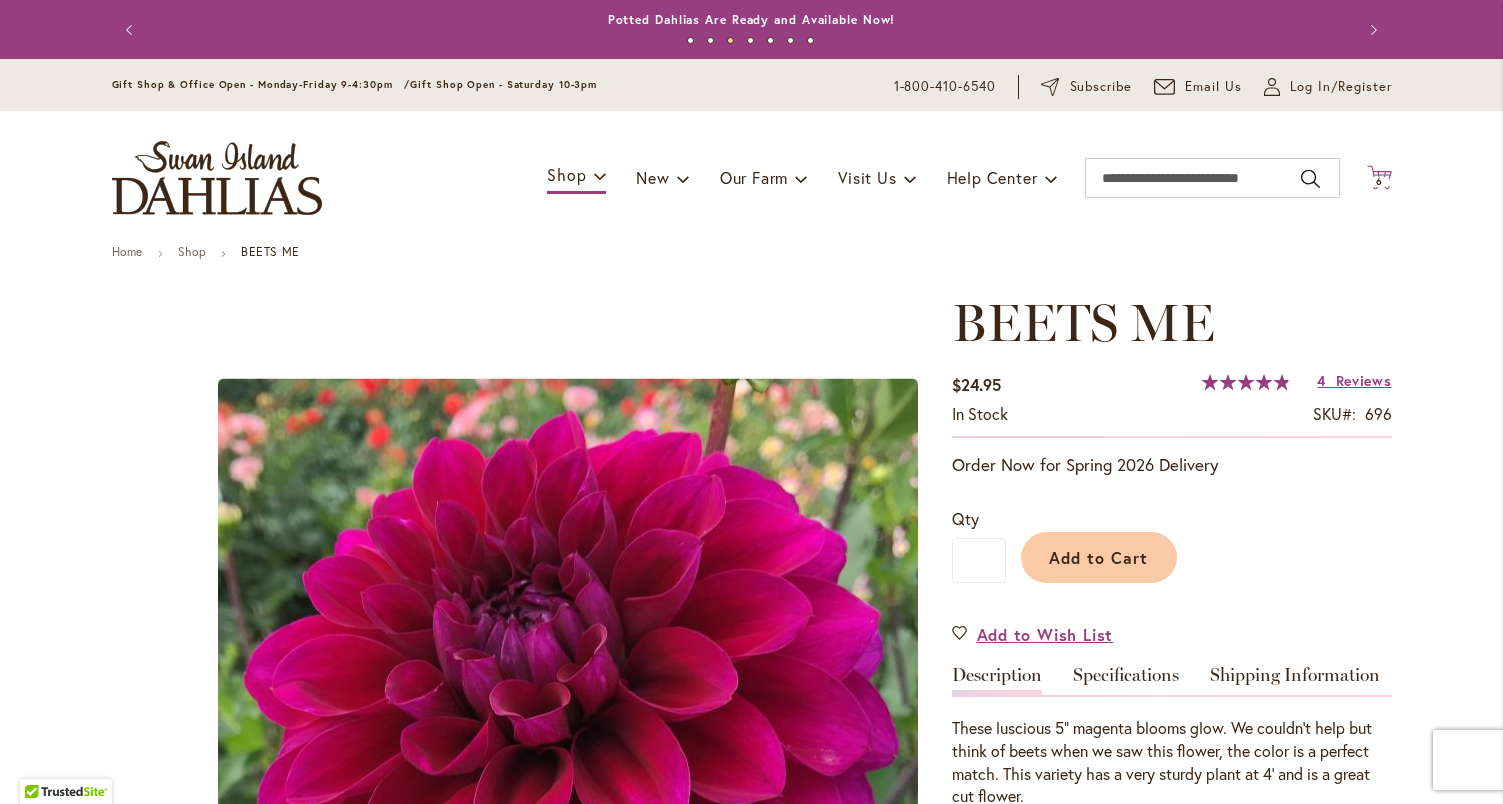 click on "Cart
.cls-1 {
fill: #231f20;
}" 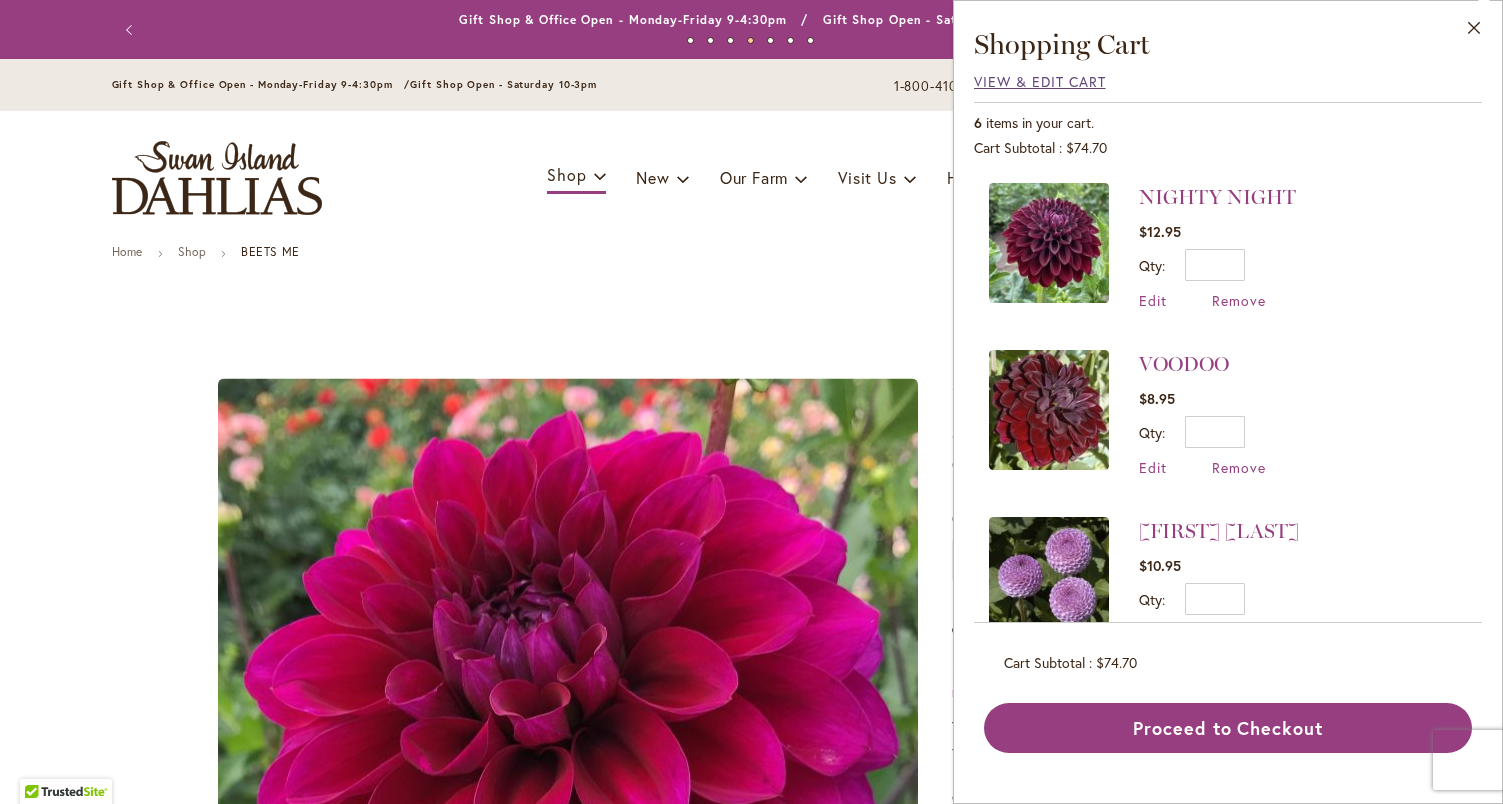 click on "View & Edit Cart" at bounding box center (1040, 81) 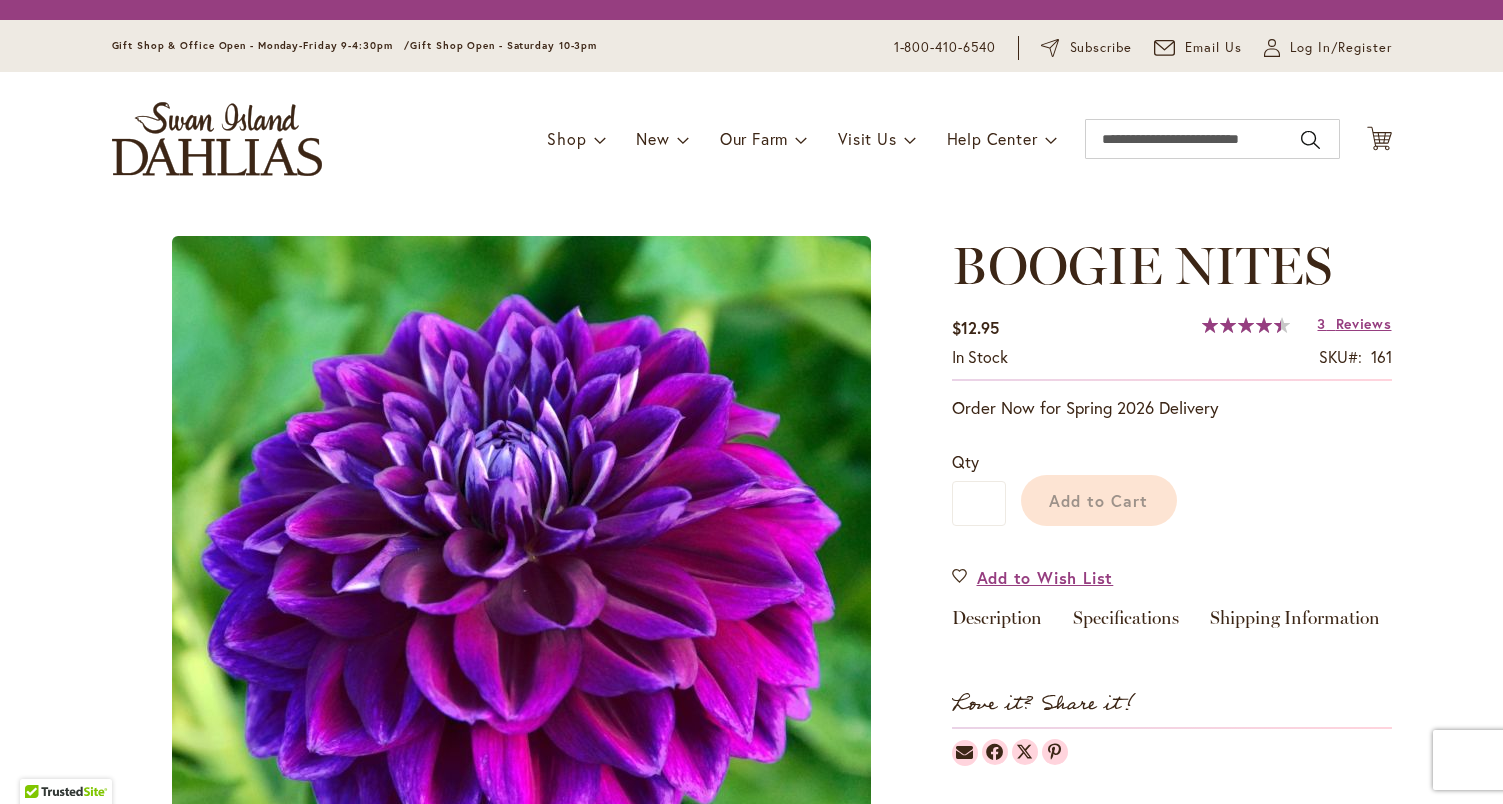 scroll, scrollTop: 0, scrollLeft: 0, axis: both 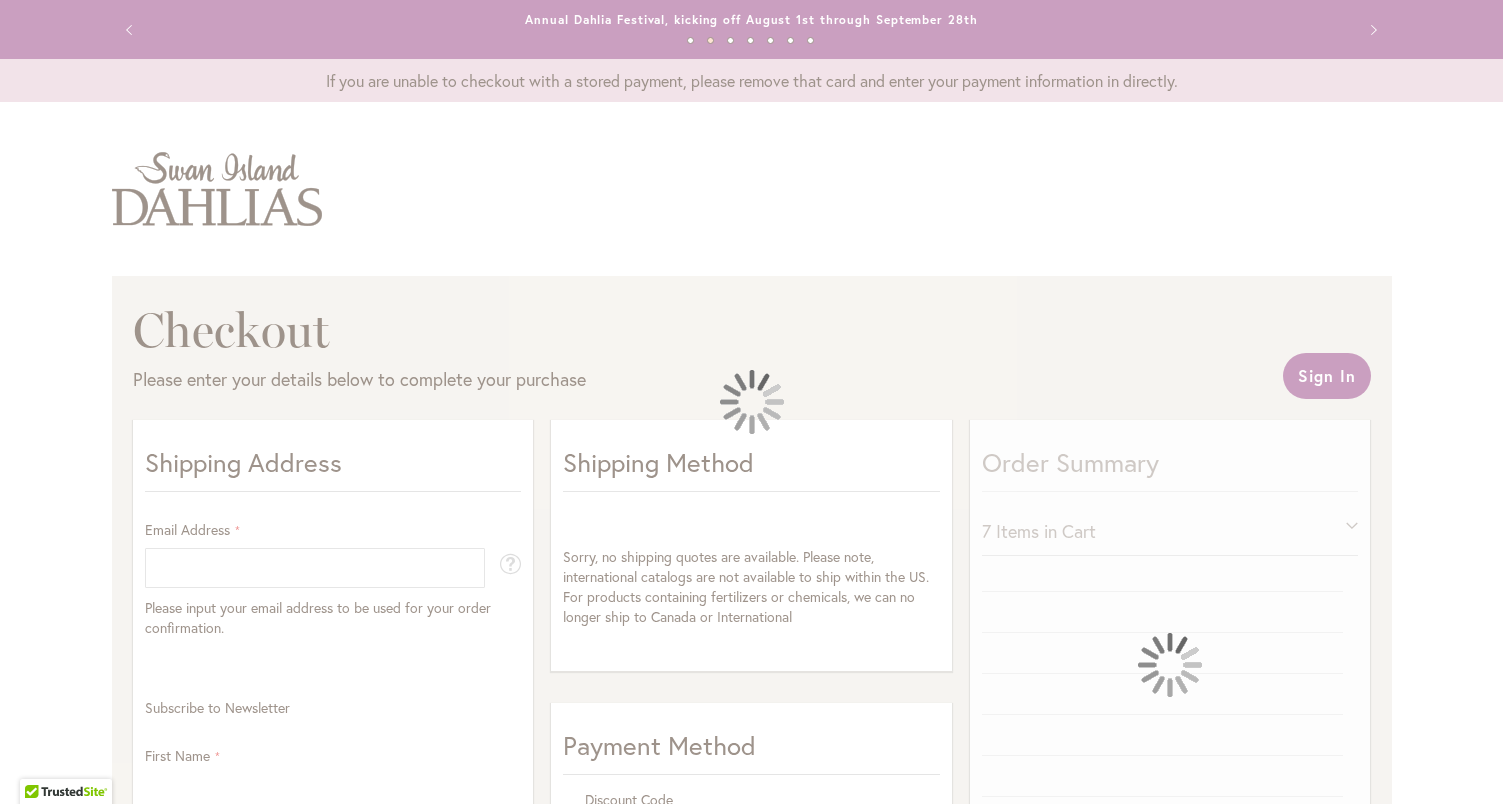 select on "**" 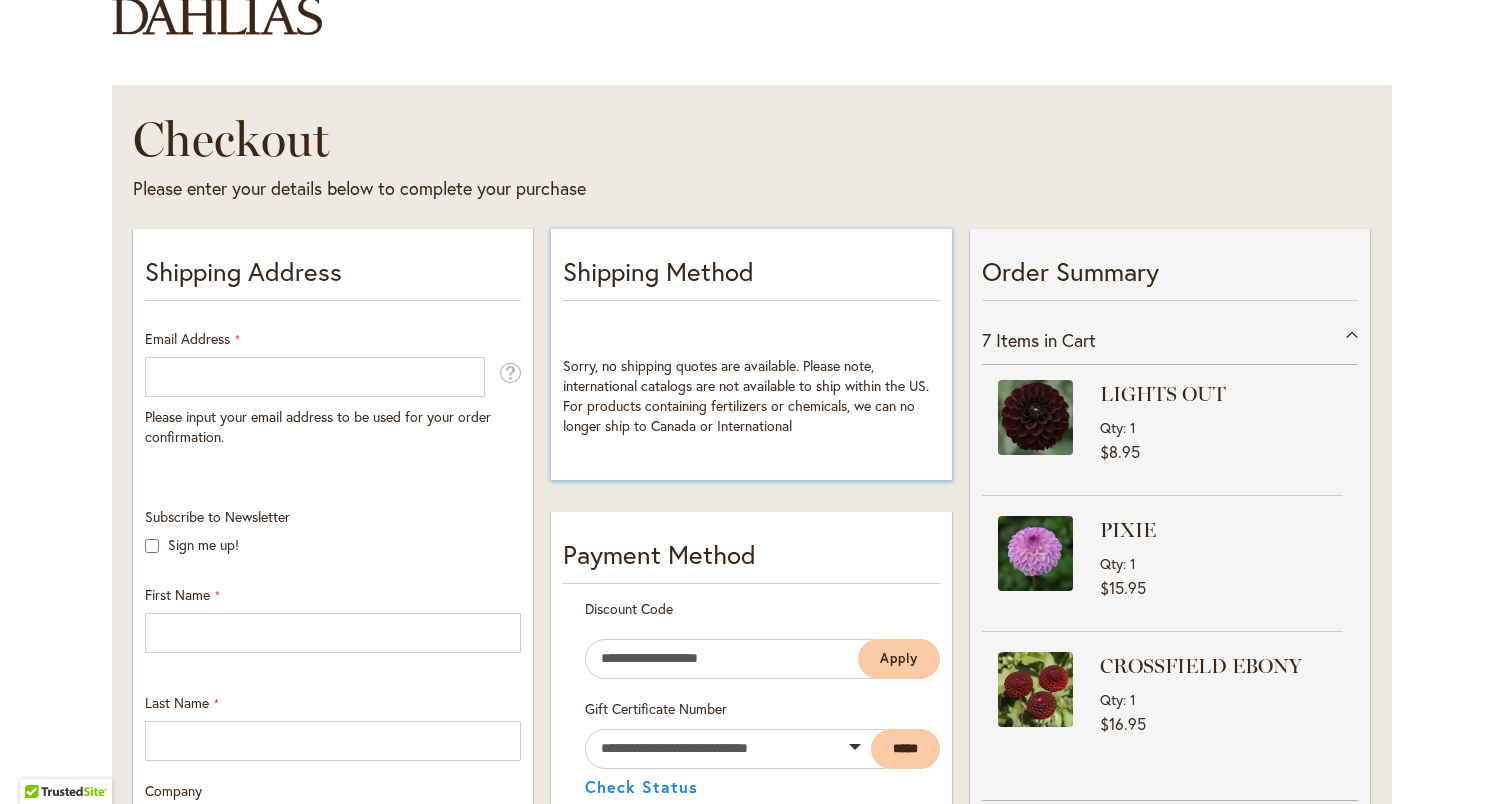 scroll, scrollTop: 220, scrollLeft: 0, axis: vertical 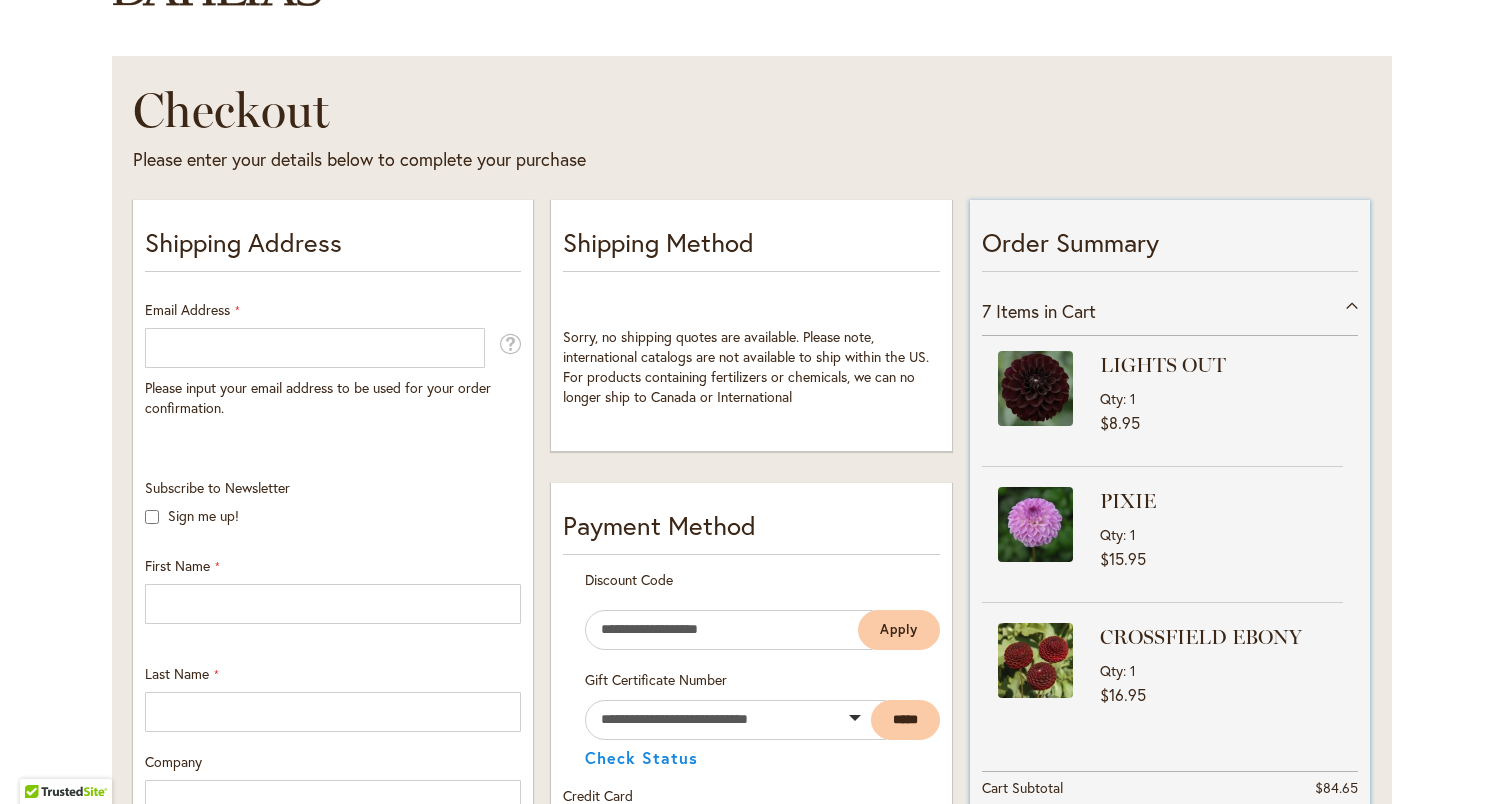 click on "Items in Cart" at bounding box center (1046, 311) 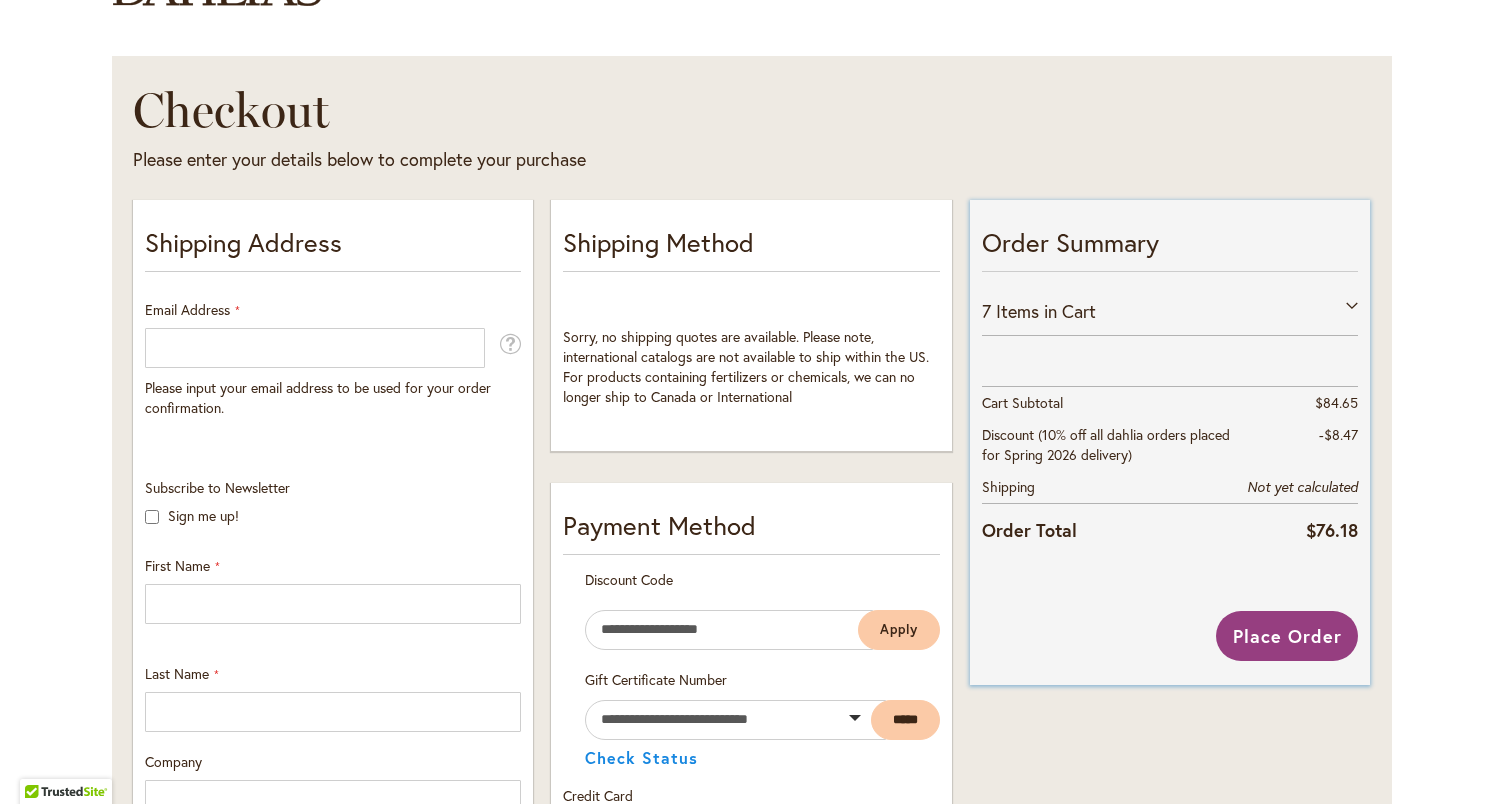 click on "7
Items in Cart" at bounding box center (1170, 311) 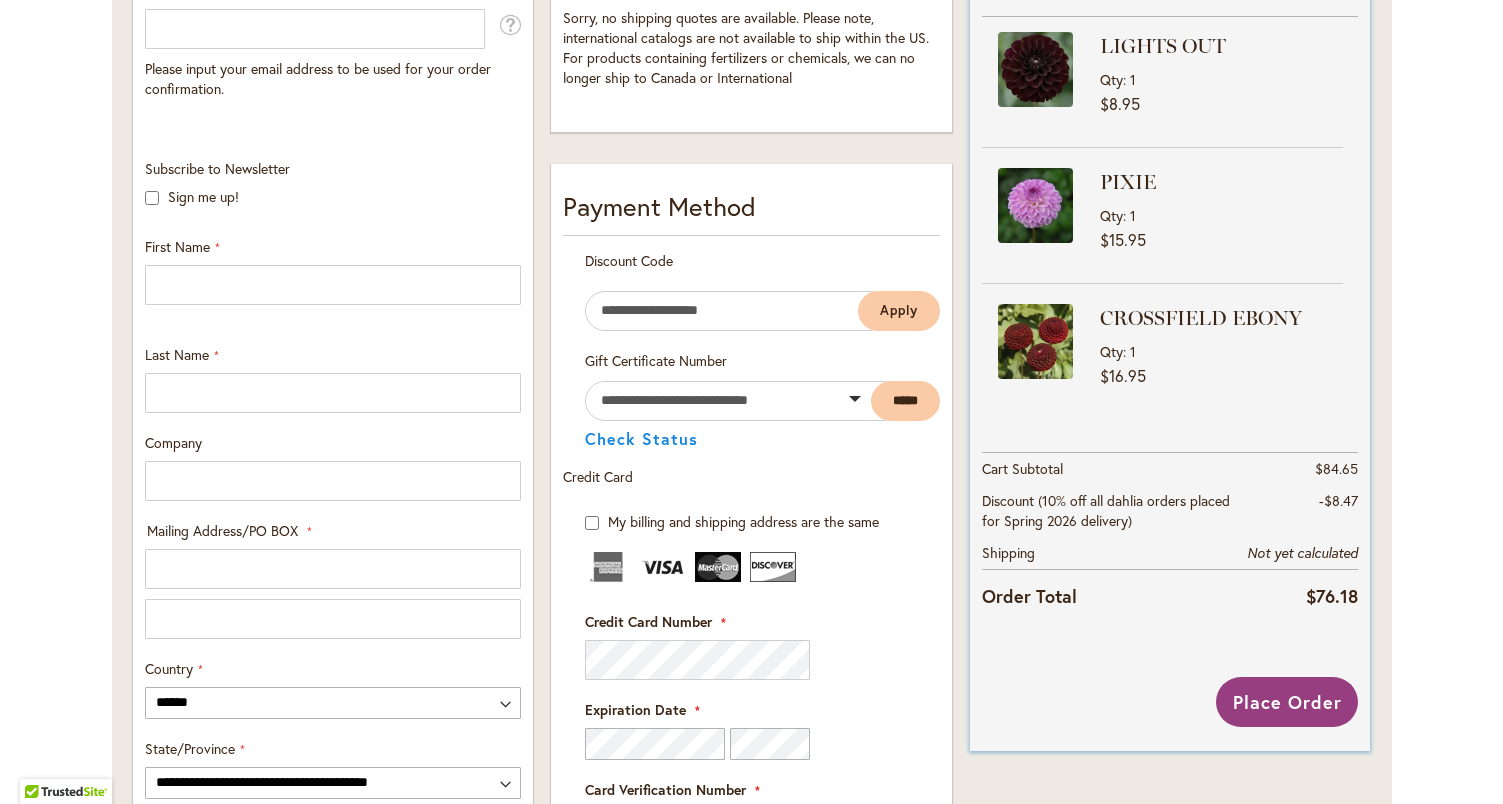 scroll, scrollTop: 553, scrollLeft: 0, axis: vertical 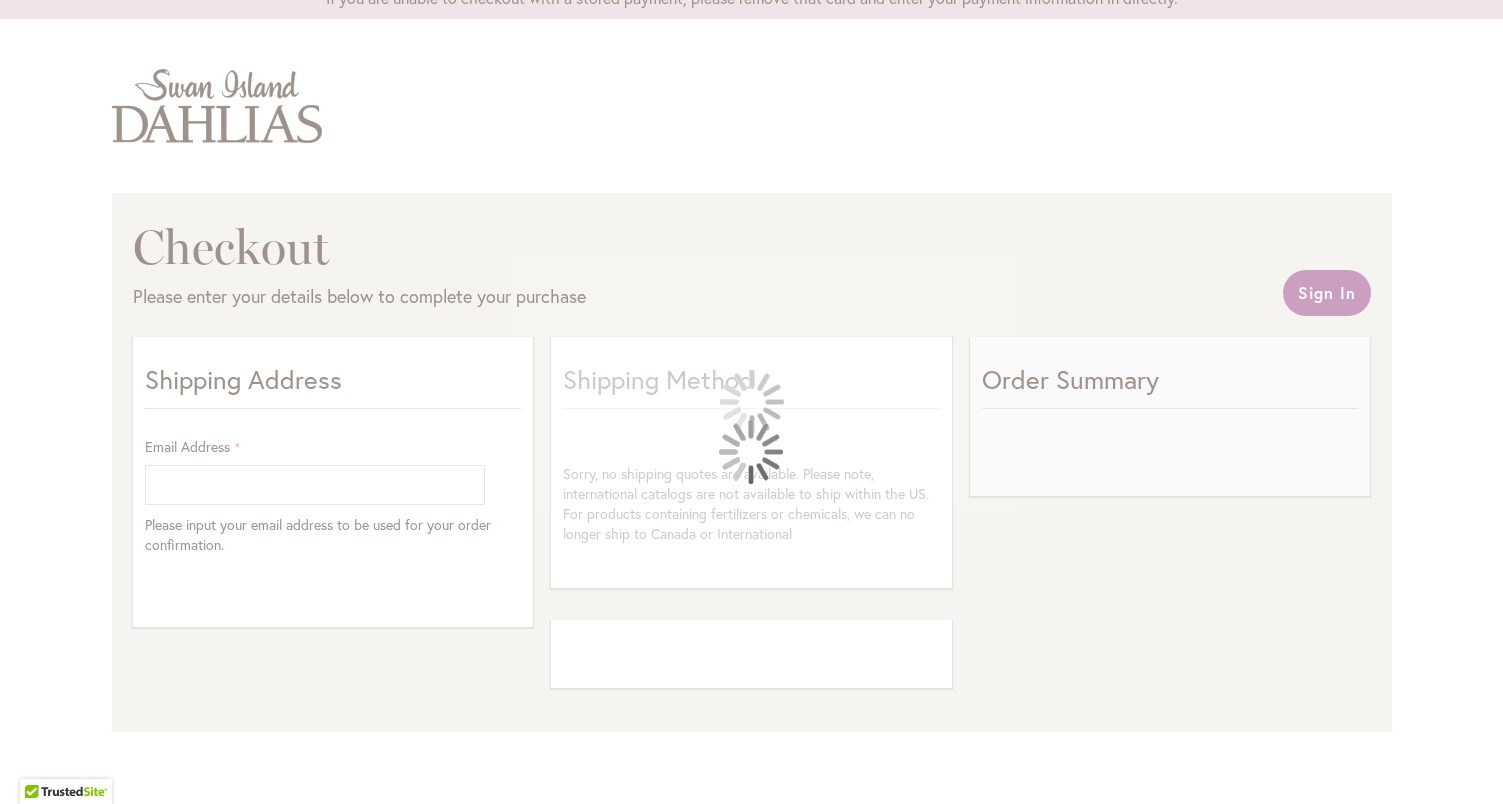 select on "**" 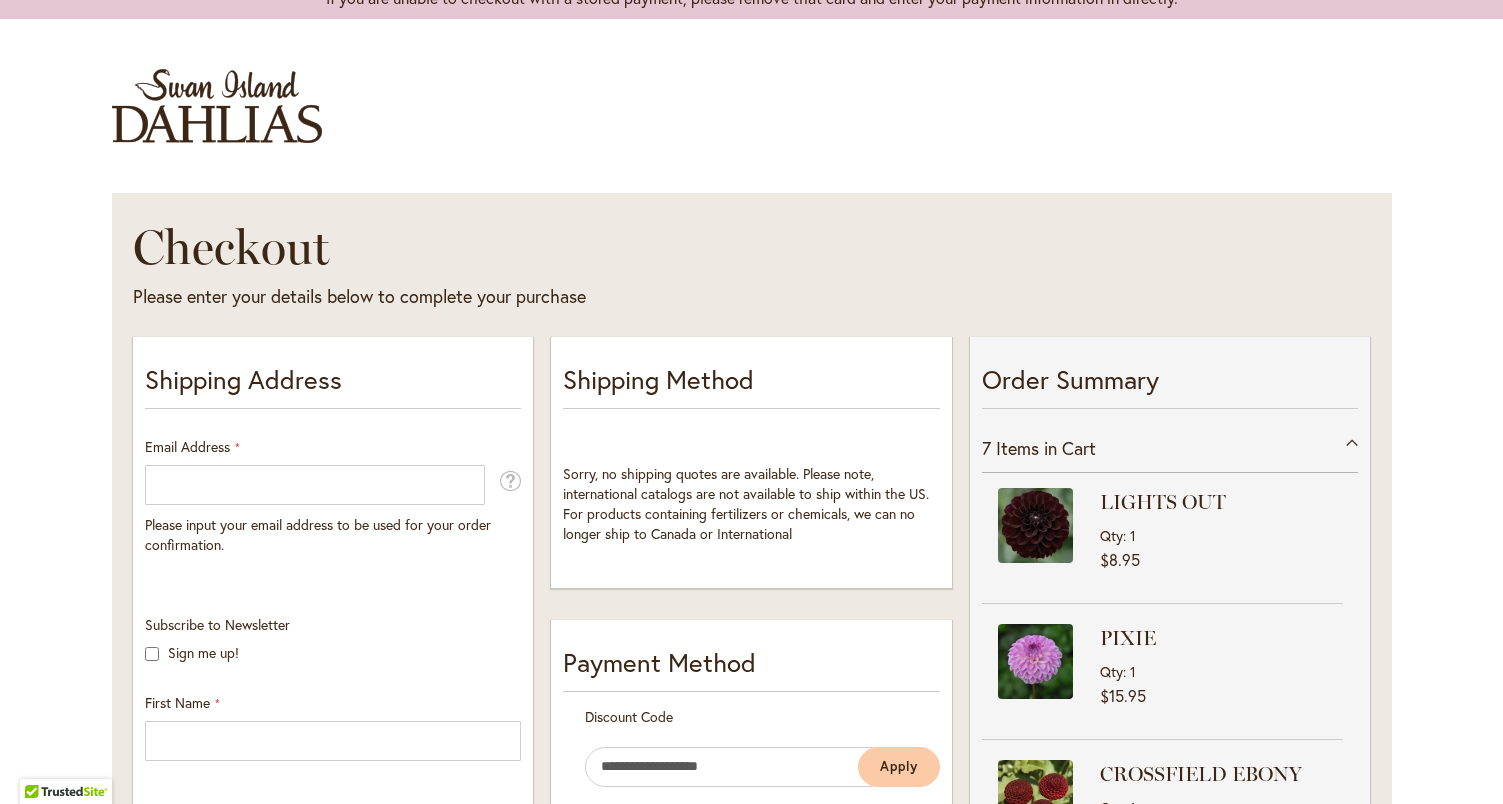 click at bounding box center (0, 804) 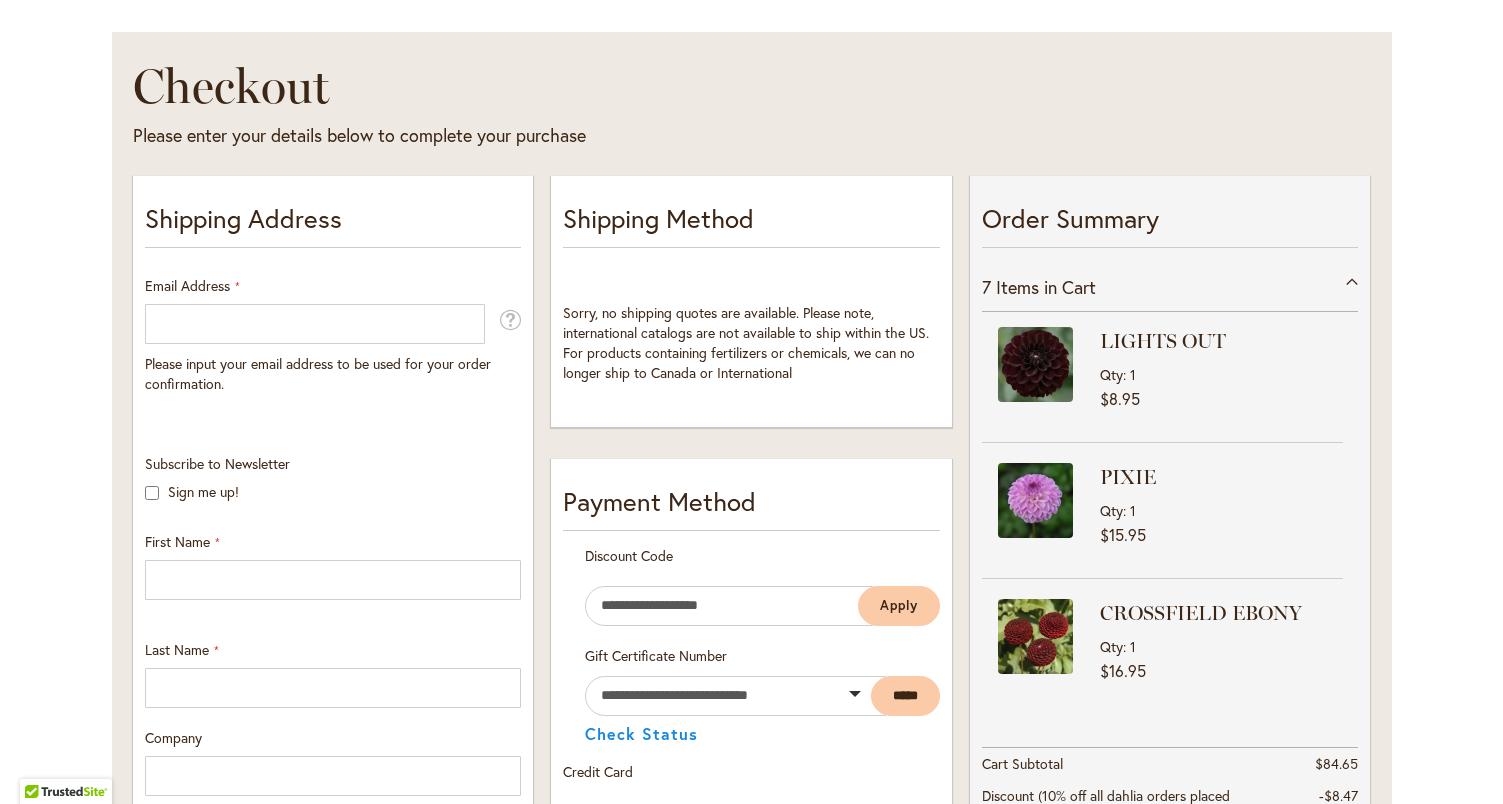 scroll, scrollTop: 0, scrollLeft: 0, axis: both 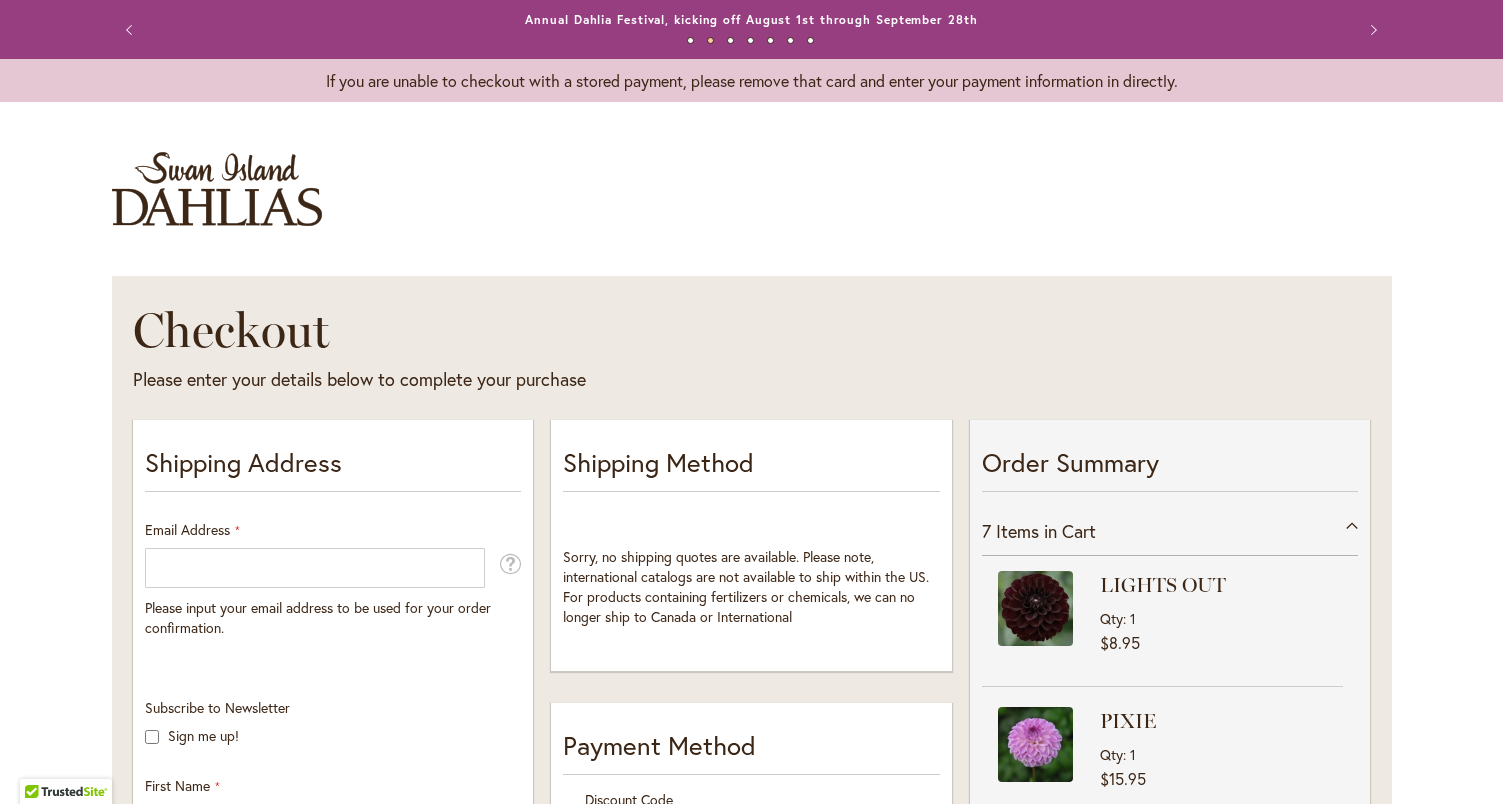 click on "Next" at bounding box center (1372, 30) 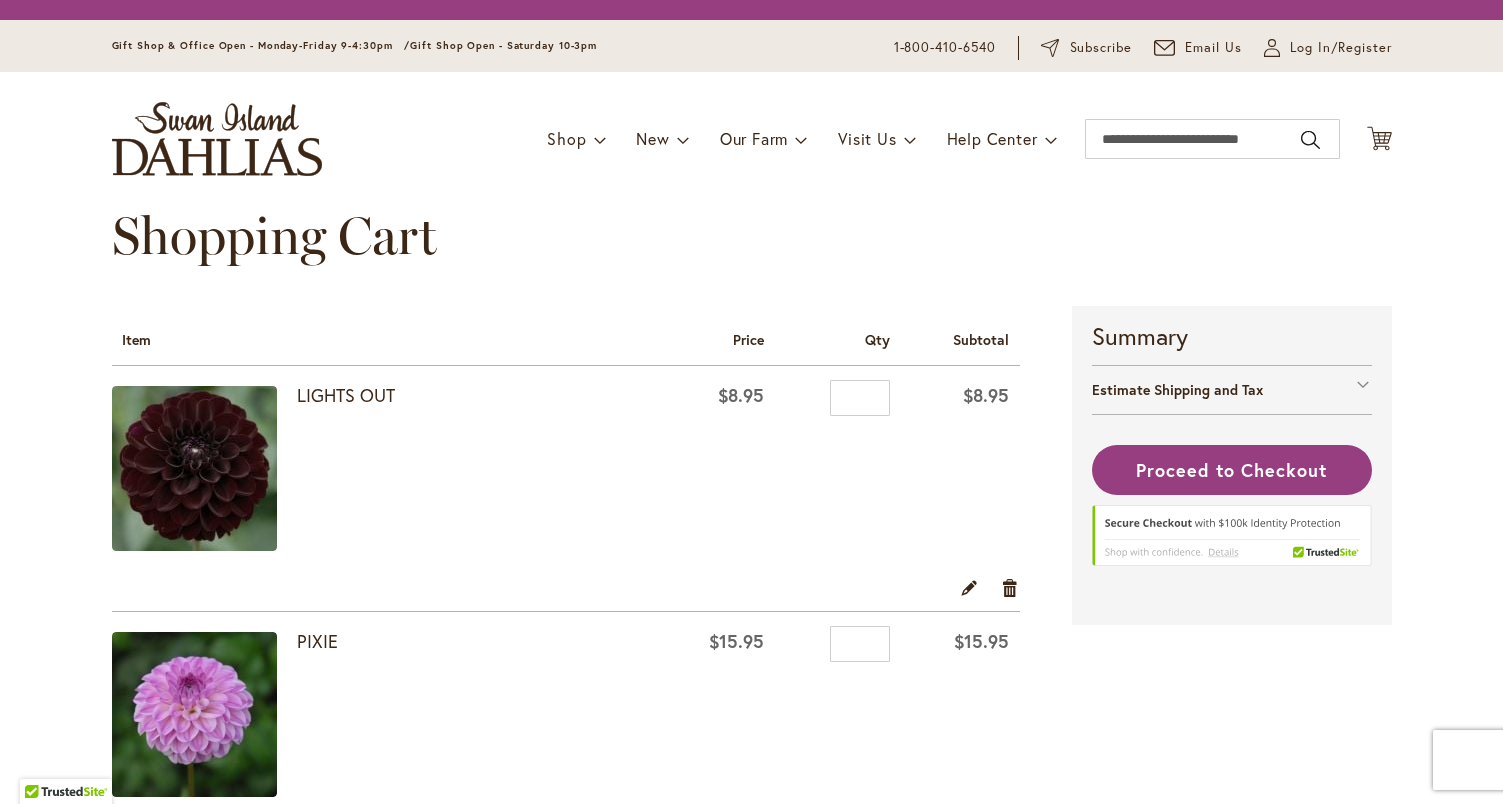 scroll, scrollTop: 0, scrollLeft: 0, axis: both 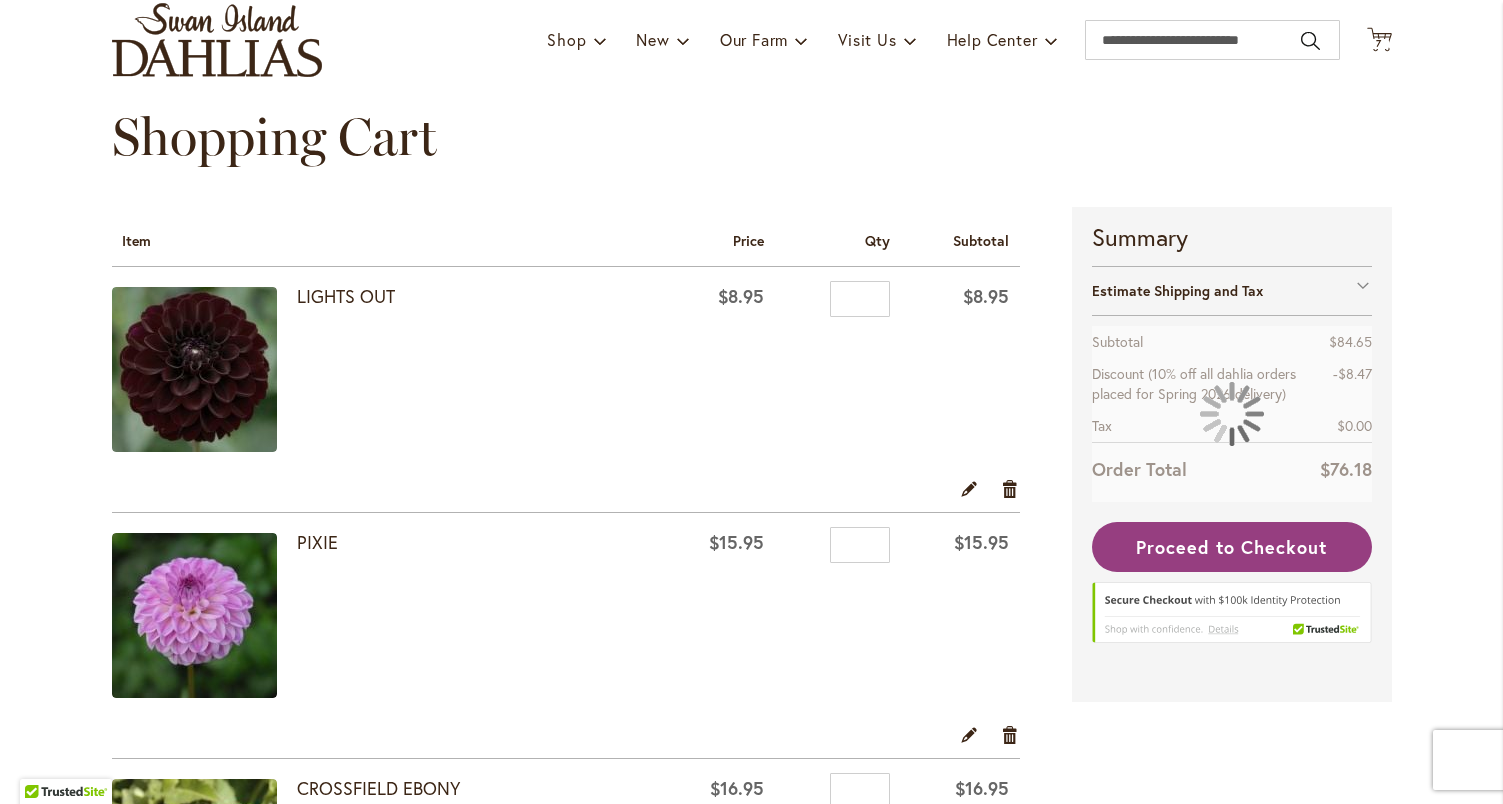 click on "PIXIE" at bounding box center [473, 618] 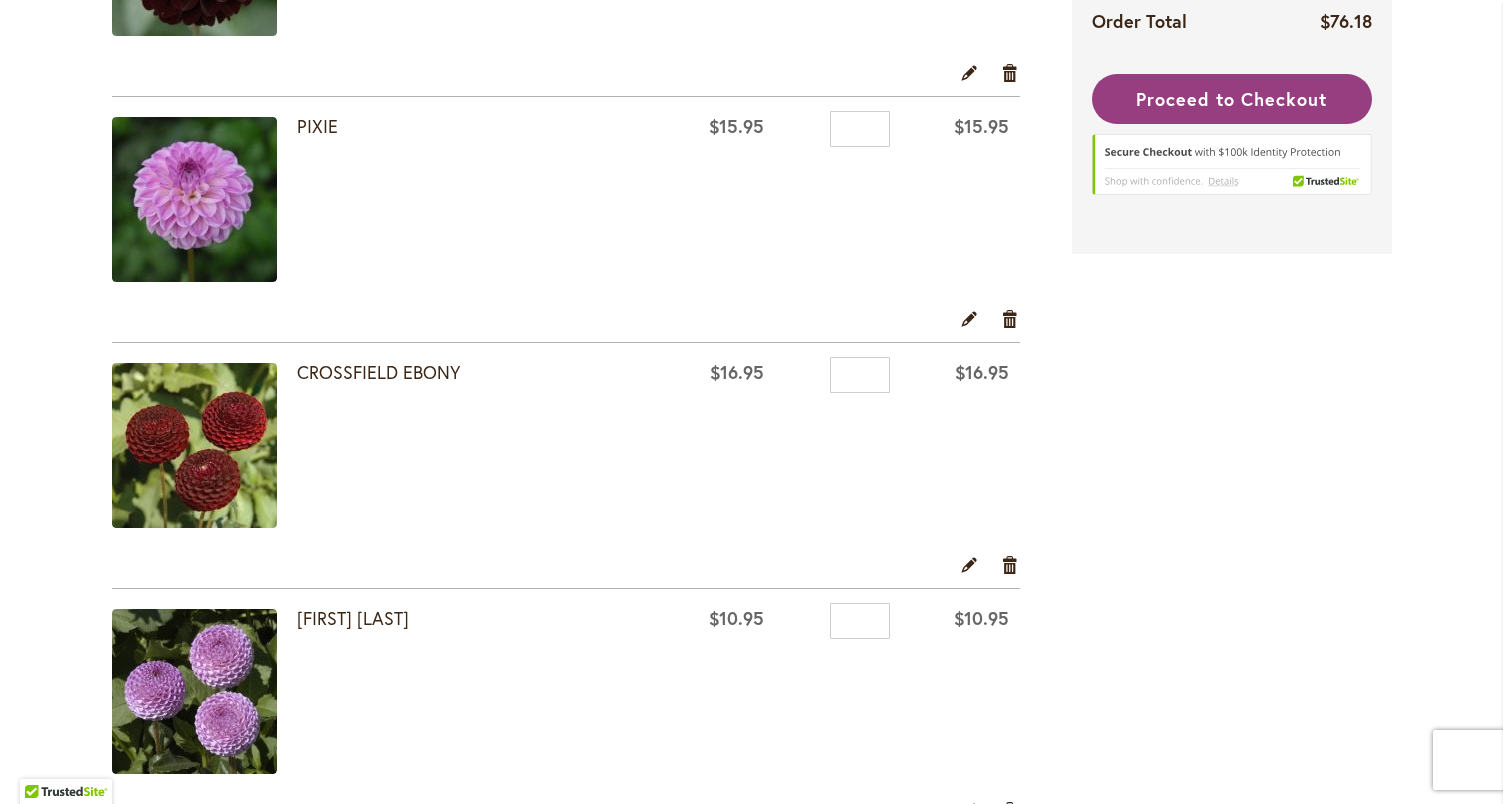 scroll, scrollTop: 549, scrollLeft: 0, axis: vertical 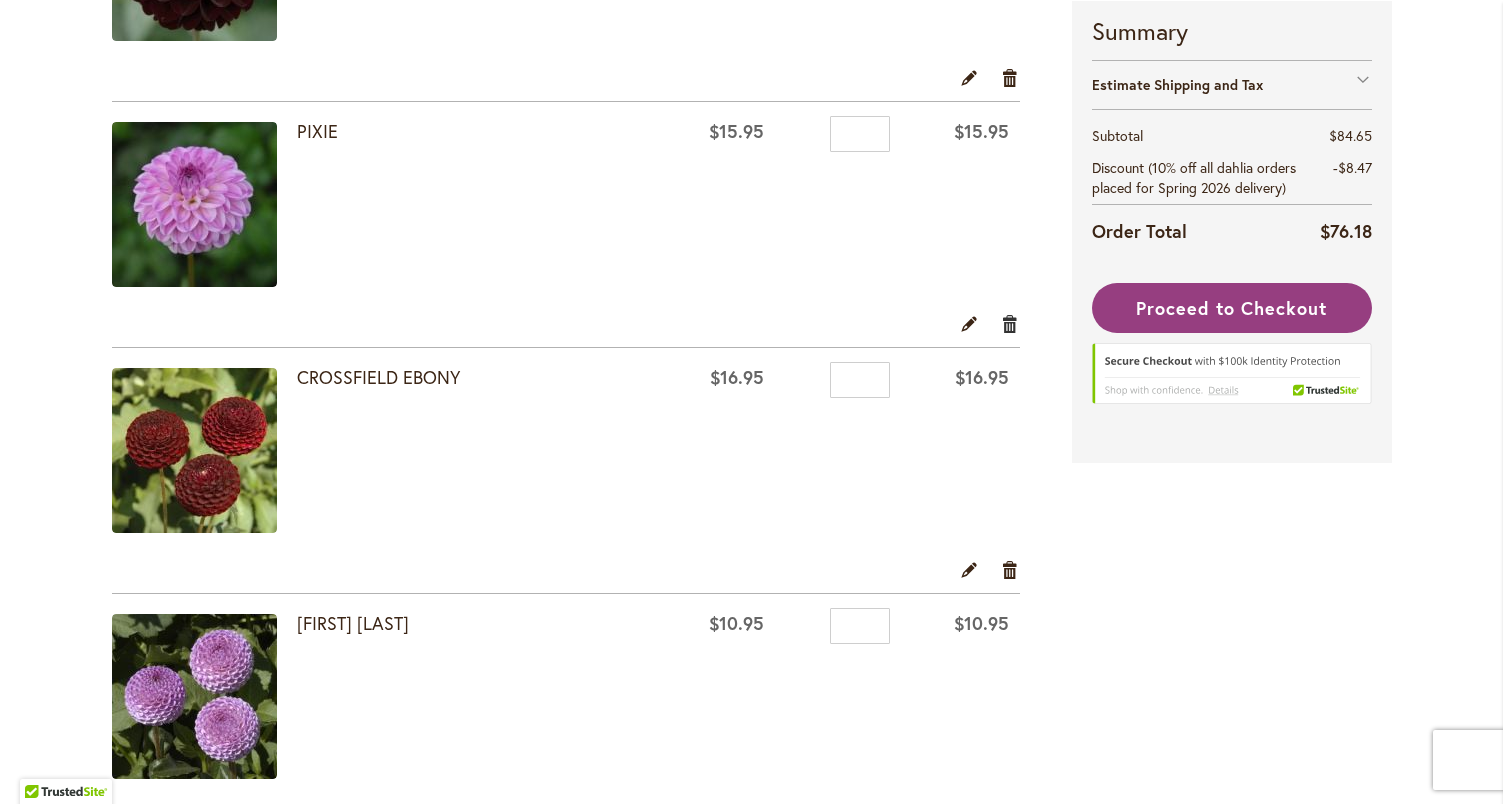 click on "Remove item" at bounding box center [1010, 323] 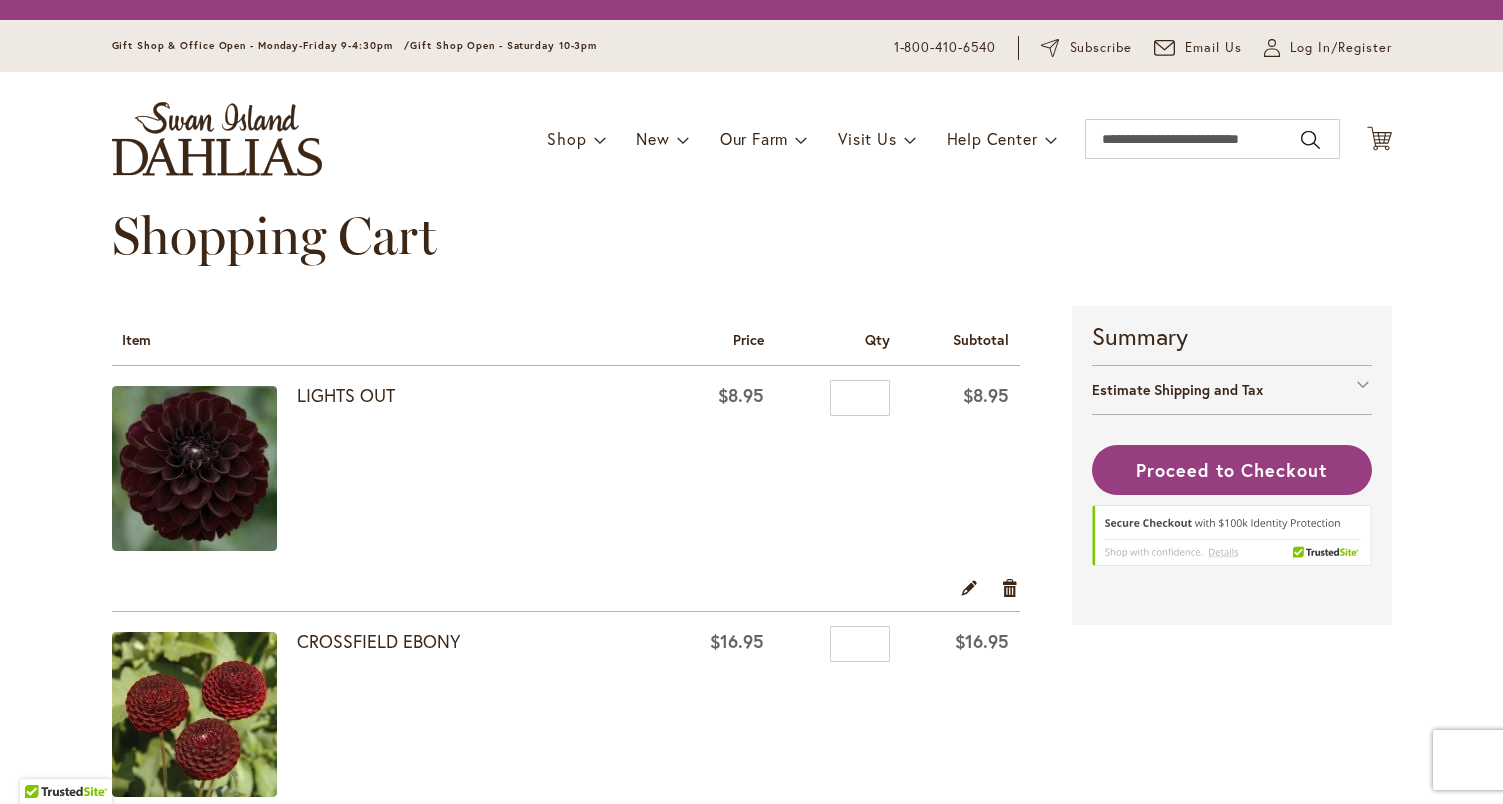 scroll, scrollTop: 0, scrollLeft: 0, axis: both 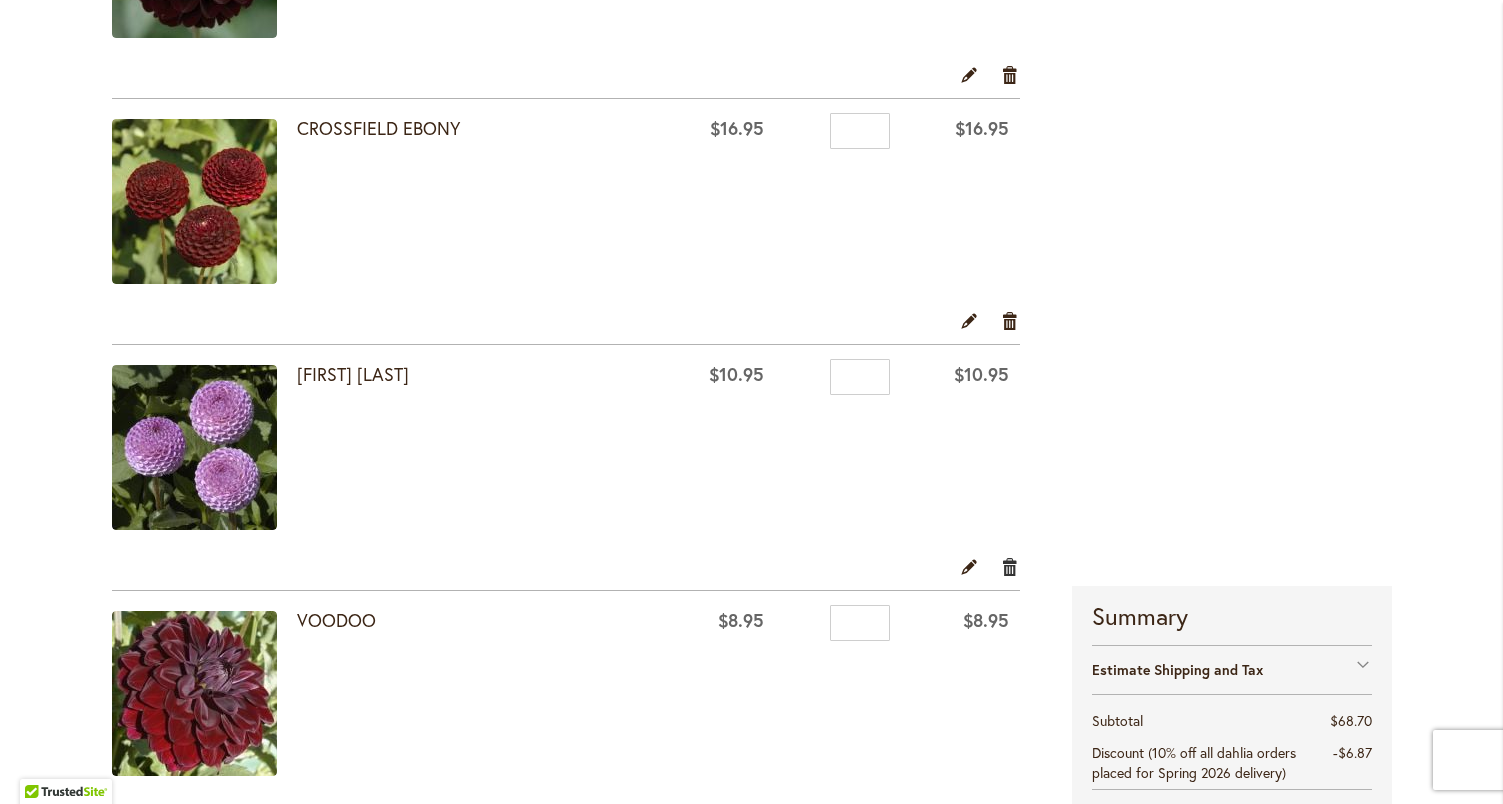 click on "Remove item" at bounding box center [1010, 566] 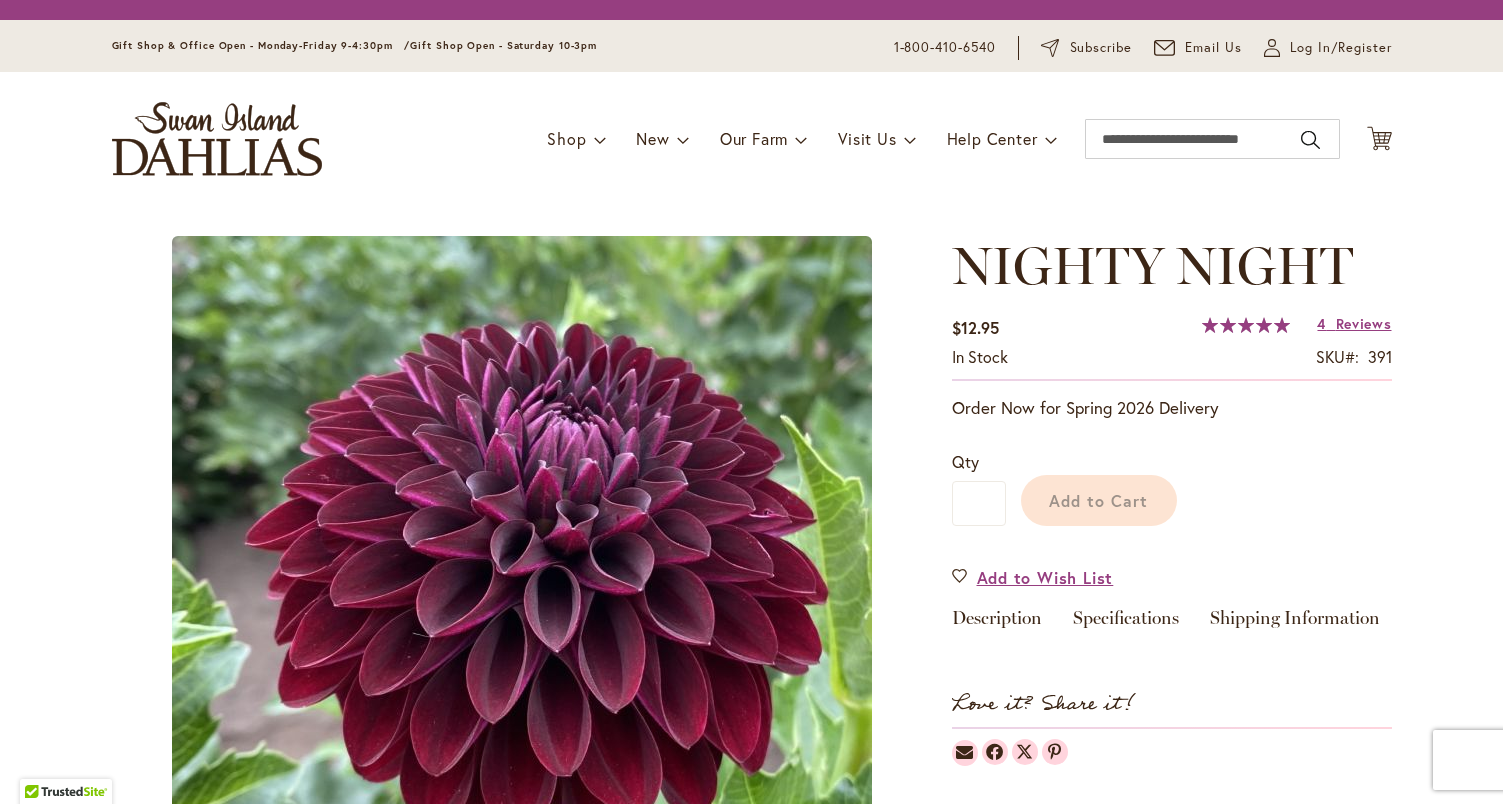 scroll, scrollTop: 0, scrollLeft: 0, axis: both 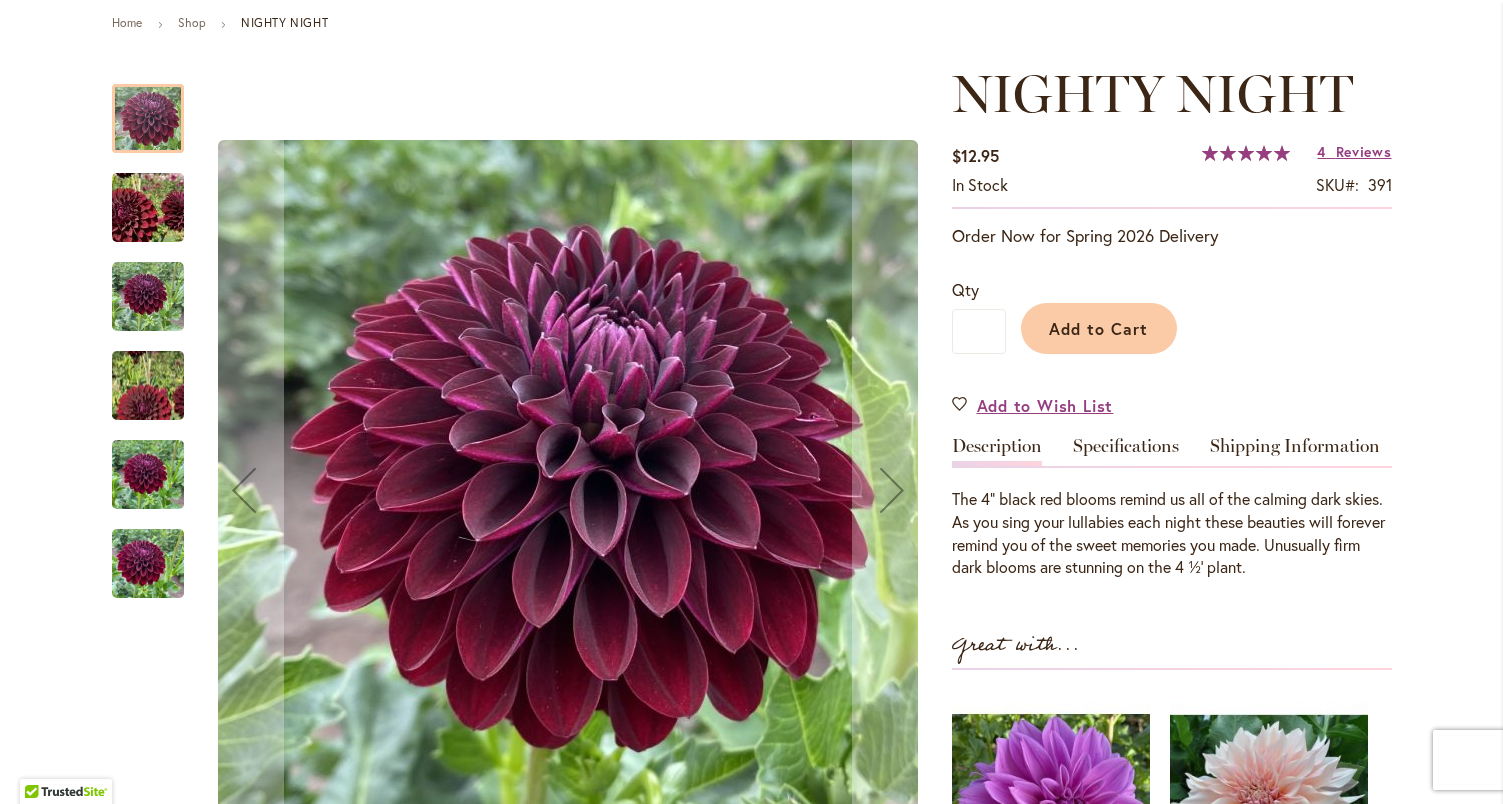 click at bounding box center [148, 297] 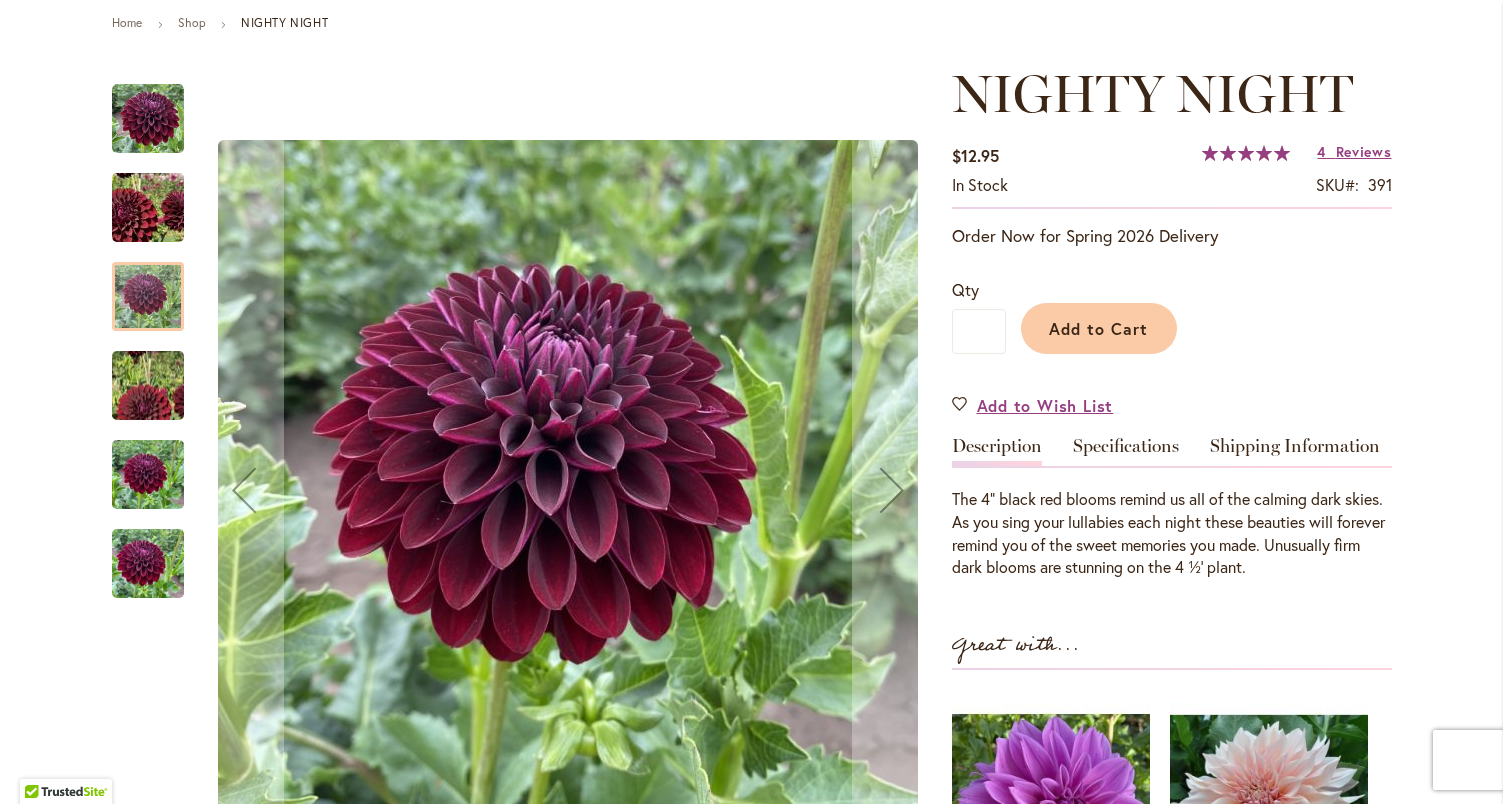 click at bounding box center (148, 475) 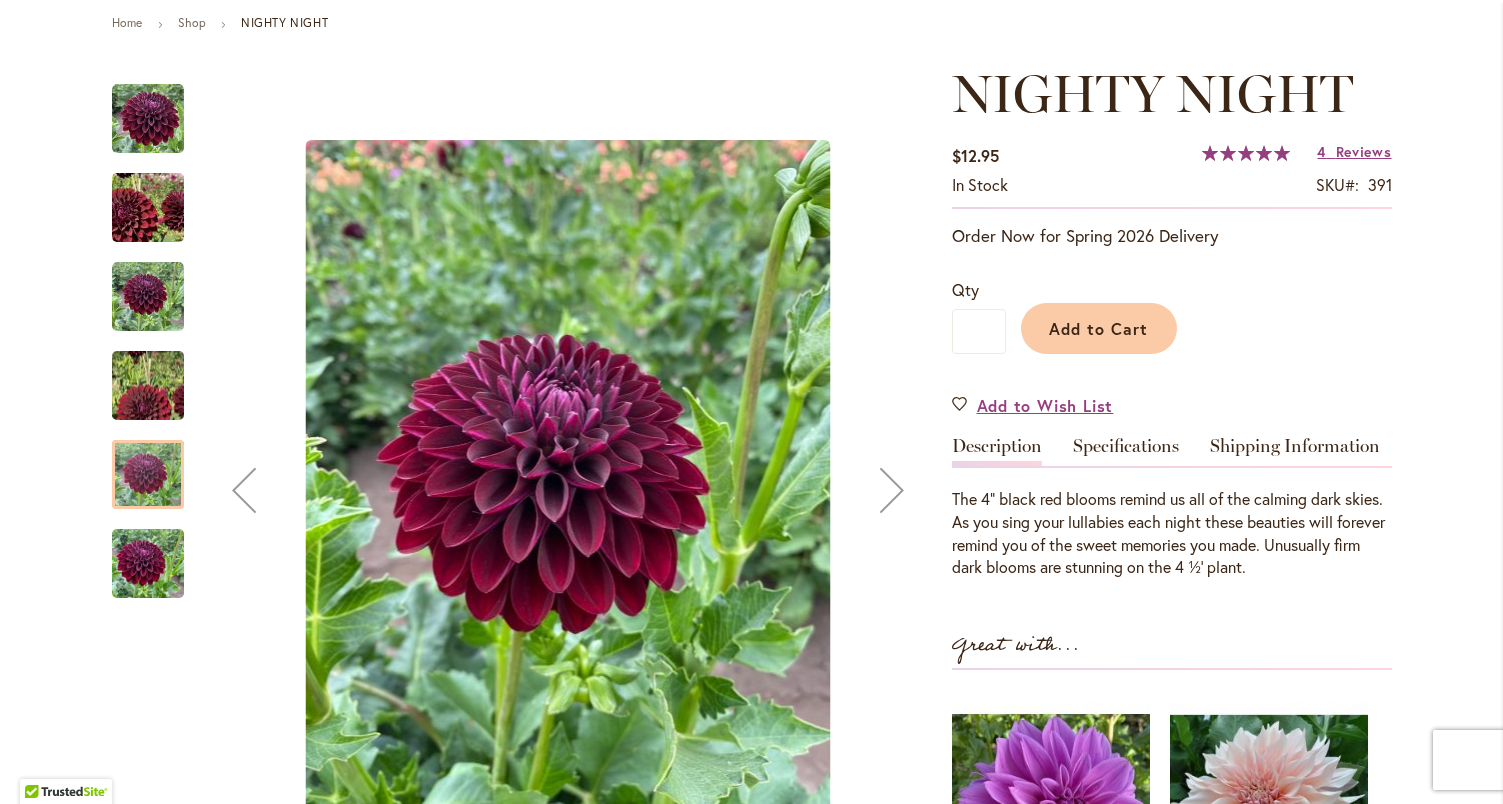 click at bounding box center (148, 564) 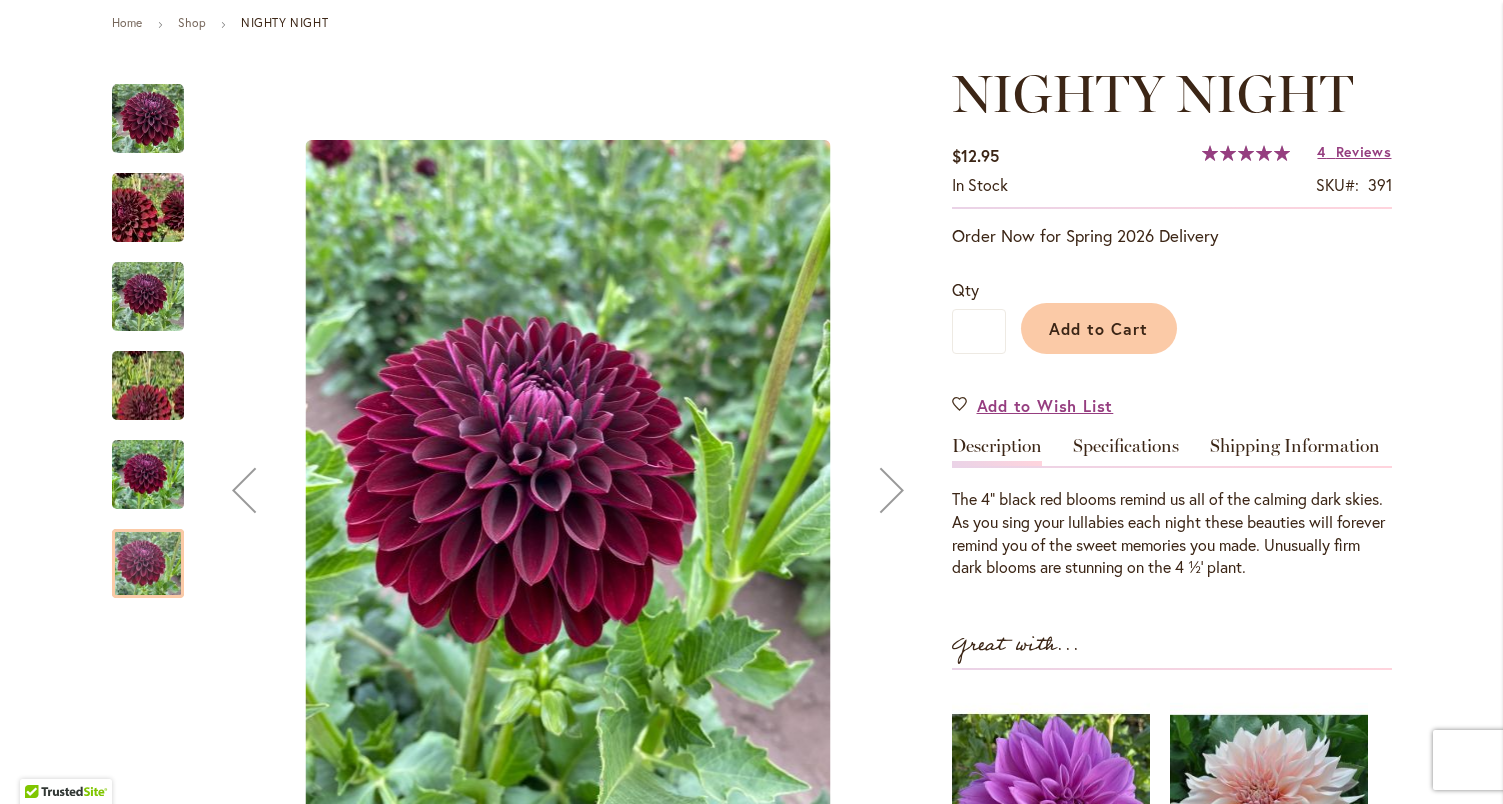 click at bounding box center (148, 119) 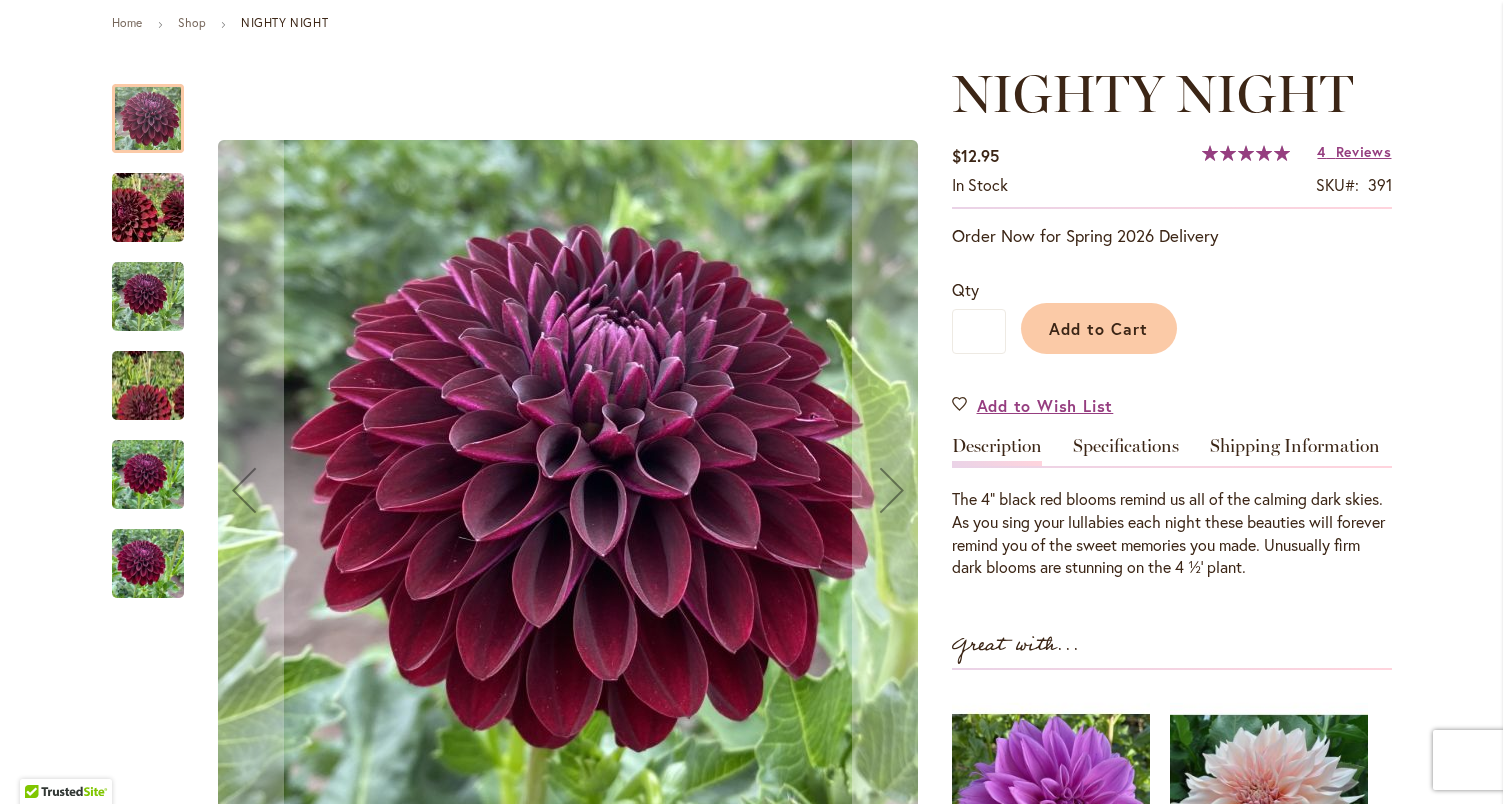 click at bounding box center (148, 297) 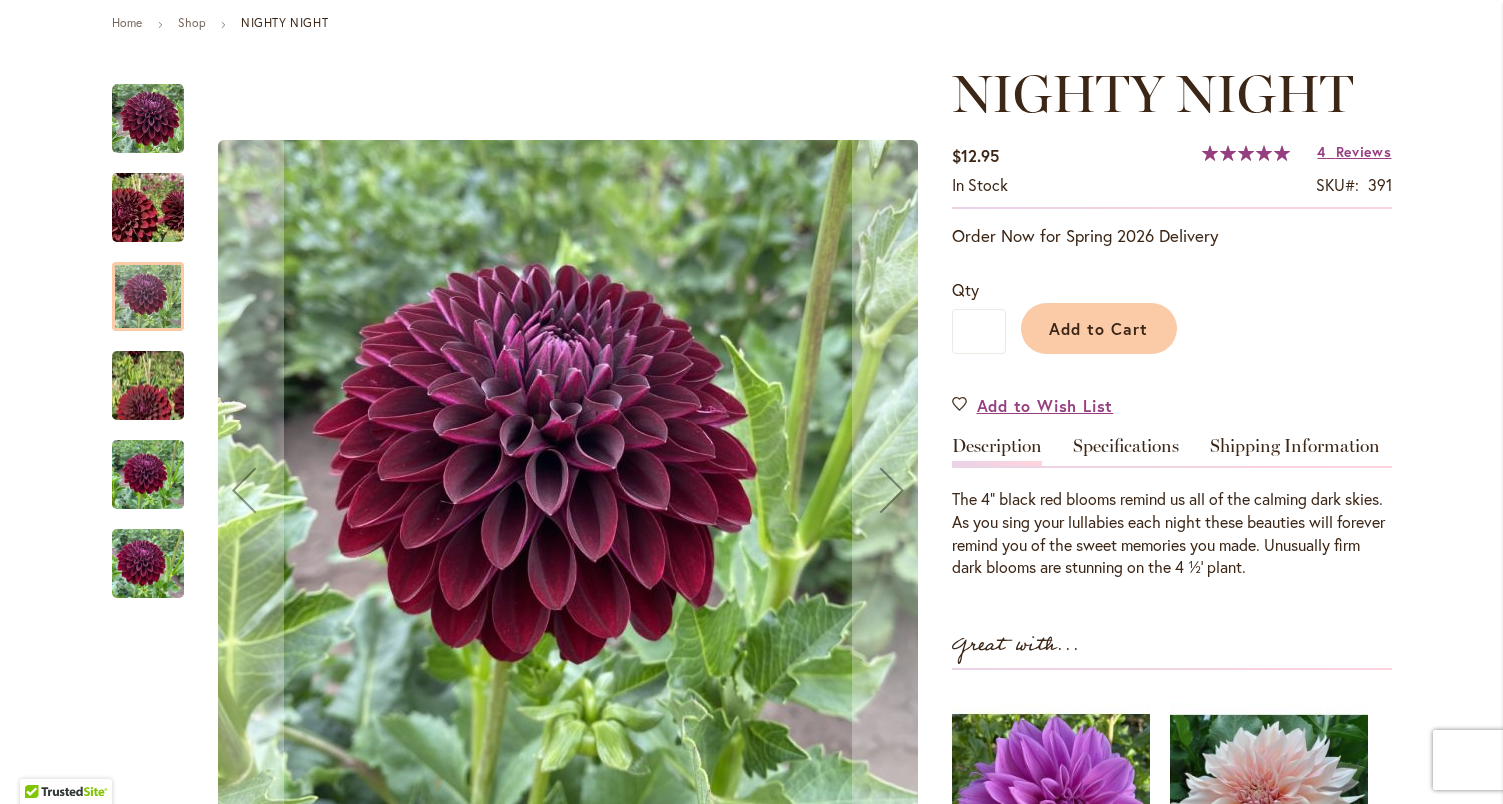 click at bounding box center [148, 385] 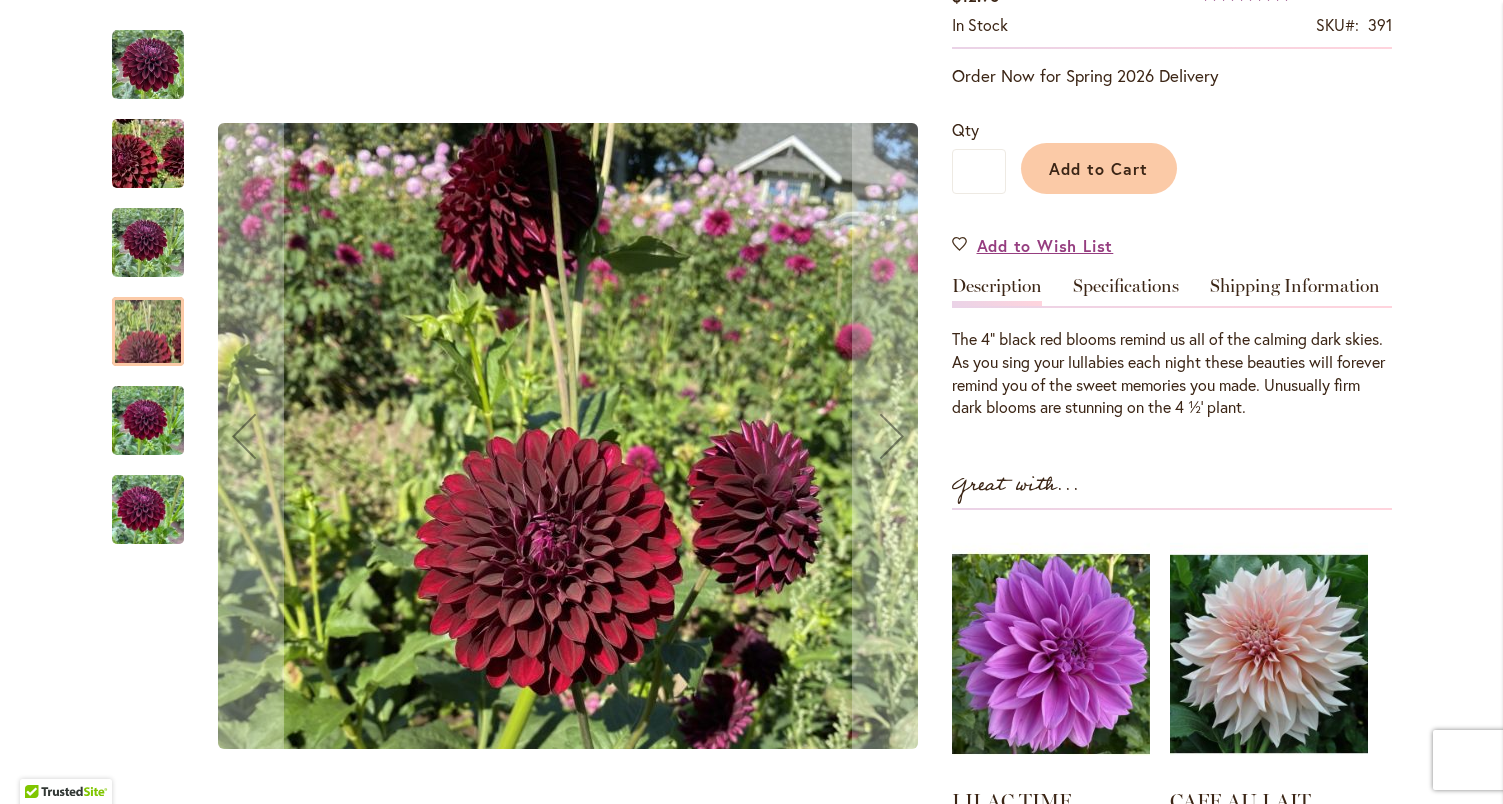 scroll, scrollTop: 380, scrollLeft: 0, axis: vertical 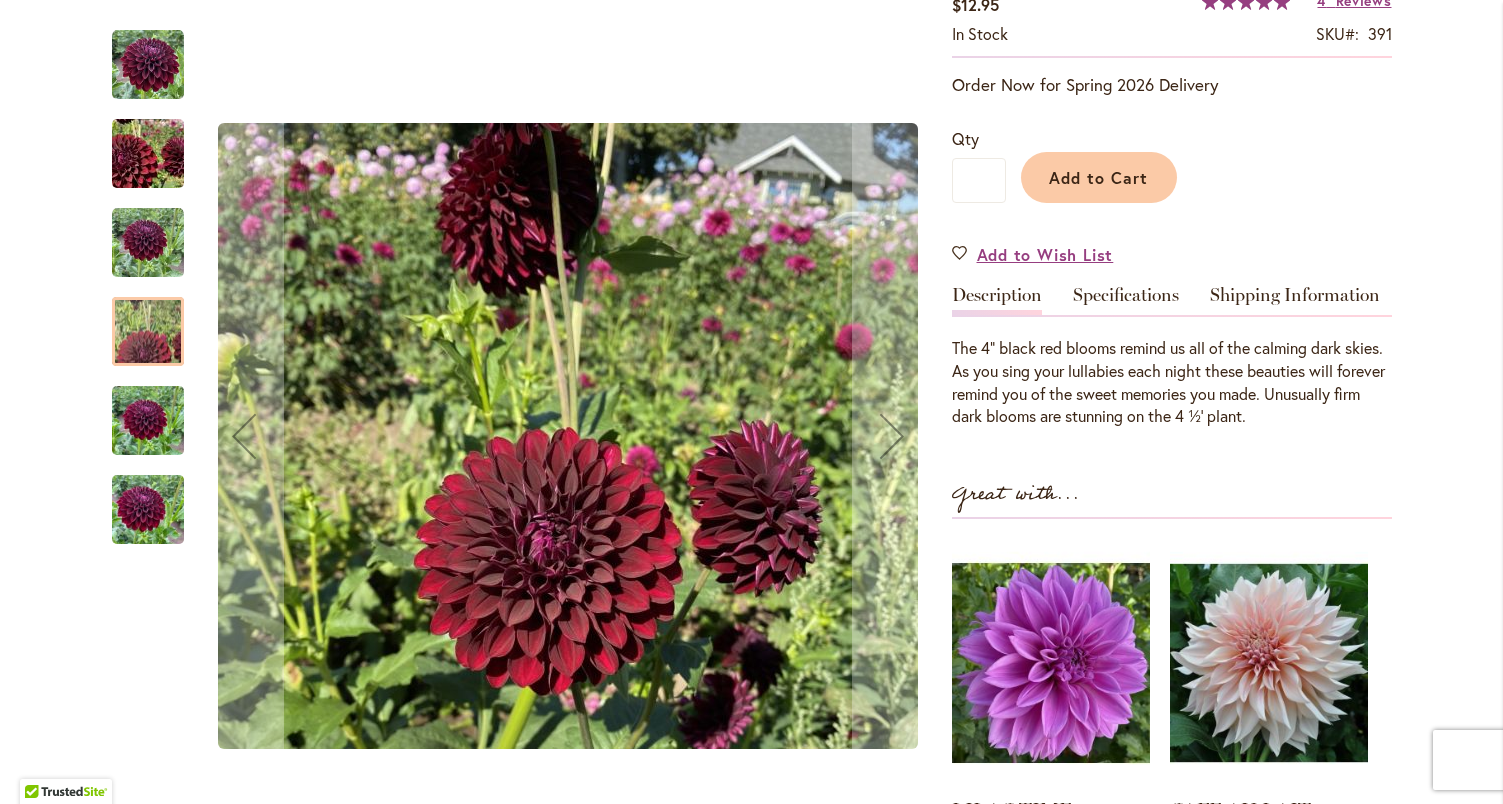 click at bounding box center [148, 65] 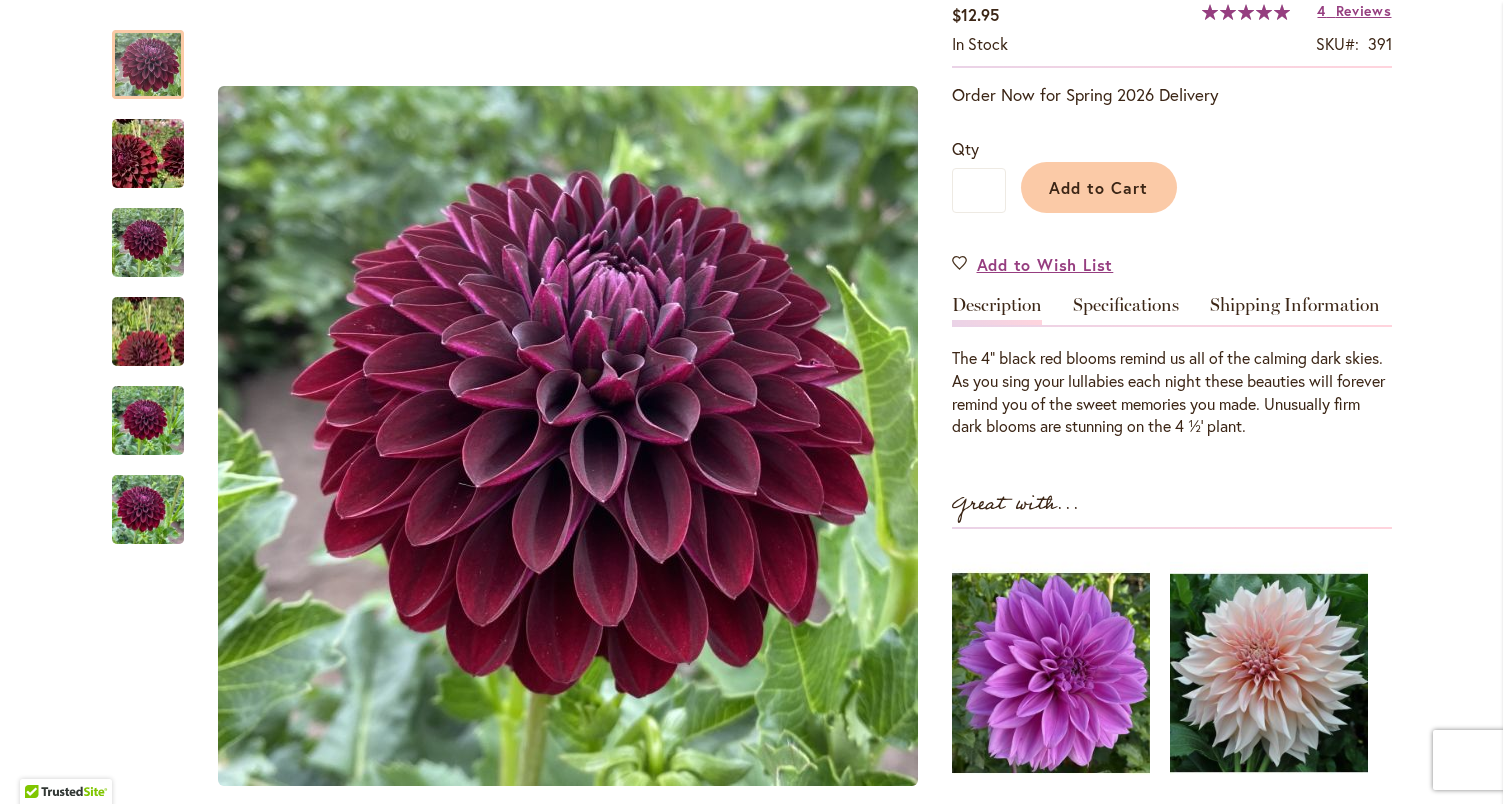 scroll, scrollTop: 367, scrollLeft: 0, axis: vertical 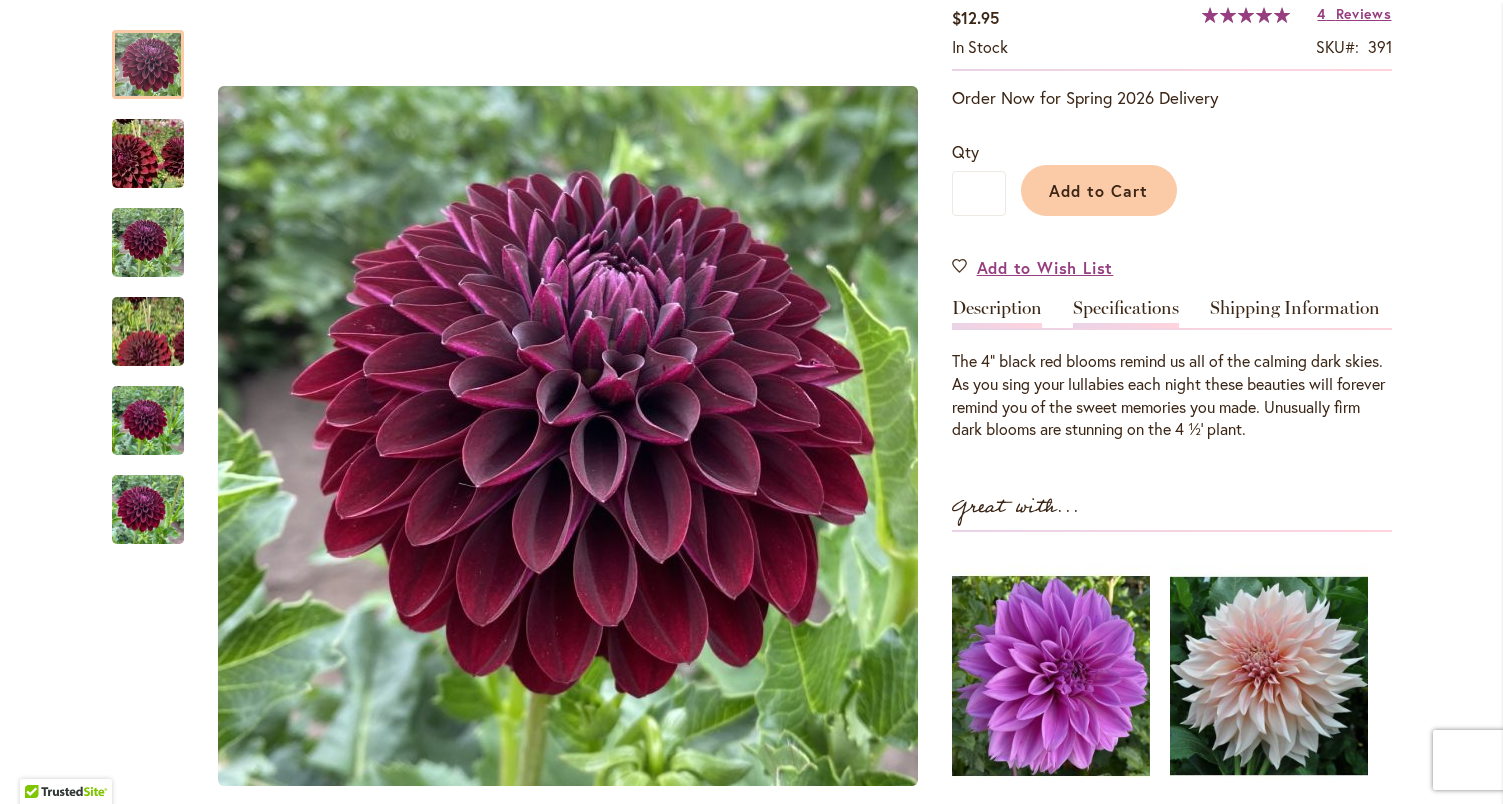 click on "Specifications" at bounding box center [1126, 313] 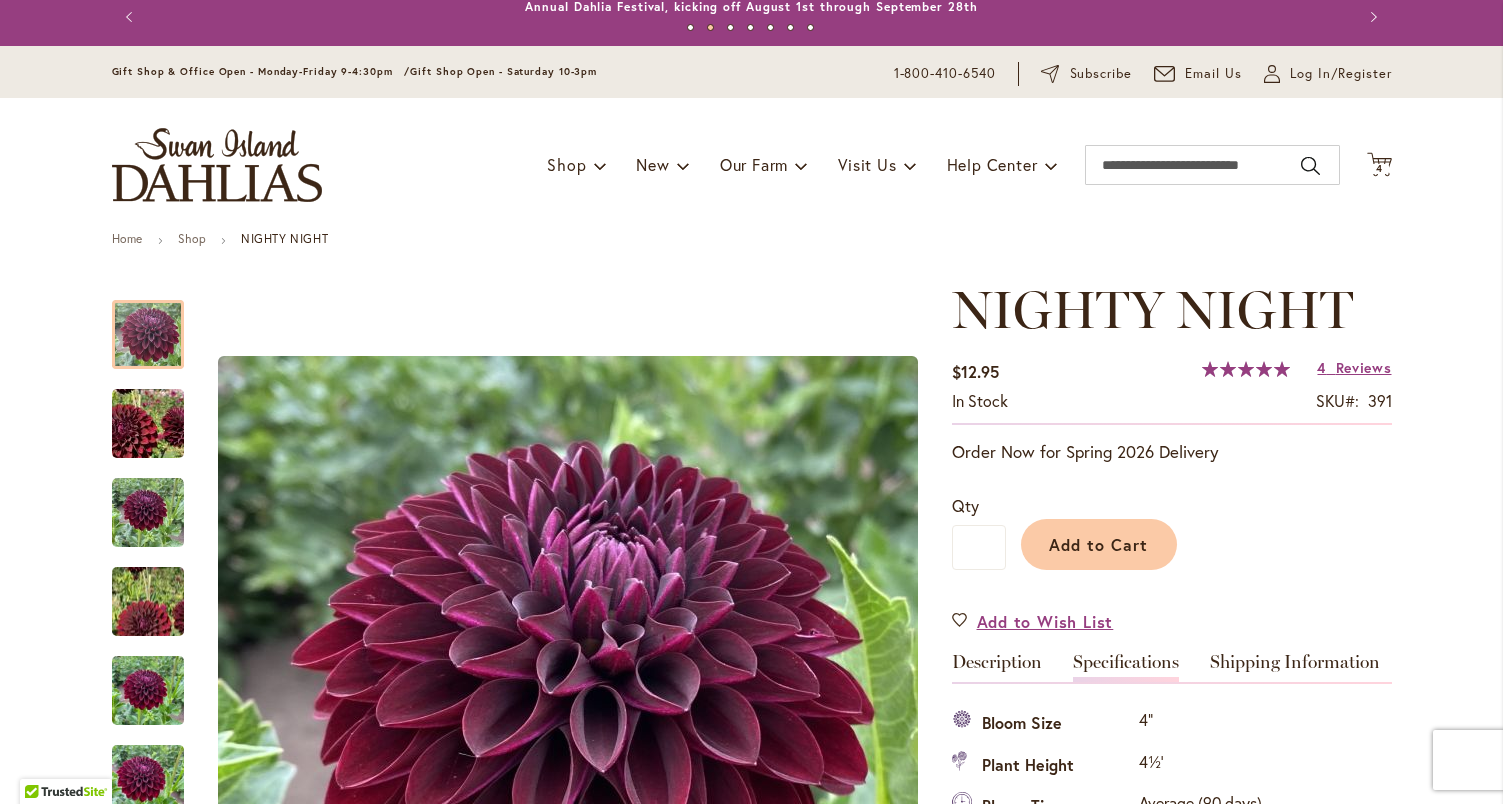 scroll, scrollTop: 0, scrollLeft: 0, axis: both 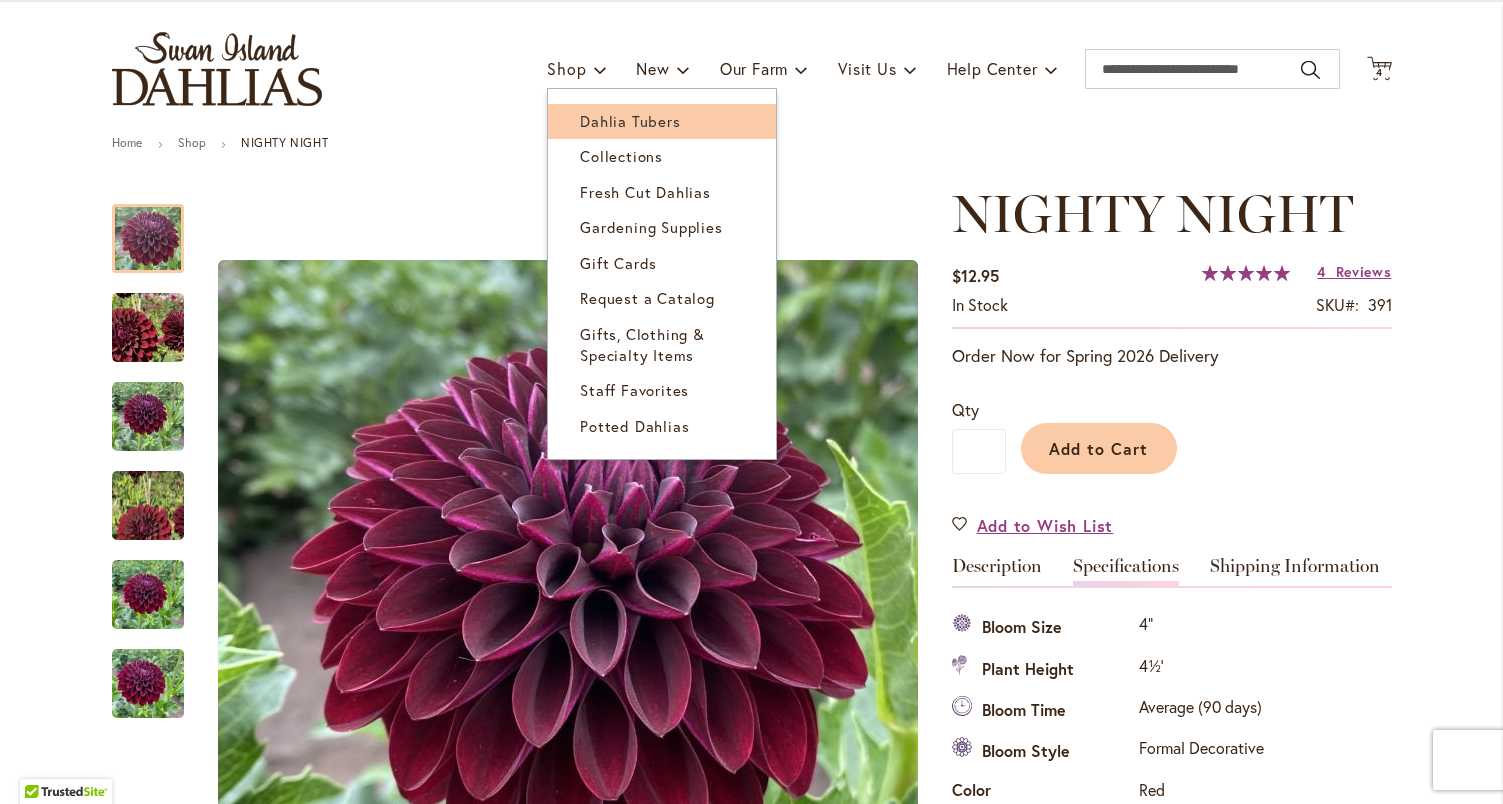 click on "Dahlia Tubers" at bounding box center (662, 121) 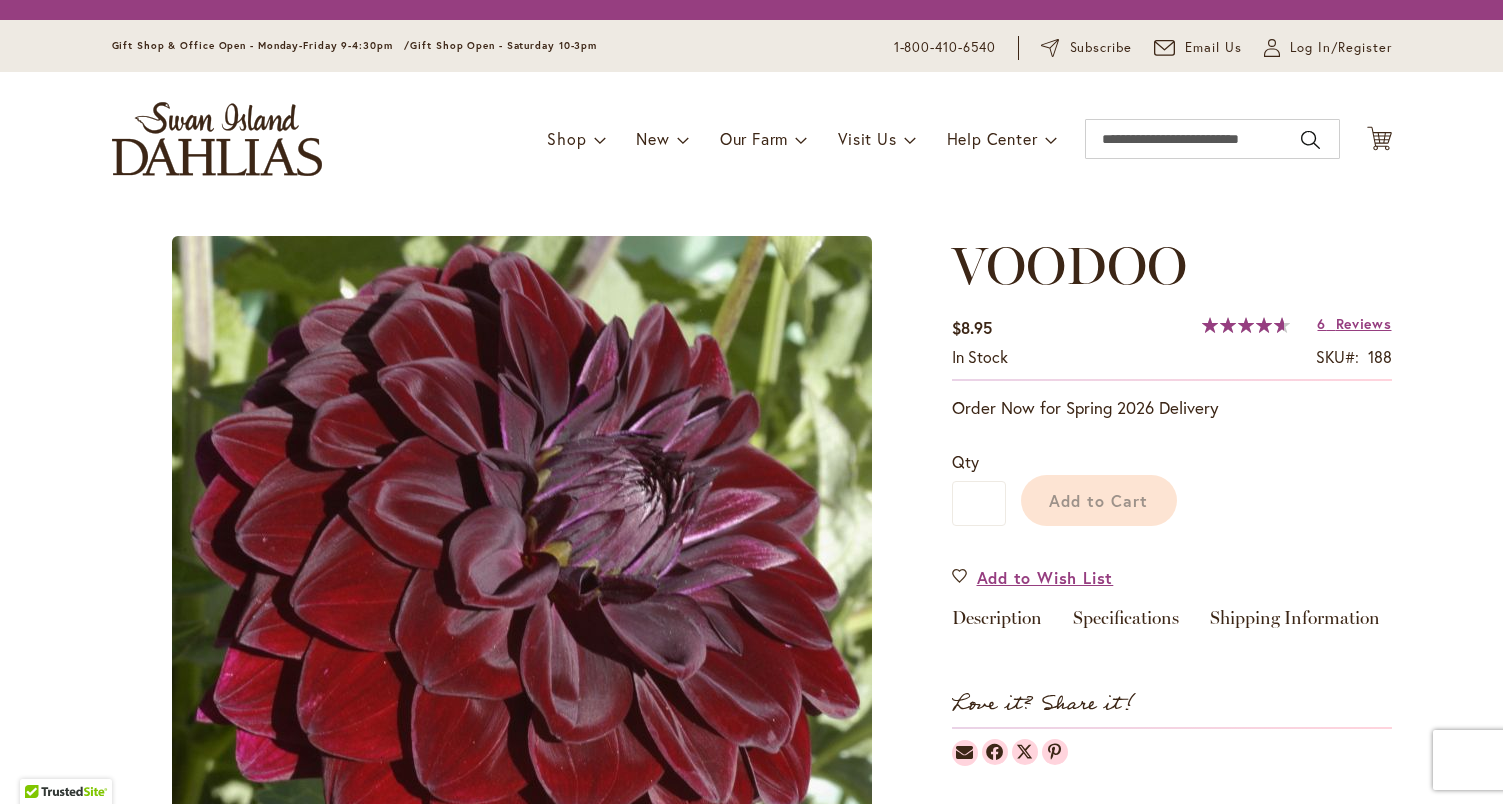 scroll, scrollTop: 0, scrollLeft: 0, axis: both 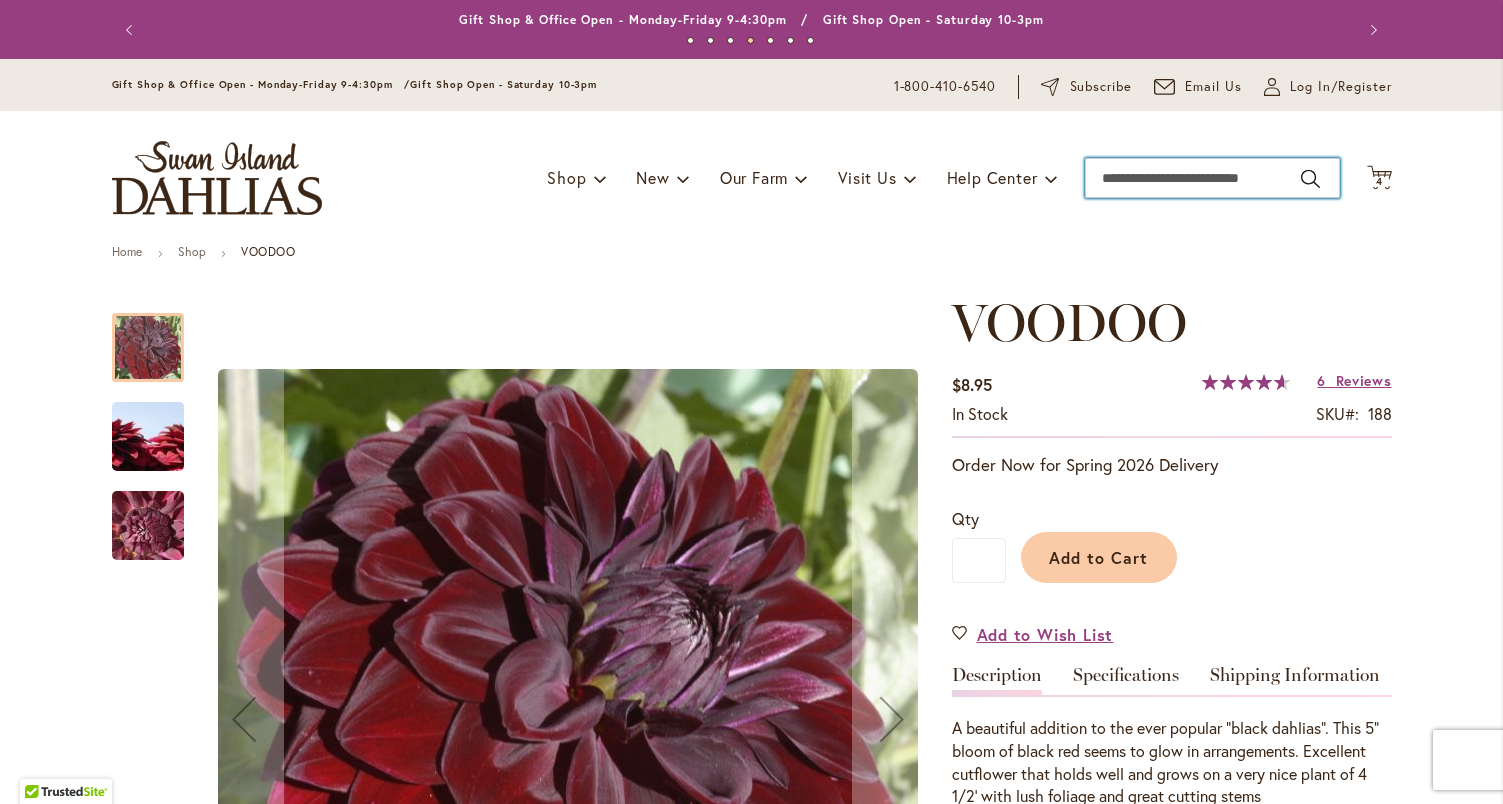 click on "Search" at bounding box center [1212, 178] 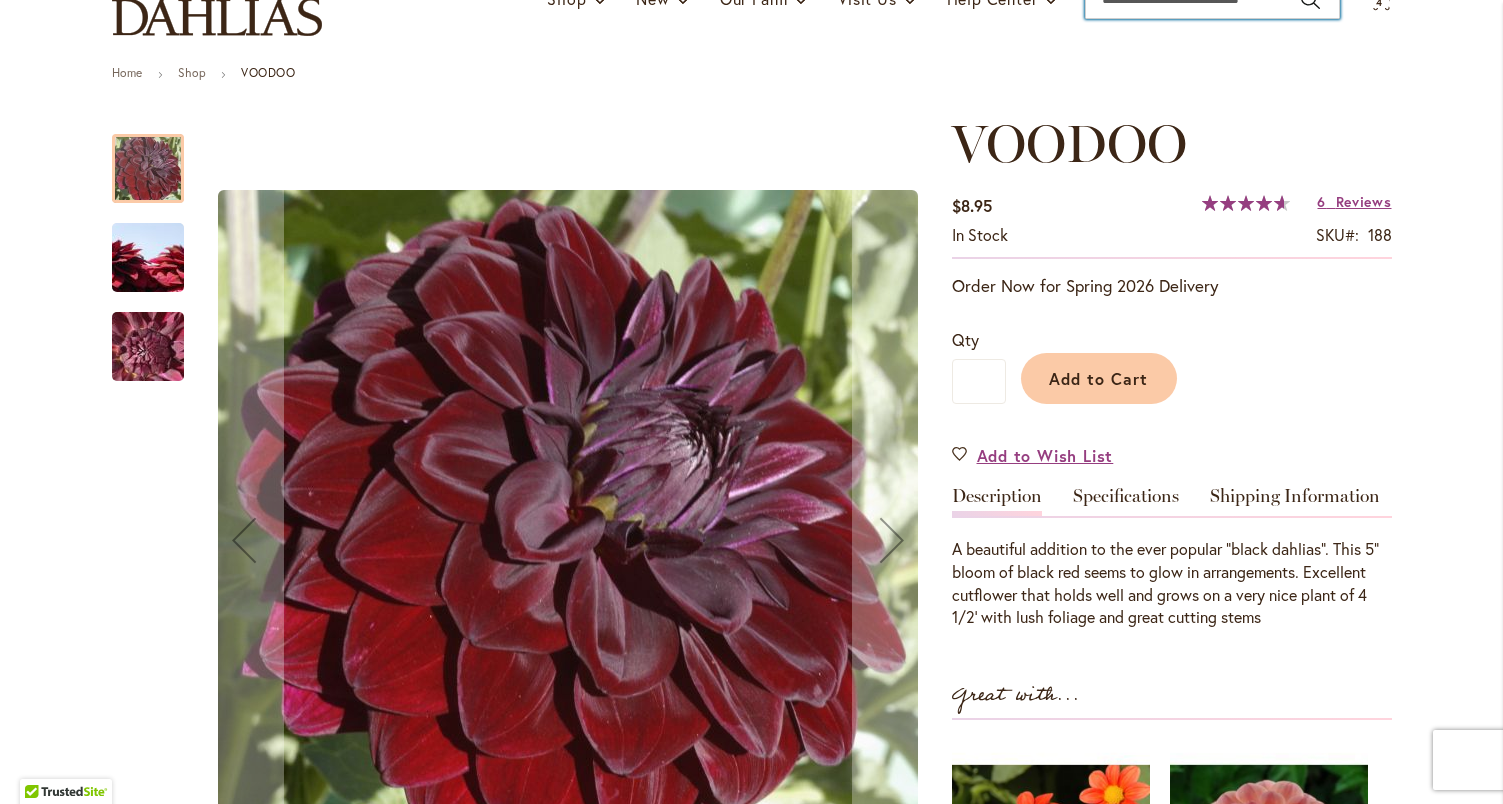 scroll, scrollTop: 182, scrollLeft: 0, axis: vertical 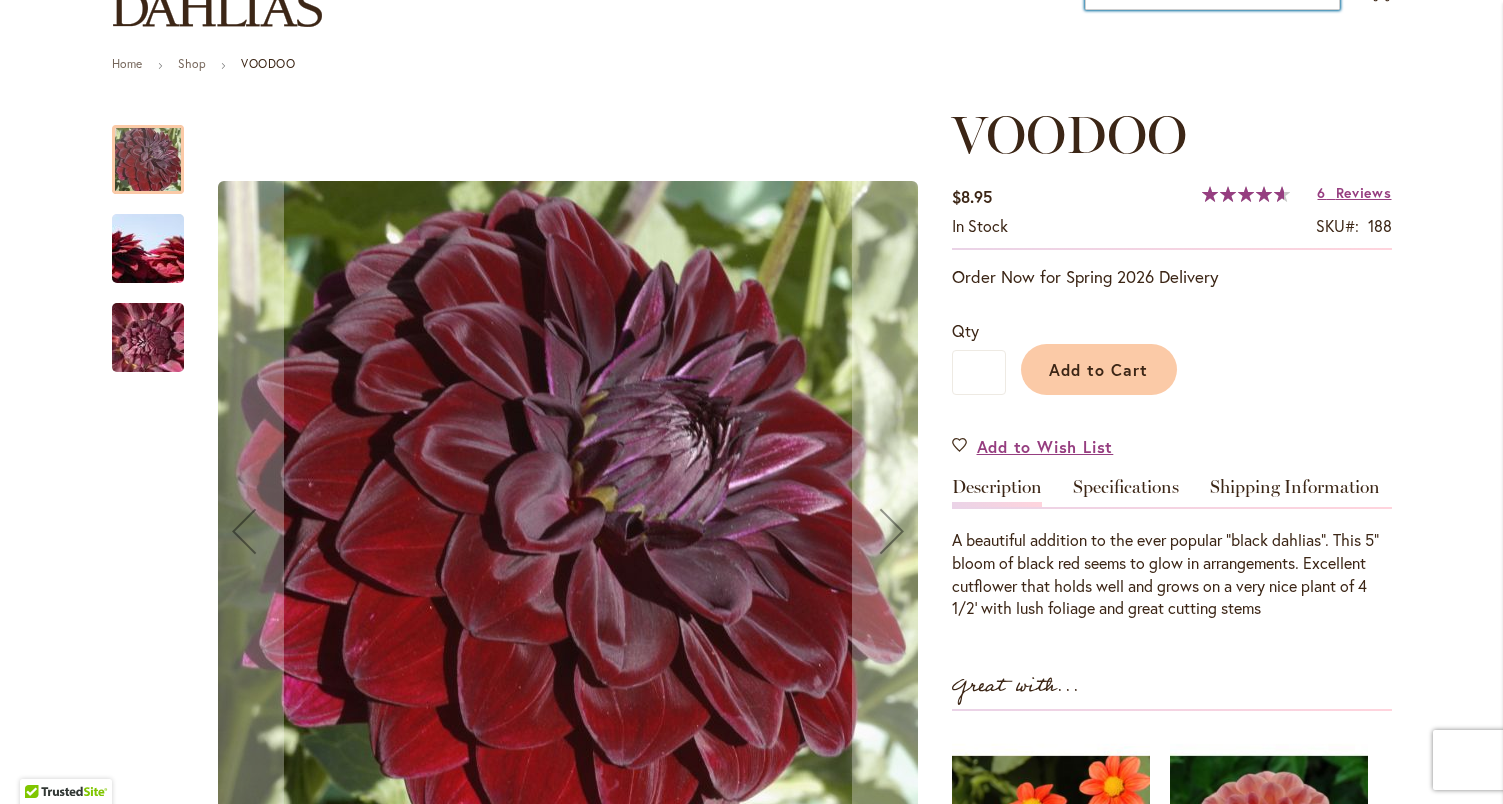 click at bounding box center [148, 249] 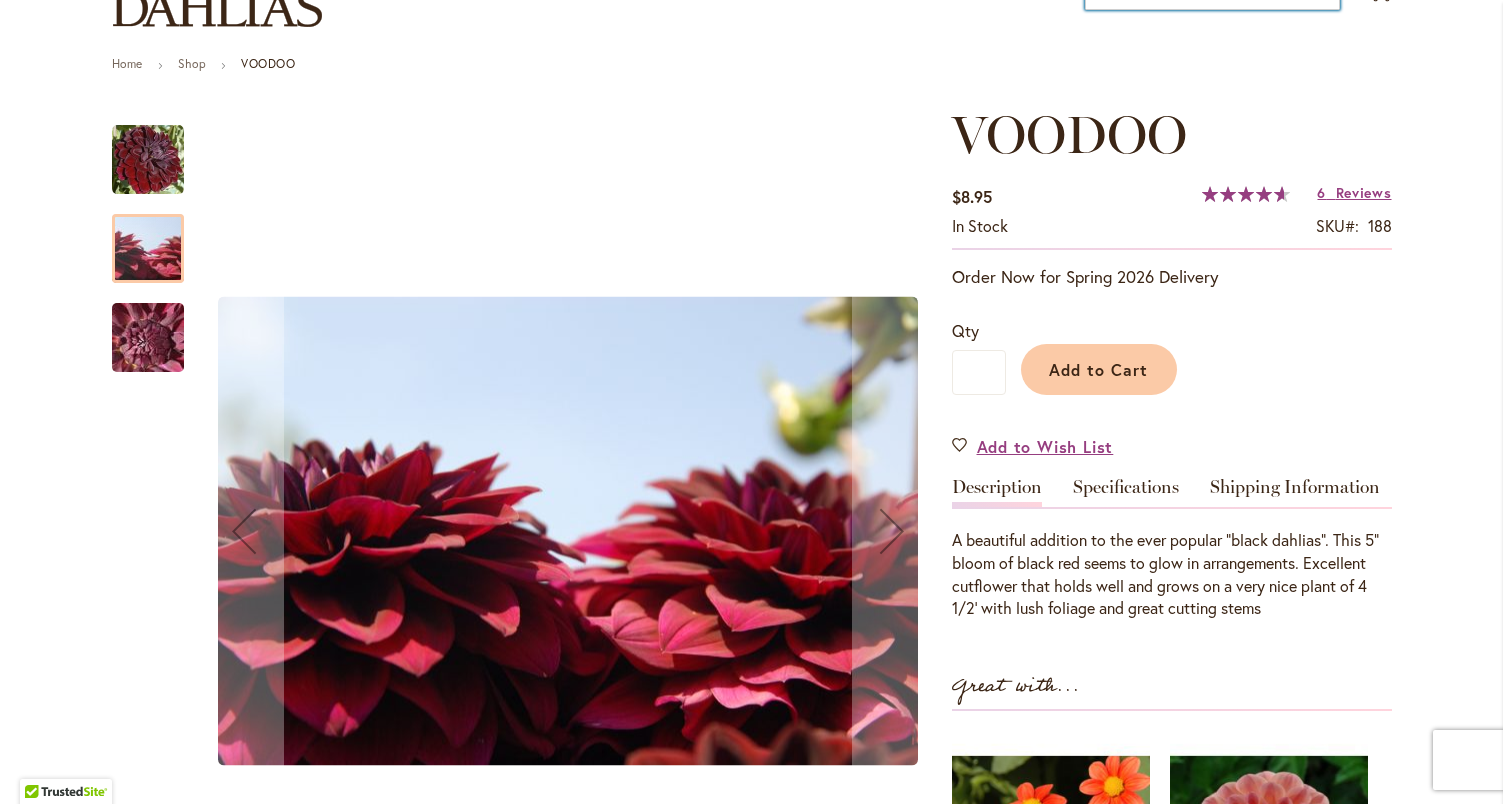 click at bounding box center [148, 338] 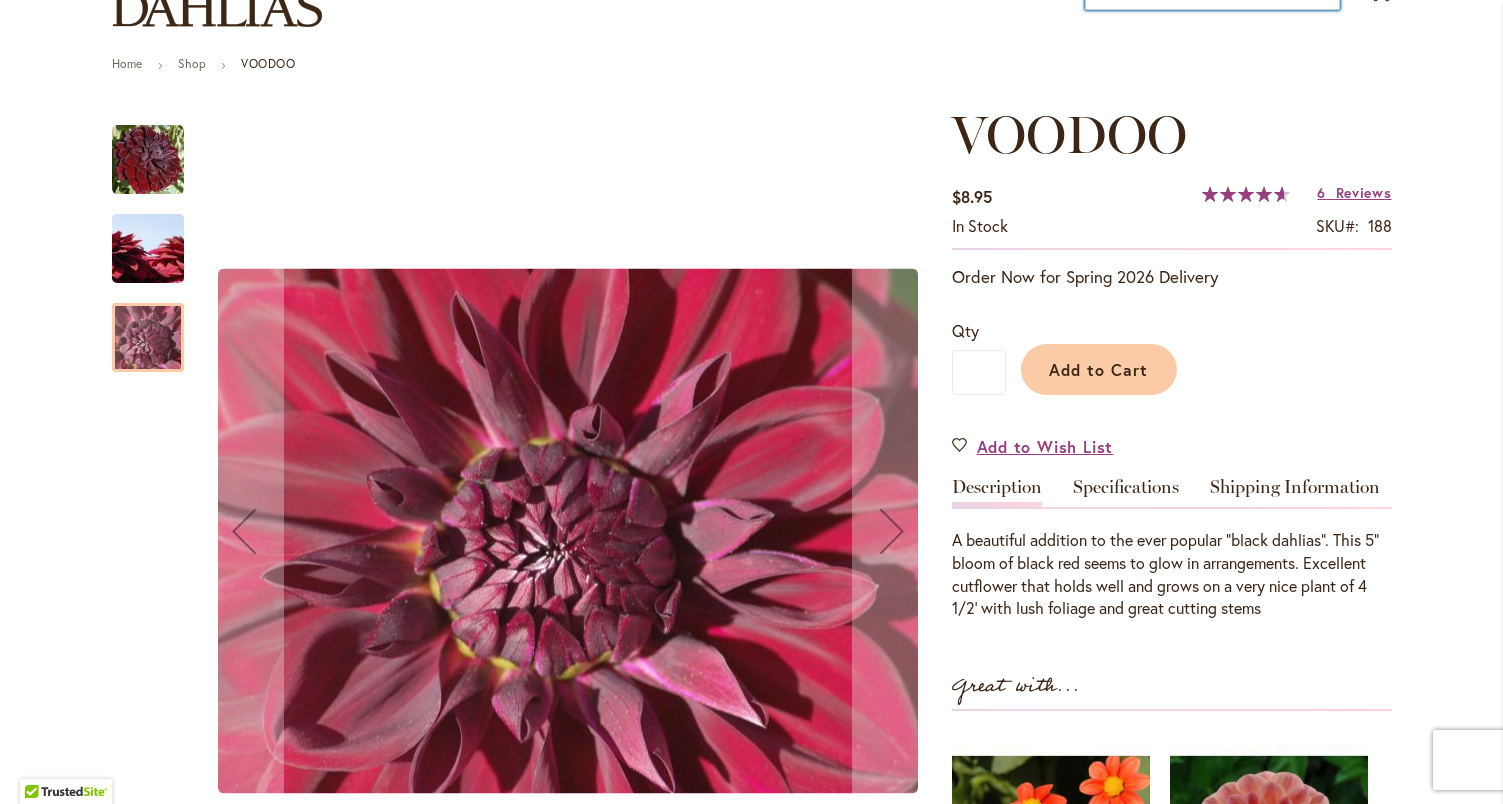 click at bounding box center (158, 238) 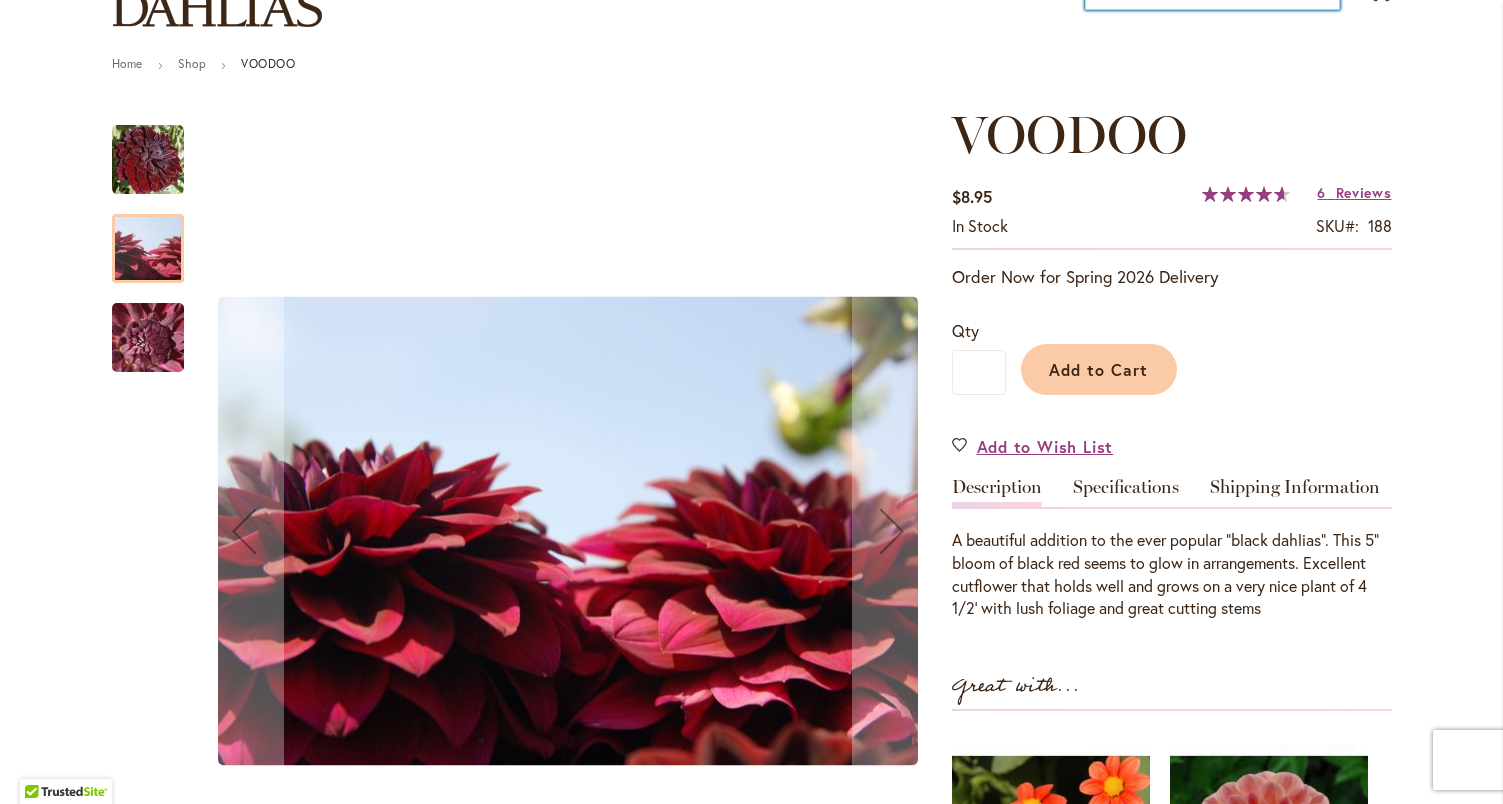 click at bounding box center [148, 338] 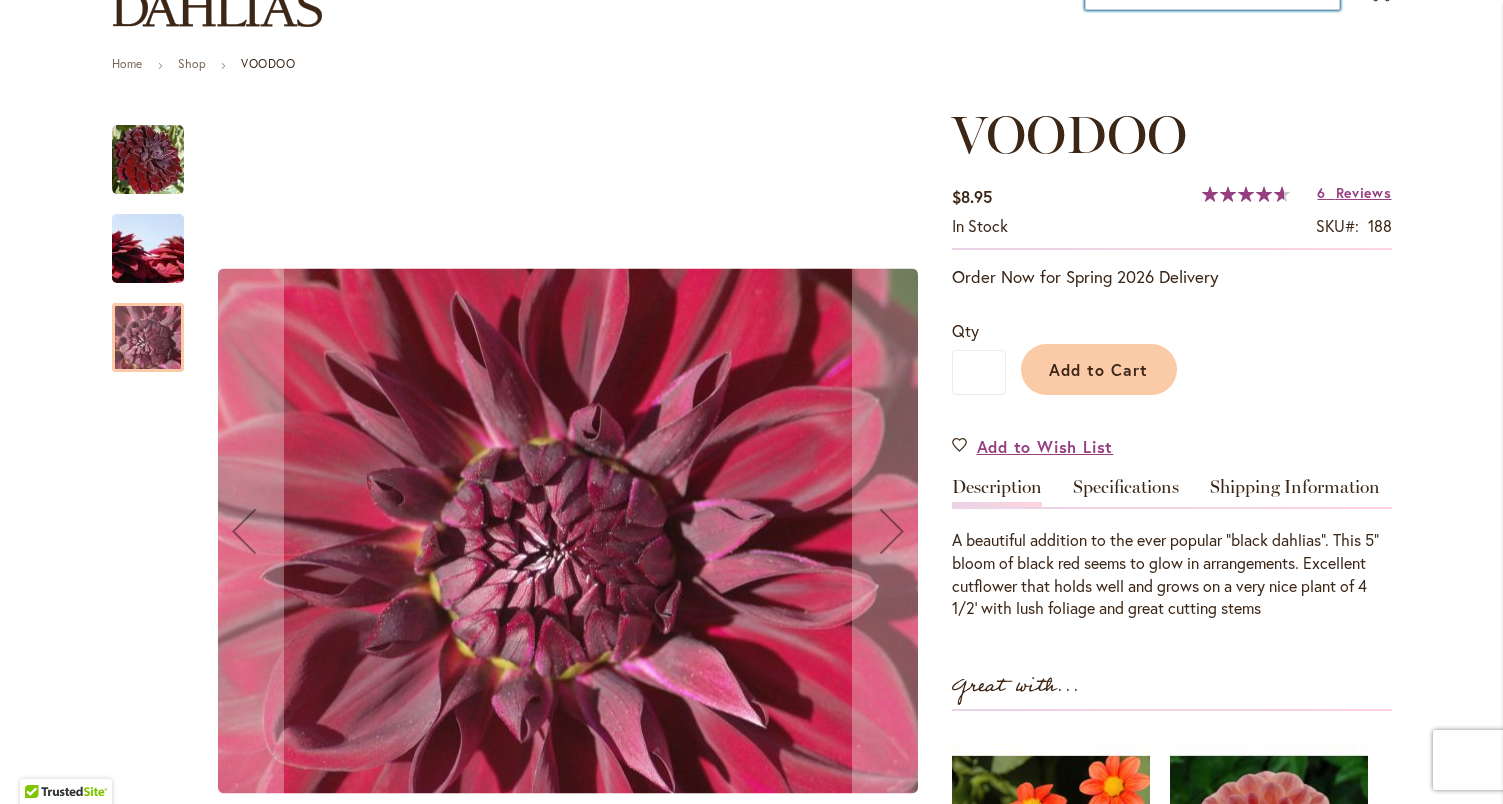 click at bounding box center (148, 160) 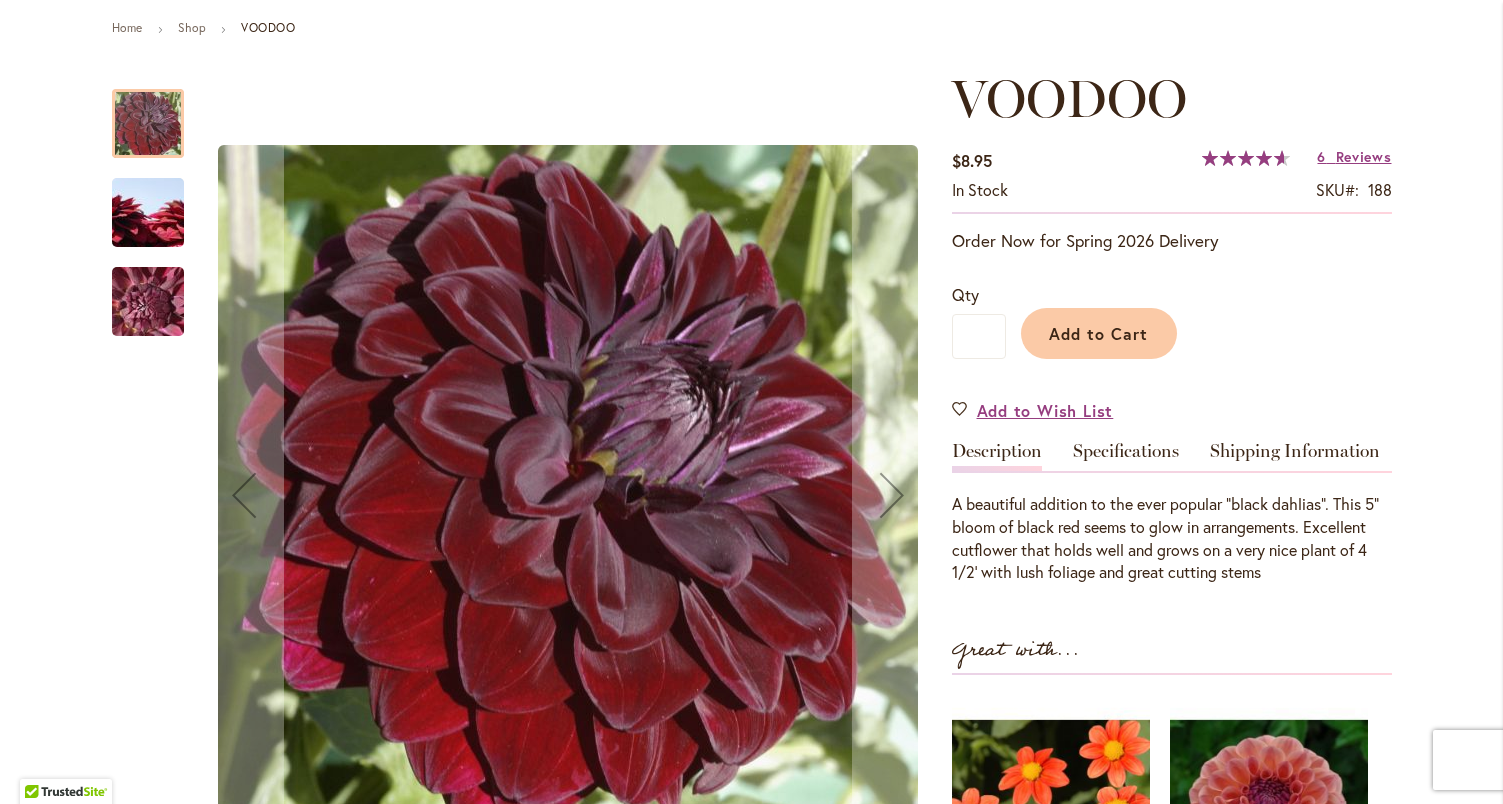 scroll, scrollTop: 239, scrollLeft: 0, axis: vertical 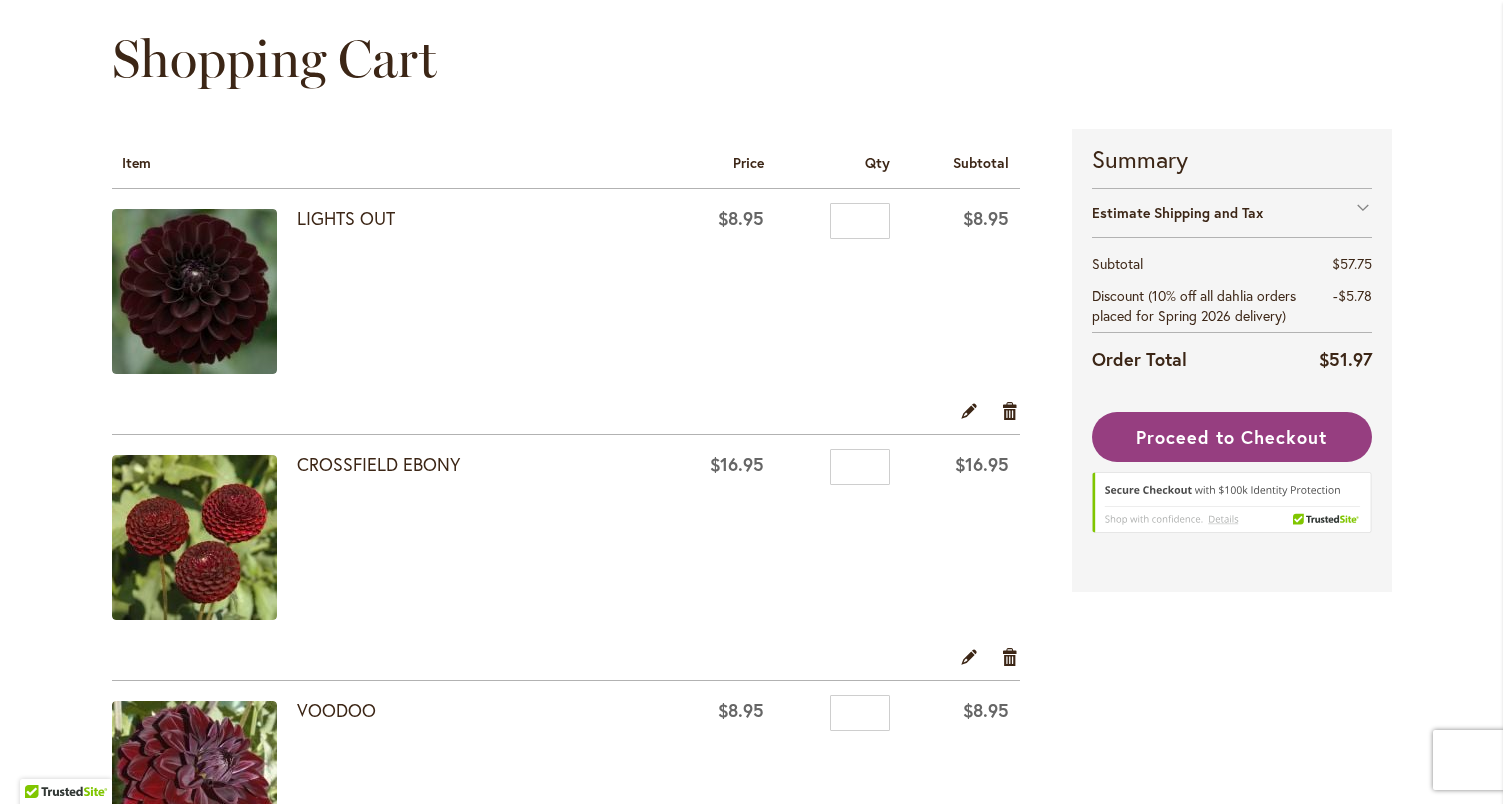 click at bounding box center [194, 537] 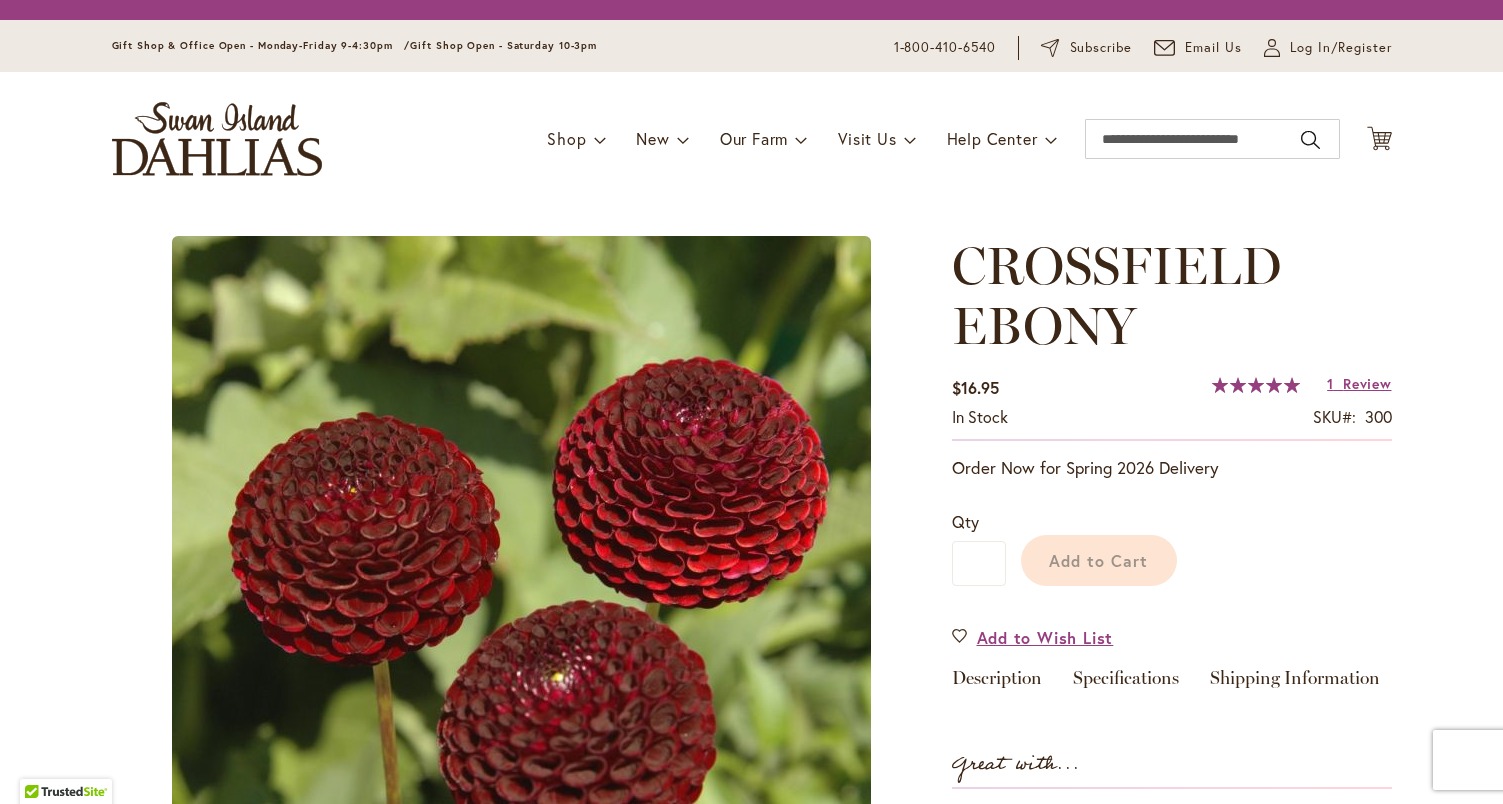 scroll, scrollTop: 0, scrollLeft: 0, axis: both 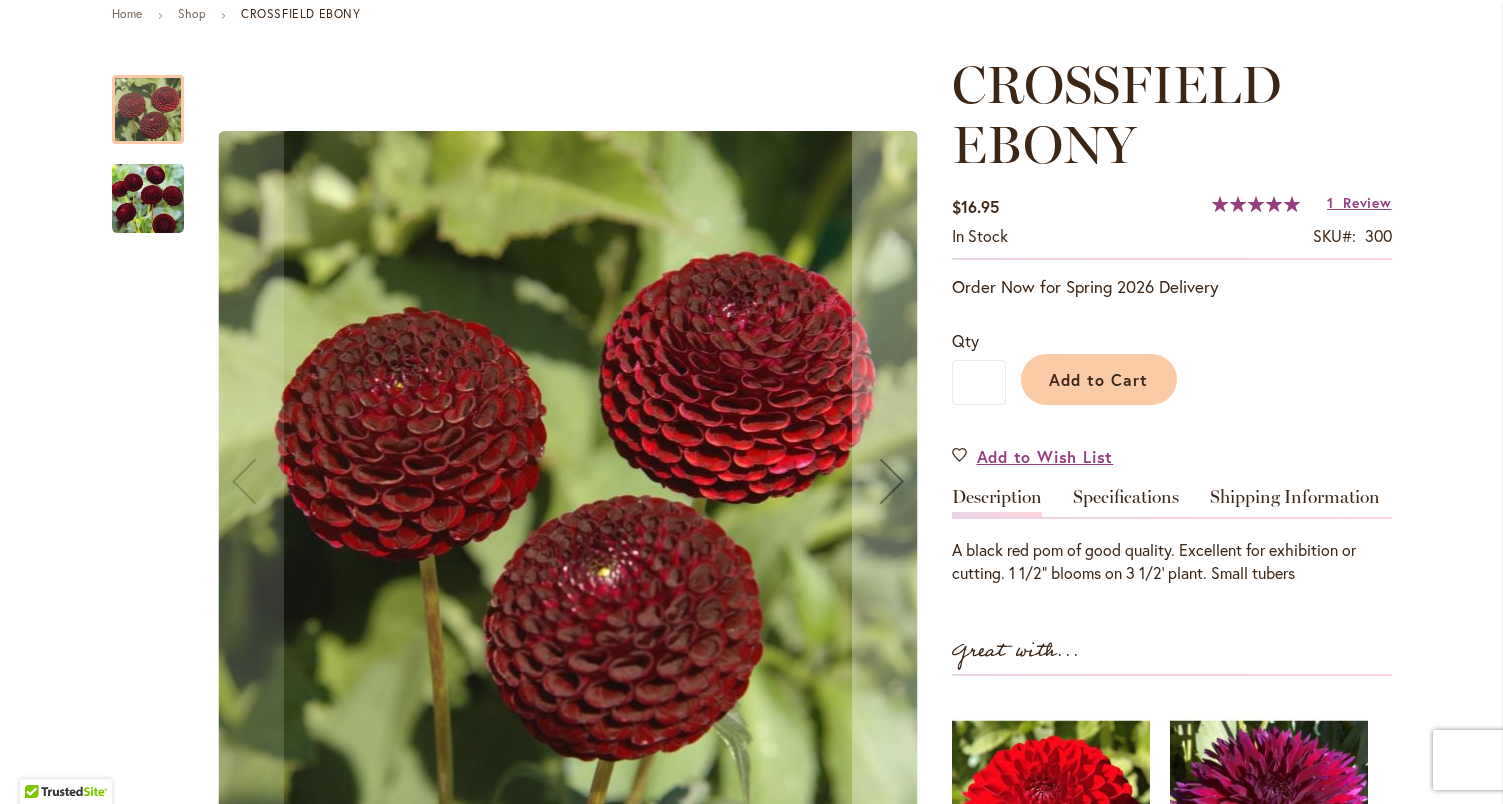 click at bounding box center (148, 199) 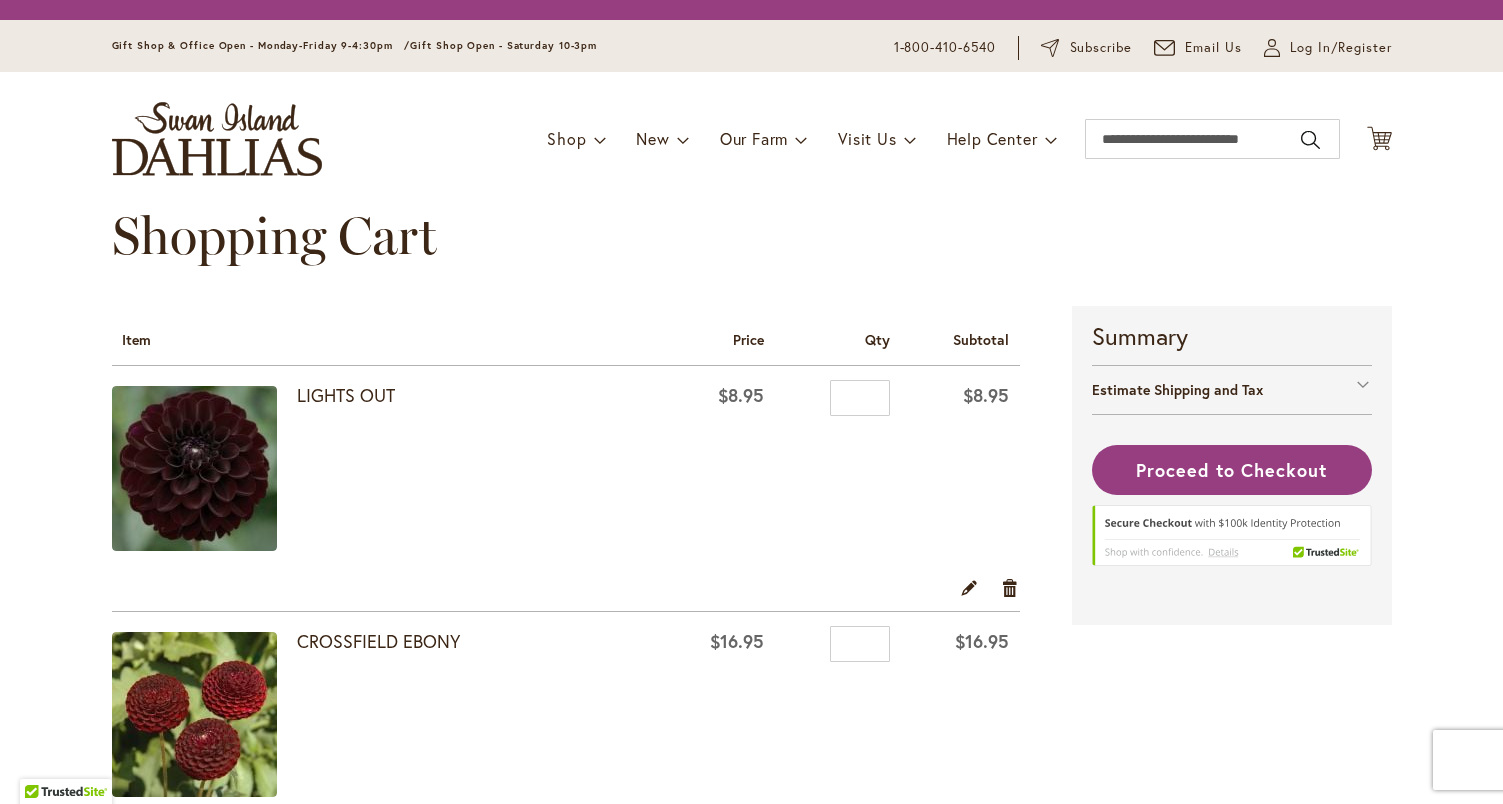 scroll, scrollTop: 0, scrollLeft: 0, axis: both 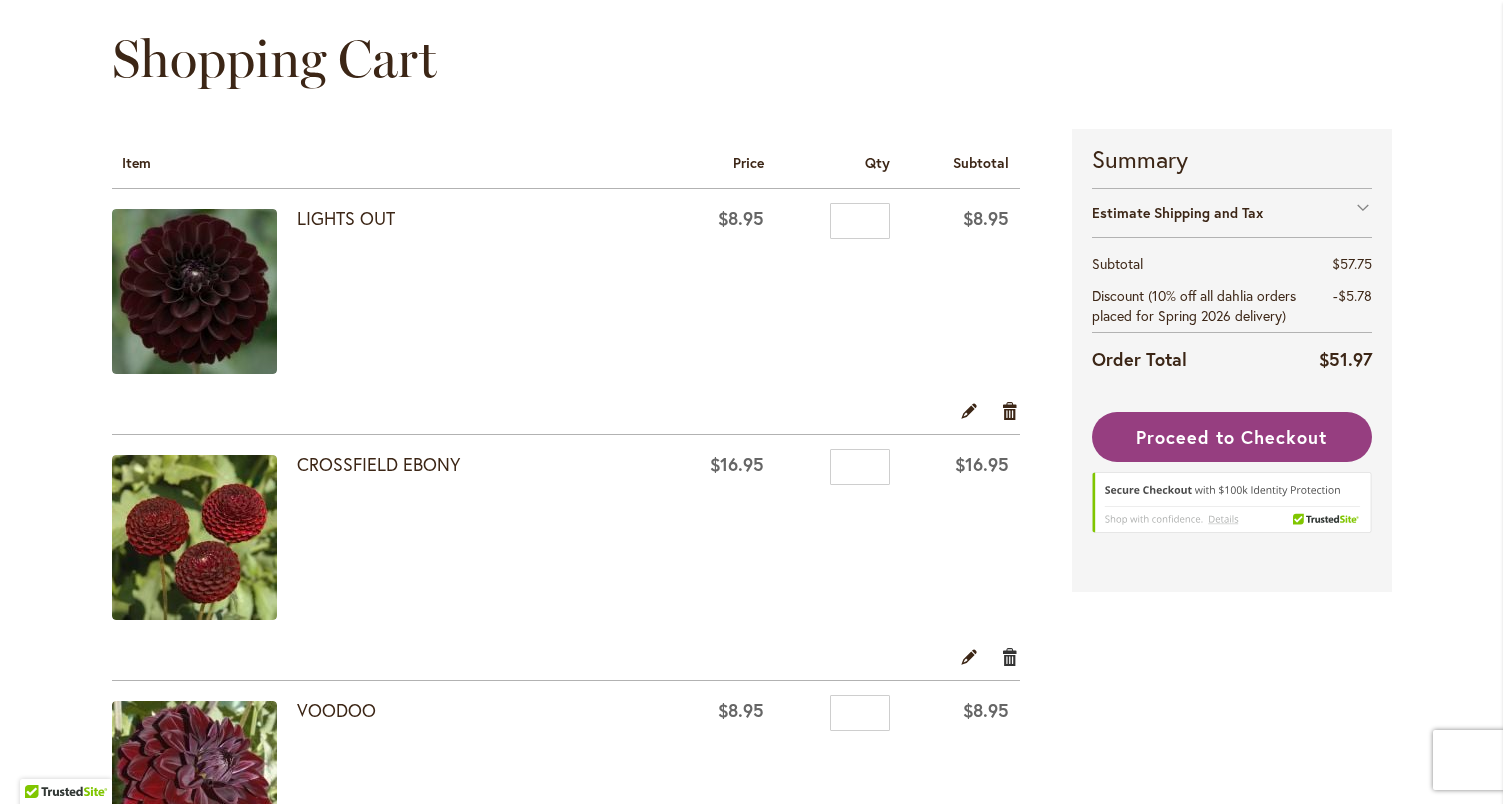 click on "Remove item" at bounding box center [1010, 656] 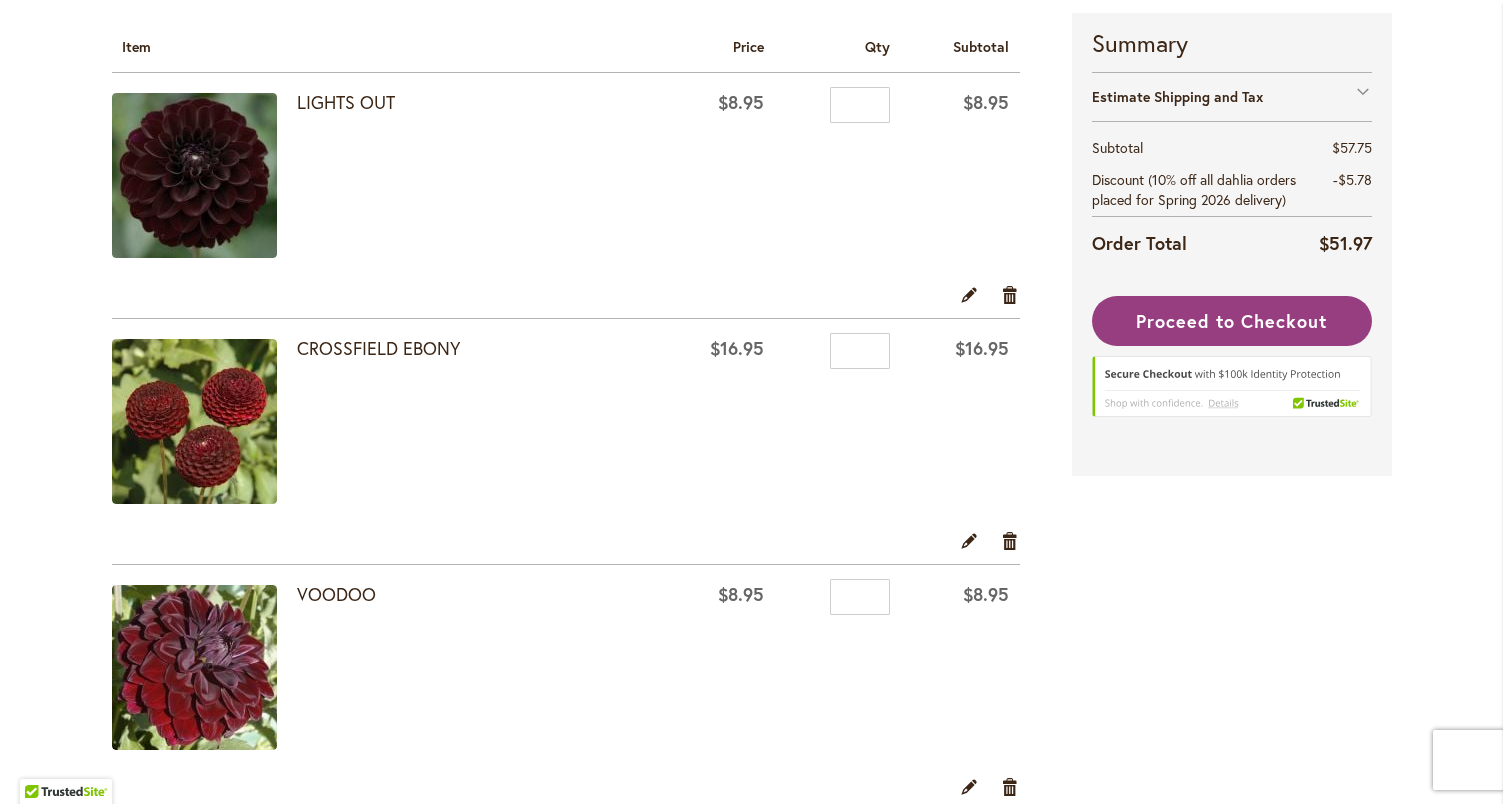 scroll, scrollTop: 337, scrollLeft: 0, axis: vertical 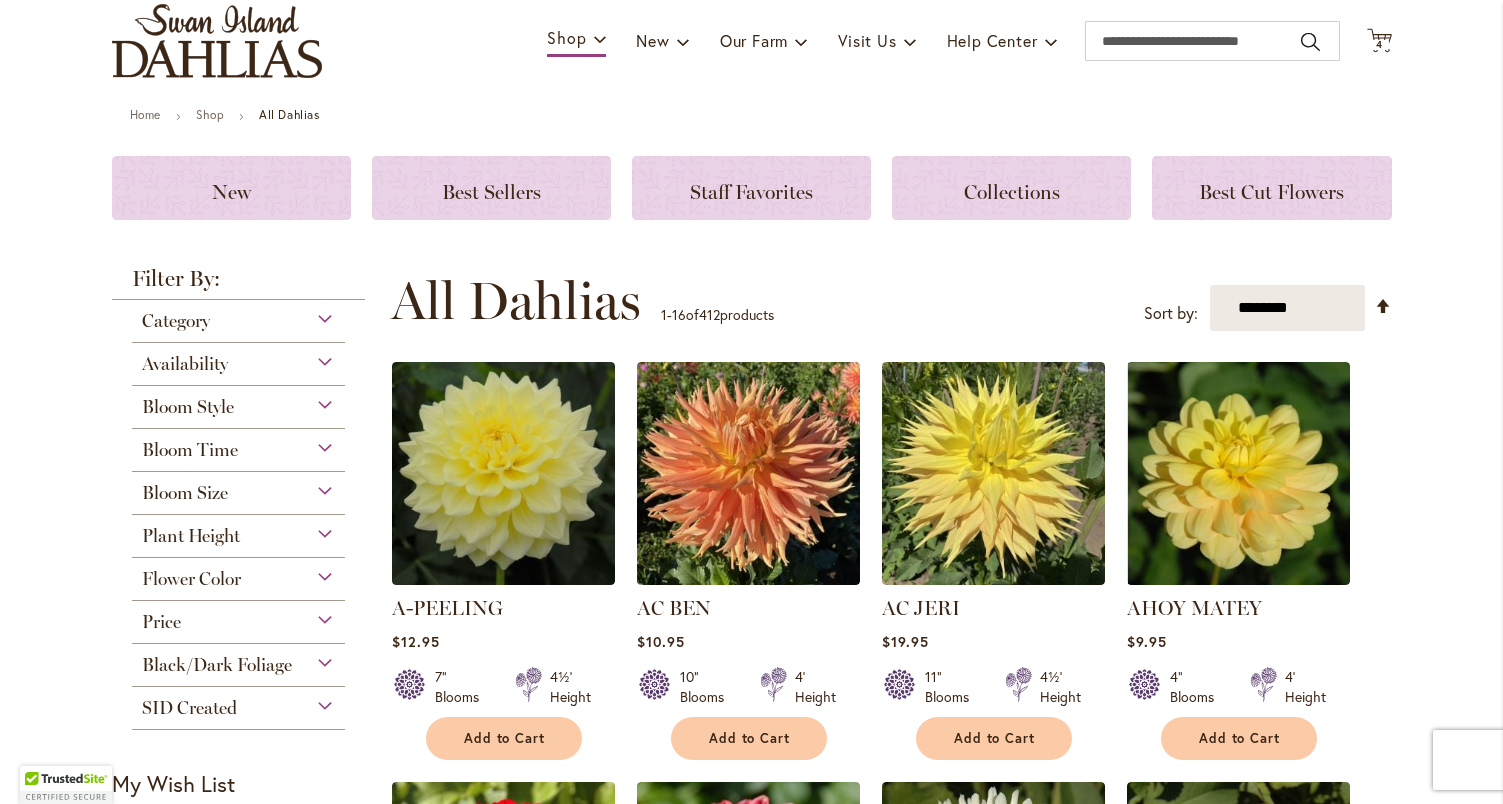 click on "Bloom Size" at bounding box center (239, 488) 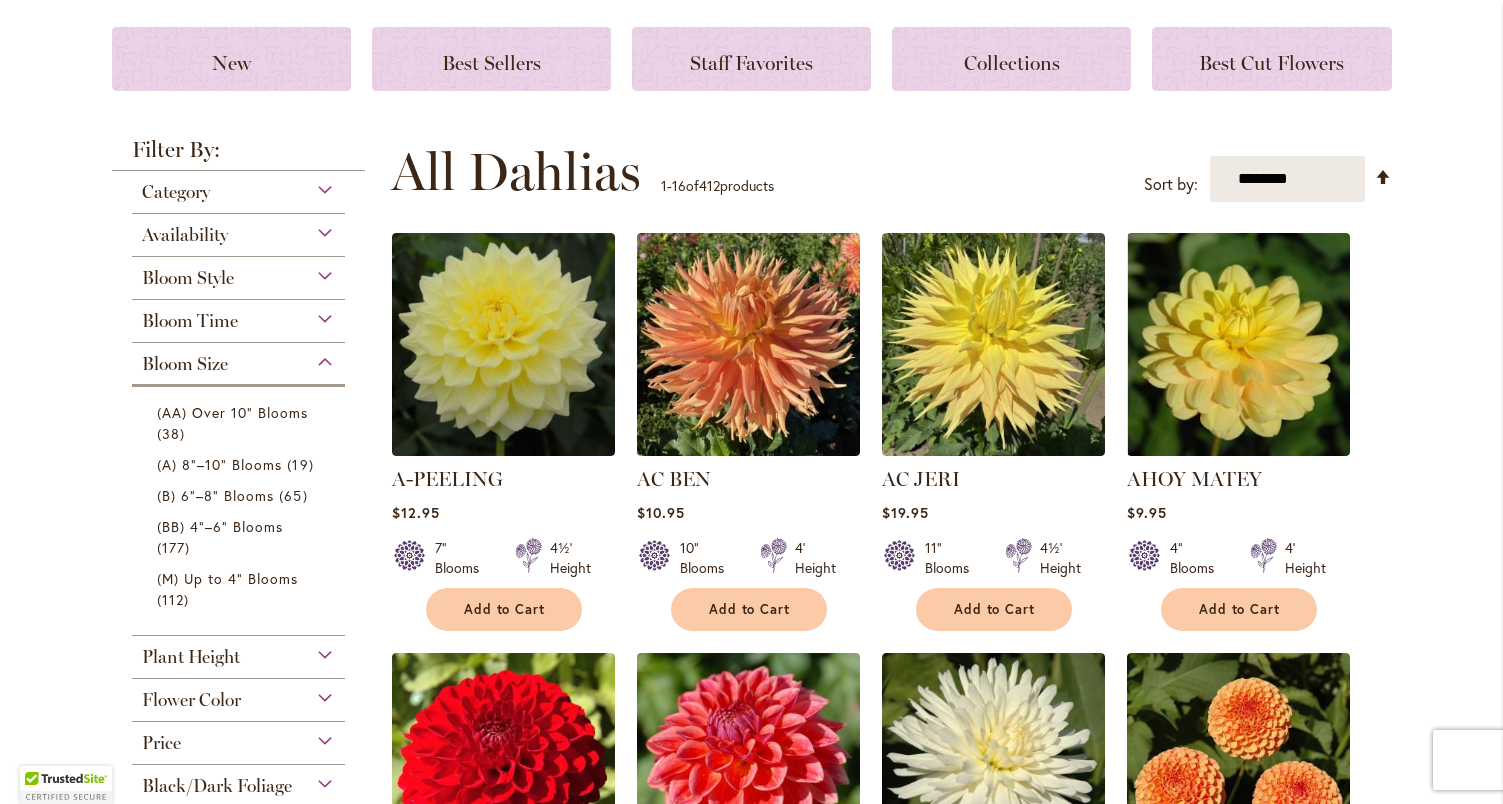 scroll, scrollTop: 272, scrollLeft: 0, axis: vertical 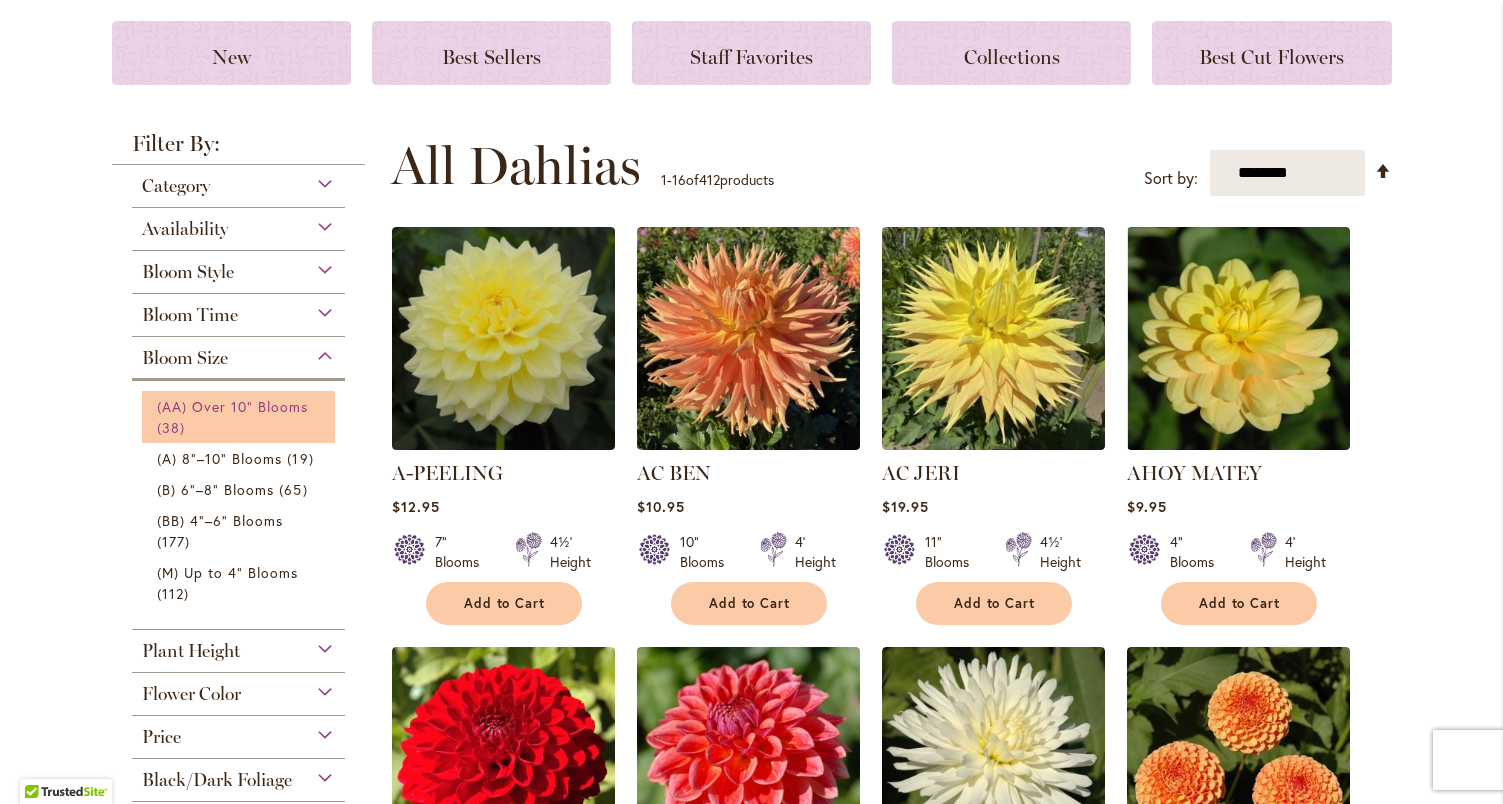 click on "(AA) Over 10" Blooms" at bounding box center (233, 406) 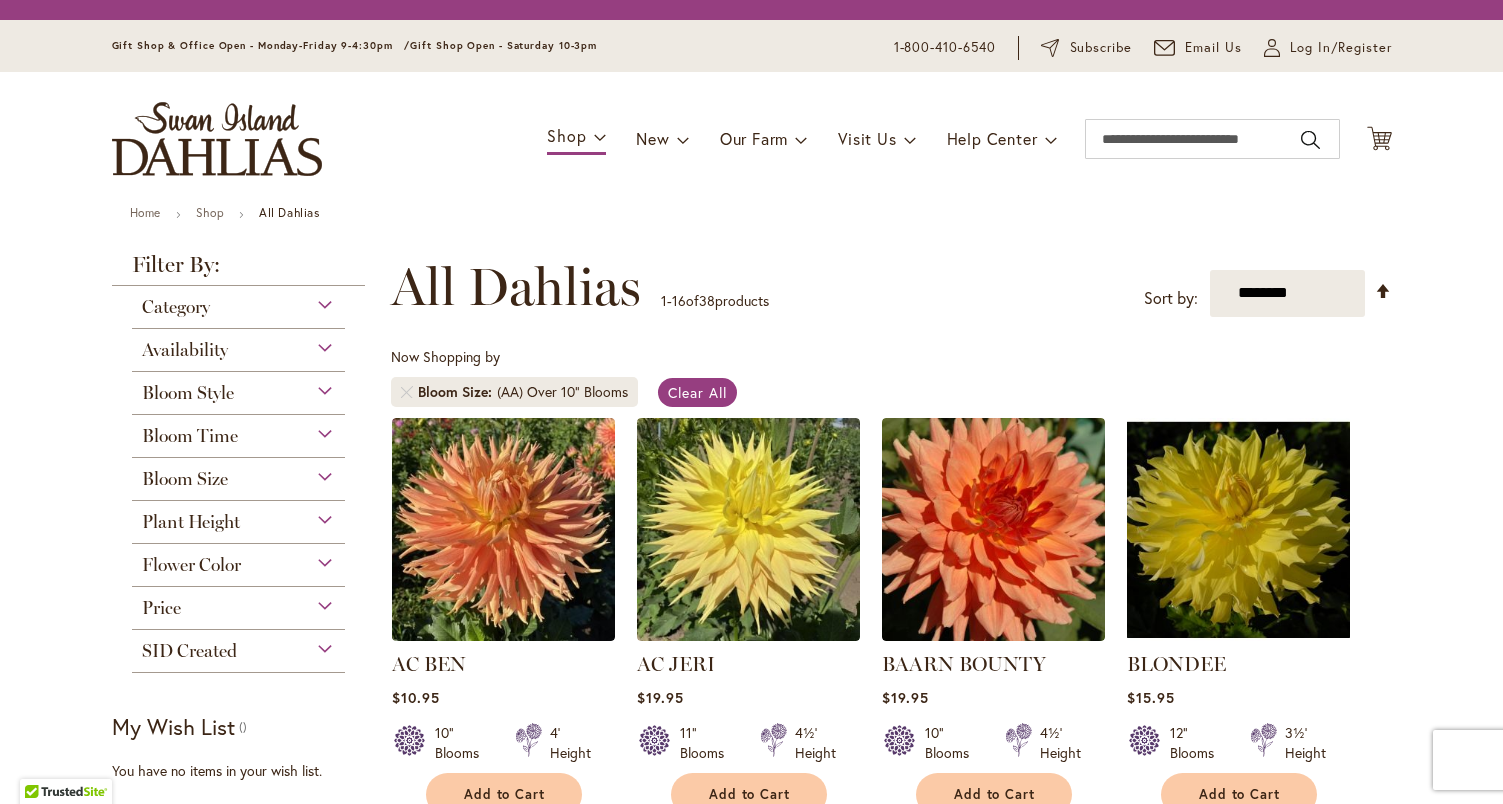 scroll, scrollTop: 0, scrollLeft: 0, axis: both 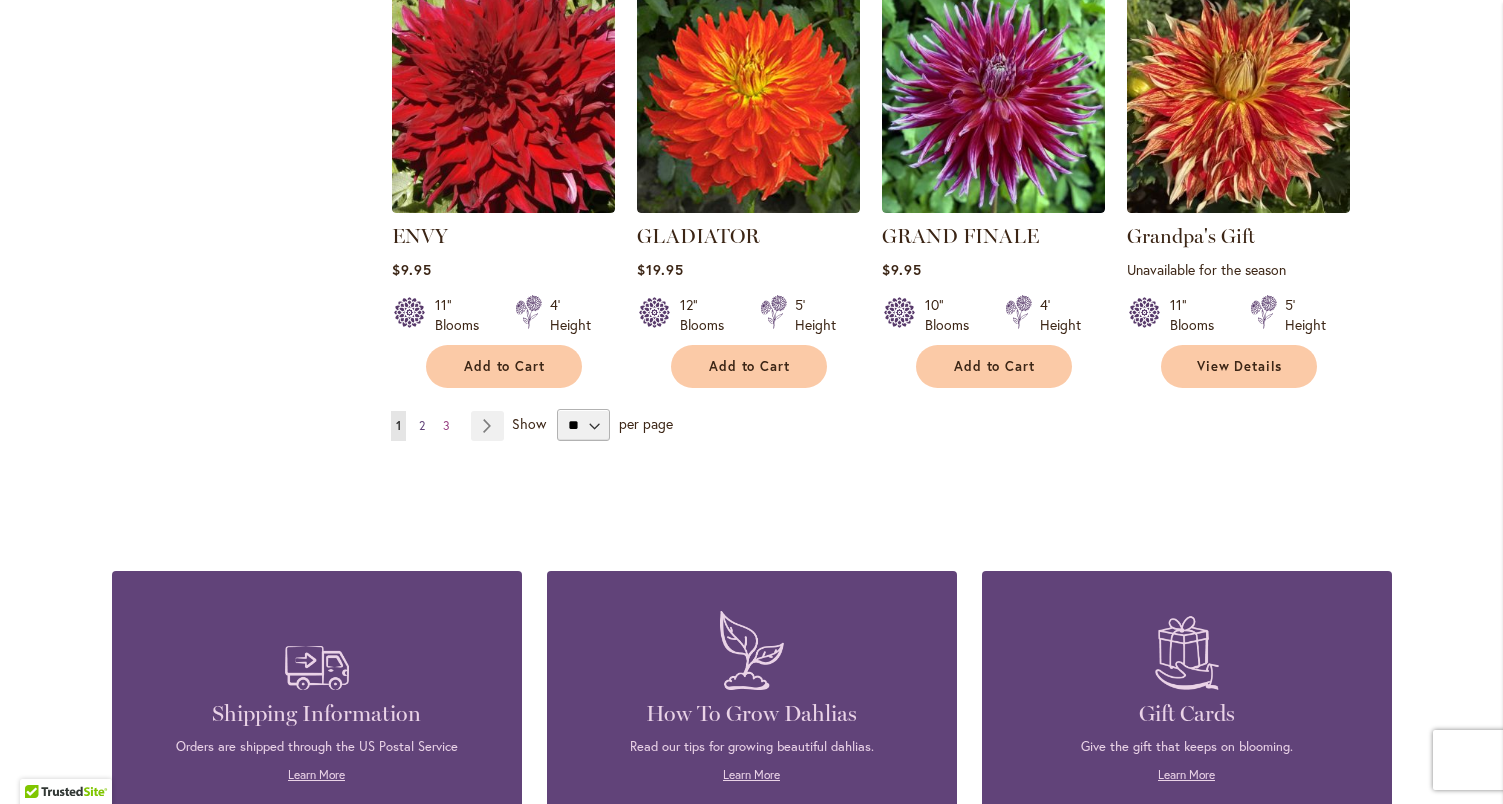 click on "Page
2" at bounding box center (422, 426) 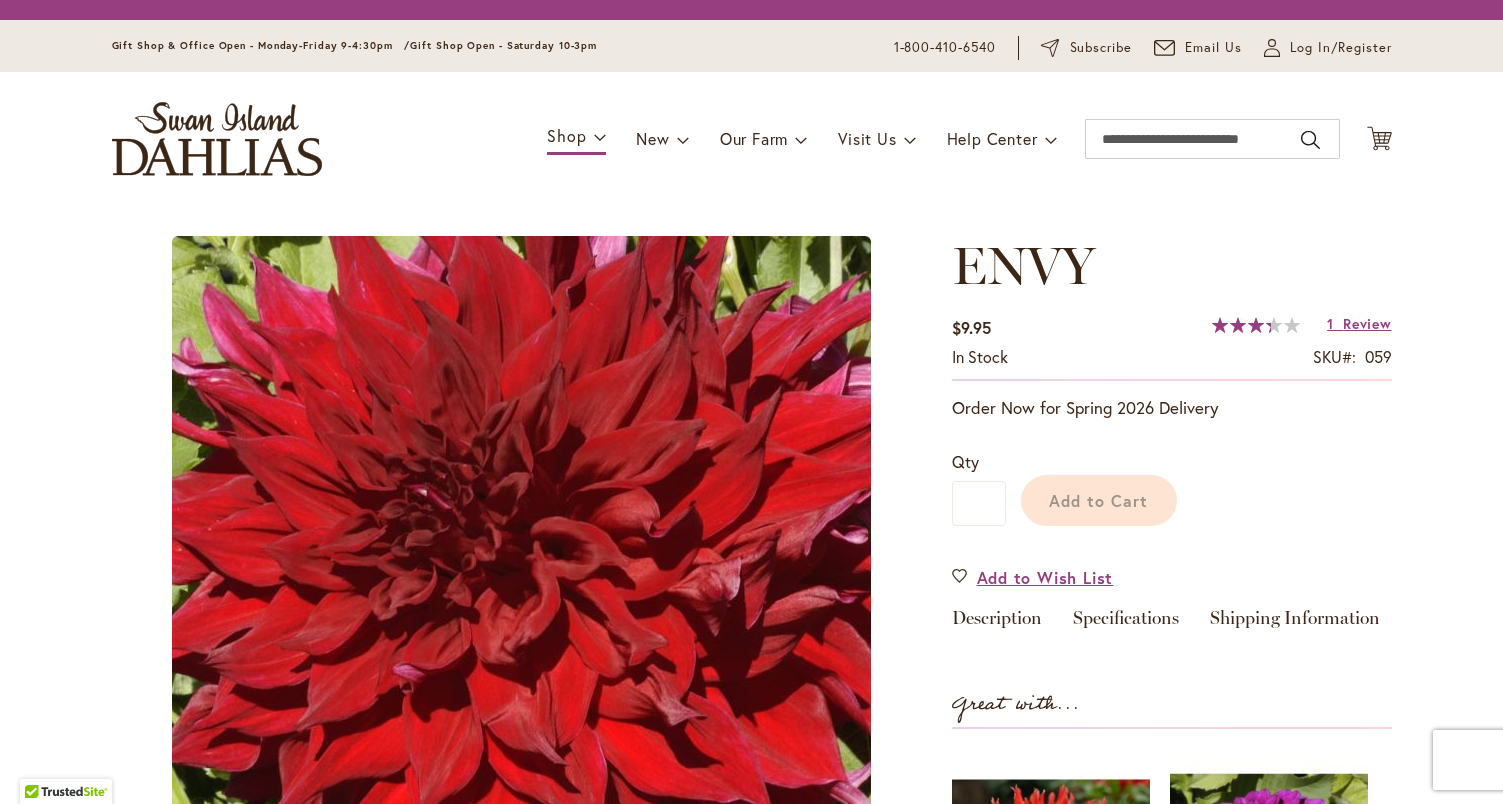 scroll, scrollTop: 0, scrollLeft: 0, axis: both 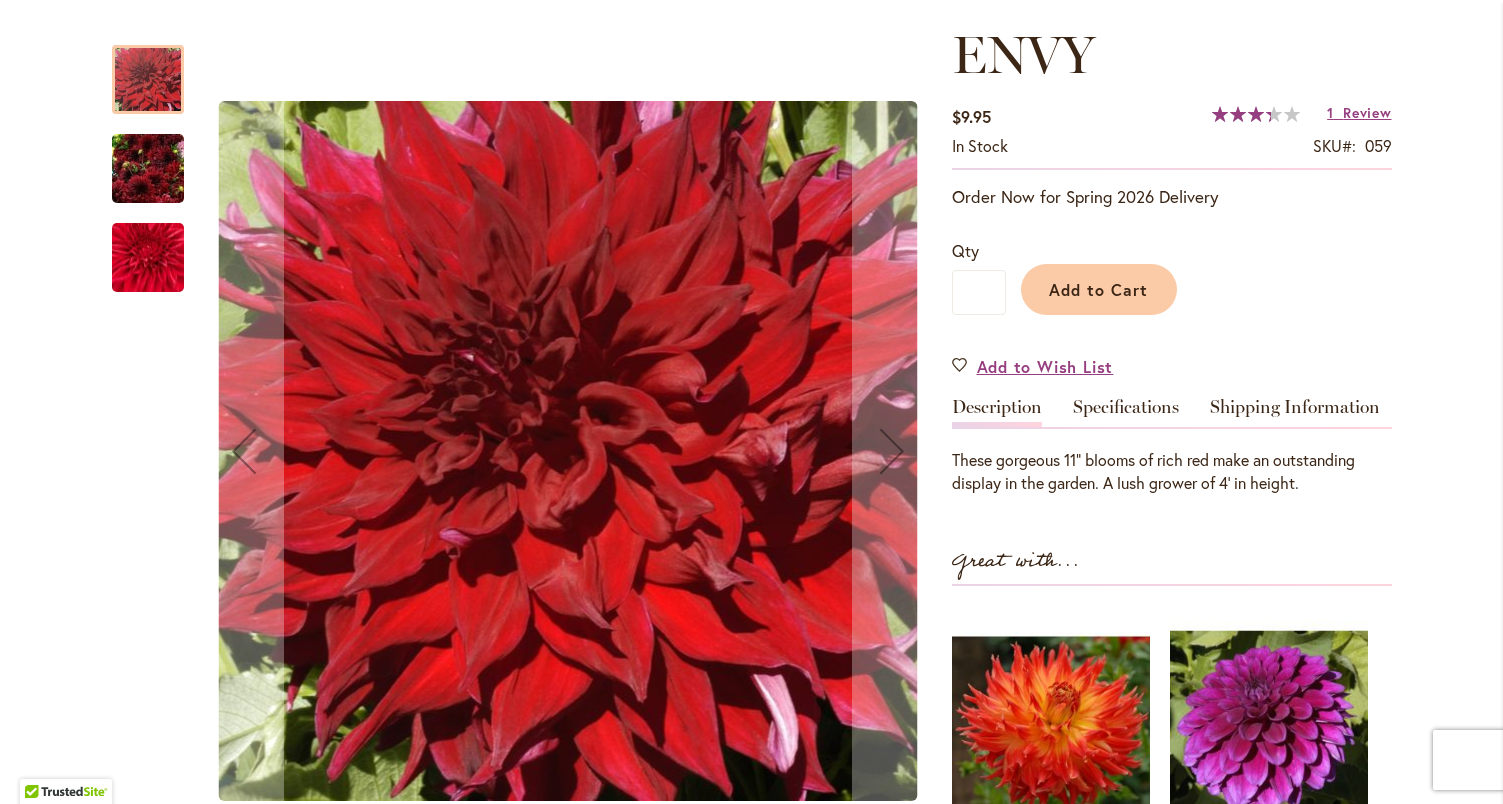 click at bounding box center (148, 169) 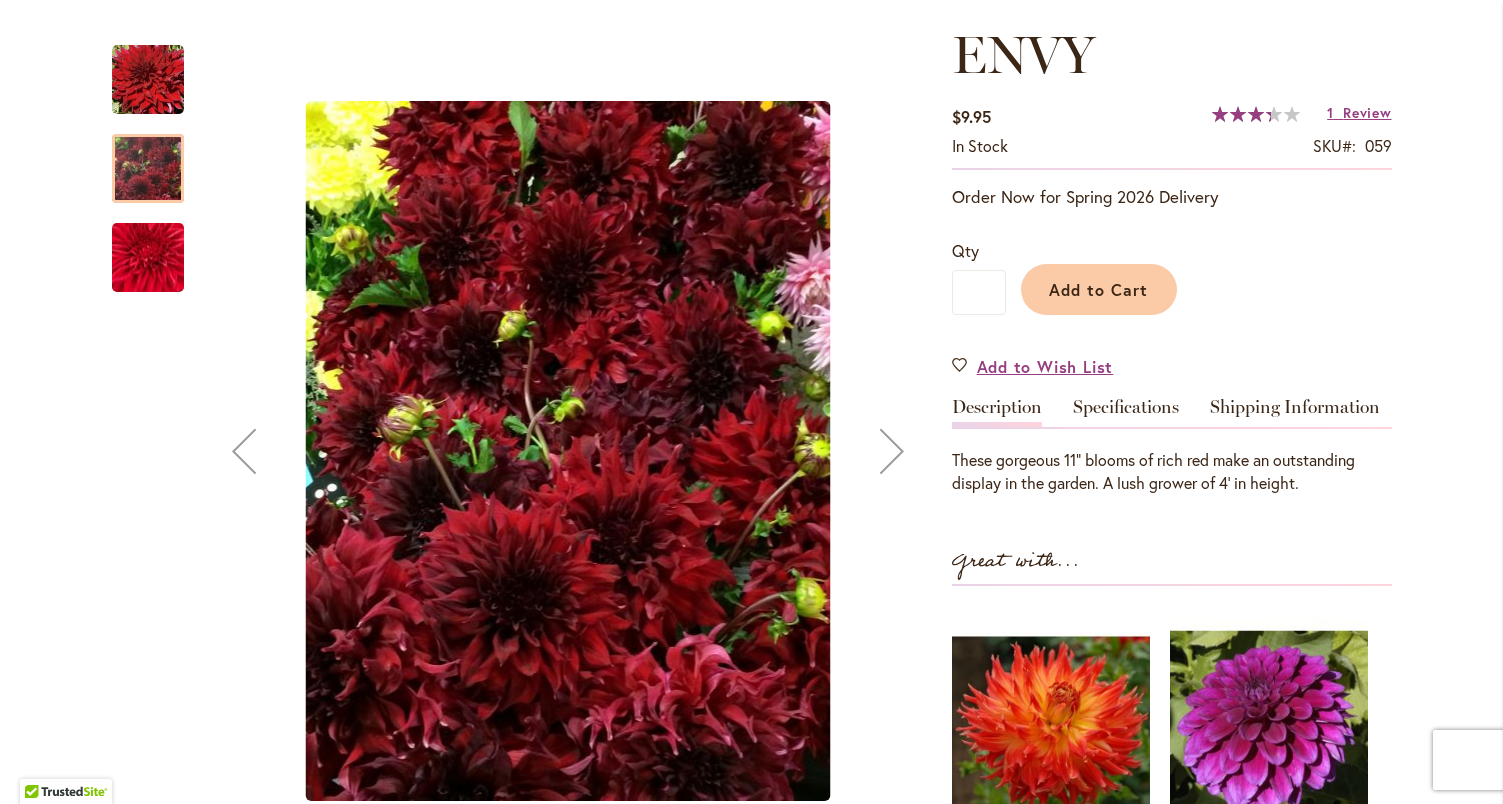 click at bounding box center (148, 325) 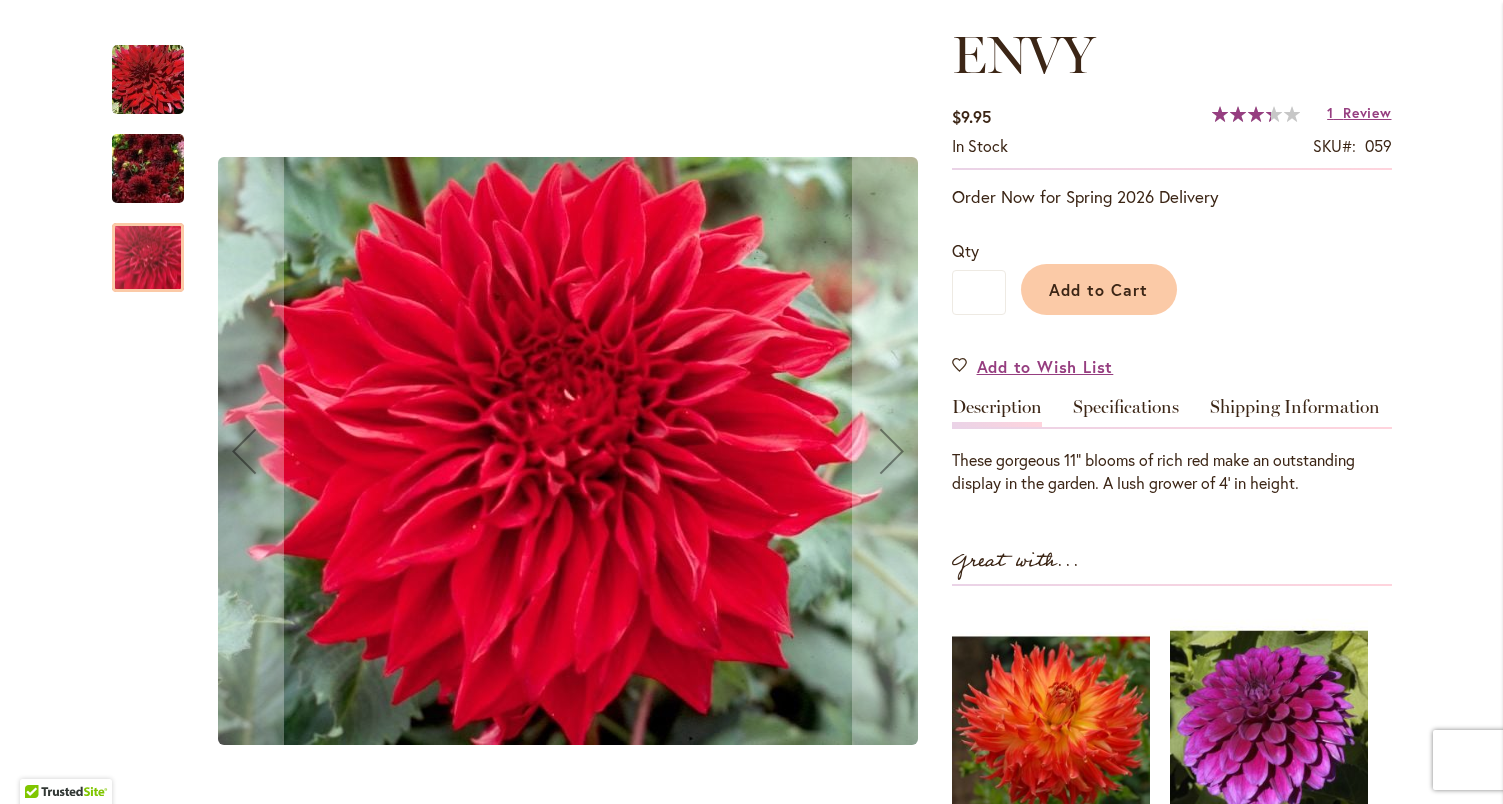 click at bounding box center [148, 169] 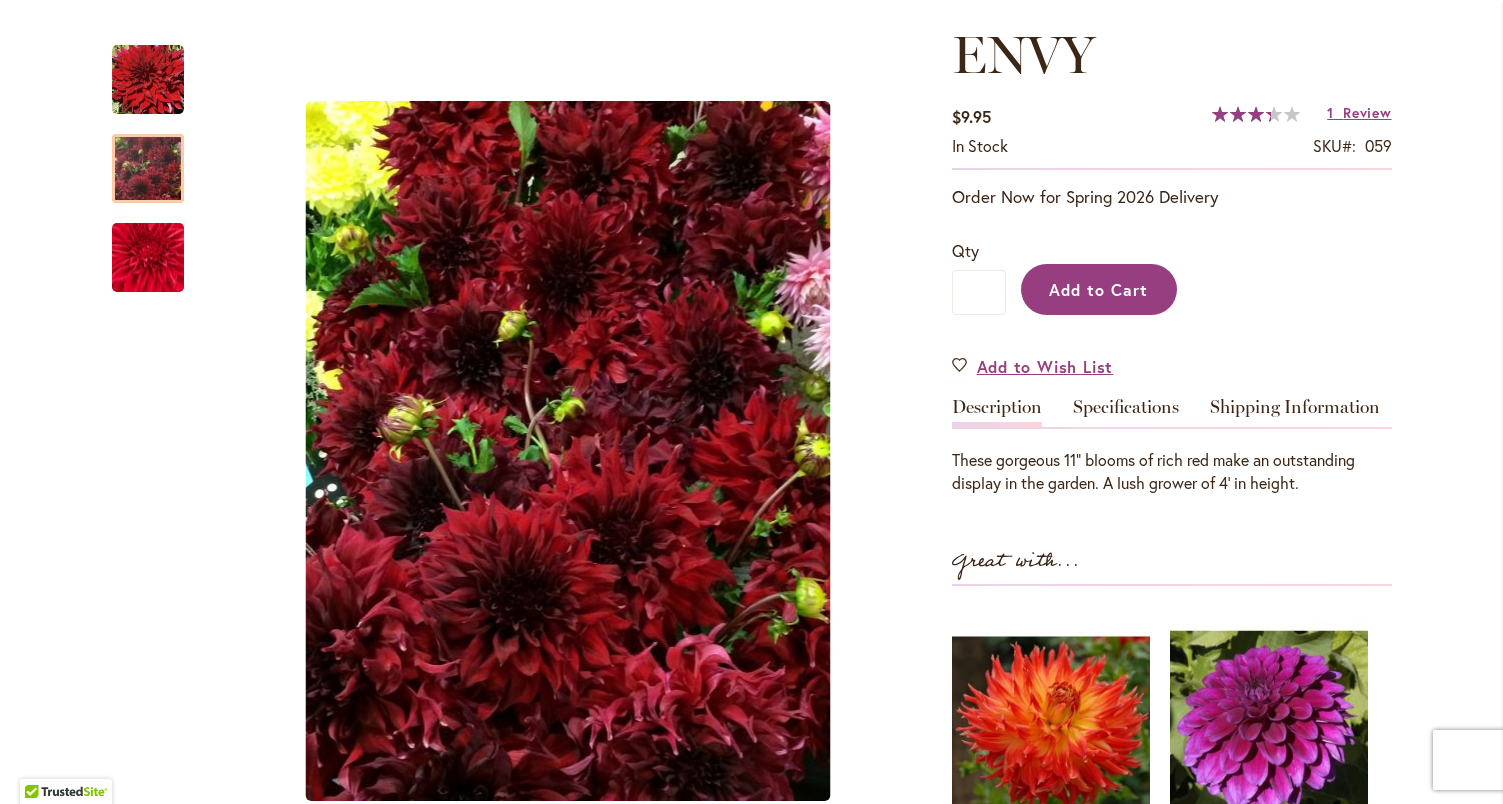 click on "Add to Cart" at bounding box center [1098, 289] 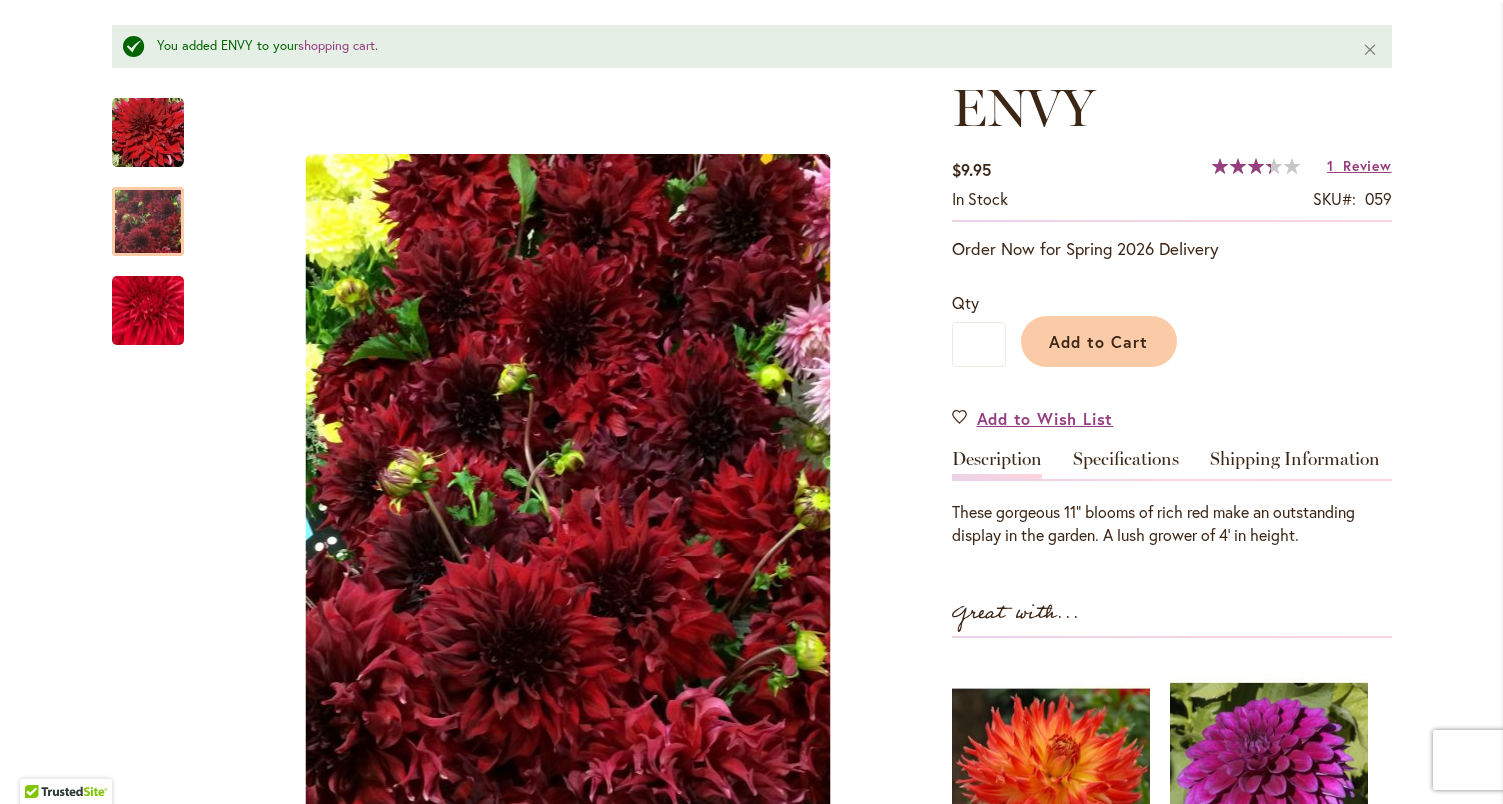 scroll, scrollTop: 320, scrollLeft: 0, axis: vertical 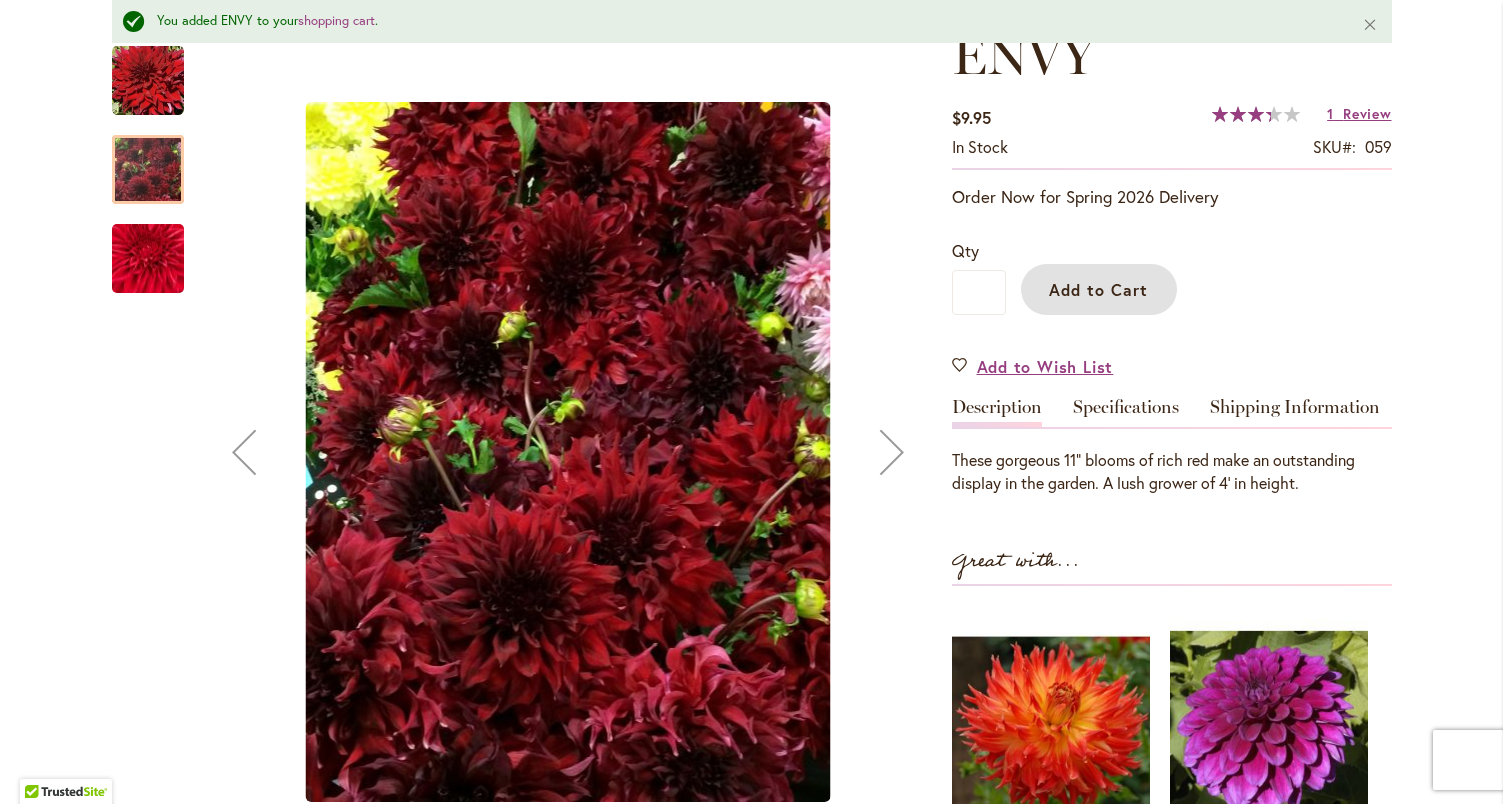 click at bounding box center [148, 80] 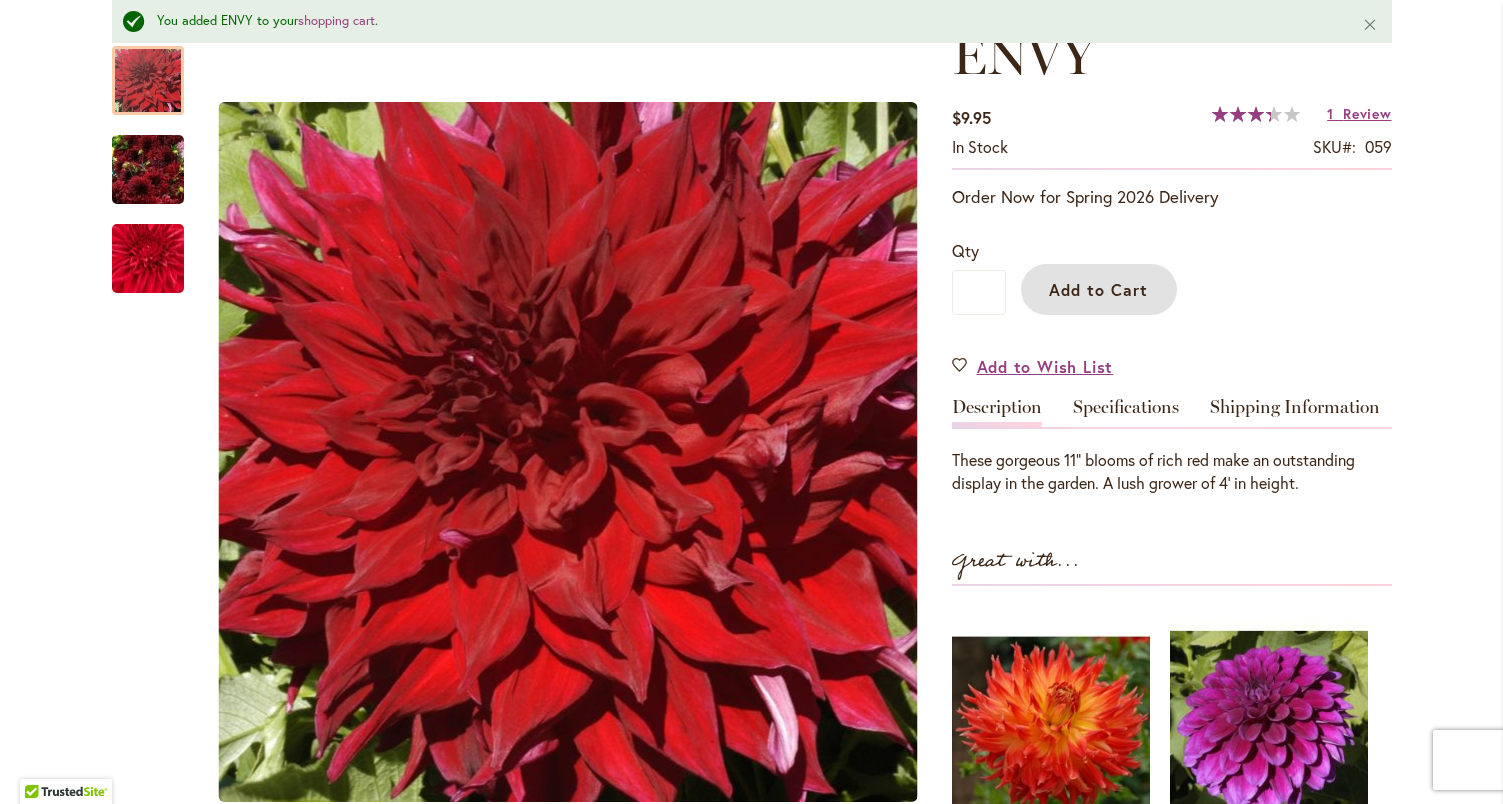 scroll, scrollTop: 164, scrollLeft: 0, axis: vertical 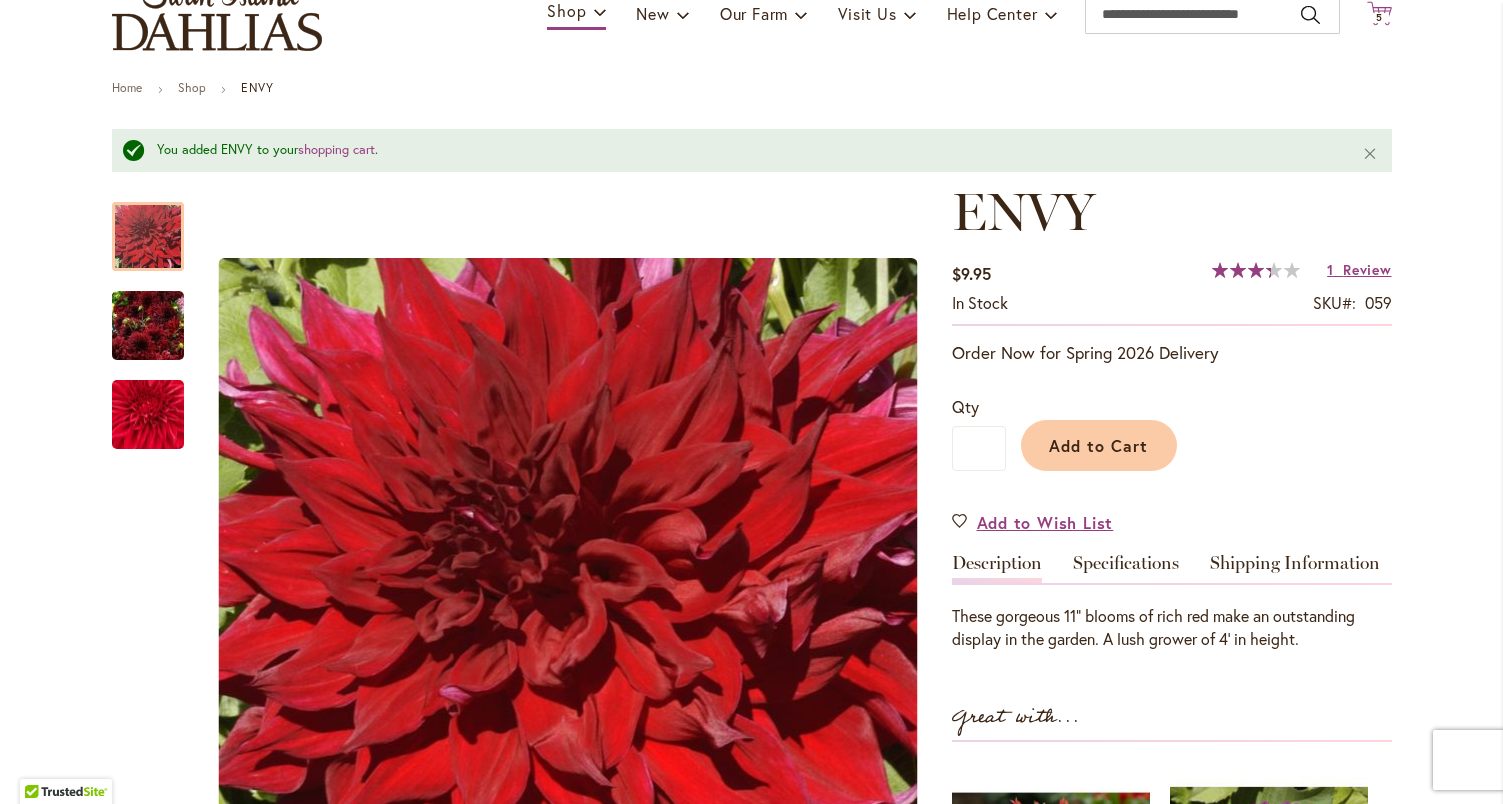 click on "5" at bounding box center (1379, 17) 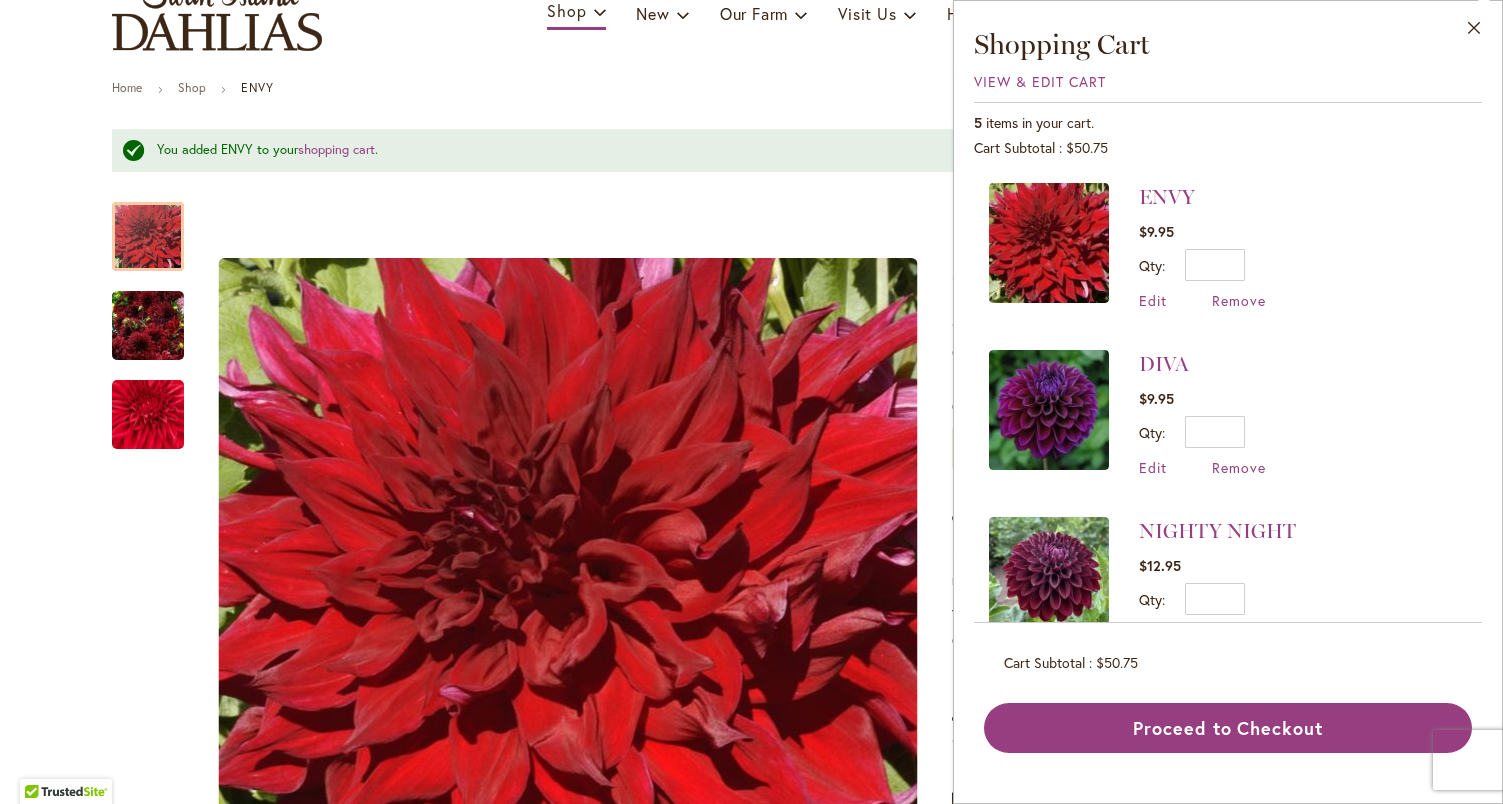 click on "Home
Shop
ENVY
You added ENVY to your  shopping cart .
Close
Skip to the end of the images gallery
Skip to the beginning of the images gallery
ENVY
$9.95
In stock" at bounding box center [752, 1485] 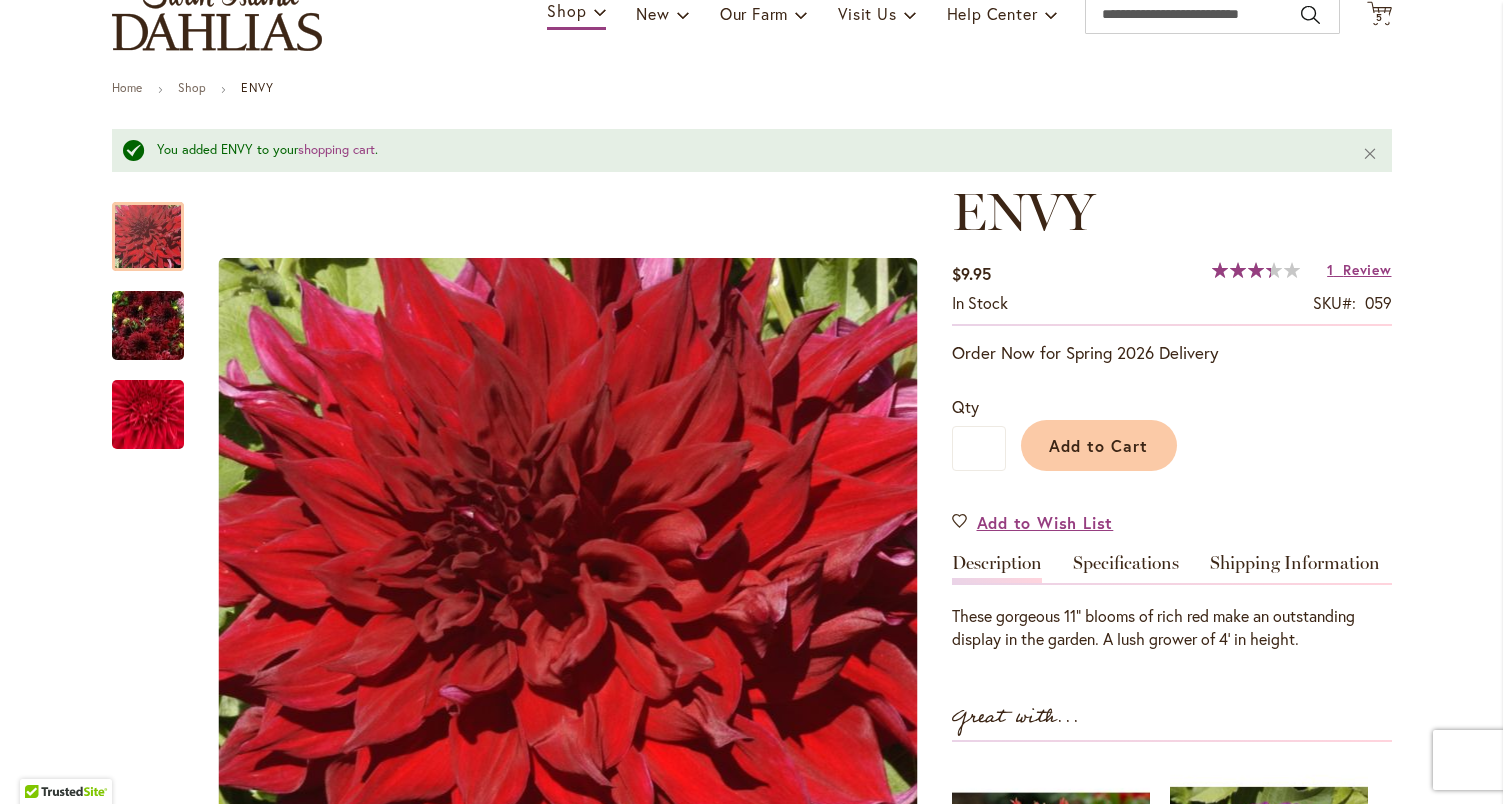 click on "1
Review
Add Your Review" at bounding box center (1359, 270) 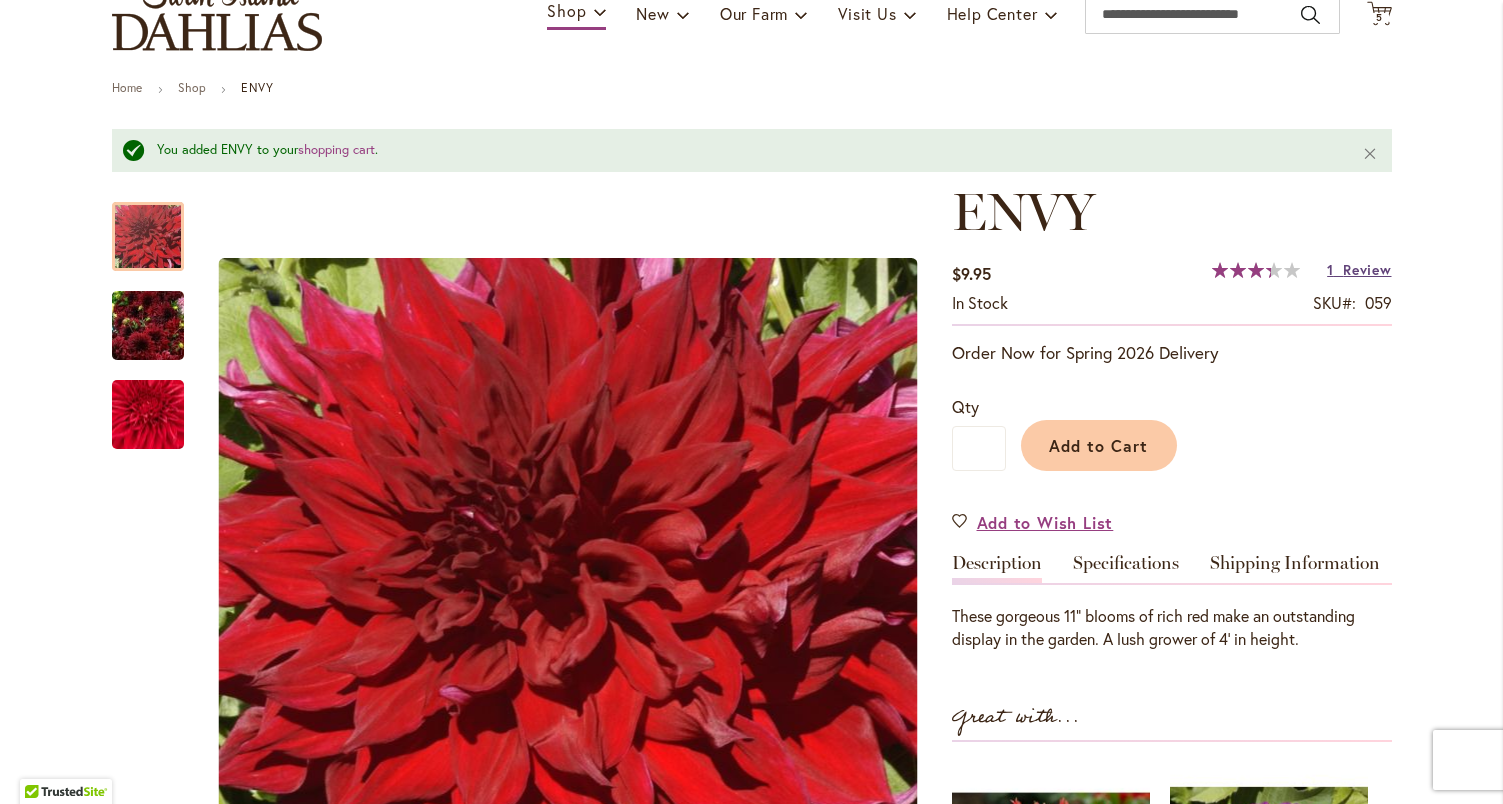 click on "Review" at bounding box center [1367, 269] 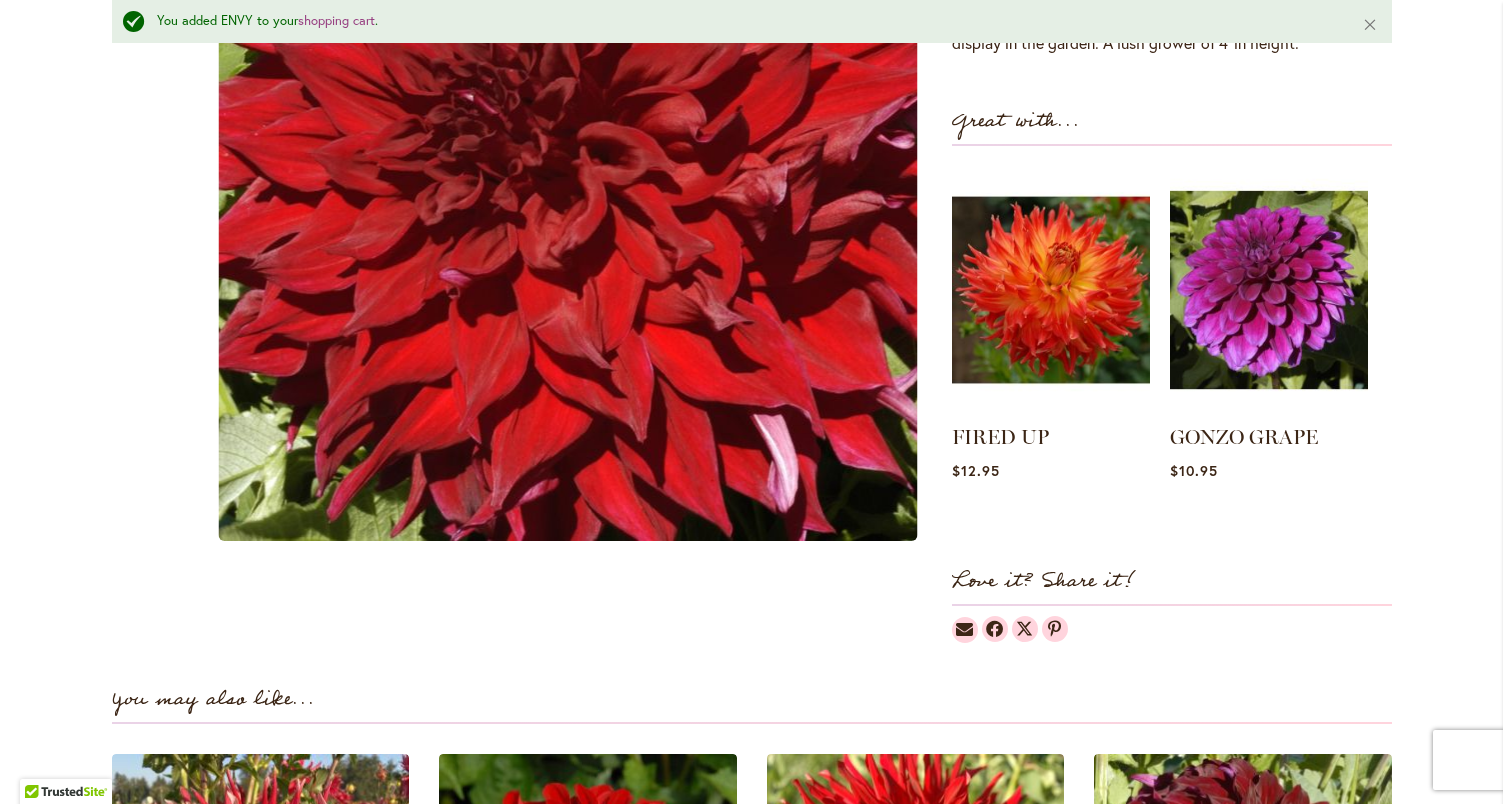 scroll, scrollTop: 0, scrollLeft: 0, axis: both 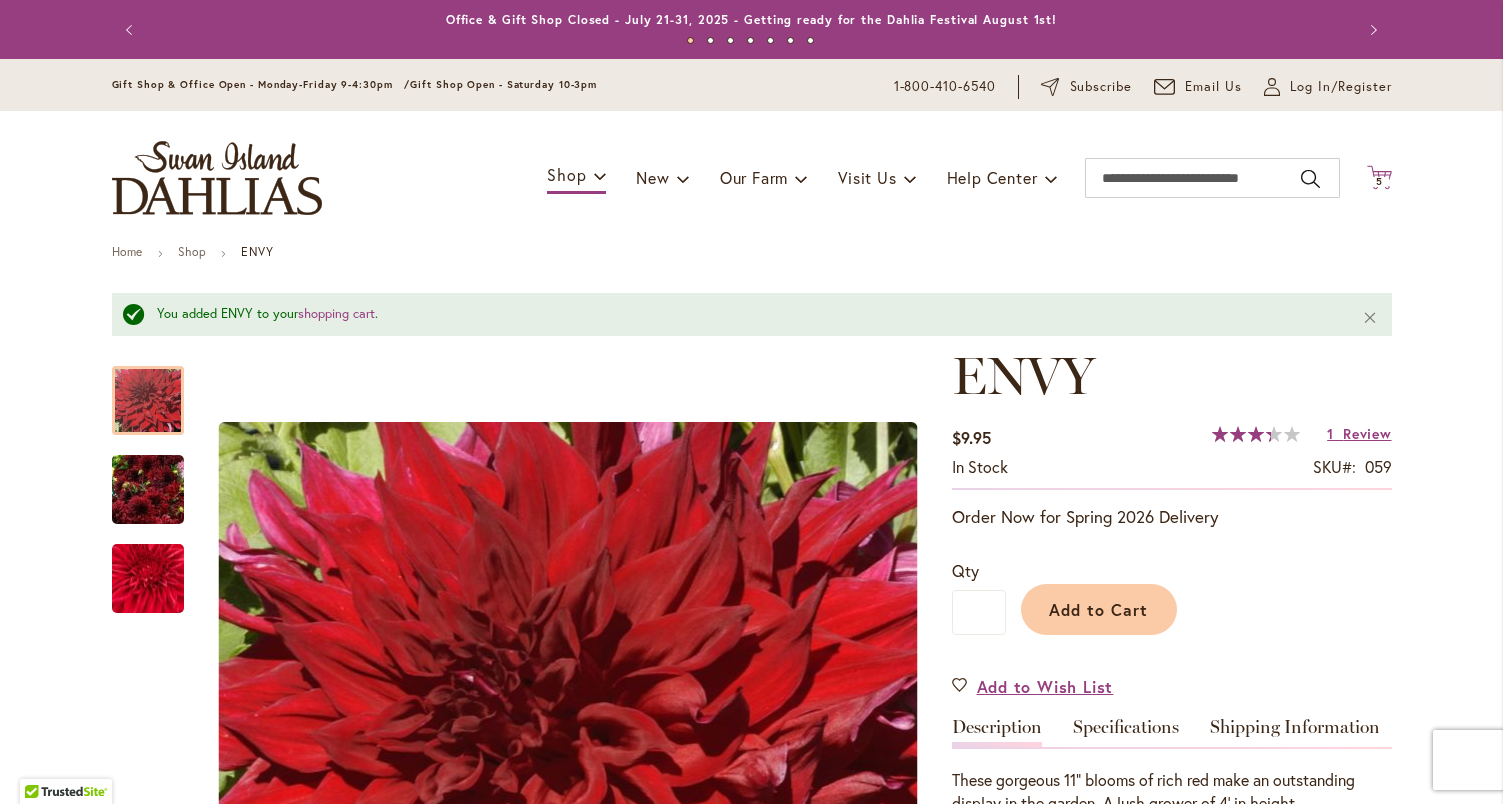 click on "5
5
items" at bounding box center (1379, 182) 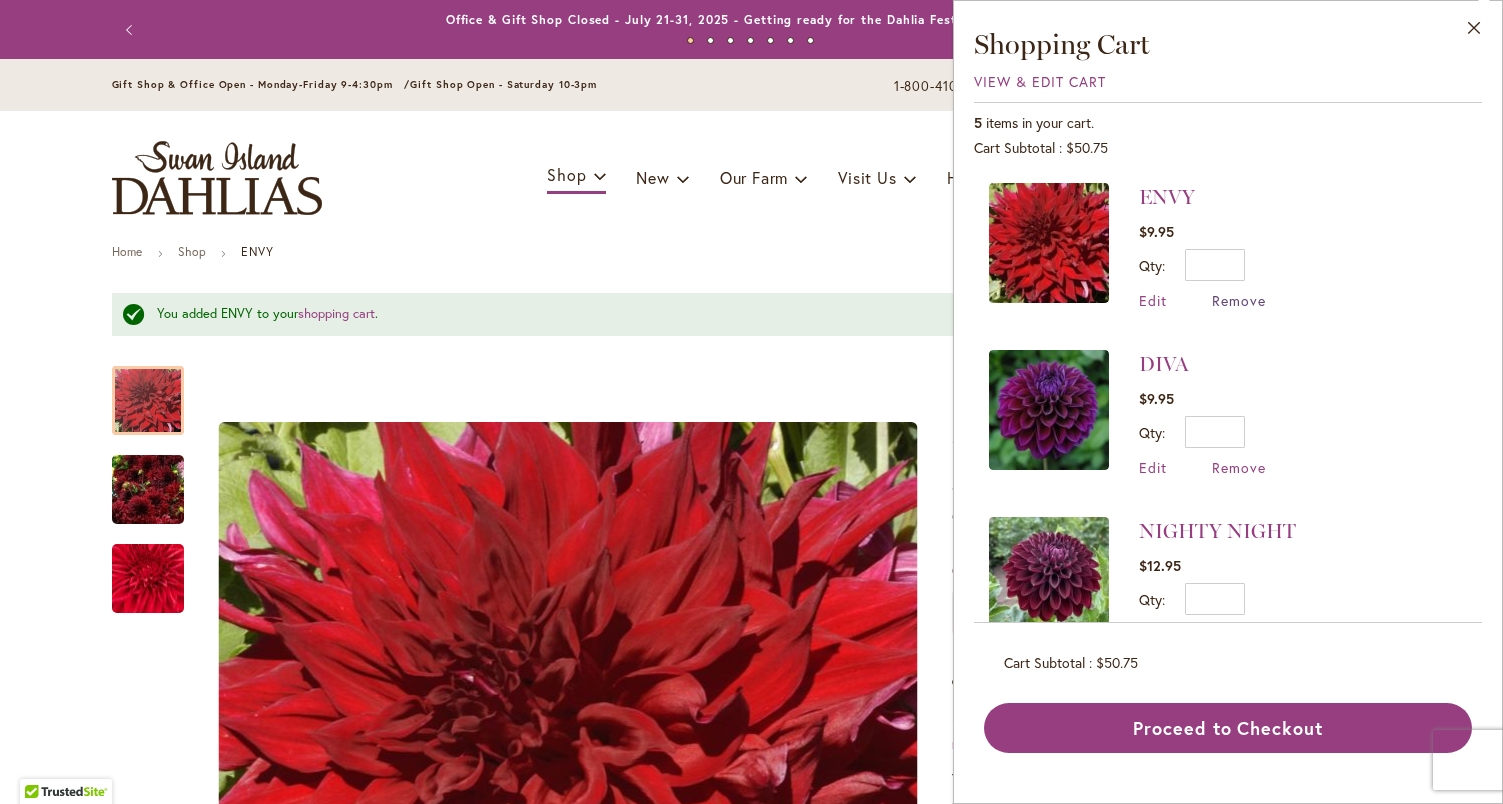 click on "Remove" at bounding box center [1239, 300] 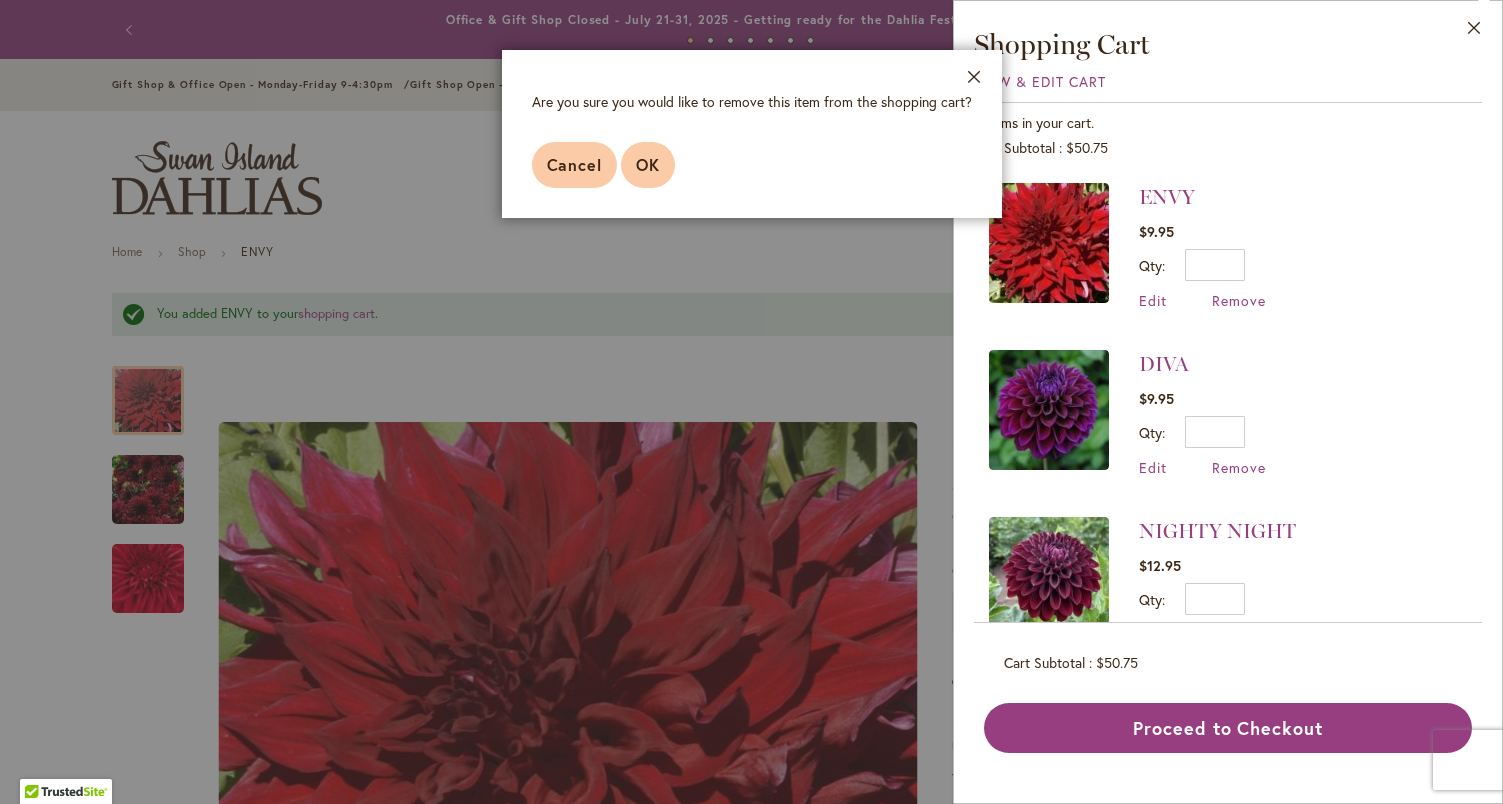 click on "OK" at bounding box center [648, 164] 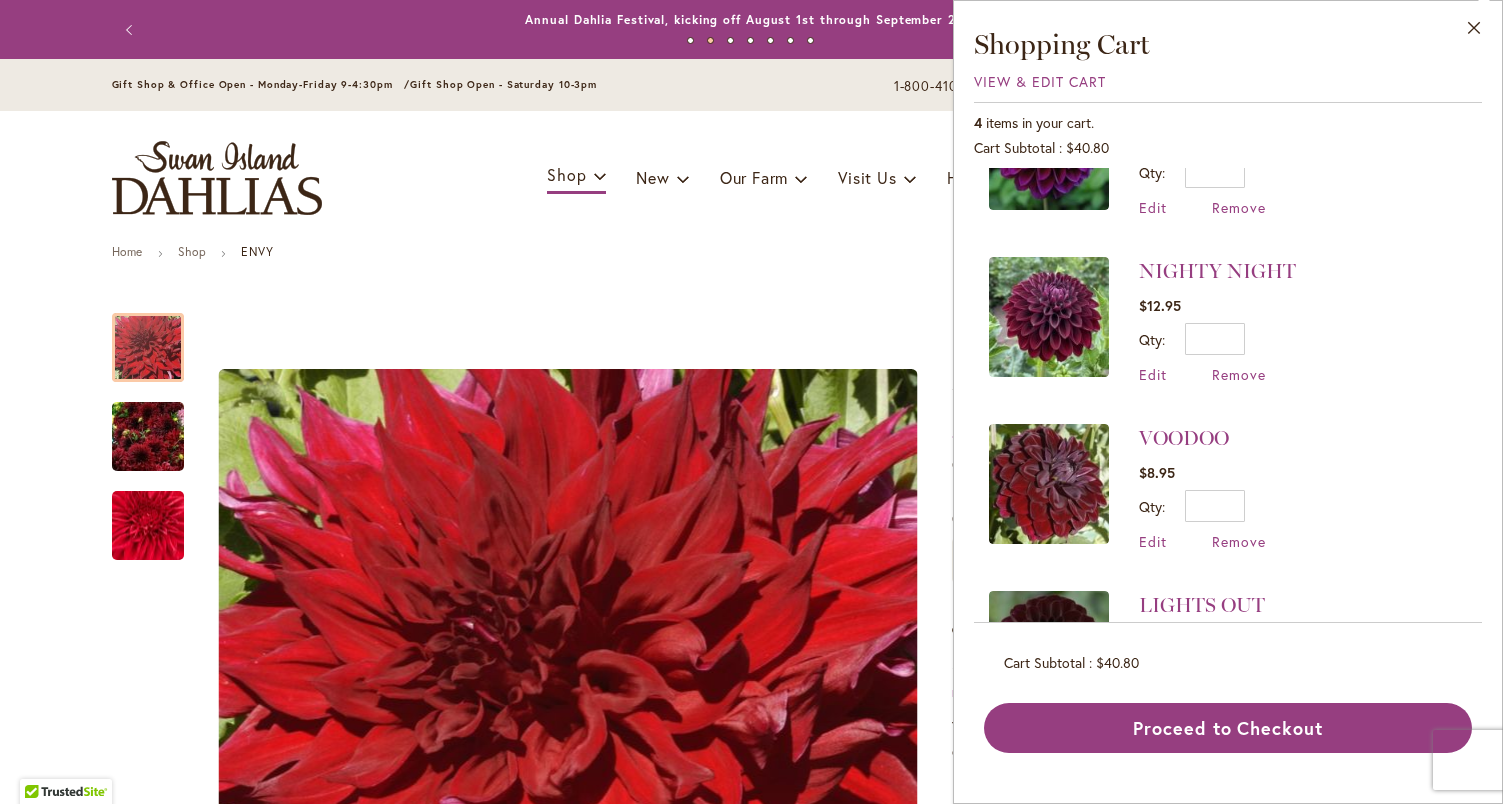 scroll, scrollTop: 0, scrollLeft: 0, axis: both 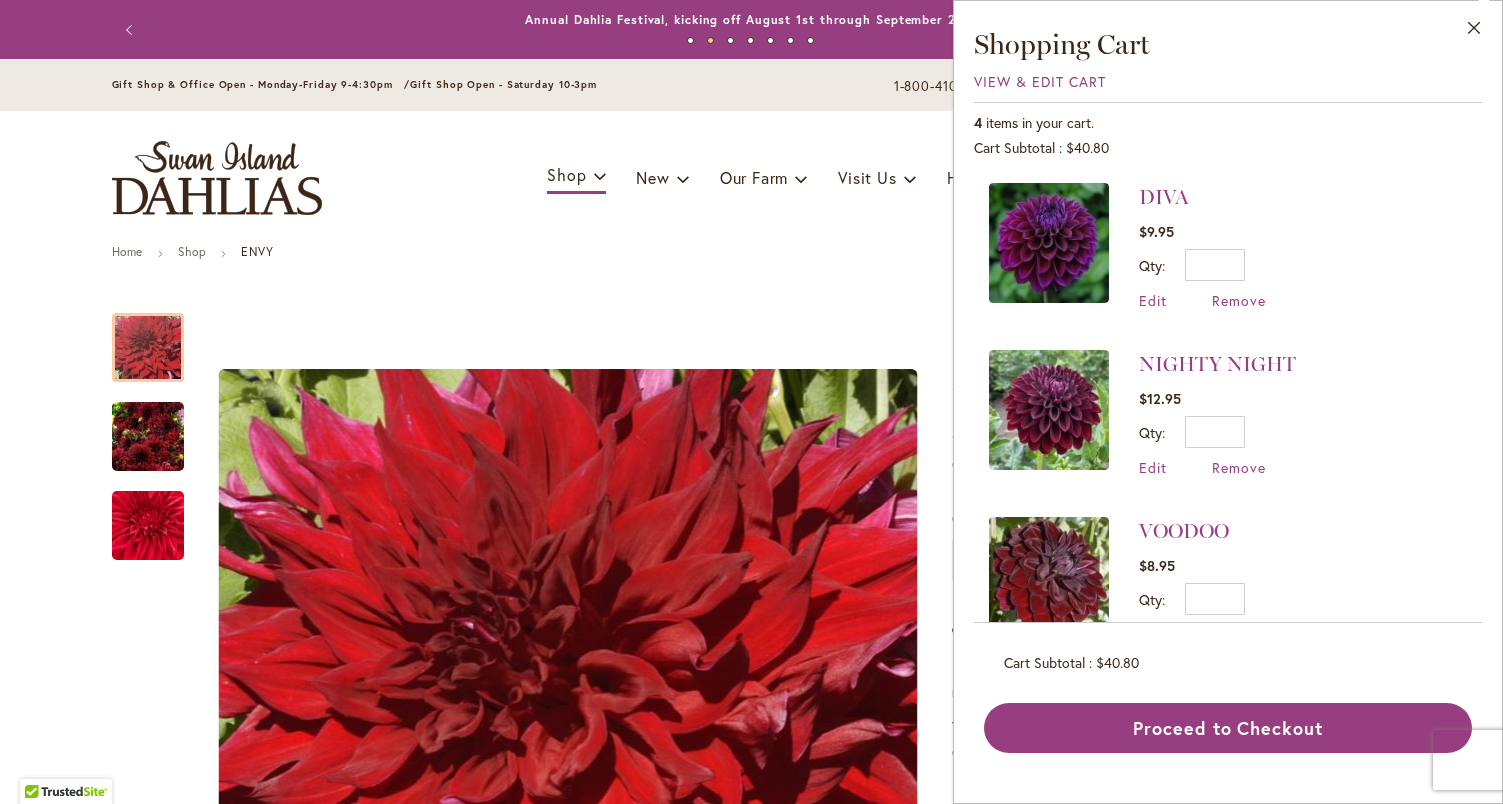 click on "Close
Shopping Cart
View & Edit Cart
4
items in your cart.
Cart Subtotal
$40.80
Recently added item(s)
DIVA
$9.95
Qty" at bounding box center (1228, 389) 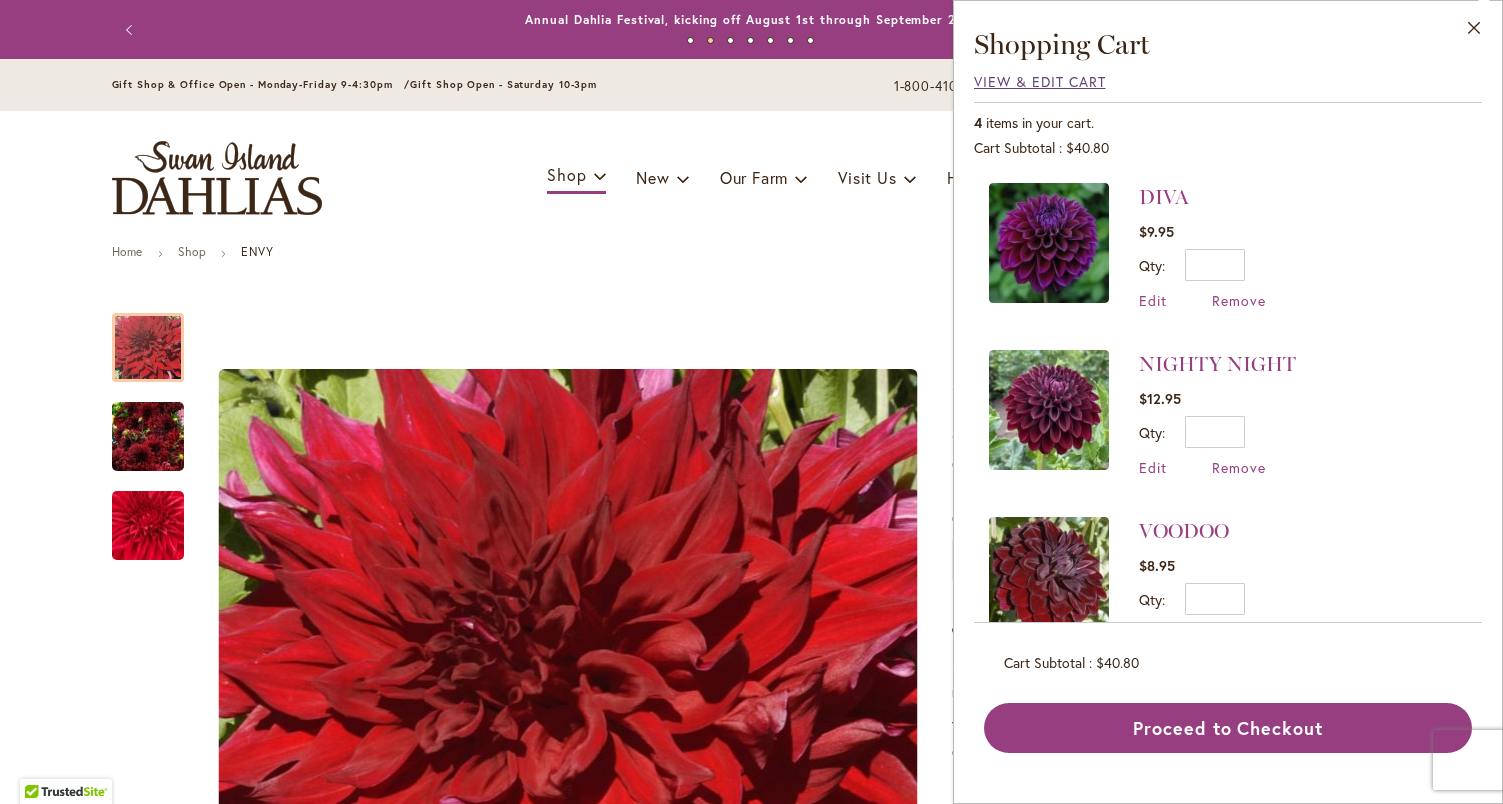 click on "View & Edit Cart" at bounding box center [1040, 81] 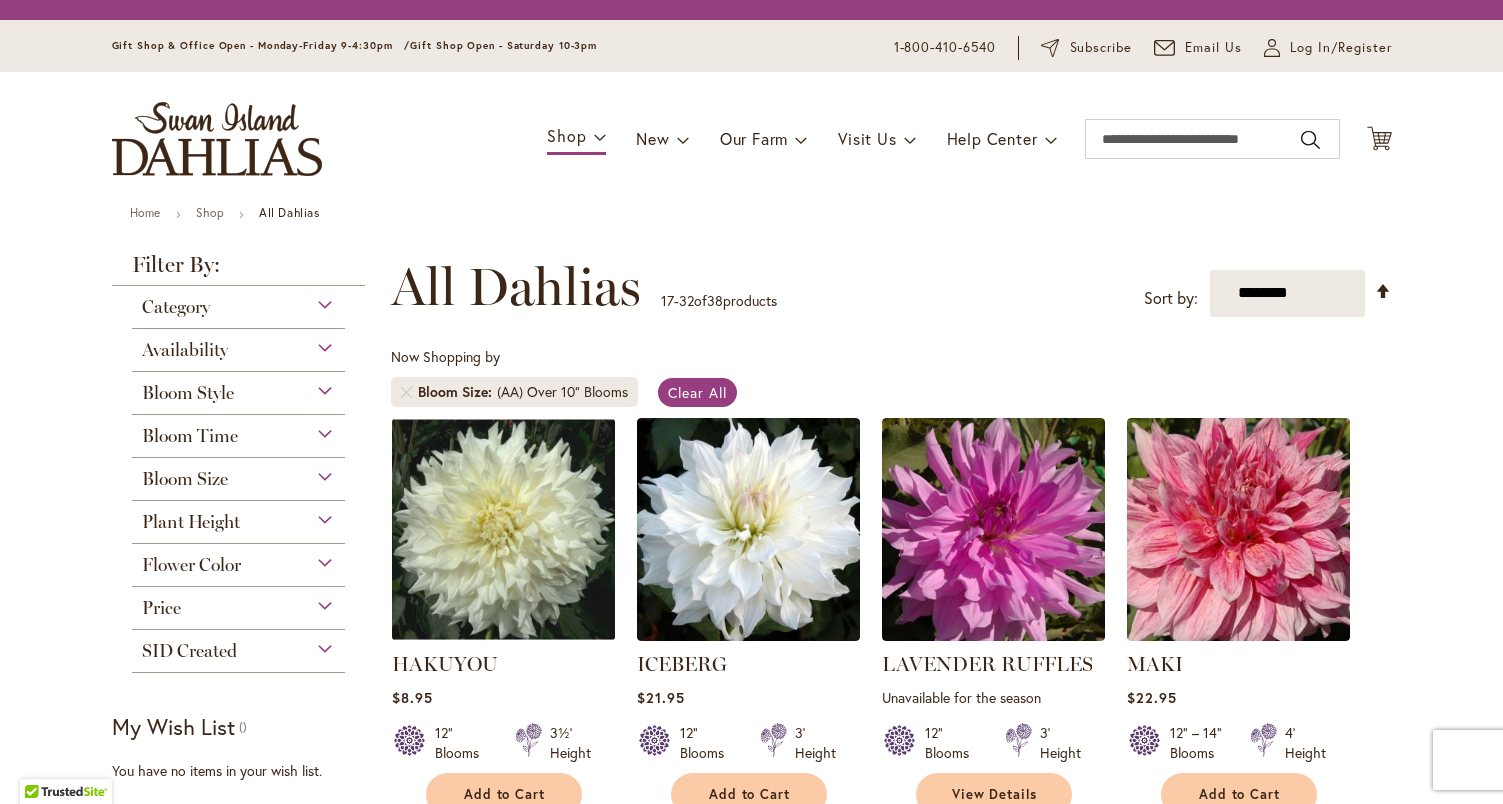 scroll, scrollTop: 0, scrollLeft: 0, axis: both 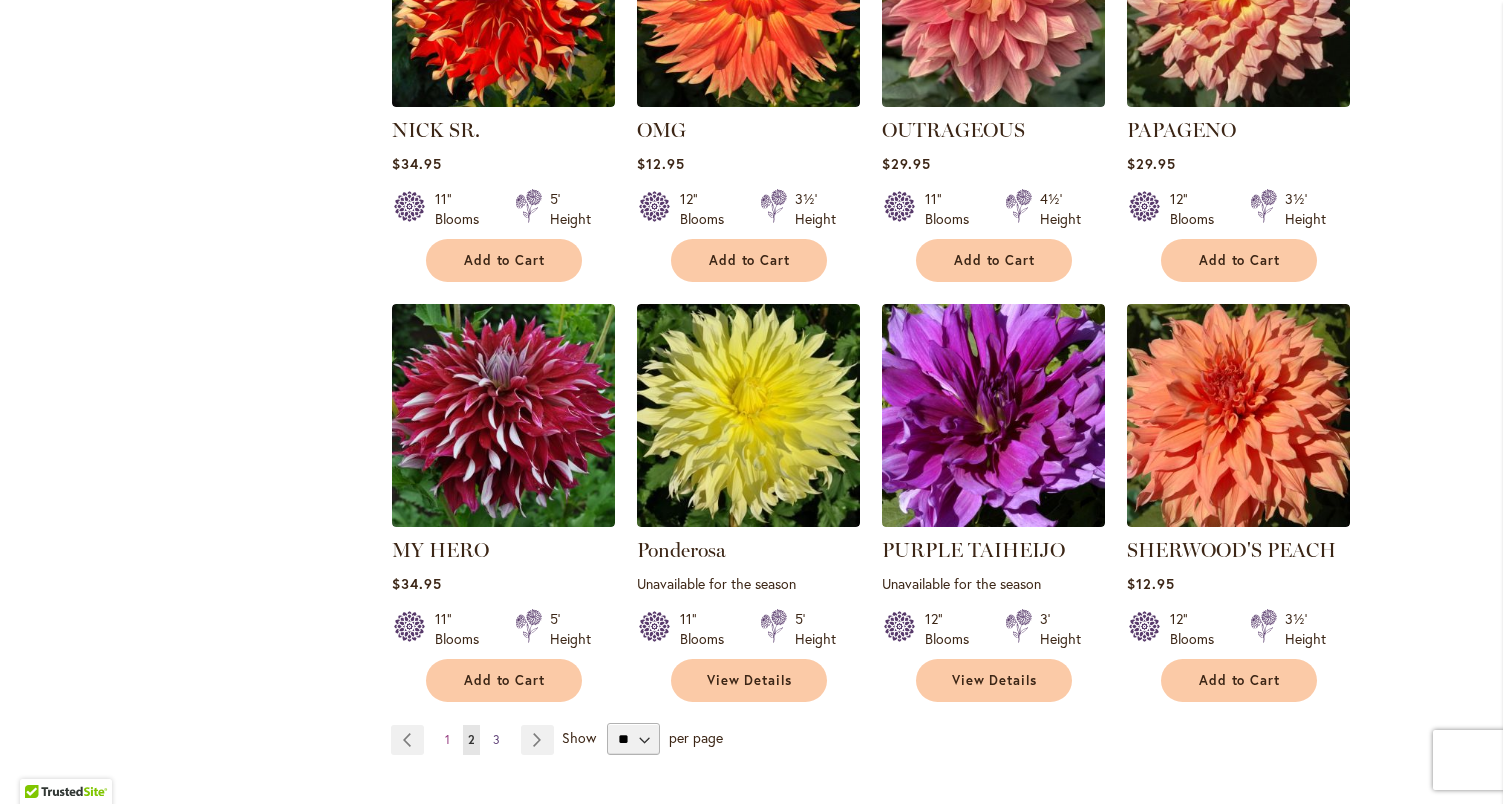 click on "3" at bounding box center (496, 739) 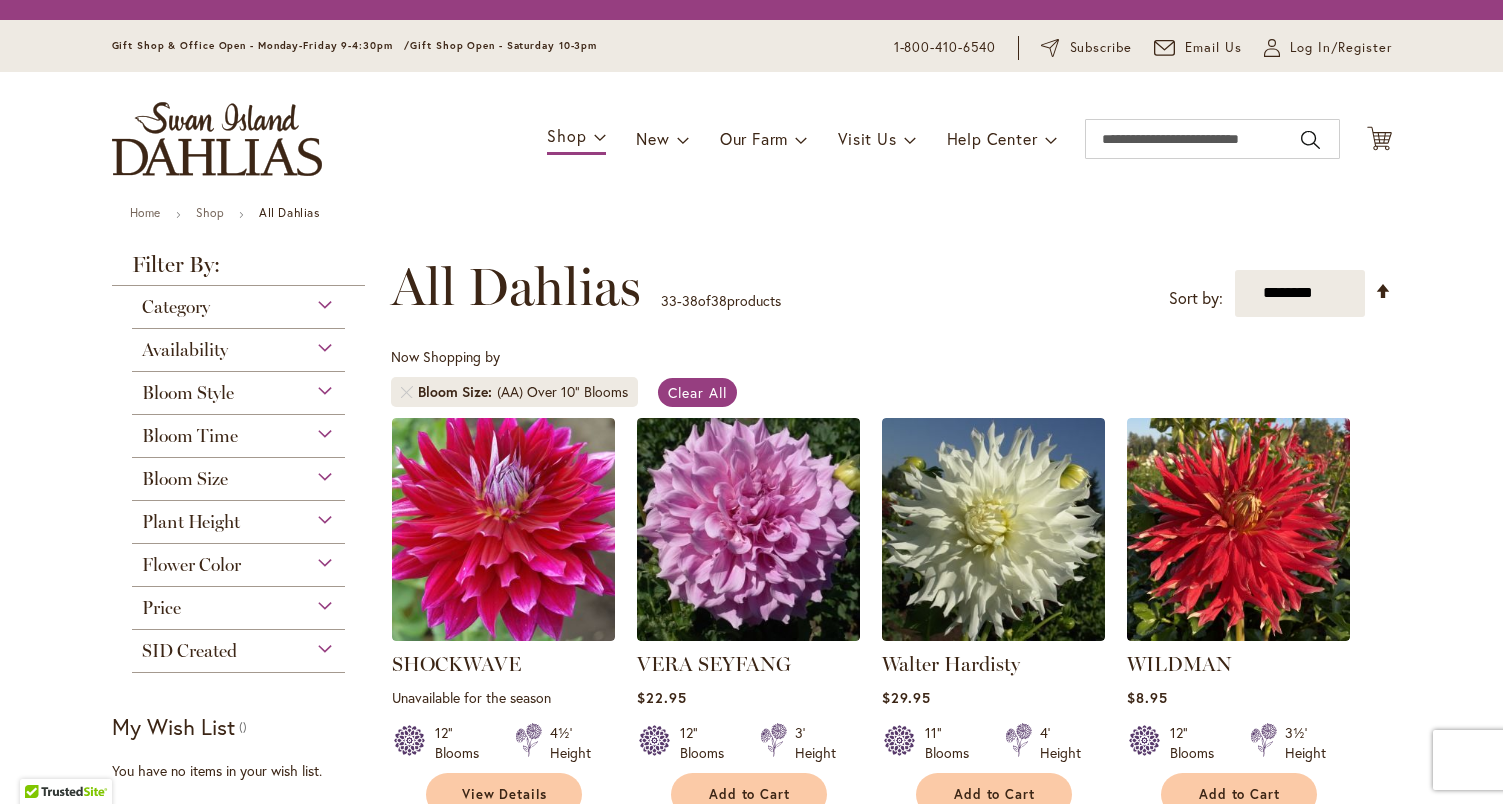 scroll, scrollTop: 0, scrollLeft: 0, axis: both 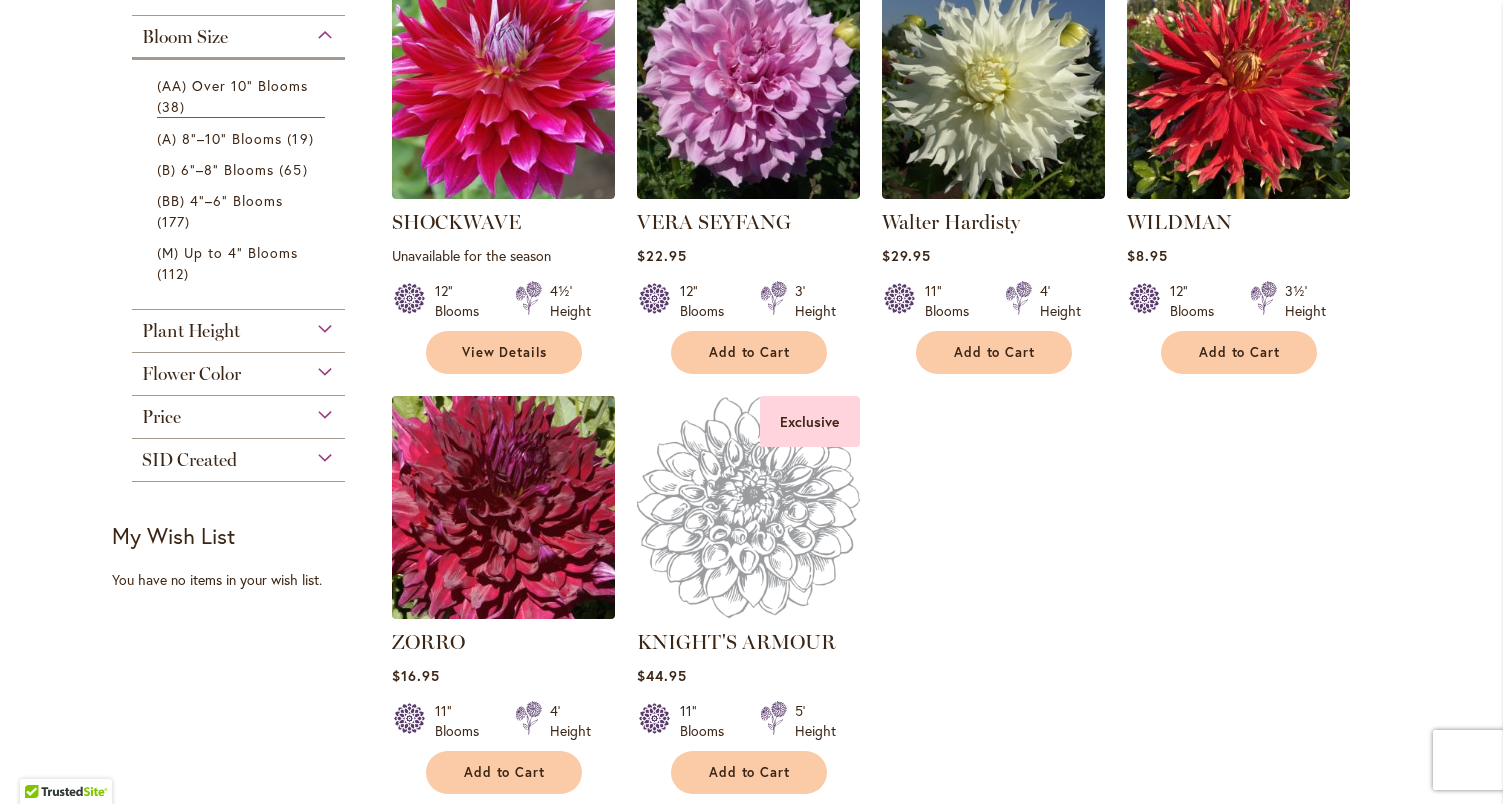 click at bounding box center [503, 507] 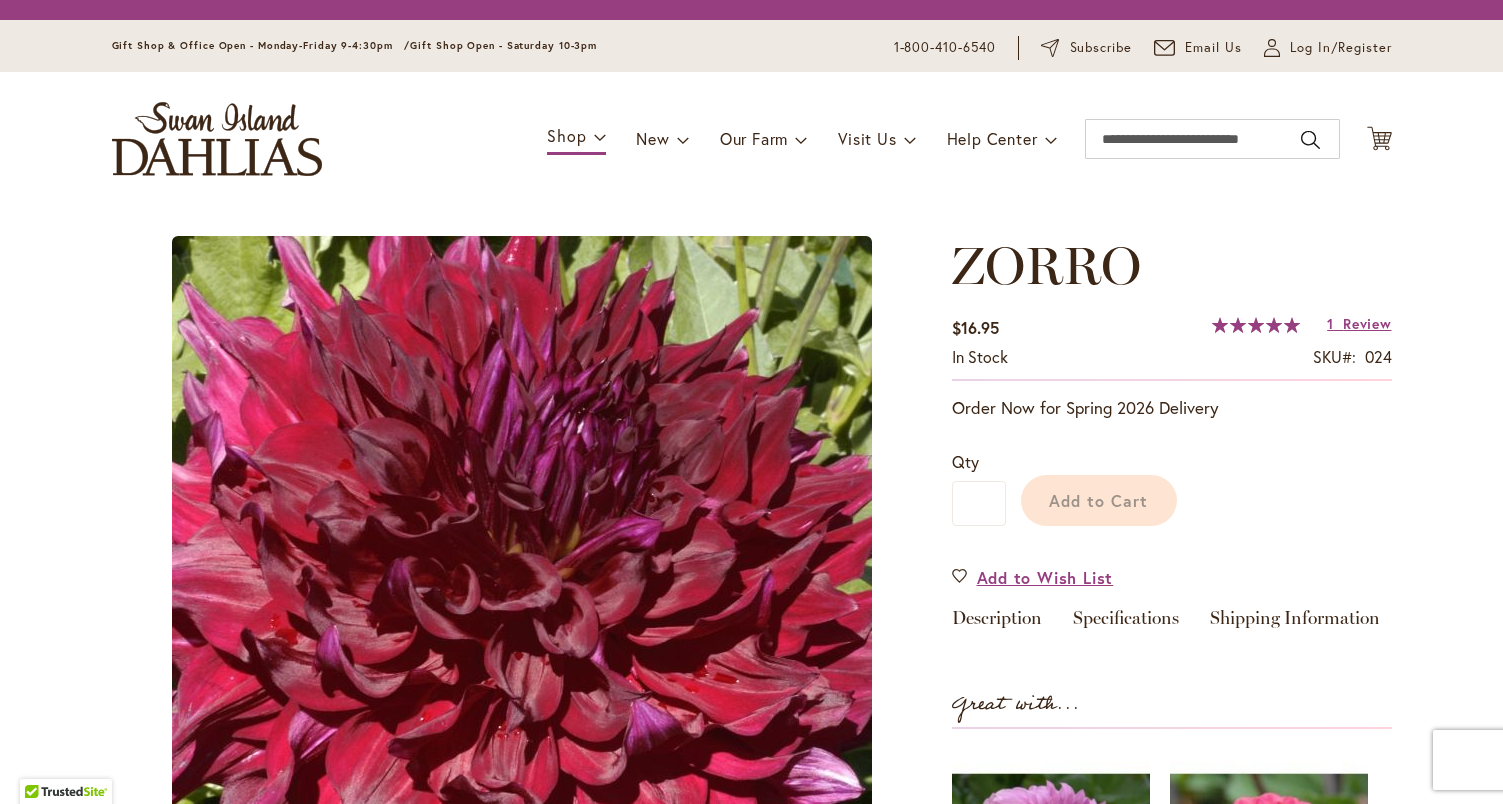 scroll, scrollTop: 0, scrollLeft: 0, axis: both 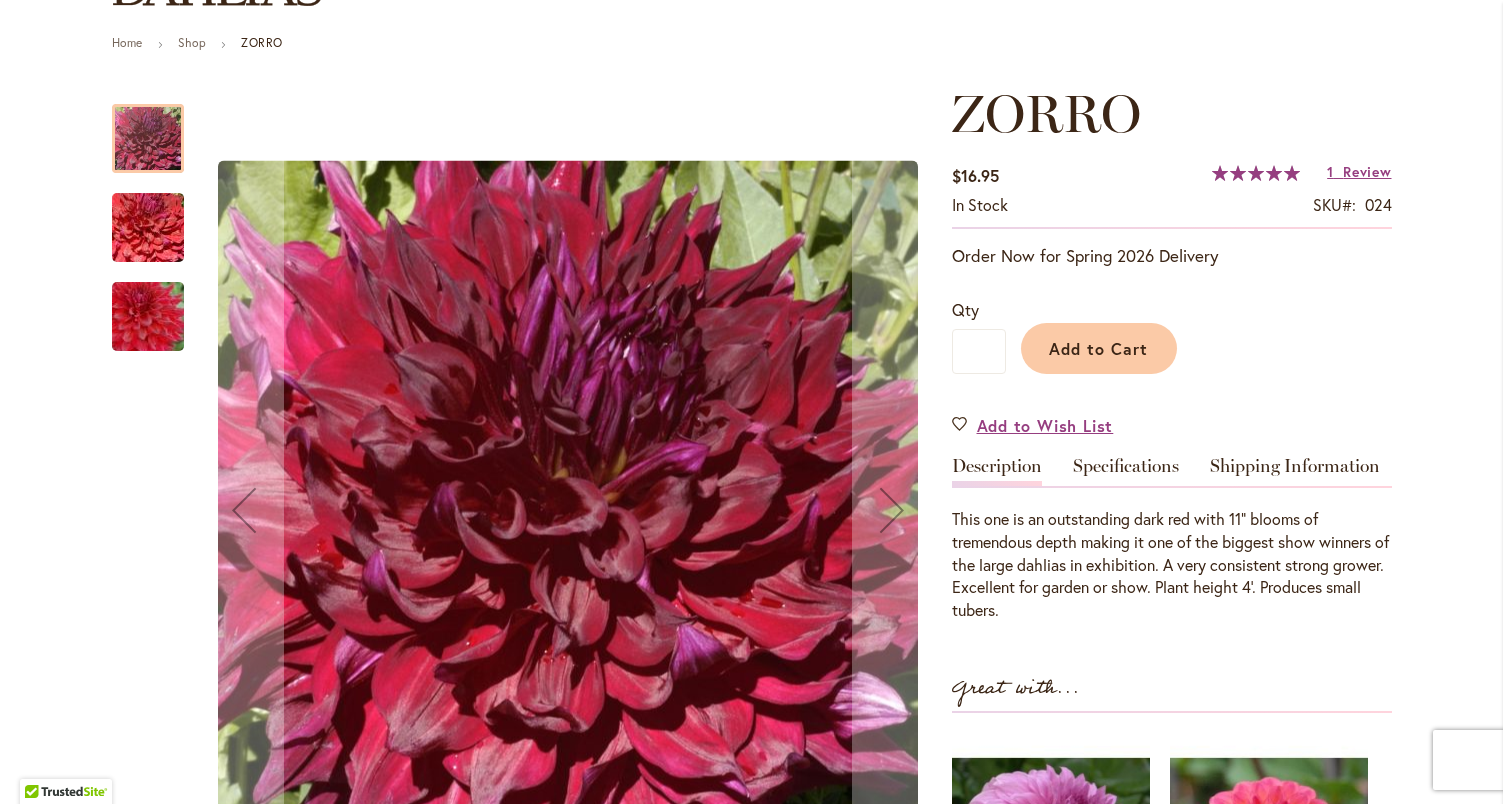 click at bounding box center [148, 228] 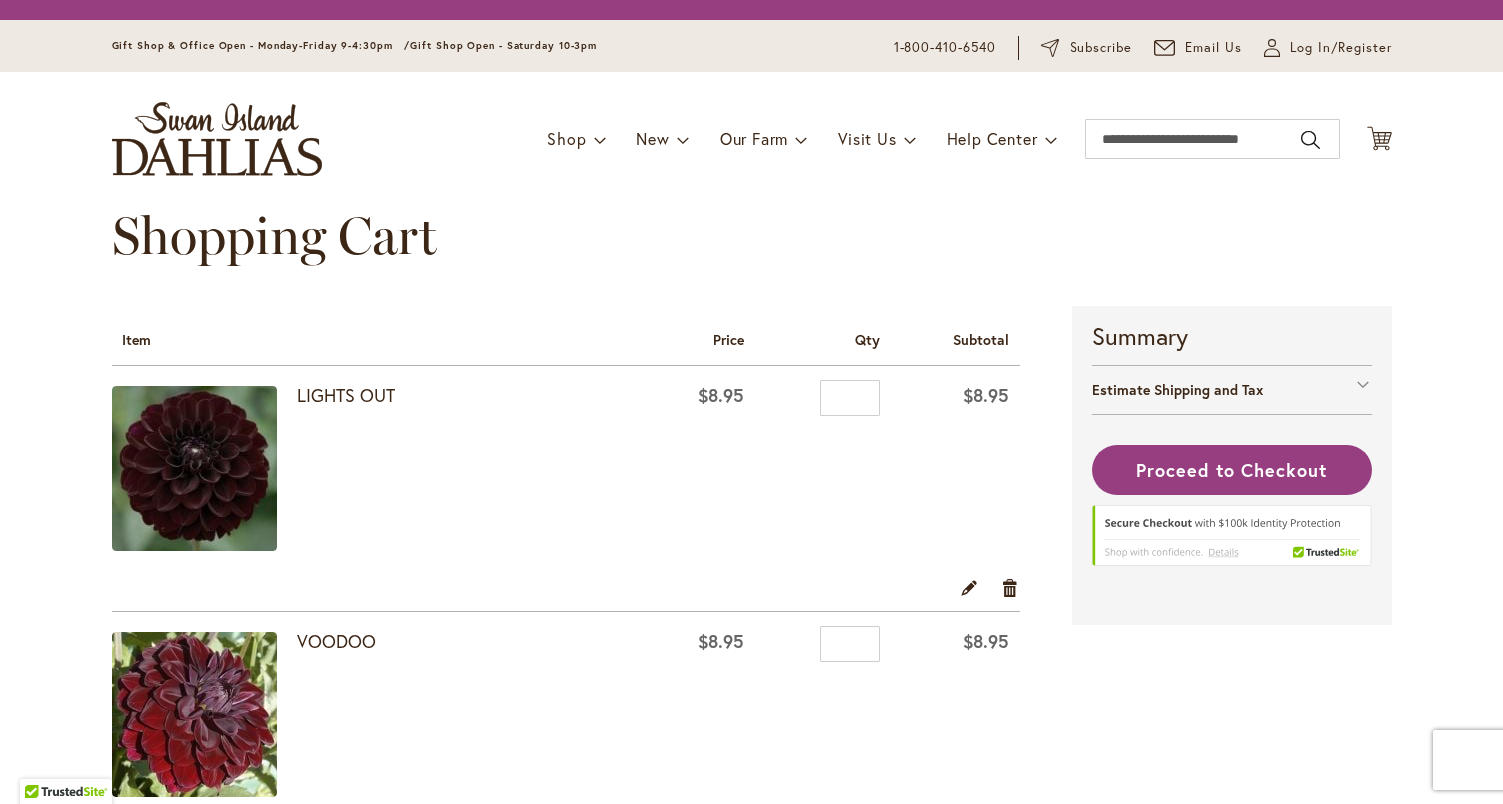 scroll, scrollTop: 0, scrollLeft: 0, axis: both 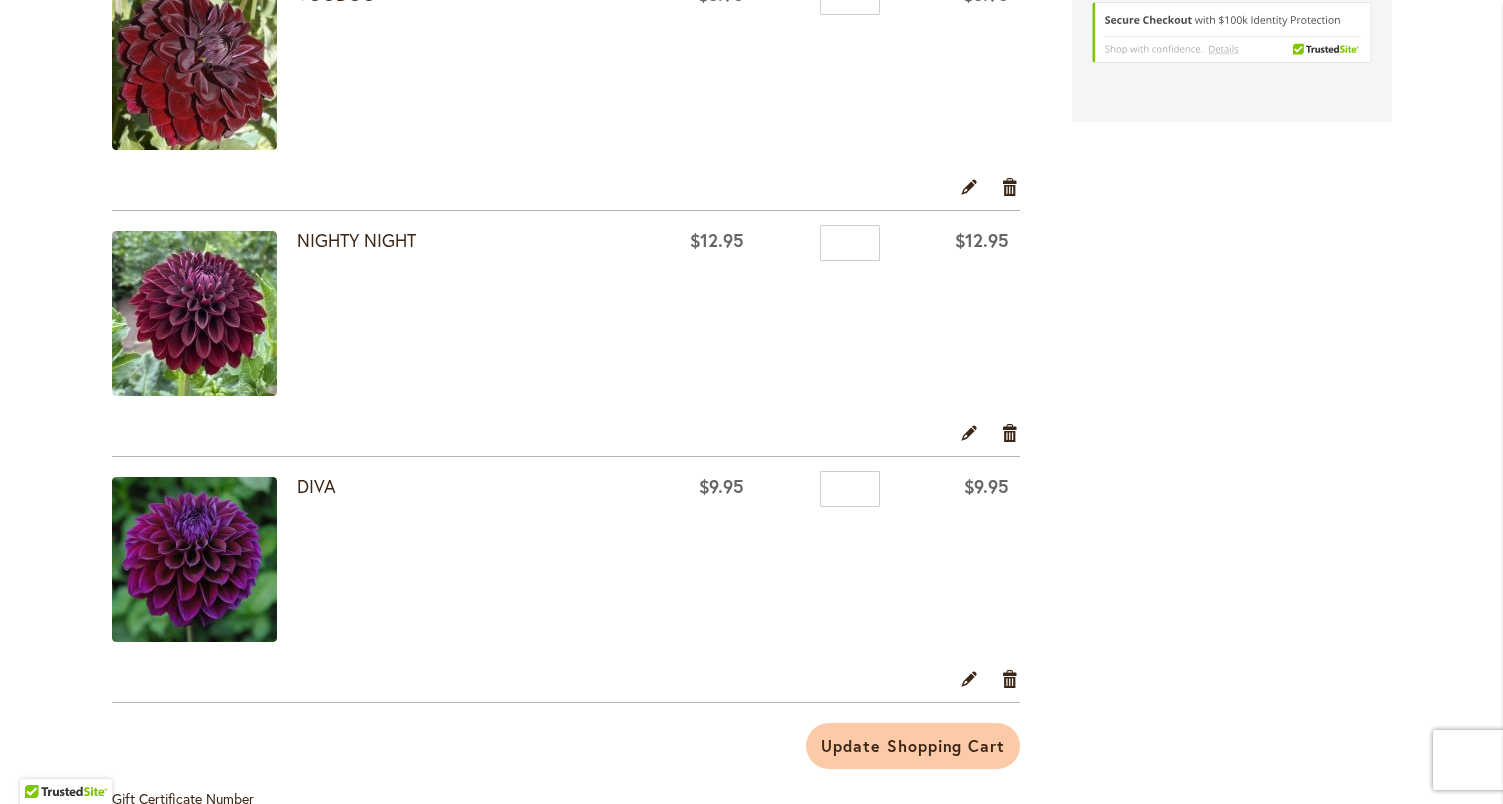click at bounding box center [194, 559] 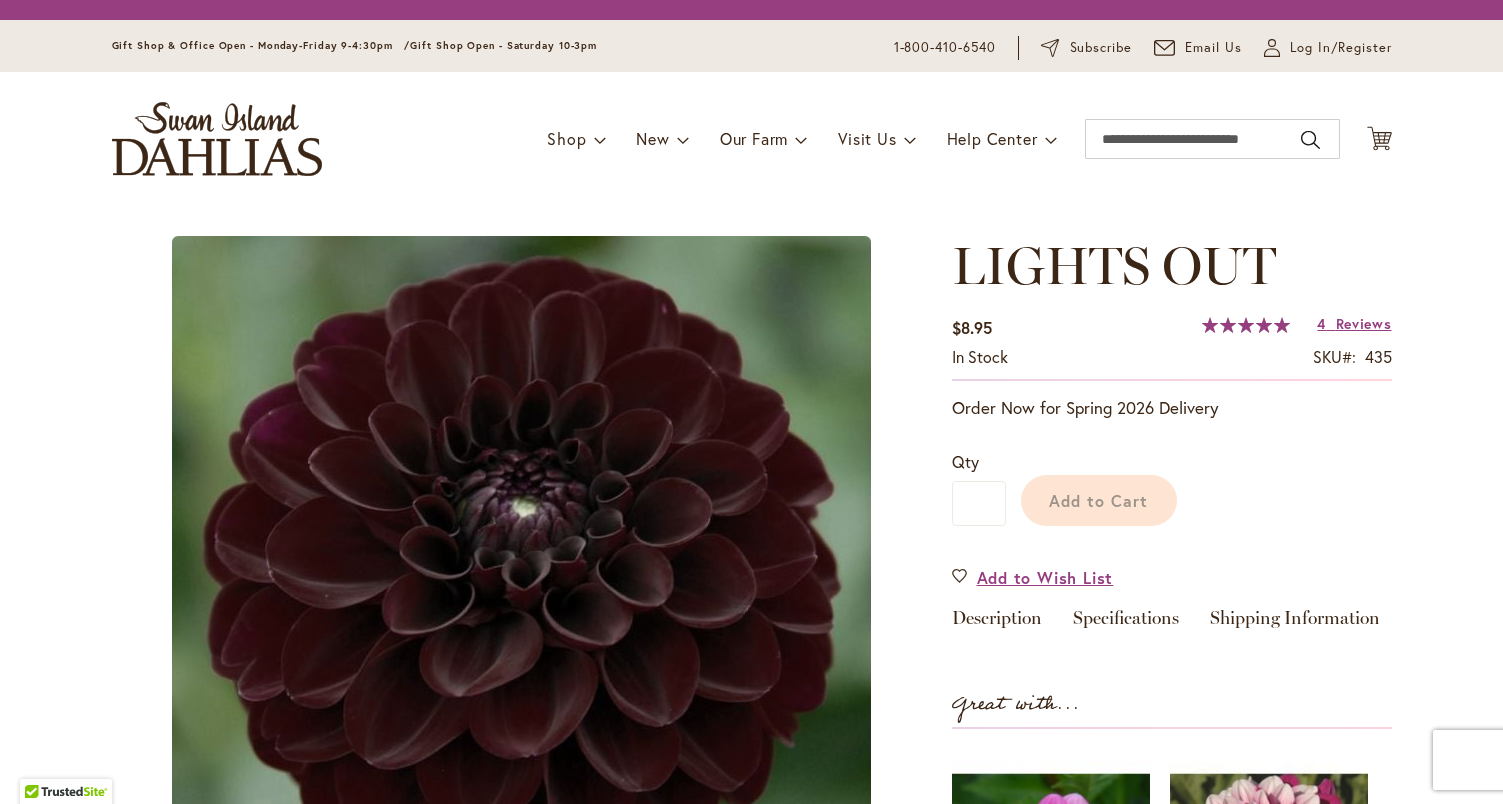 scroll, scrollTop: 0, scrollLeft: 0, axis: both 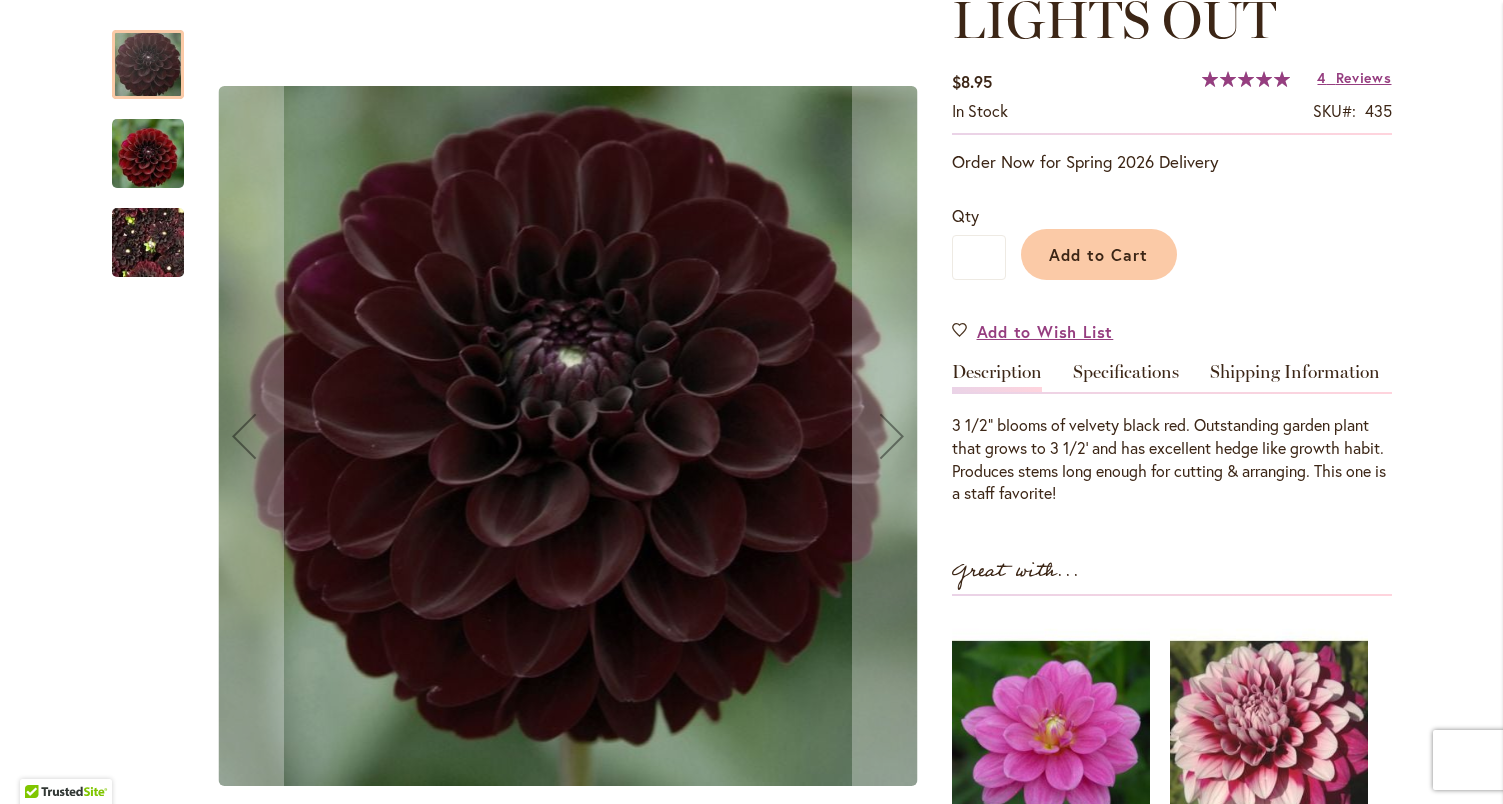 click at bounding box center (148, 232) 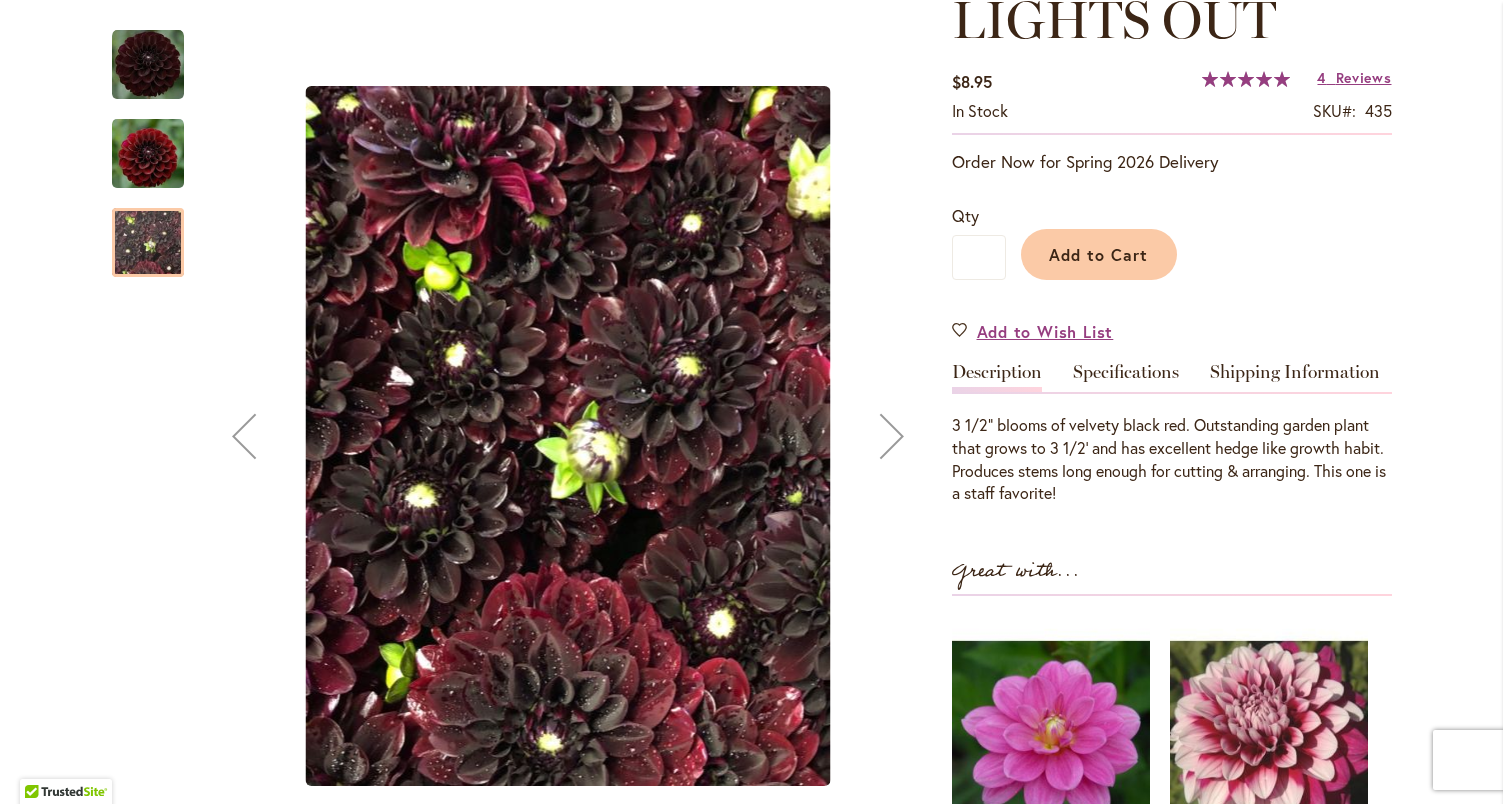 click at bounding box center (148, 153) 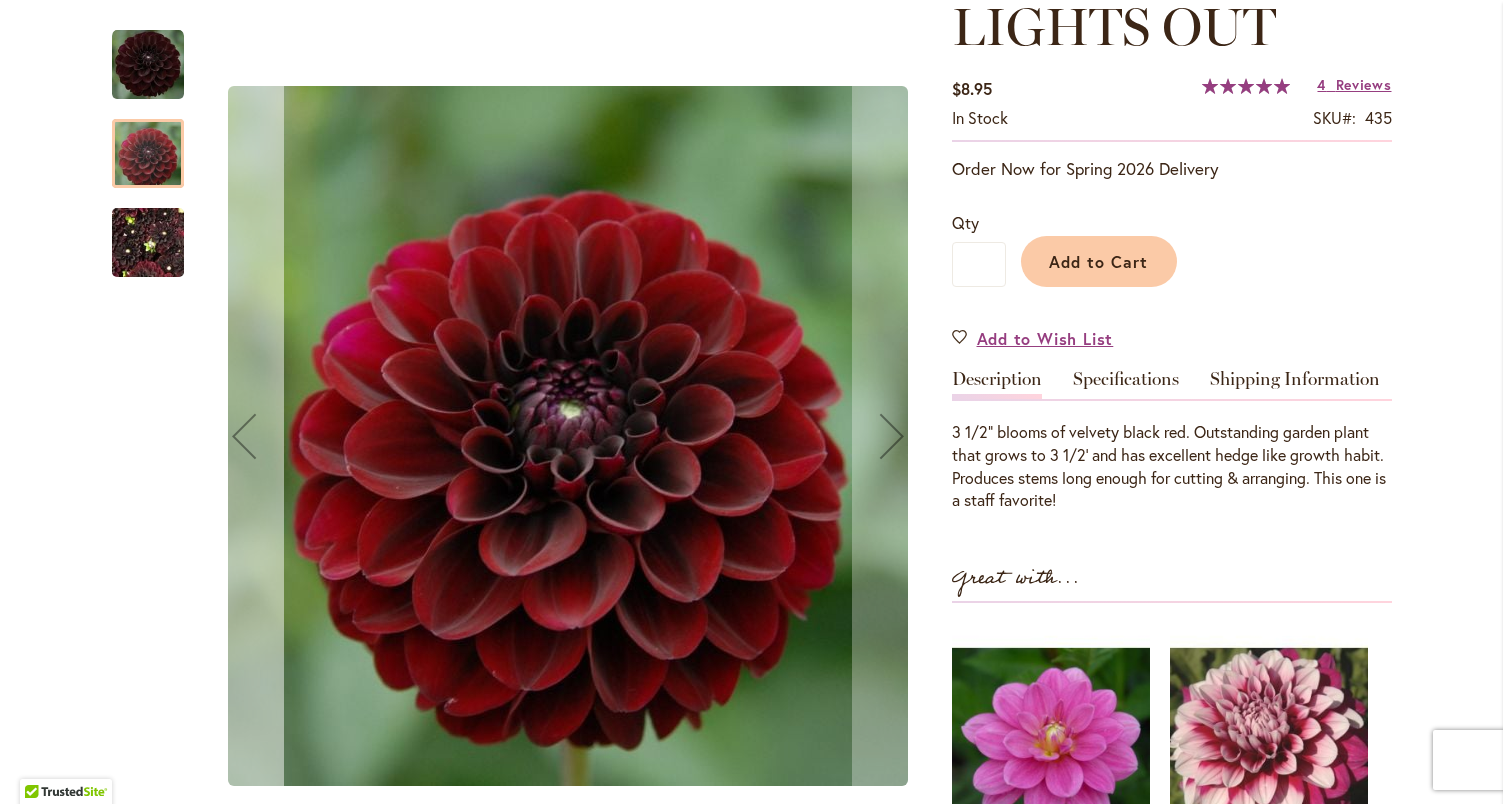 scroll, scrollTop: 291, scrollLeft: 0, axis: vertical 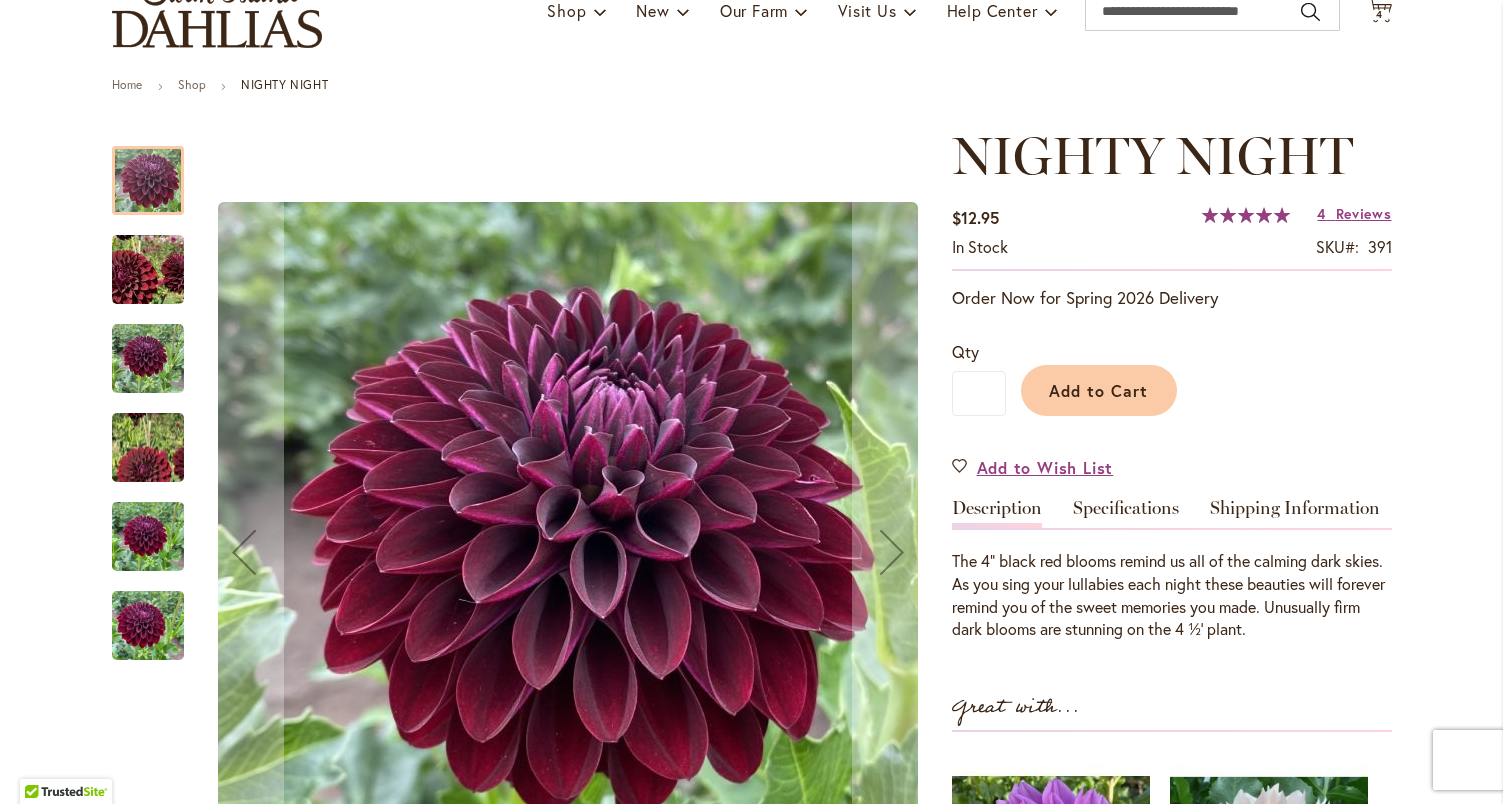 click at bounding box center (148, 359) 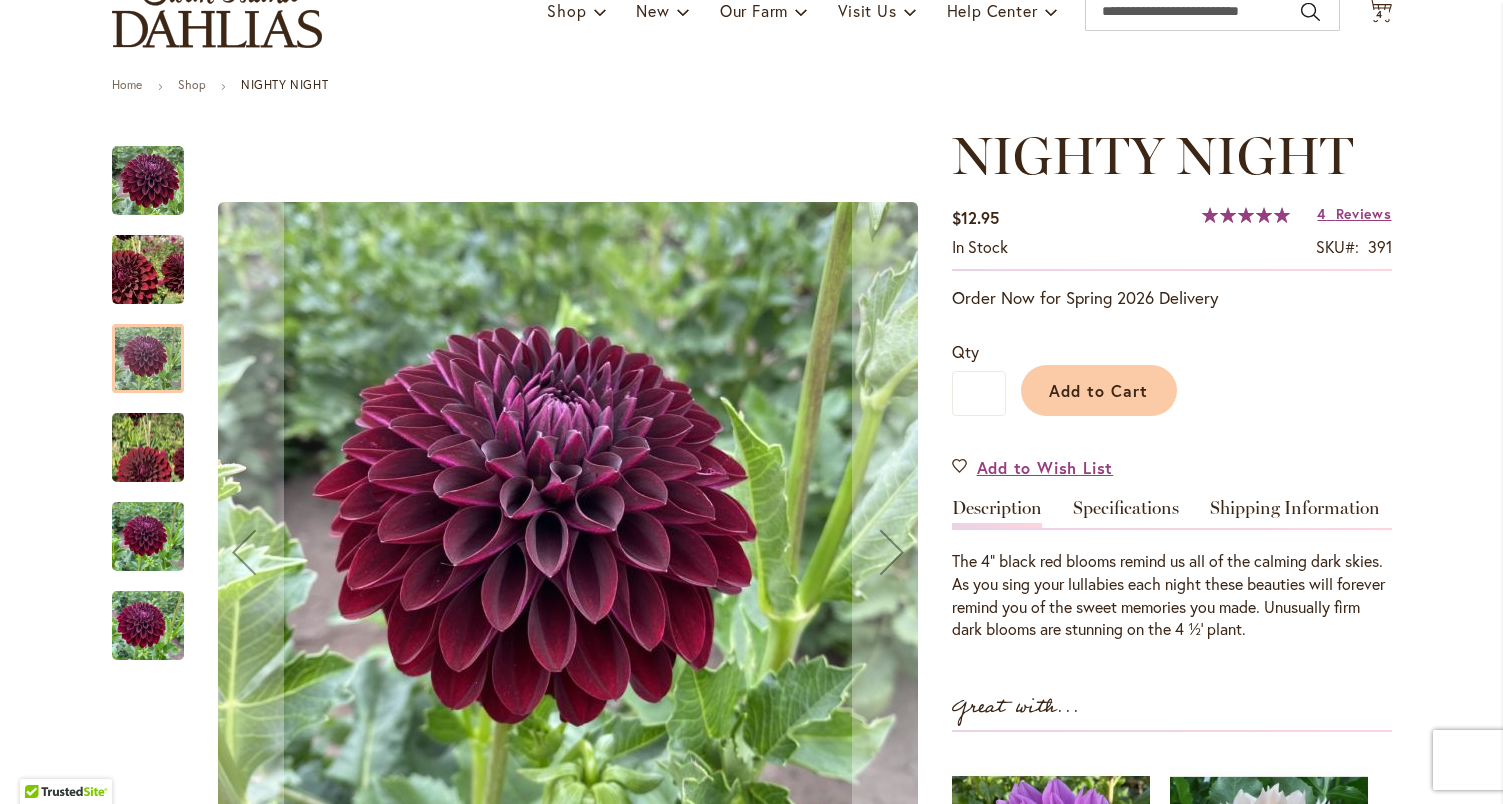 click at bounding box center (148, 537) 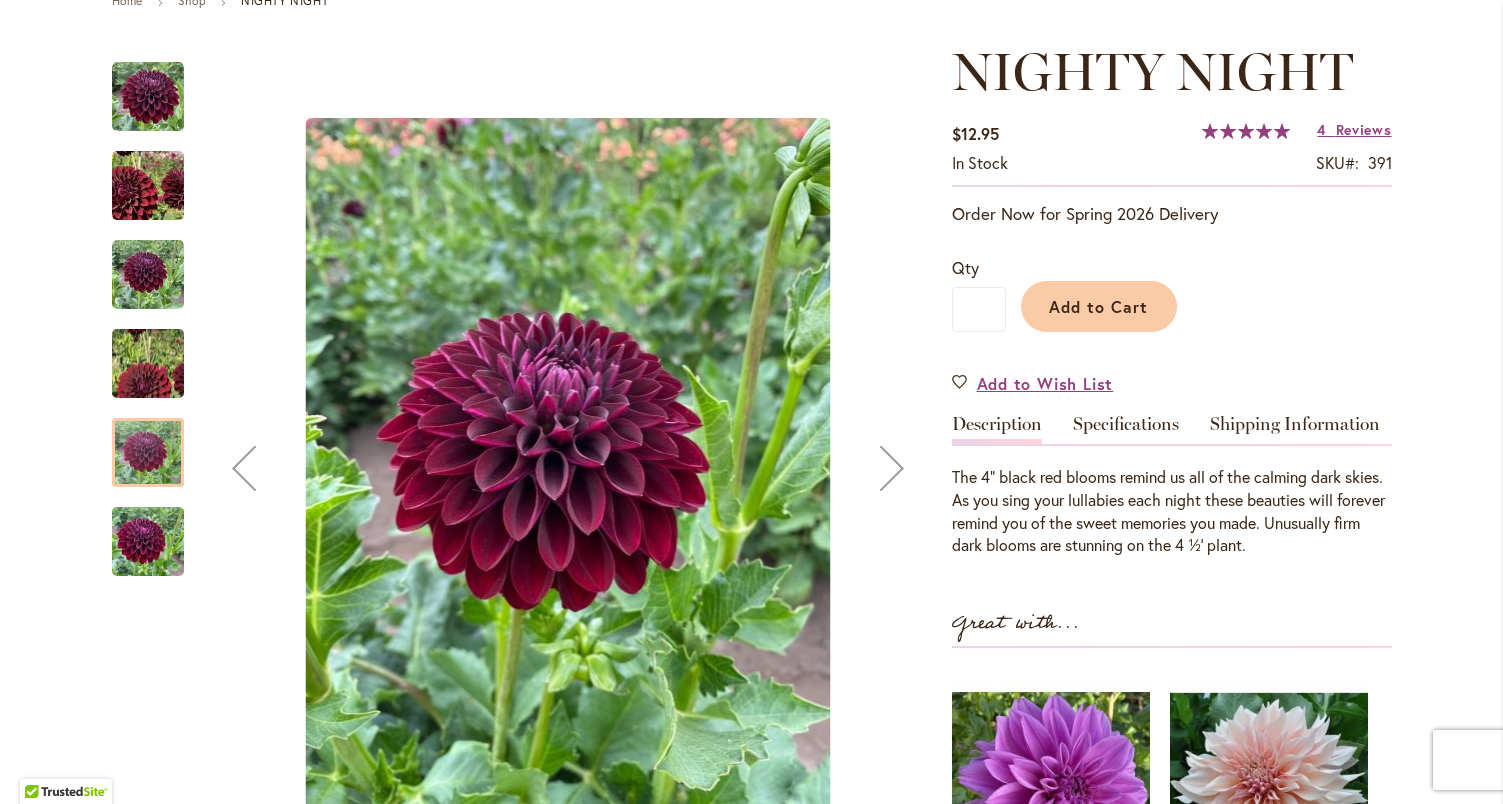 scroll, scrollTop: 253, scrollLeft: 0, axis: vertical 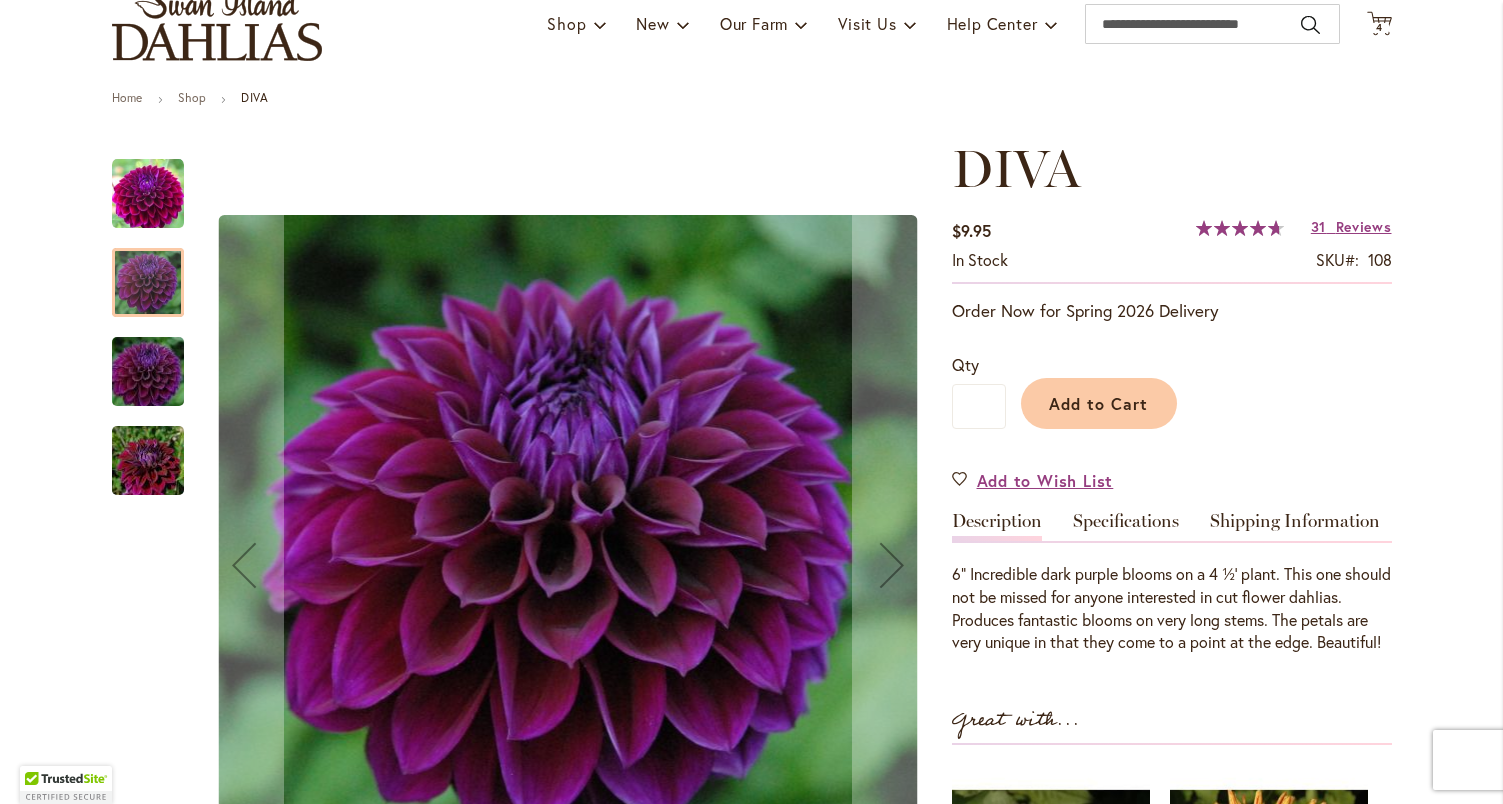 click at bounding box center [148, 282] 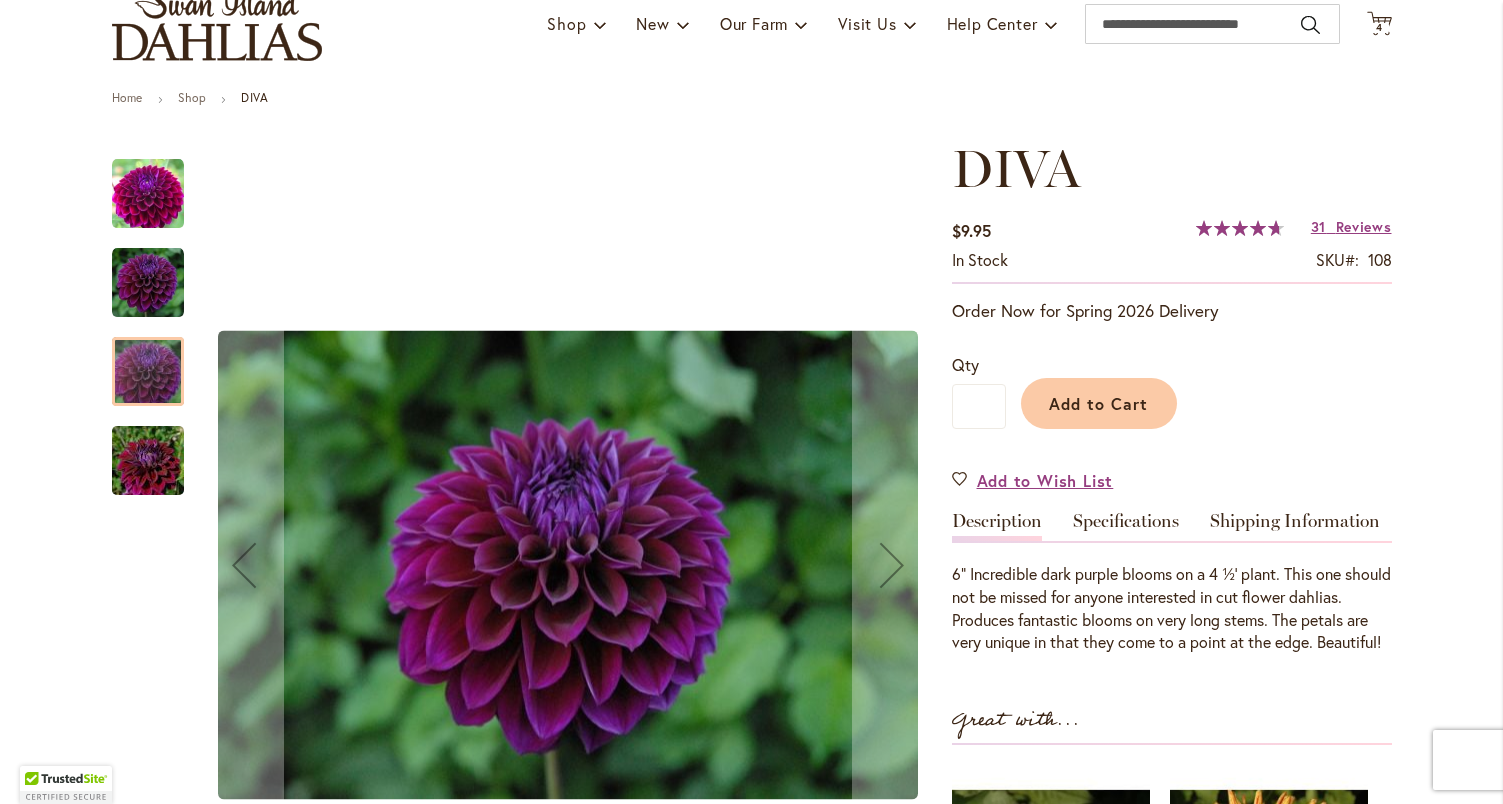 click at bounding box center (148, 461) 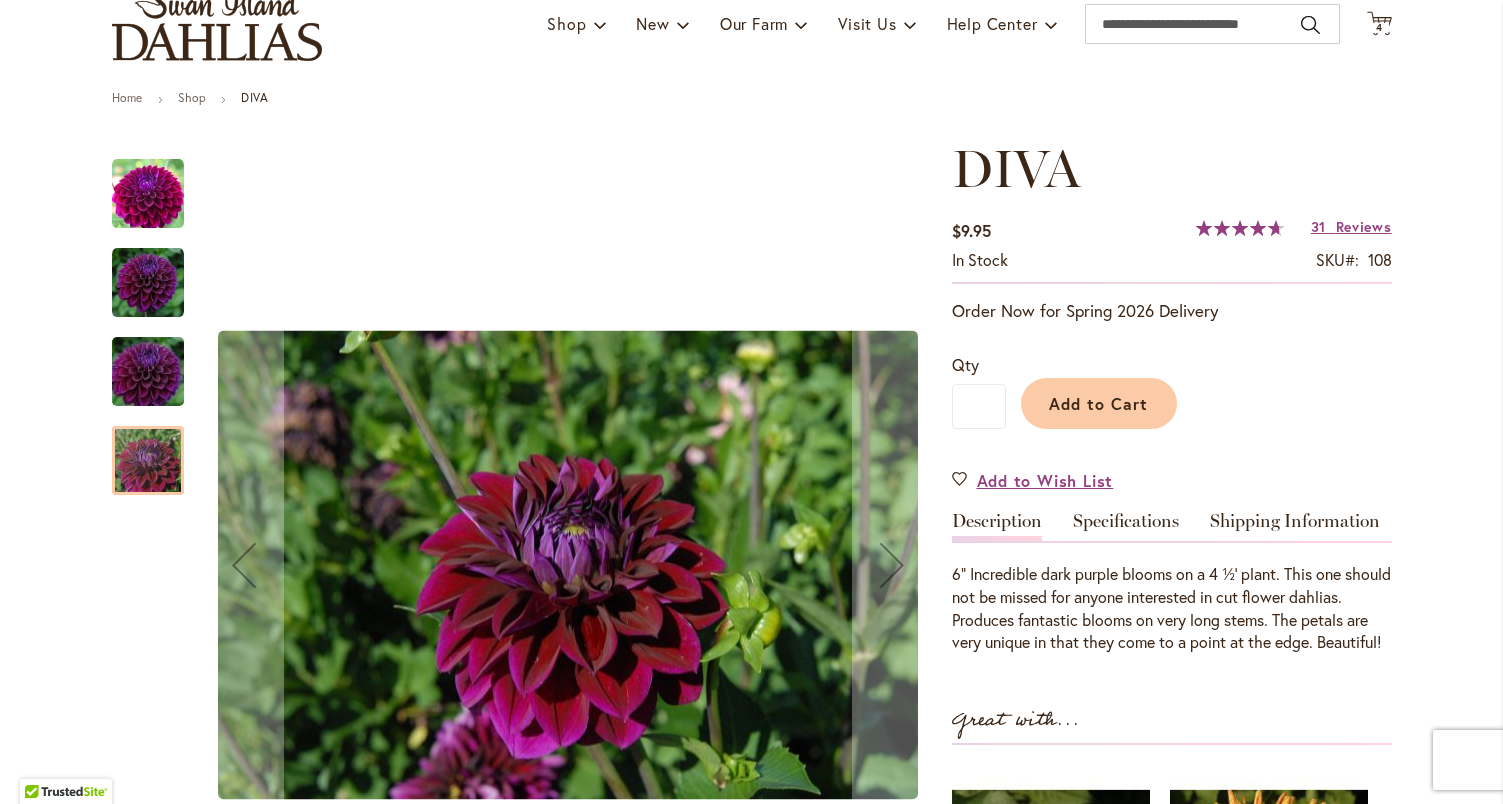 click at bounding box center [148, 194] 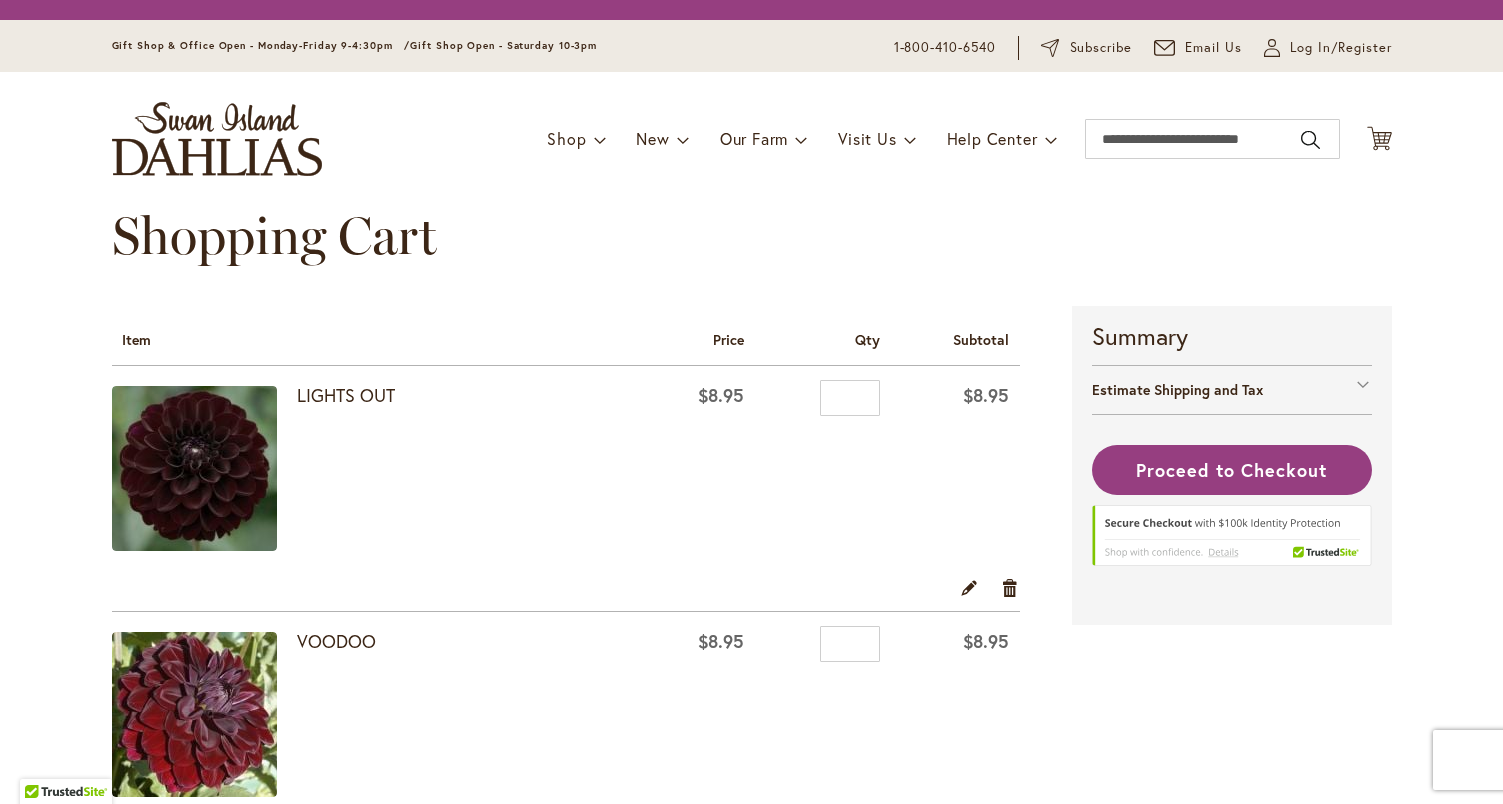 scroll, scrollTop: 0, scrollLeft: 0, axis: both 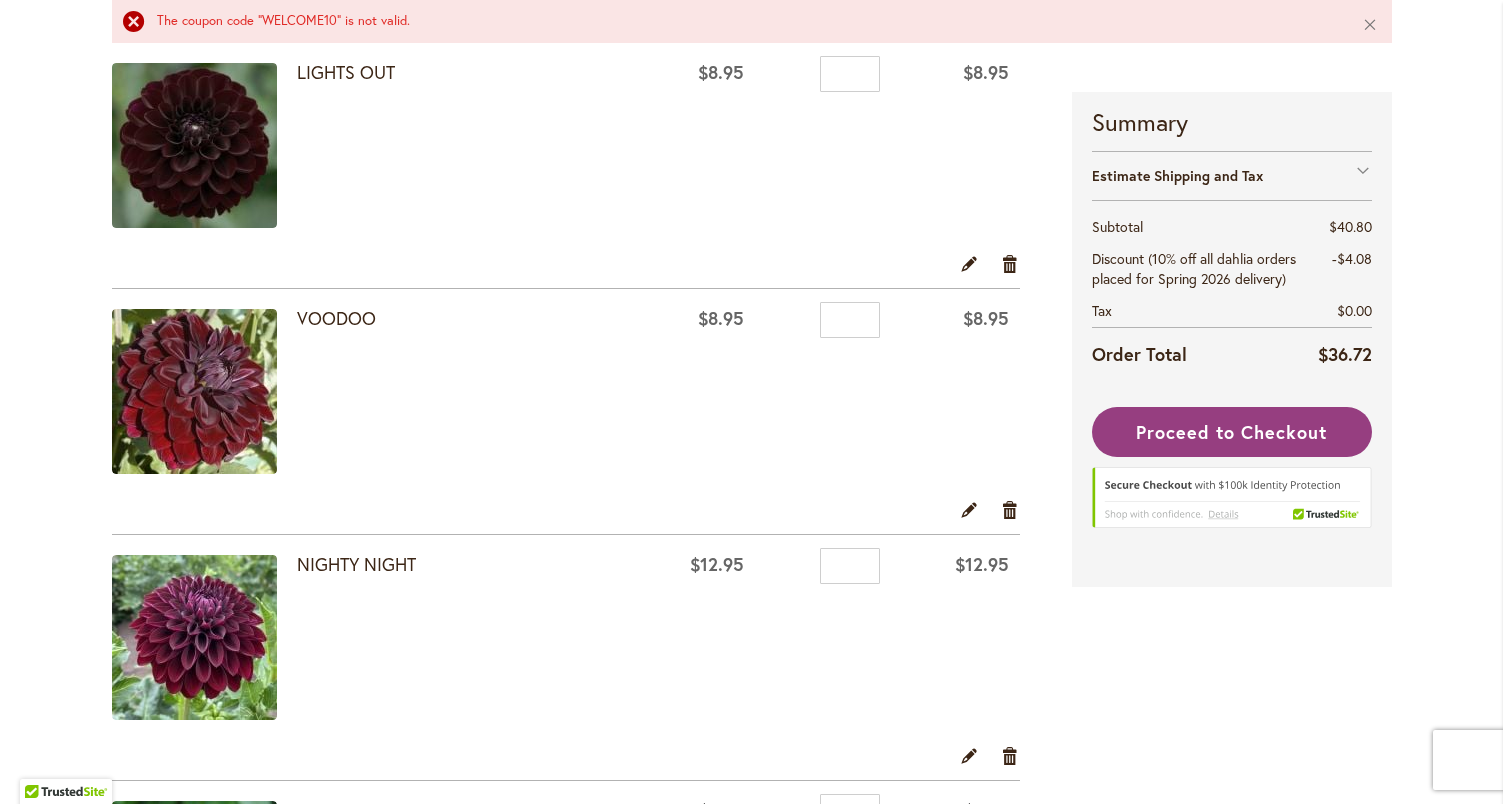 click at bounding box center (0, 804) 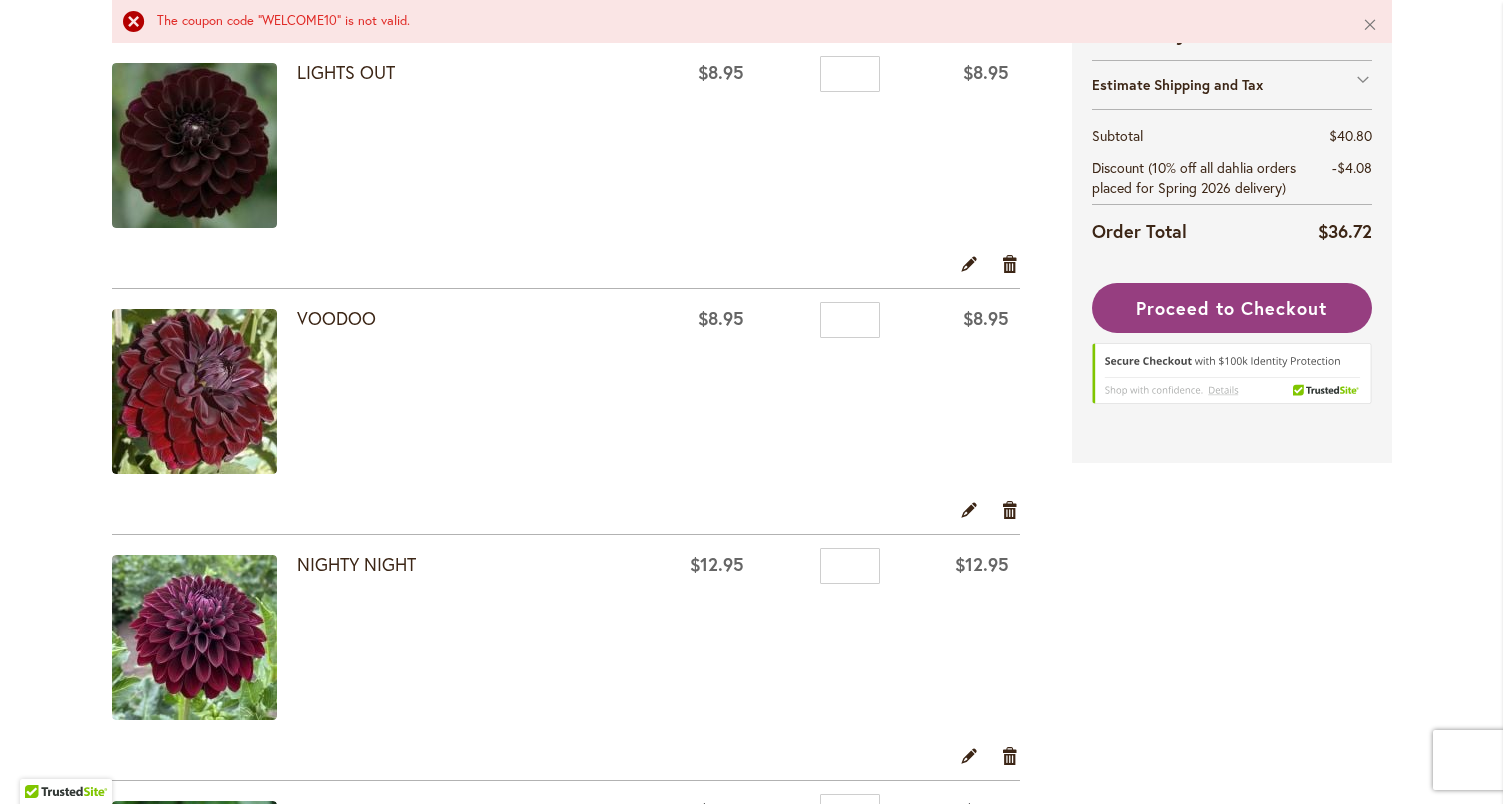 click at bounding box center (194, 145) 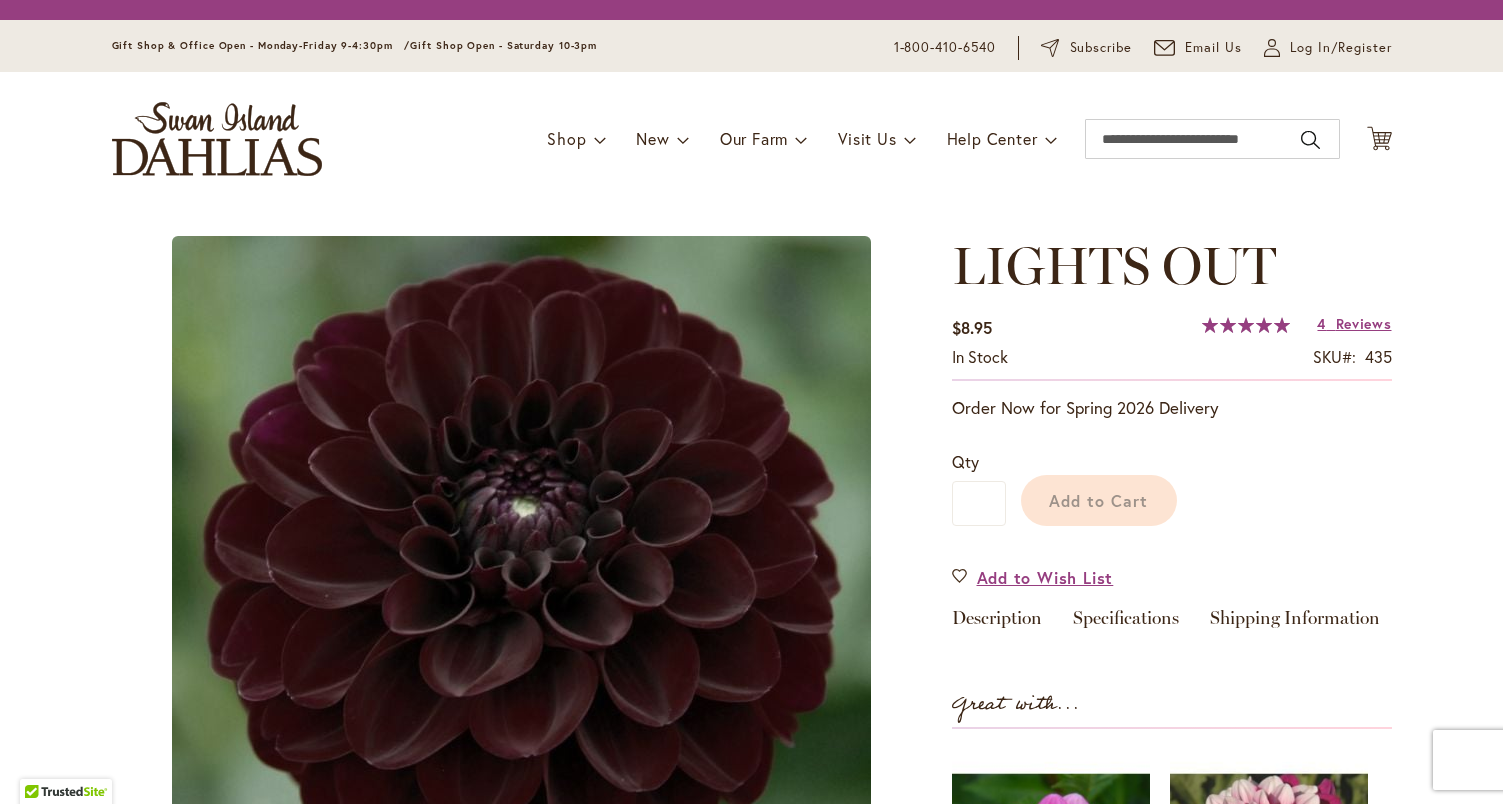 scroll, scrollTop: 0, scrollLeft: 0, axis: both 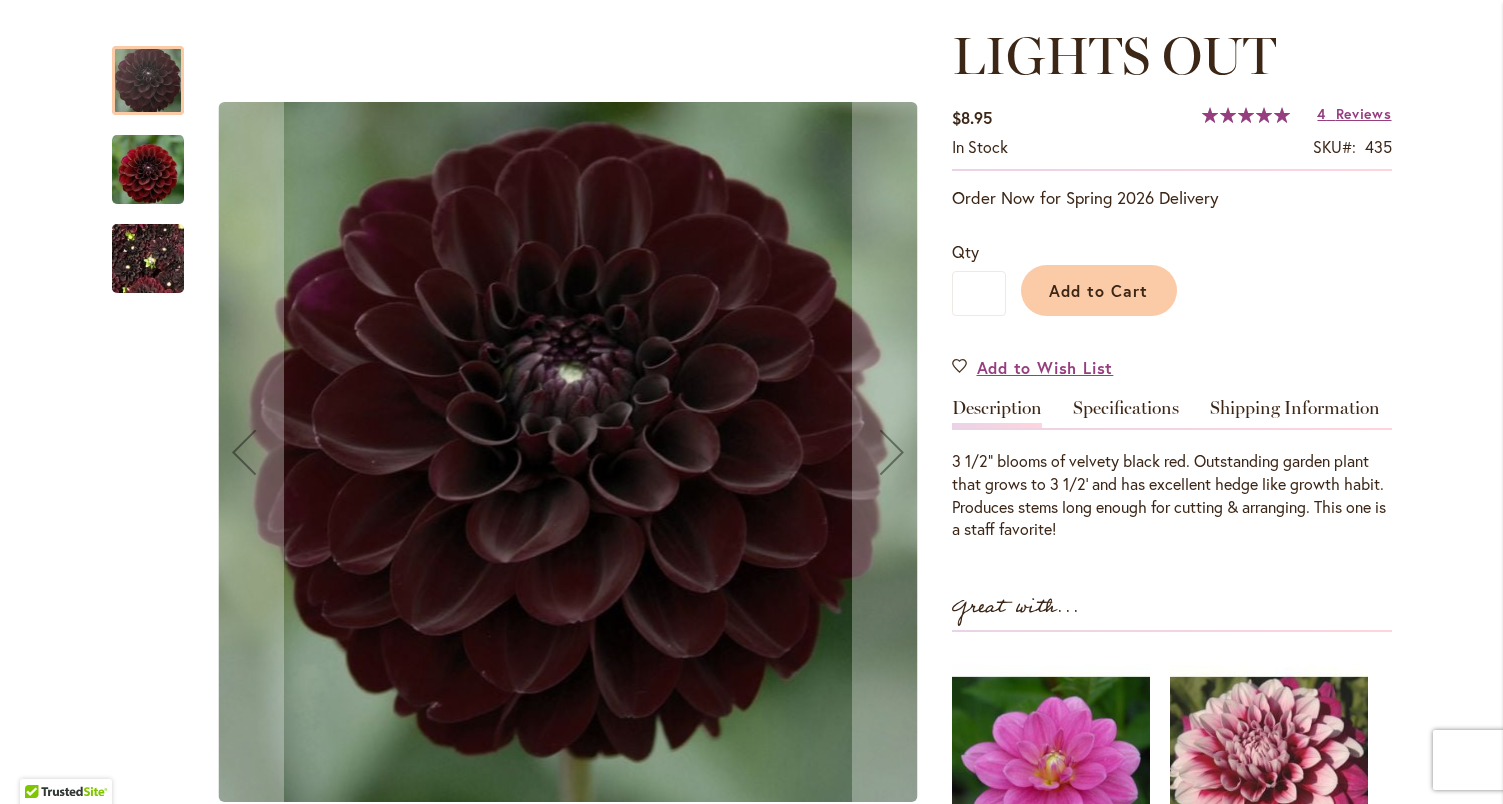 click at bounding box center [148, 326] 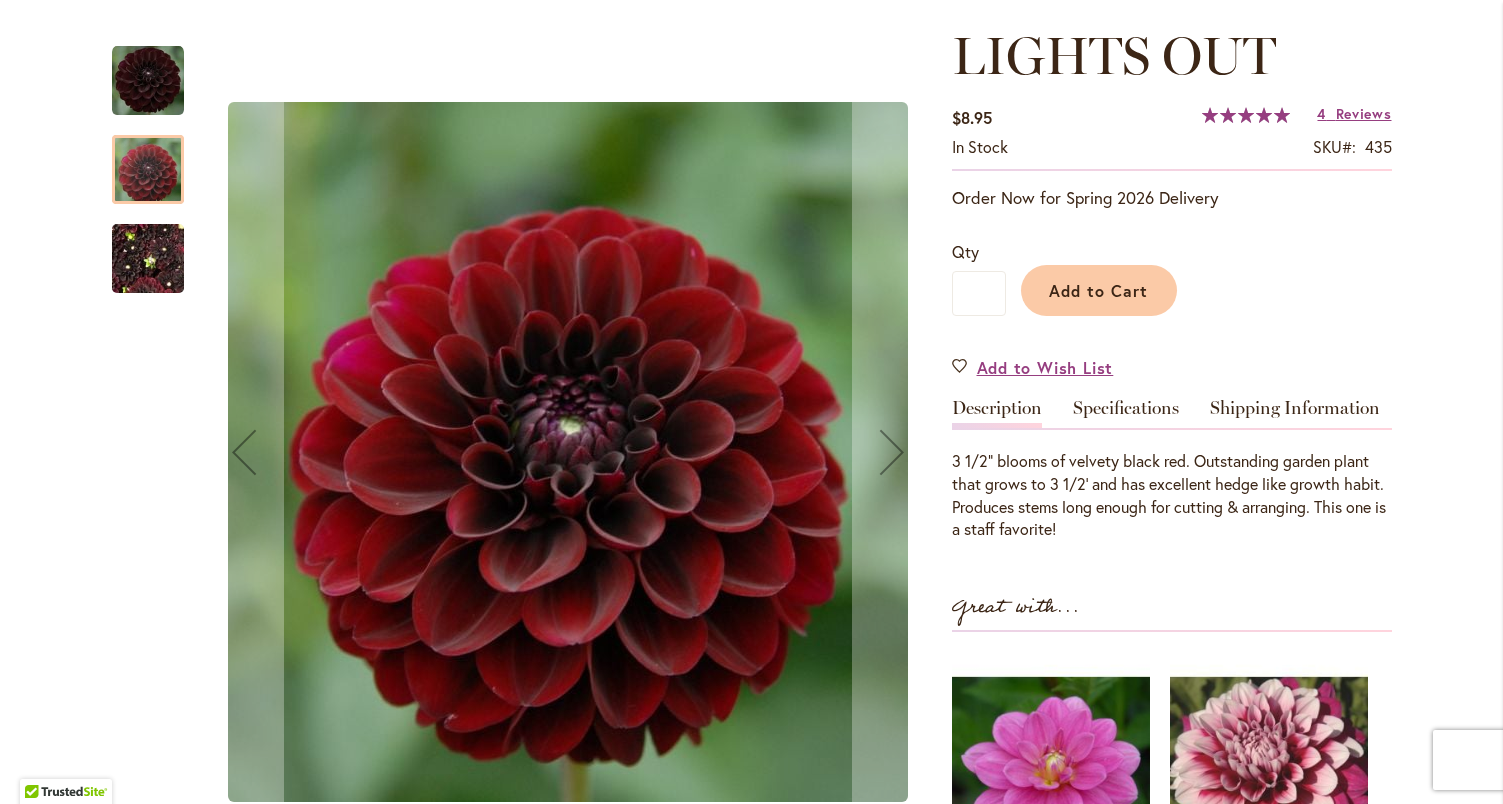 click at bounding box center [148, 169] 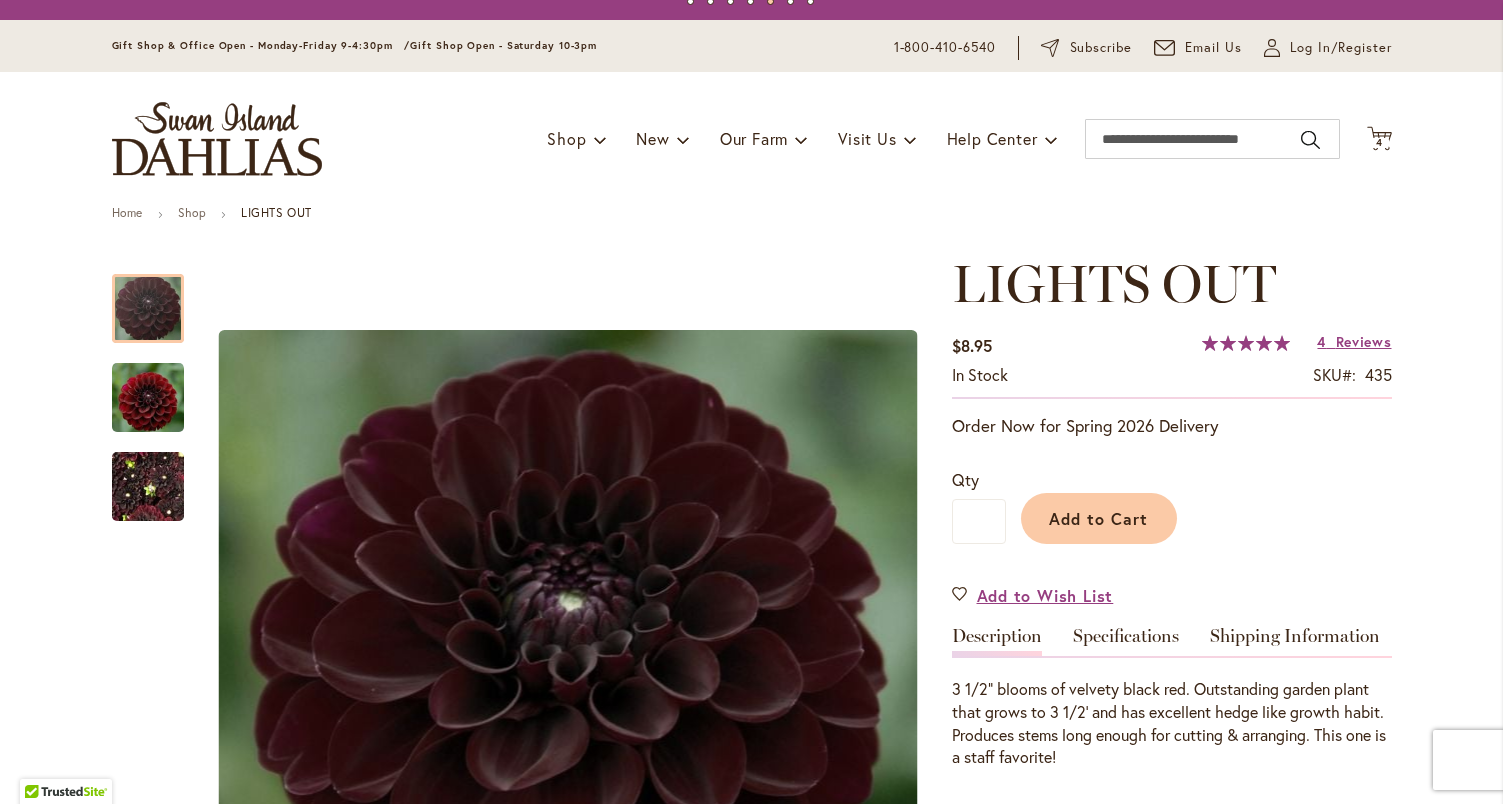 scroll, scrollTop: 5, scrollLeft: 0, axis: vertical 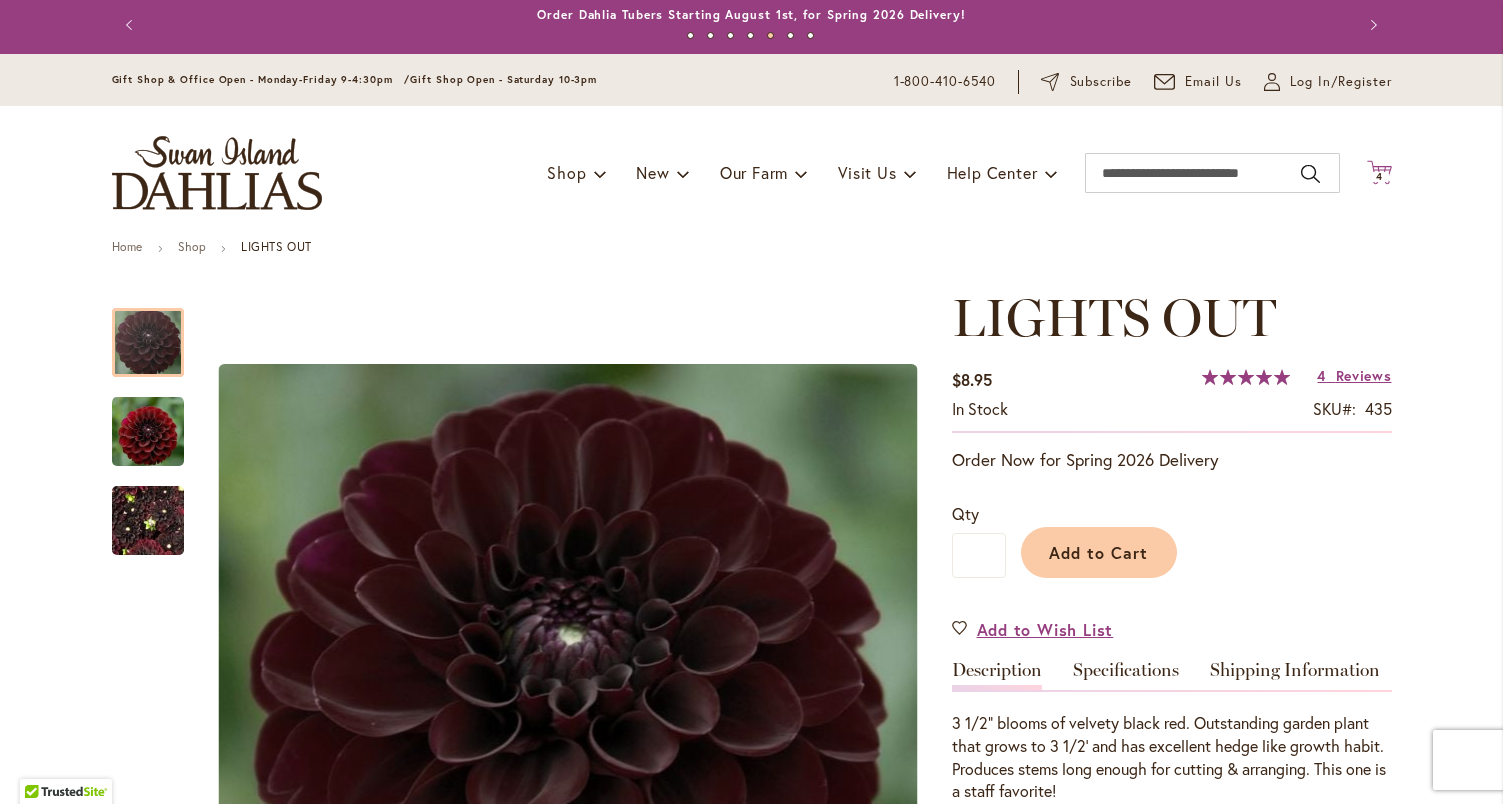 click on "4
4
items" at bounding box center (1379, 177) 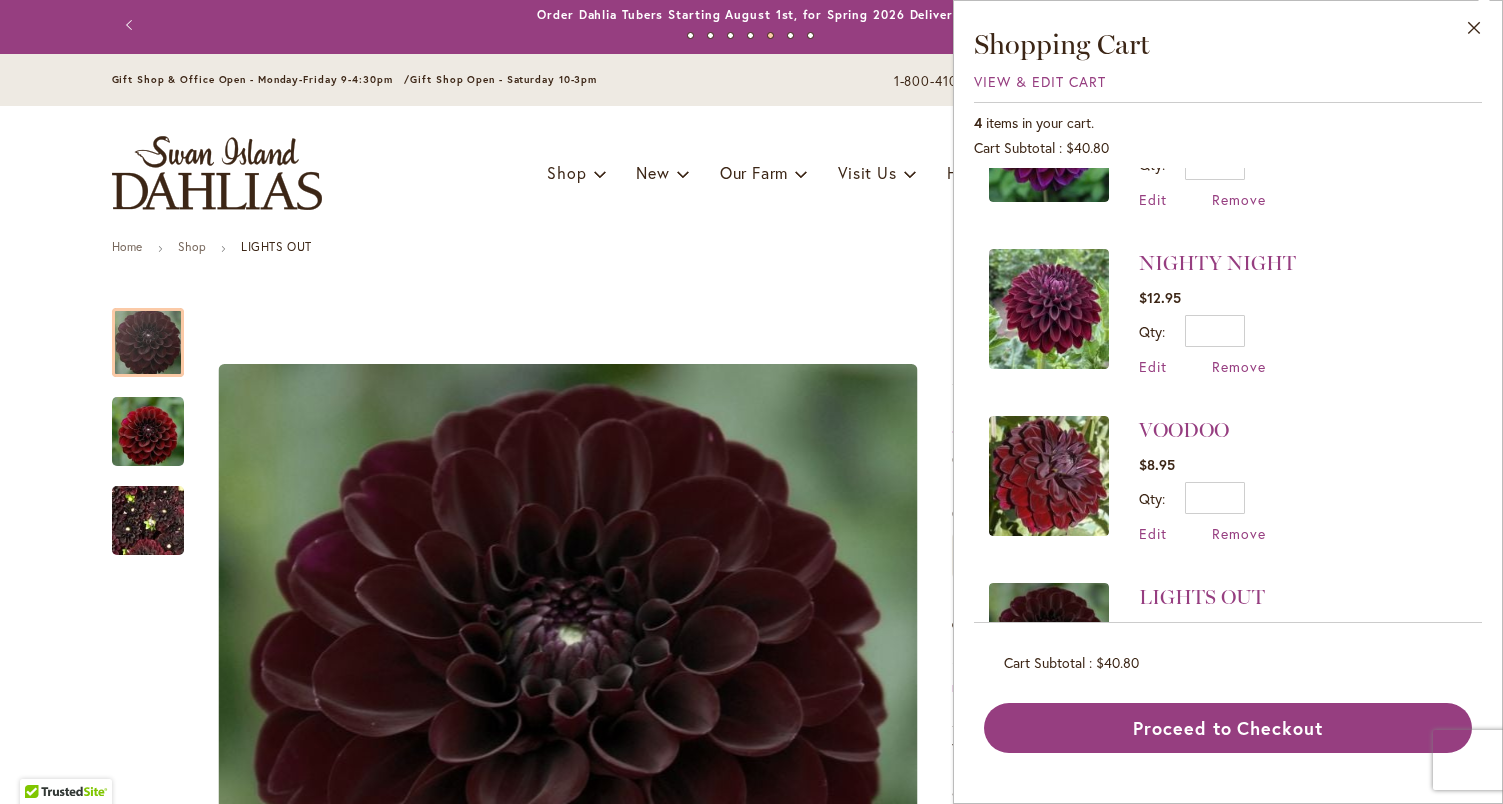 scroll, scrollTop: 0, scrollLeft: 0, axis: both 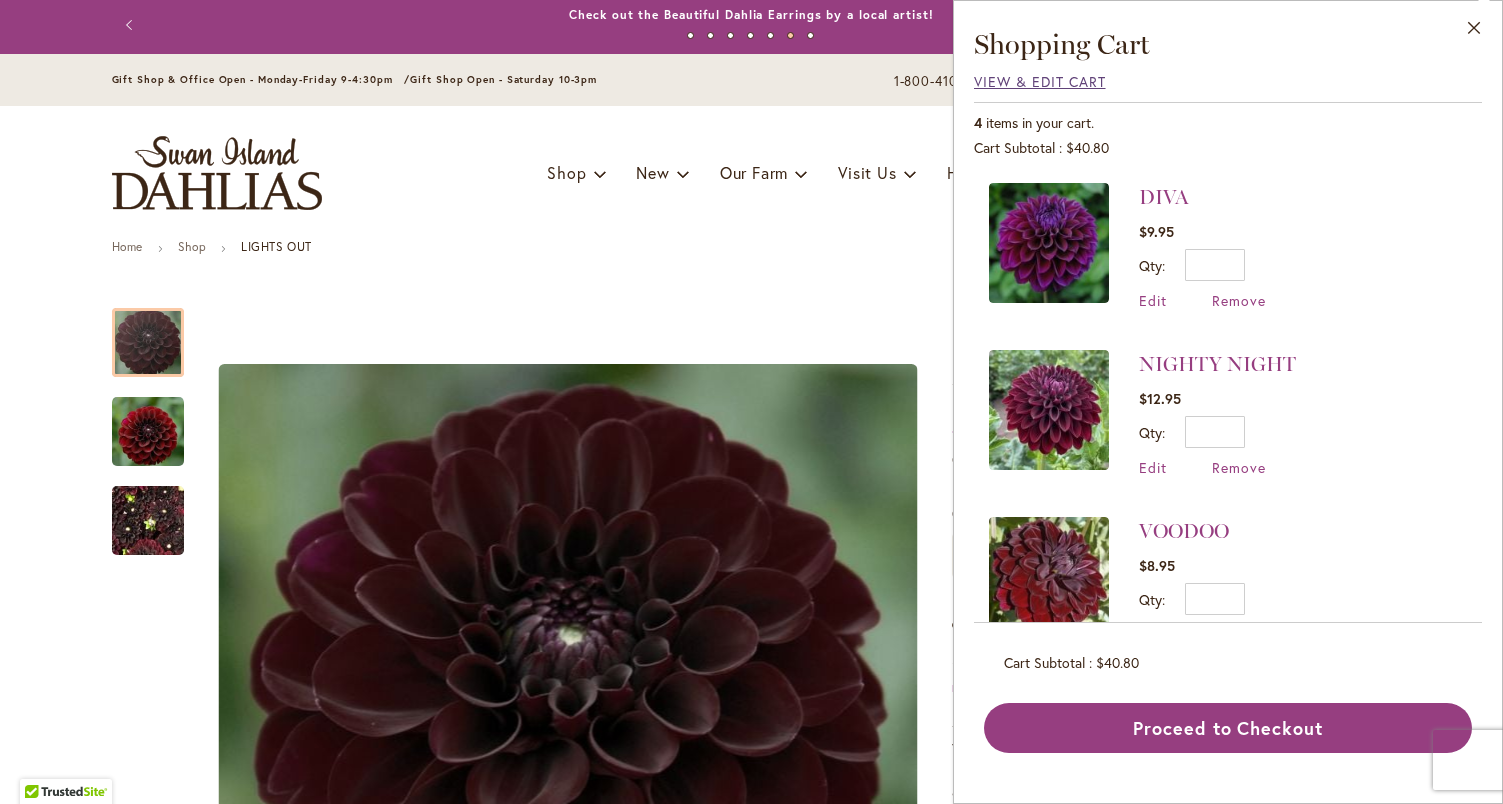 click on "View & Edit Cart" at bounding box center (1040, 81) 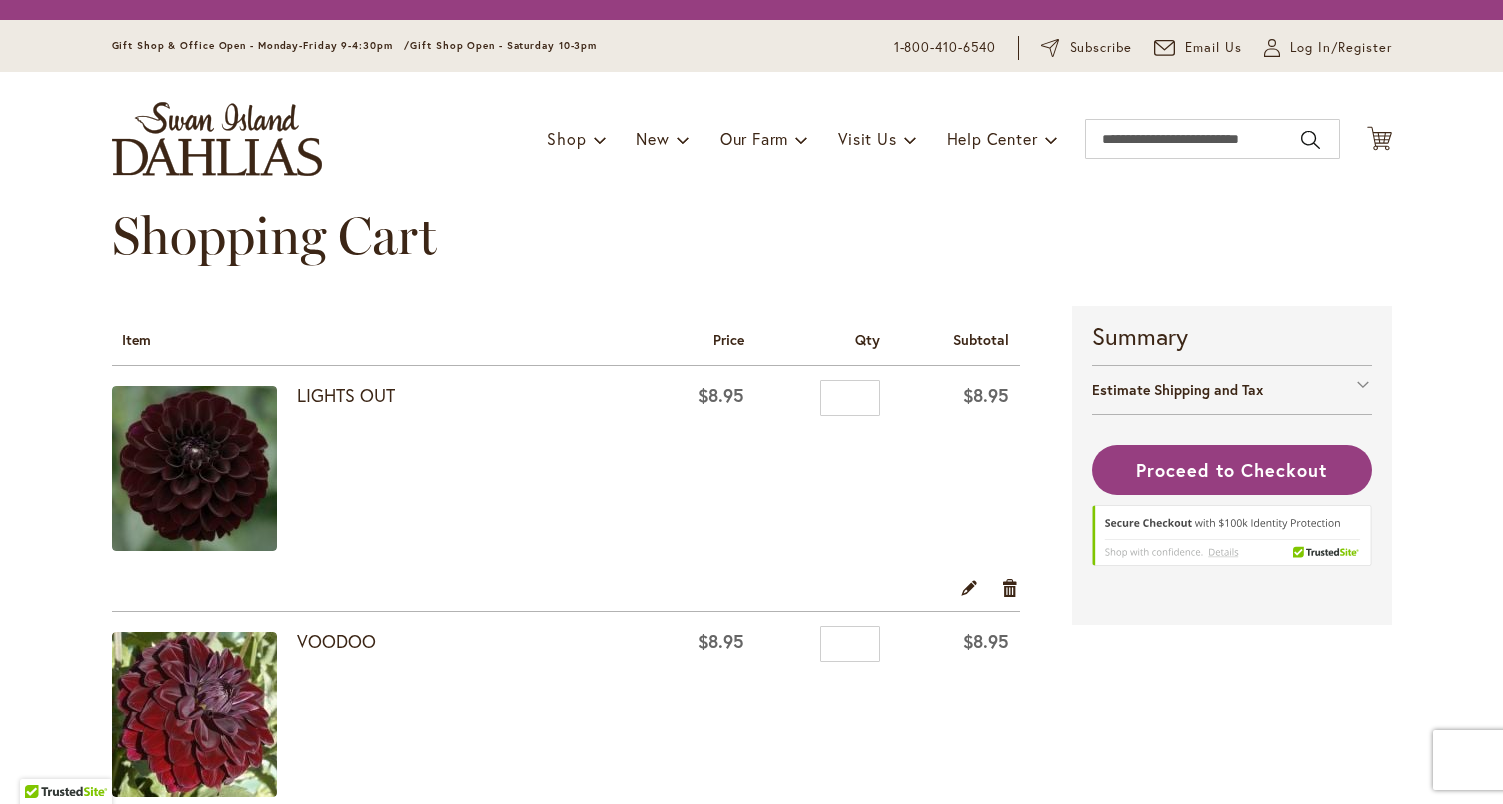 scroll, scrollTop: 0, scrollLeft: 0, axis: both 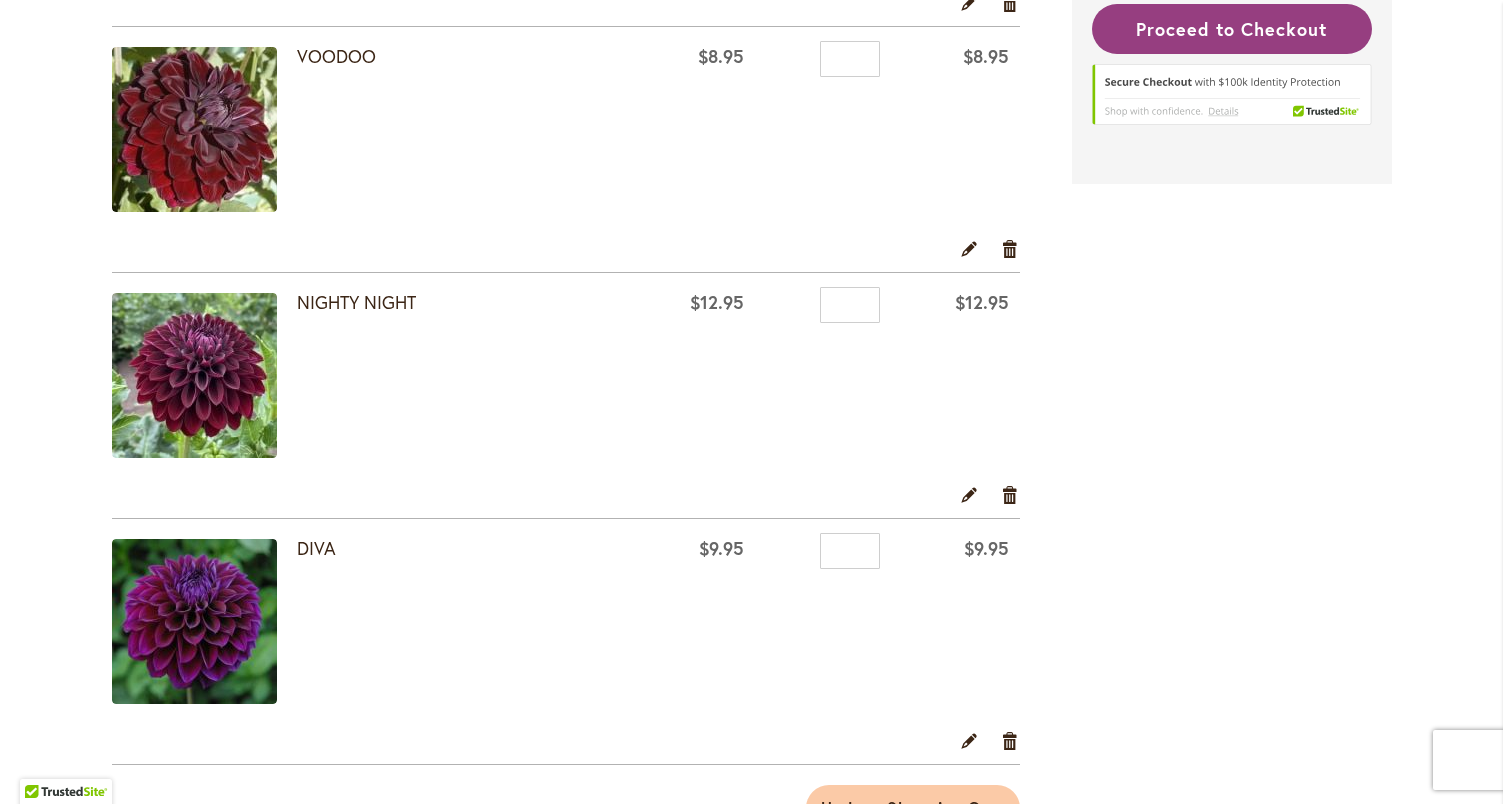 click at bounding box center (194, 621) 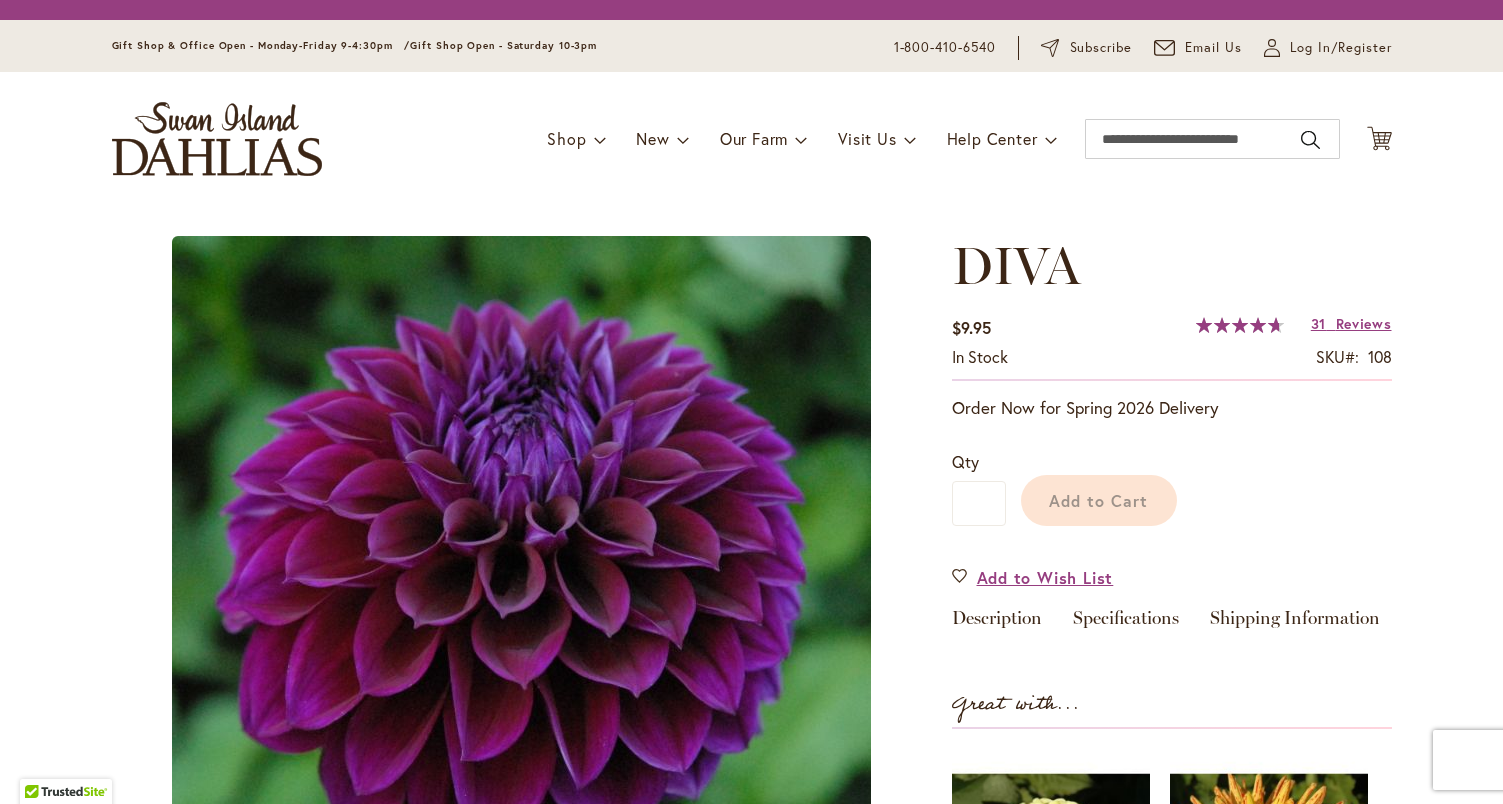 scroll, scrollTop: 0, scrollLeft: 0, axis: both 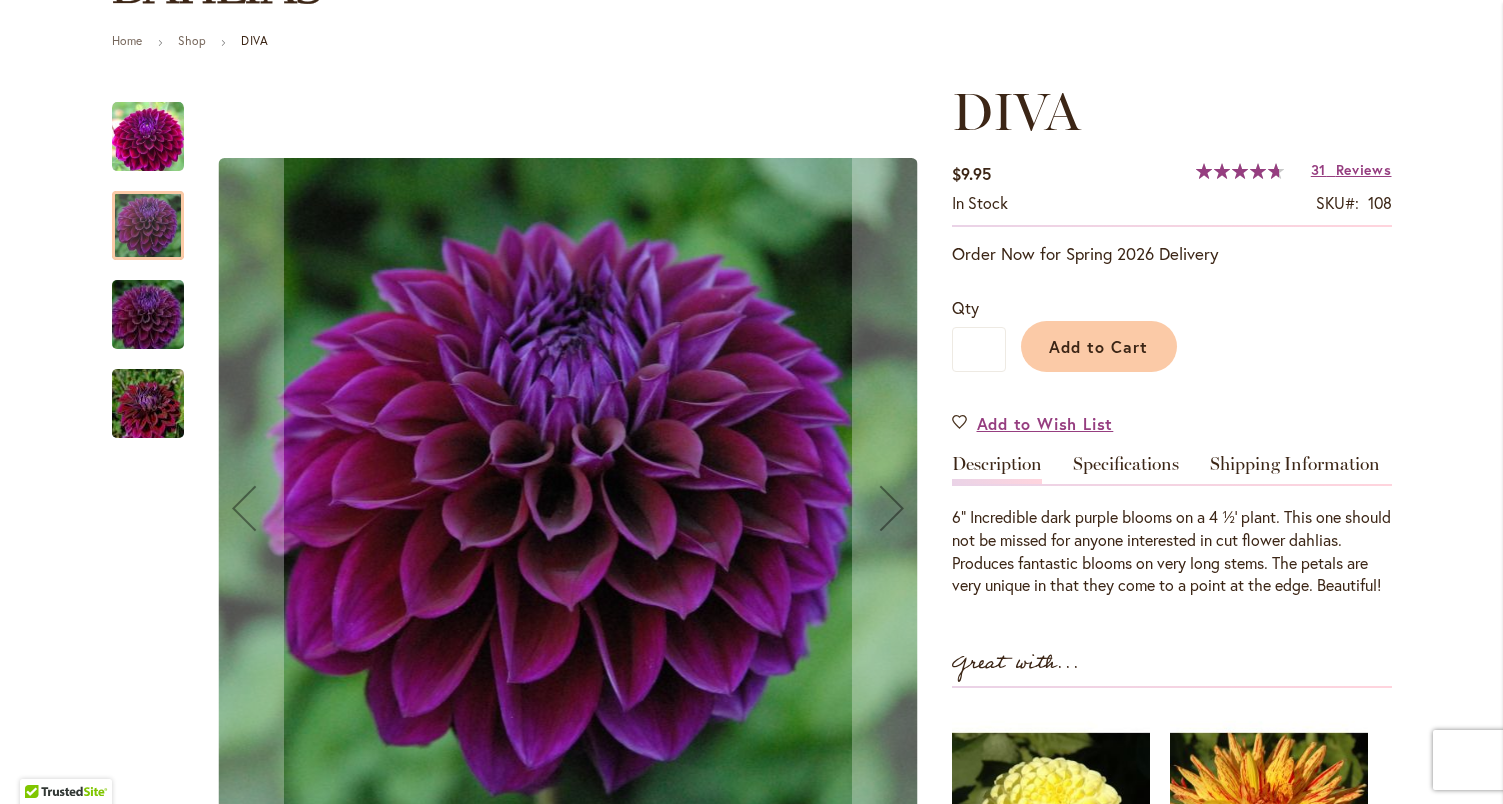 click at bounding box center [148, 315] 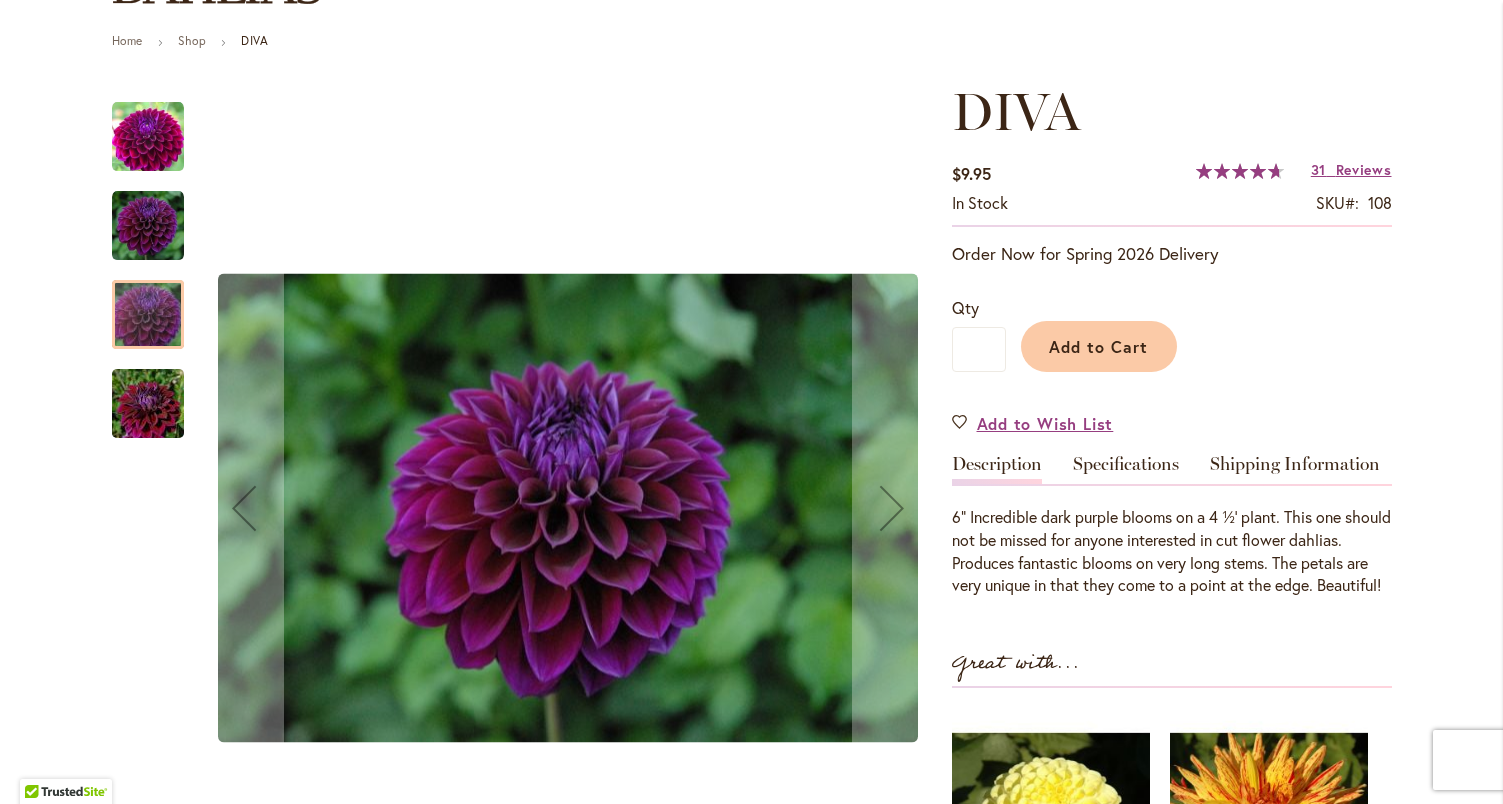 click at bounding box center (148, 314) 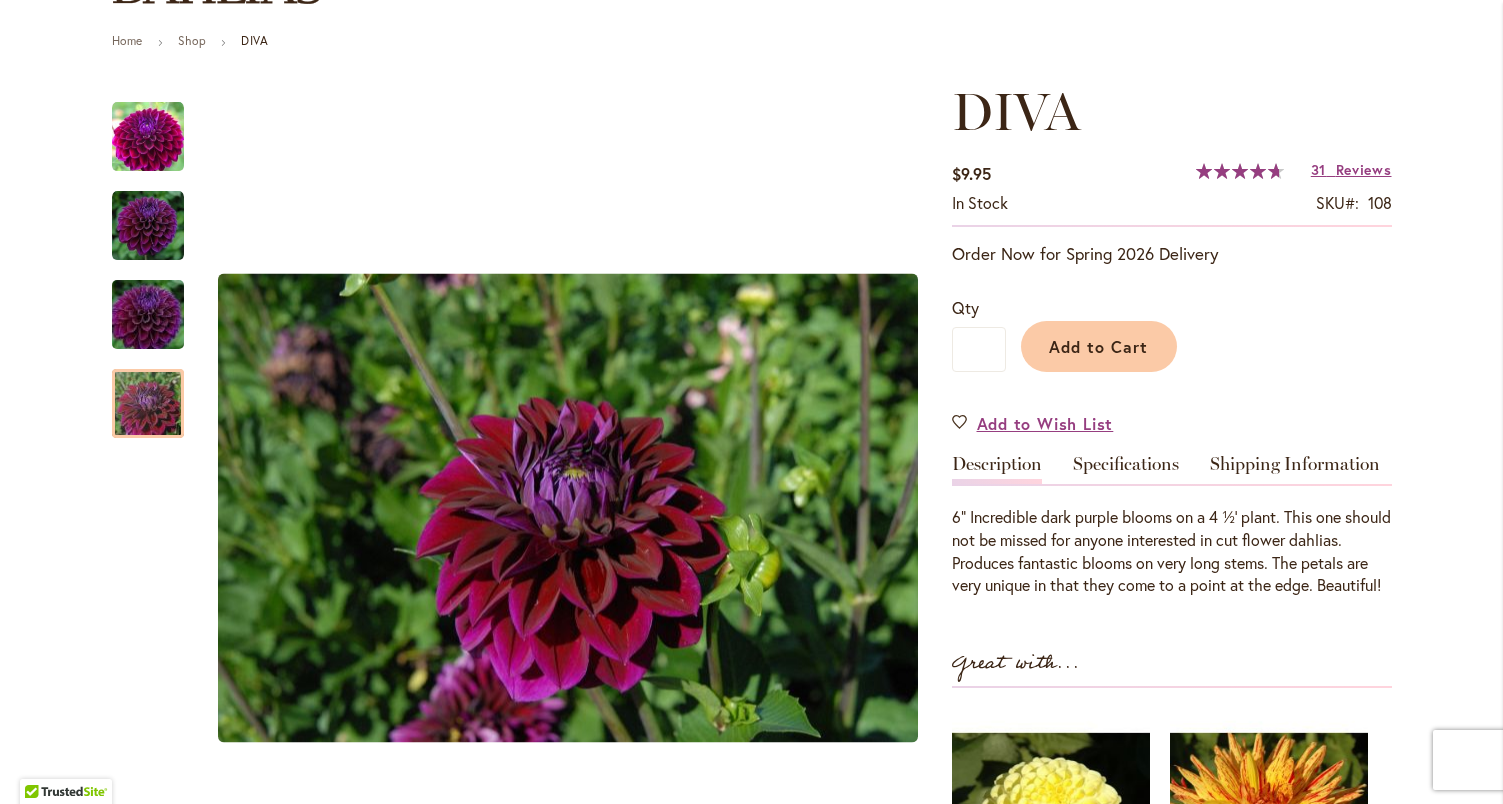 scroll, scrollTop: 0, scrollLeft: 0, axis: both 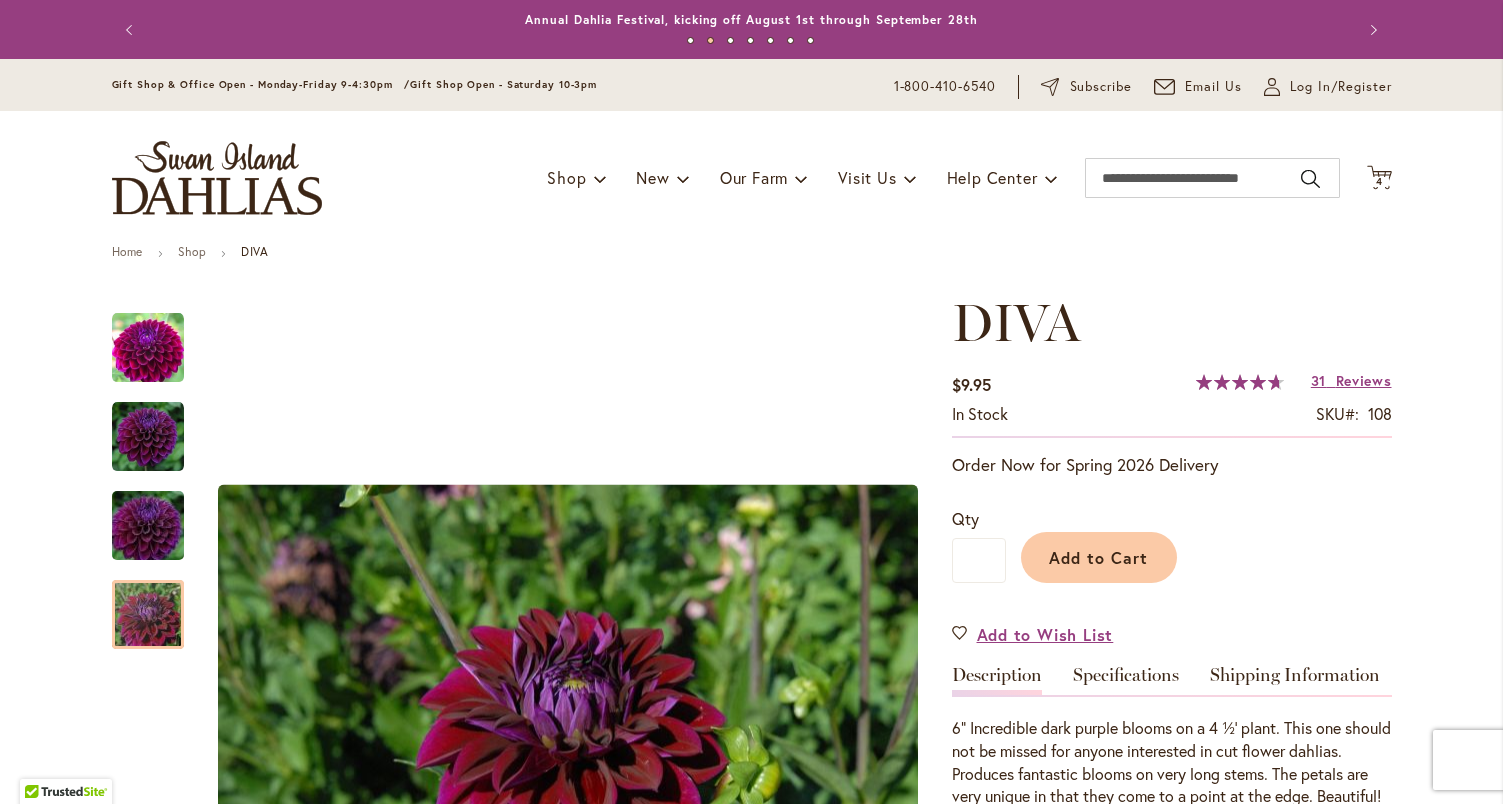 click on "Toggle Nav
Shop
Dahlia Tubers
Collections
Fresh Cut Dahlias
Gardening Supplies
Gift Cards
Request a Catalog
Gifts, Clothing & Specialty Items" at bounding box center [752, 178] 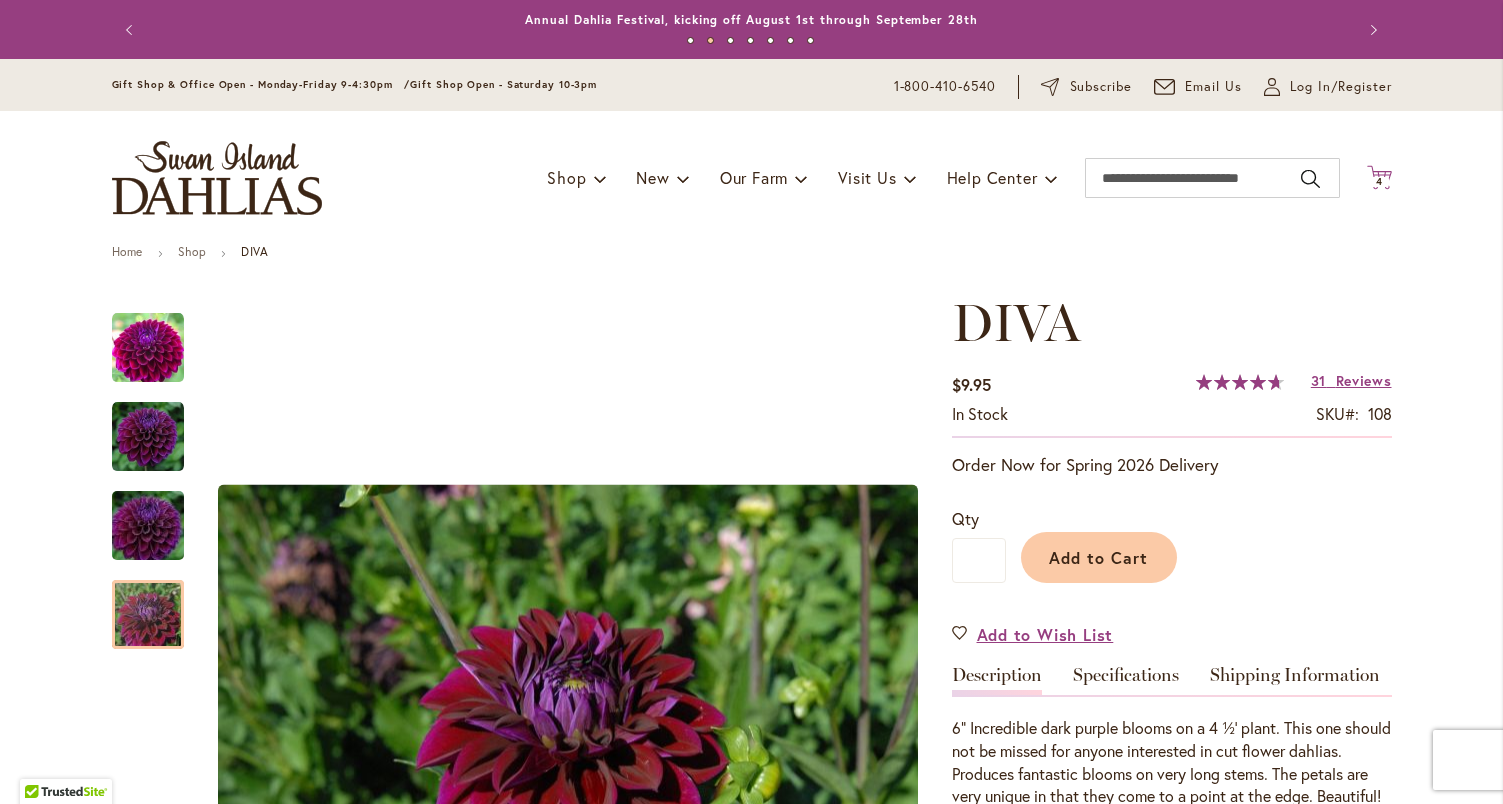 click 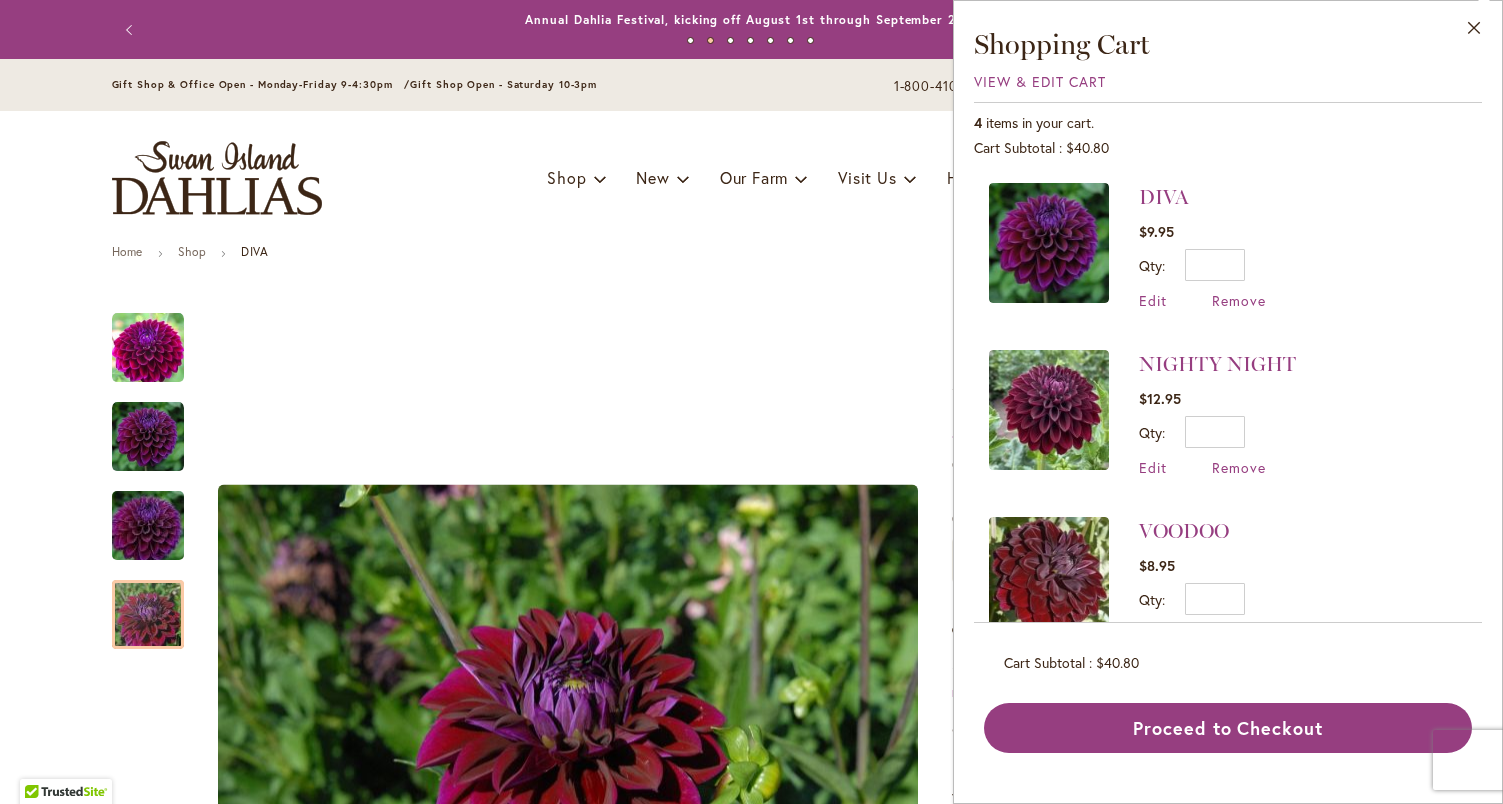 scroll, scrollTop: 221, scrollLeft: 0, axis: vertical 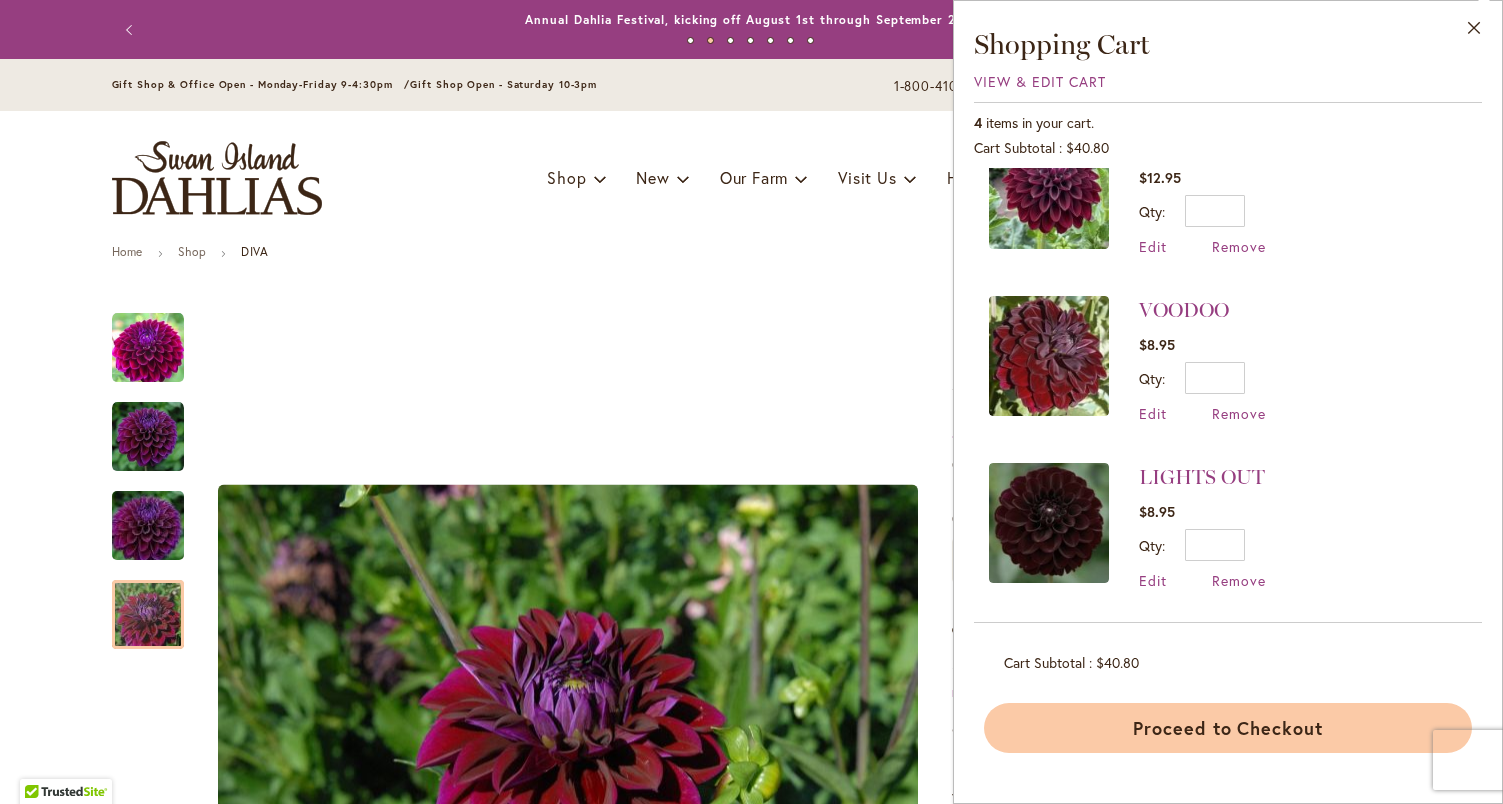 click on "Proceed to Checkout" at bounding box center [1228, 728] 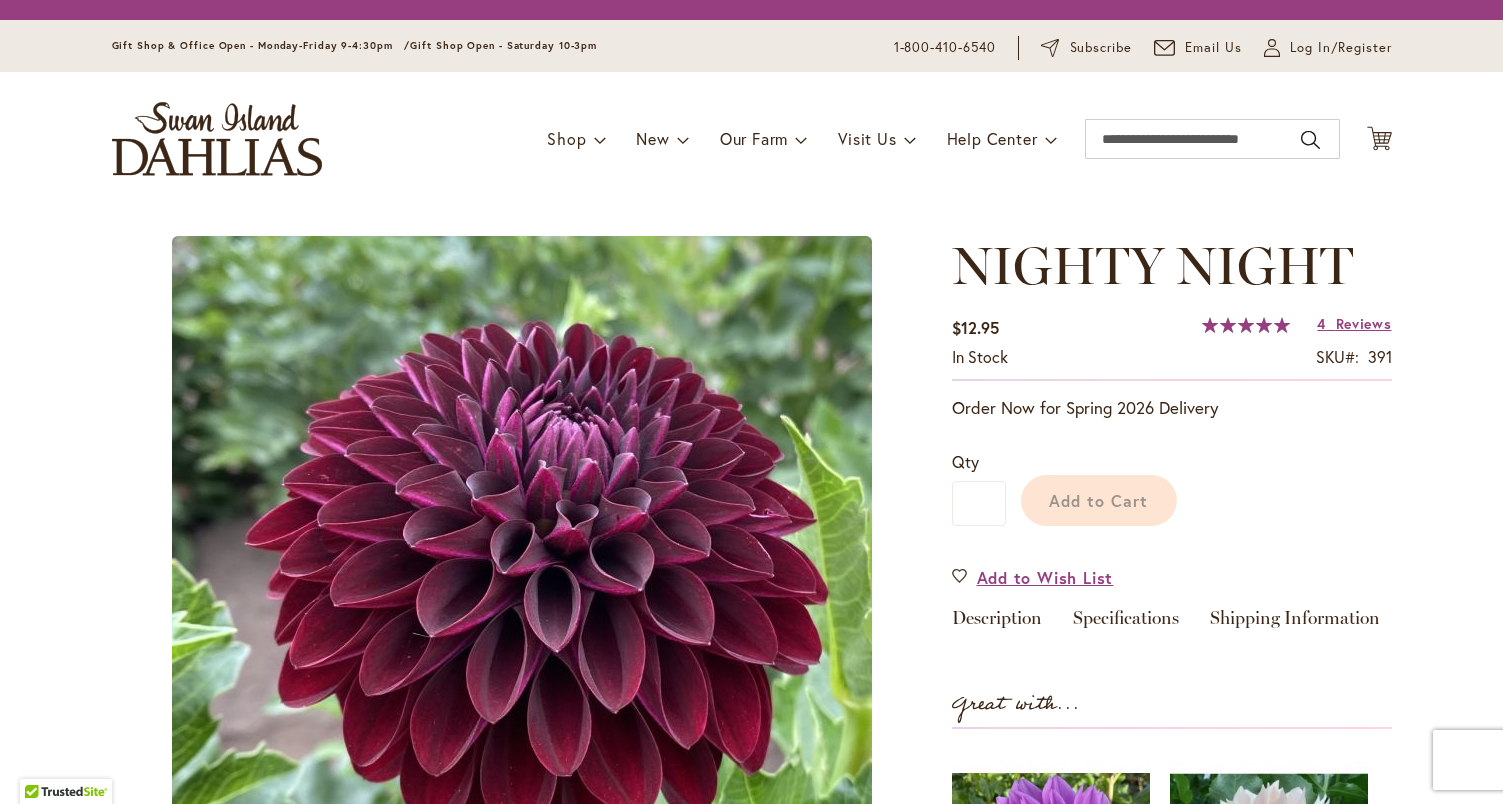scroll, scrollTop: 0, scrollLeft: 0, axis: both 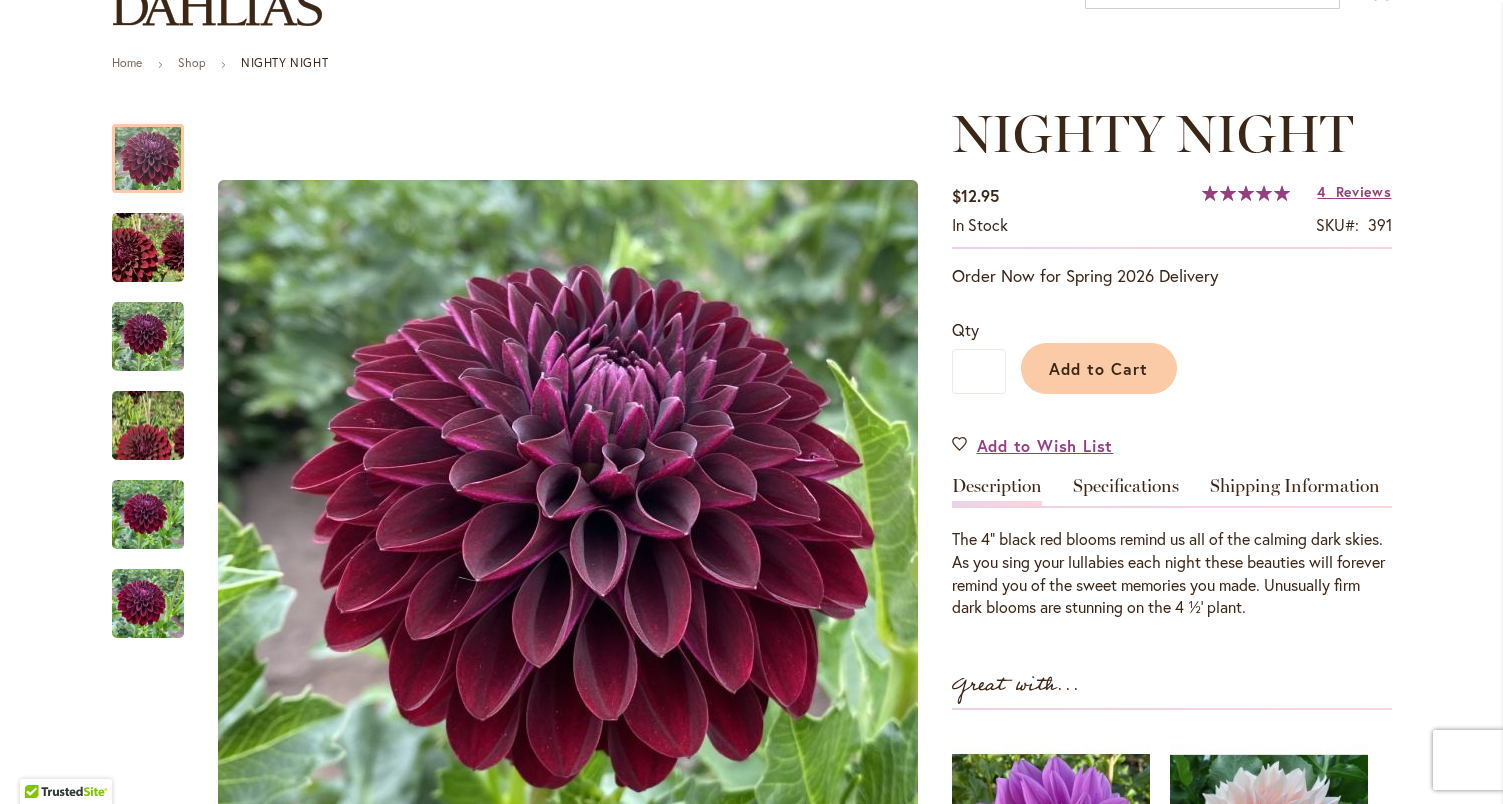 click on "Home
Shop
NIGHTY NIGHT
Skip to the end of the images gallery
Skip to the beginning of the images gallery
NIGHTY NIGHT
$12.95
In stock
SKU 391" at bounding box center (752, 1791) 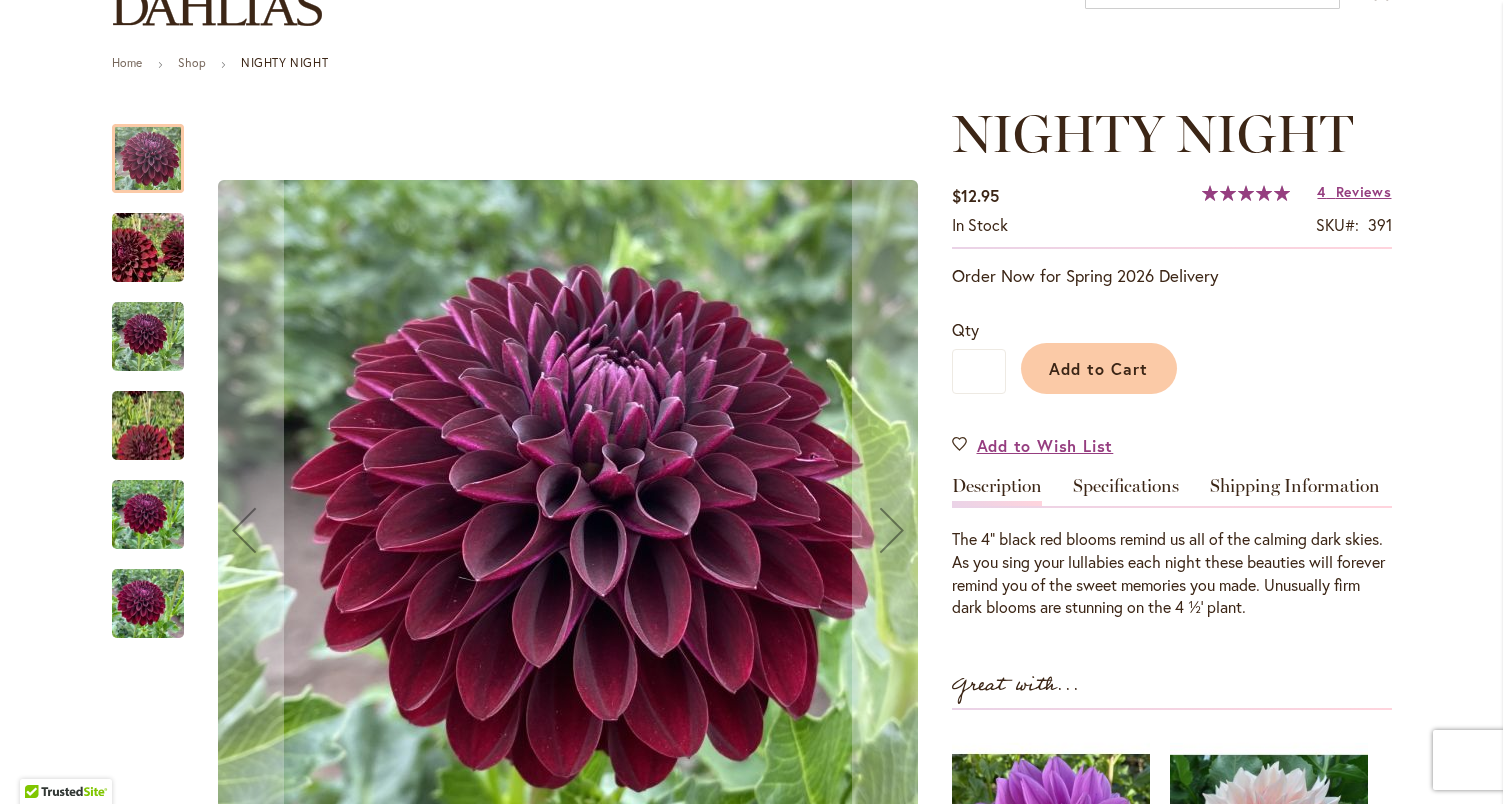 click at bounding box center (148, 337) 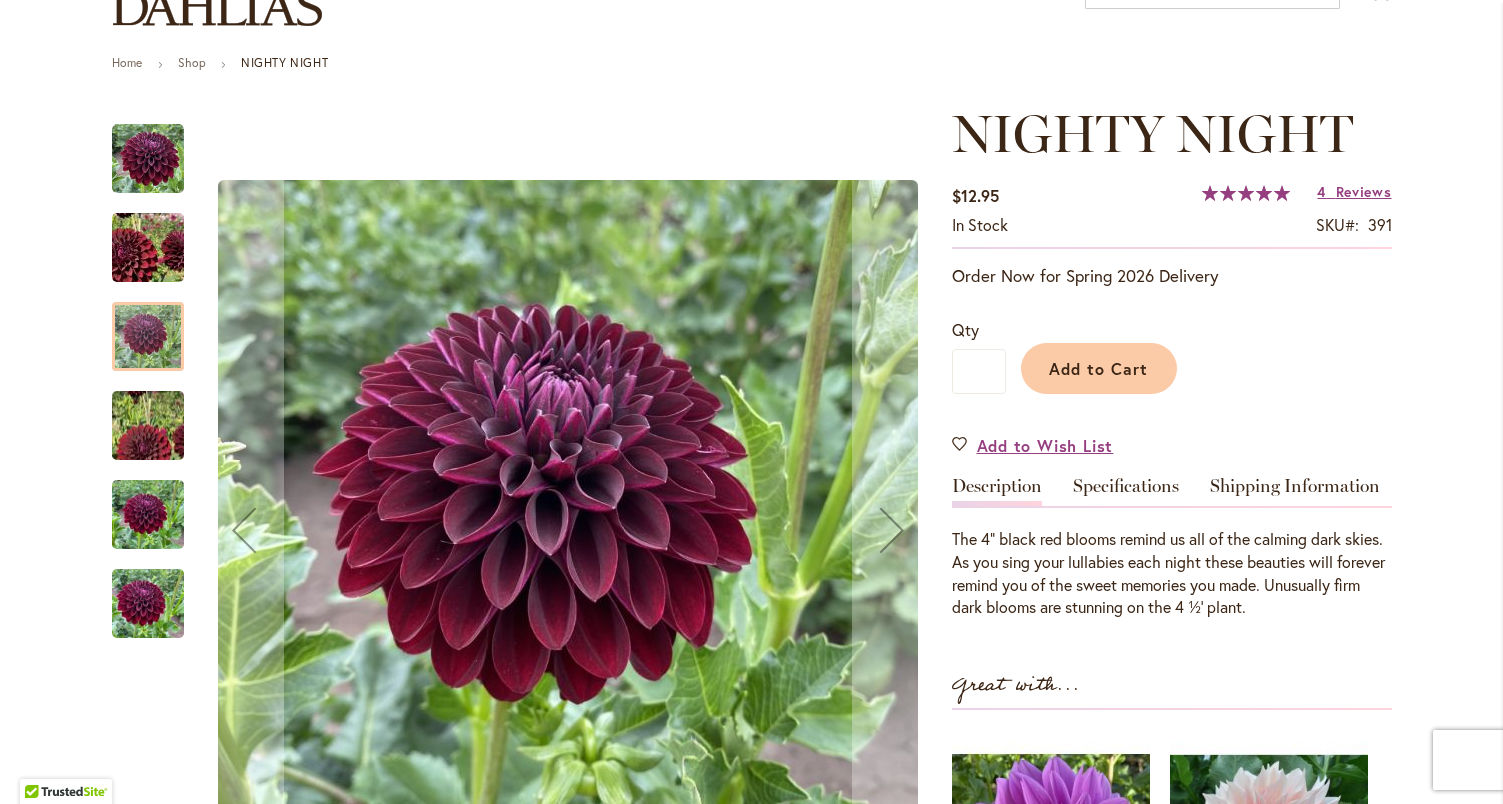 click at bounding box center [148, 248] 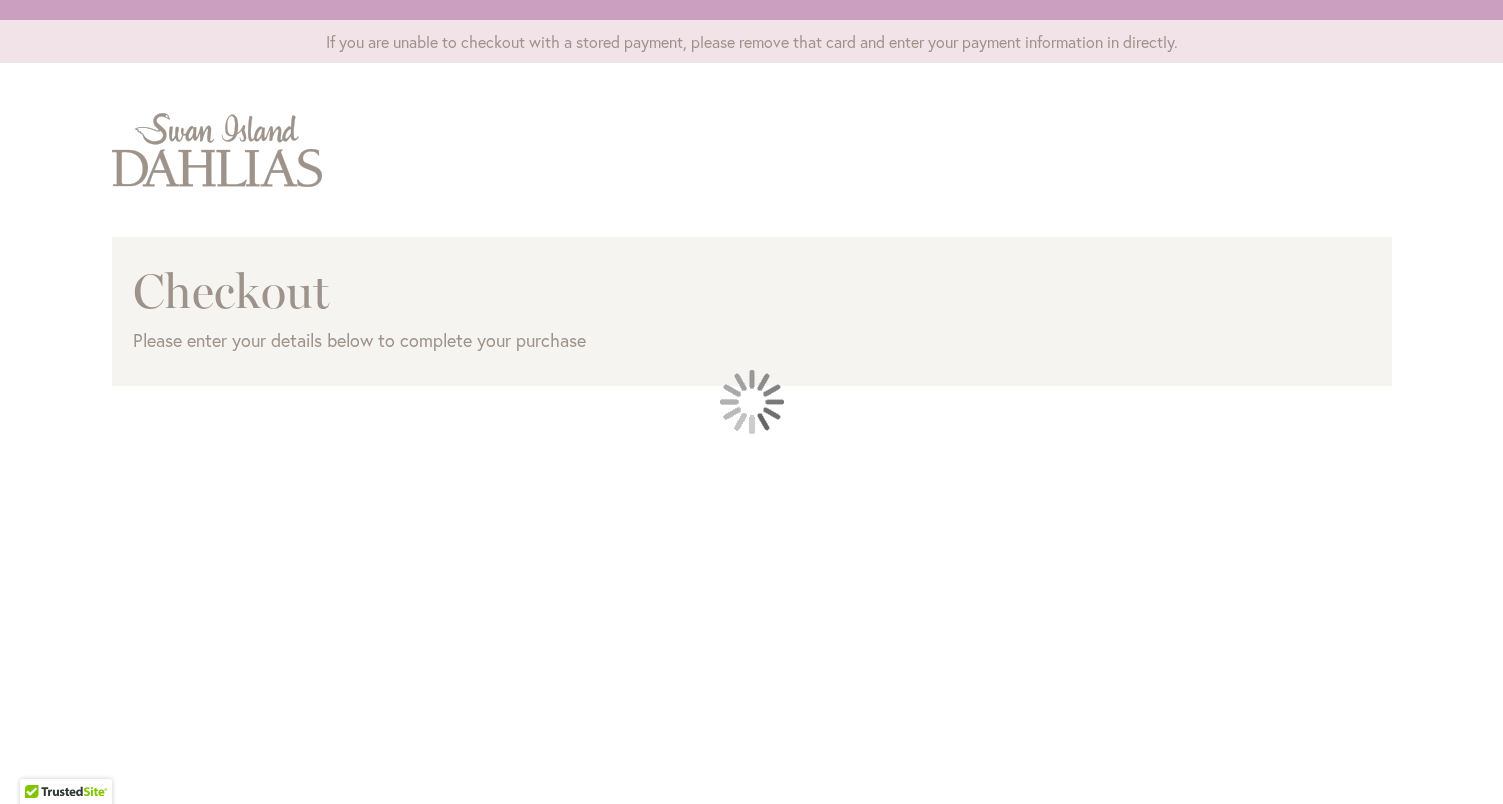 scroll, scrollTop: 0, scrollLeft: 0, axis: both 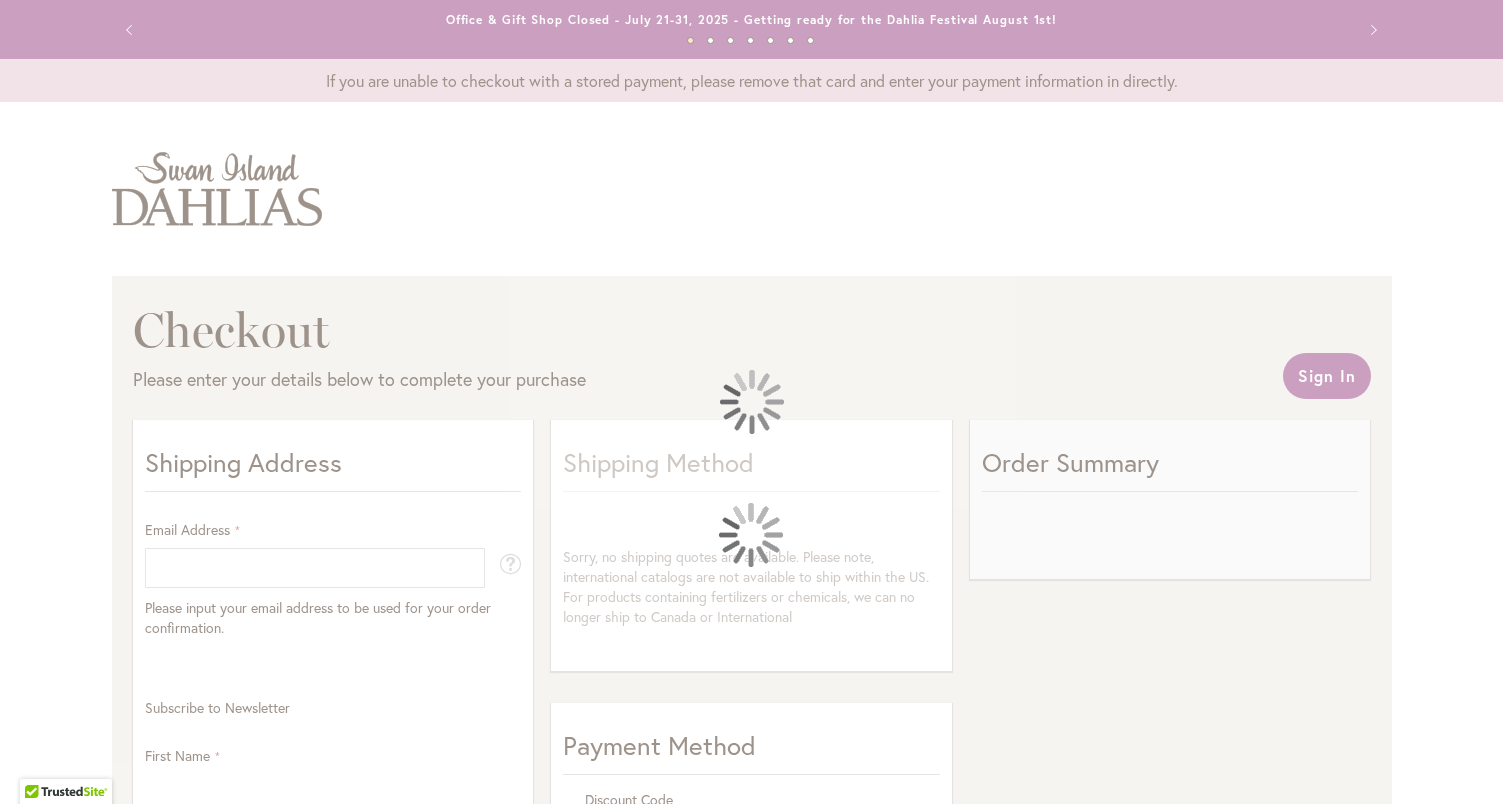 select on "**" 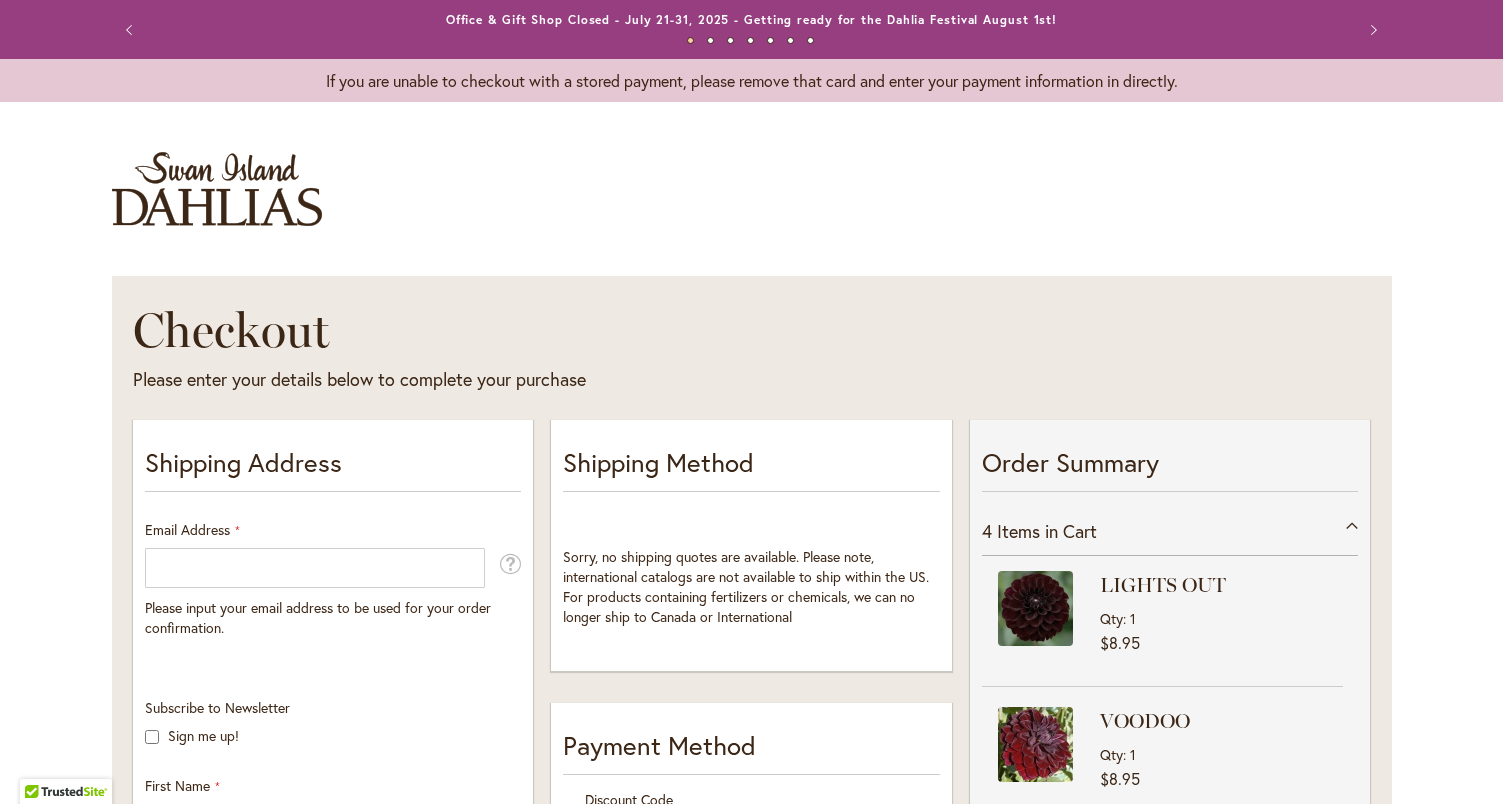 scroll, scrollTop: 301, scrollLeft: 0, axis: vertical 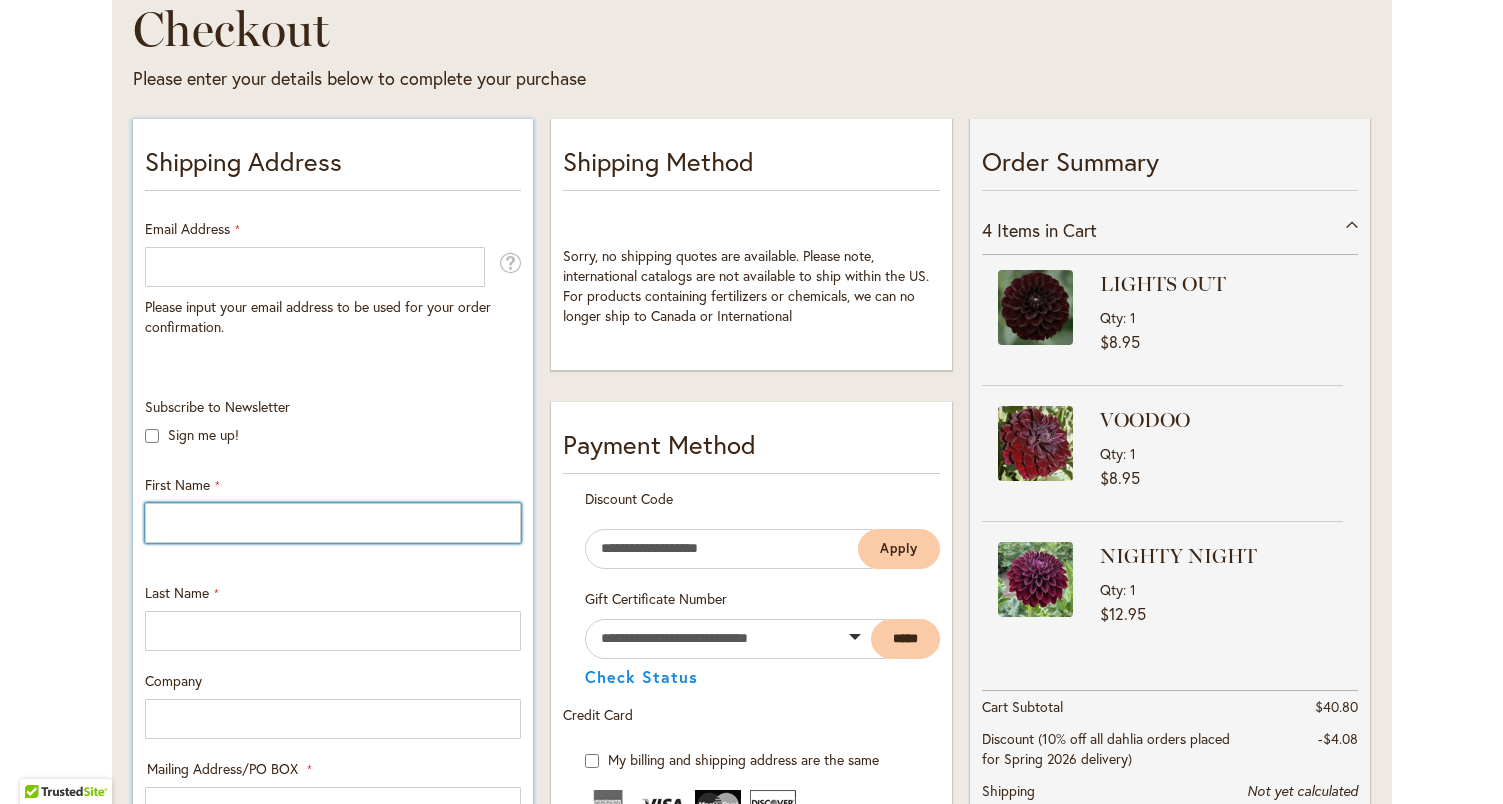 click on "First Name" at bounding box center (333, 523) 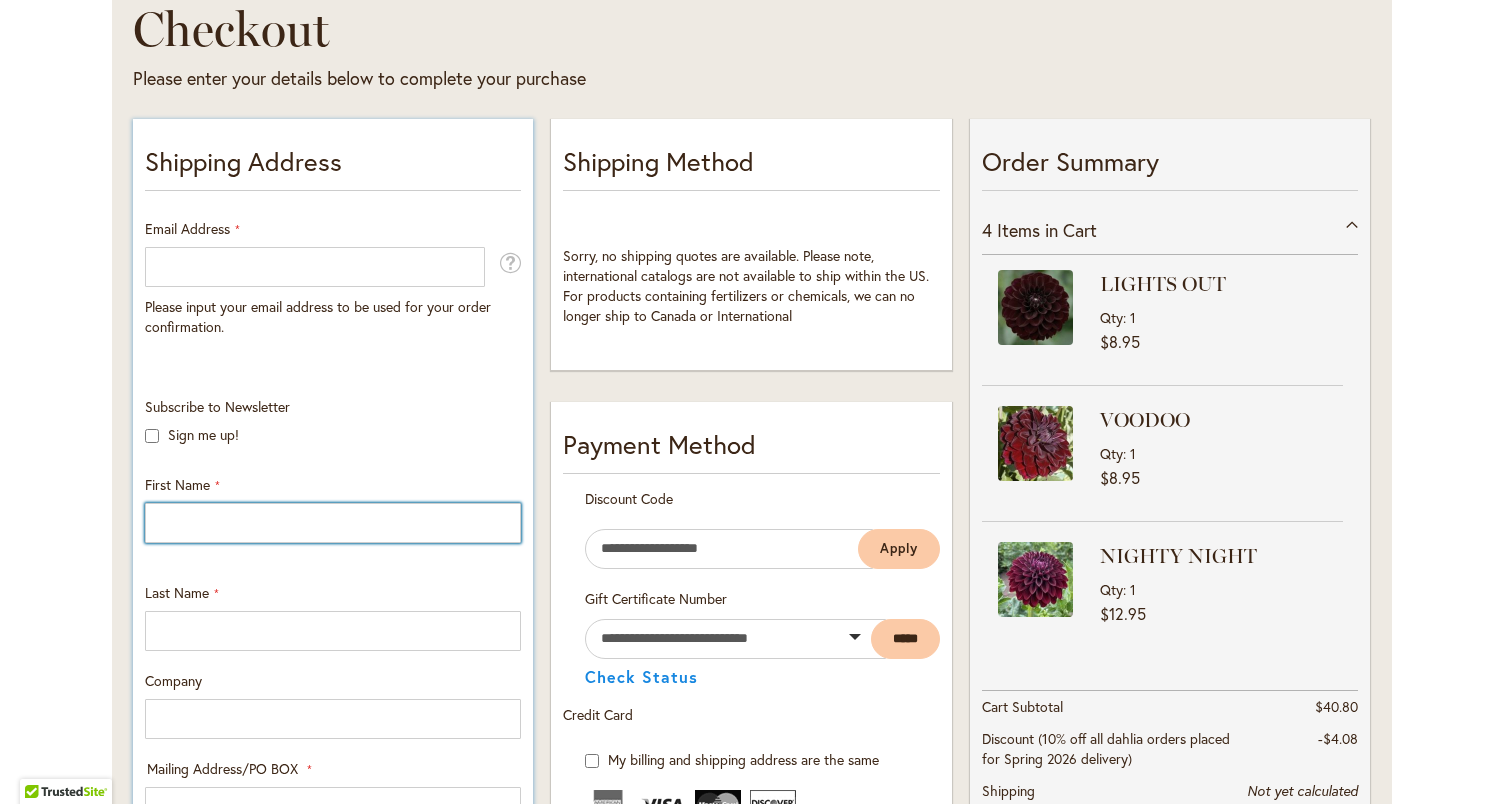 click on "First Name" at bounding box center (333, 523) 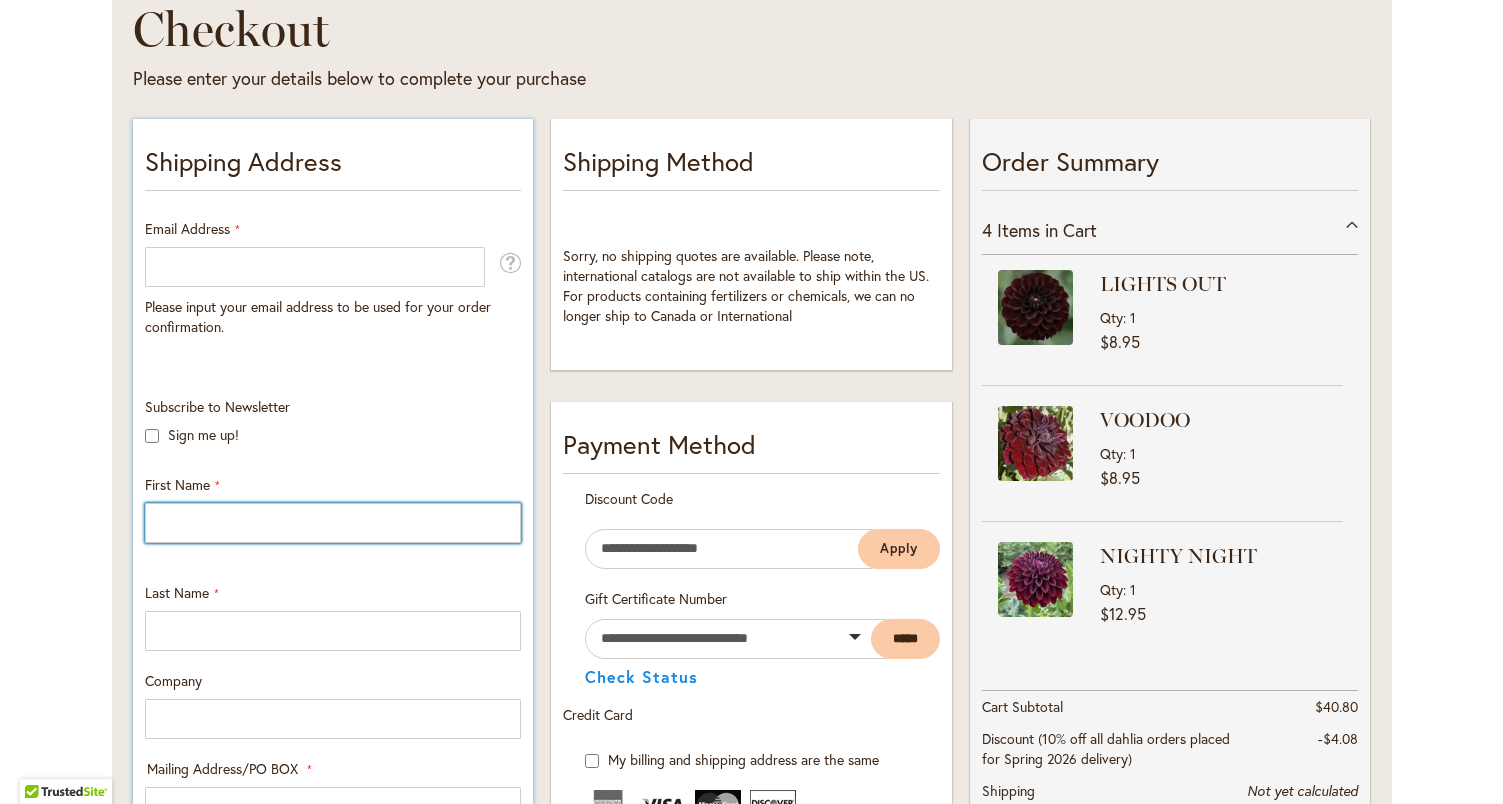 type on "***" 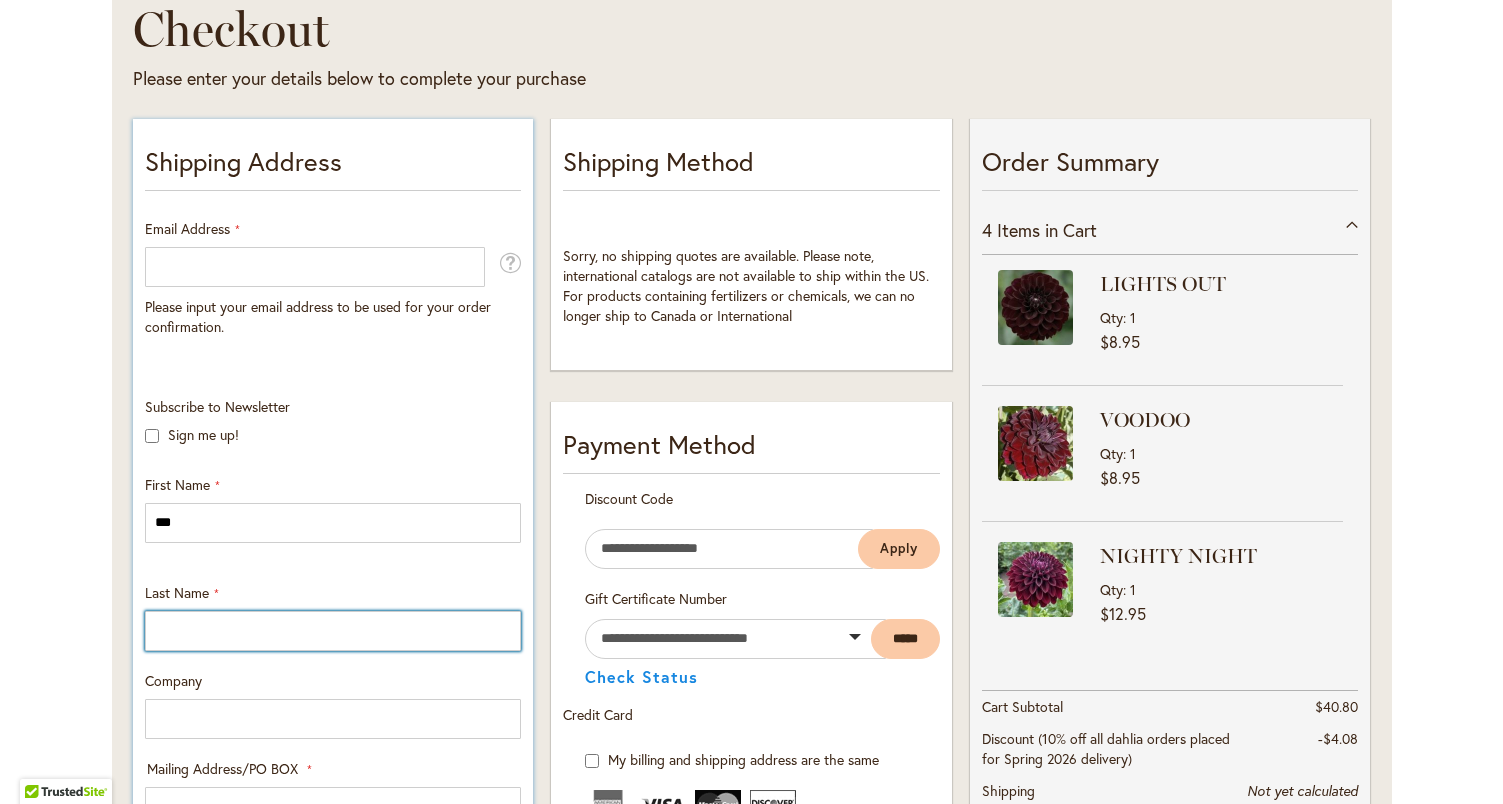 type on "******" 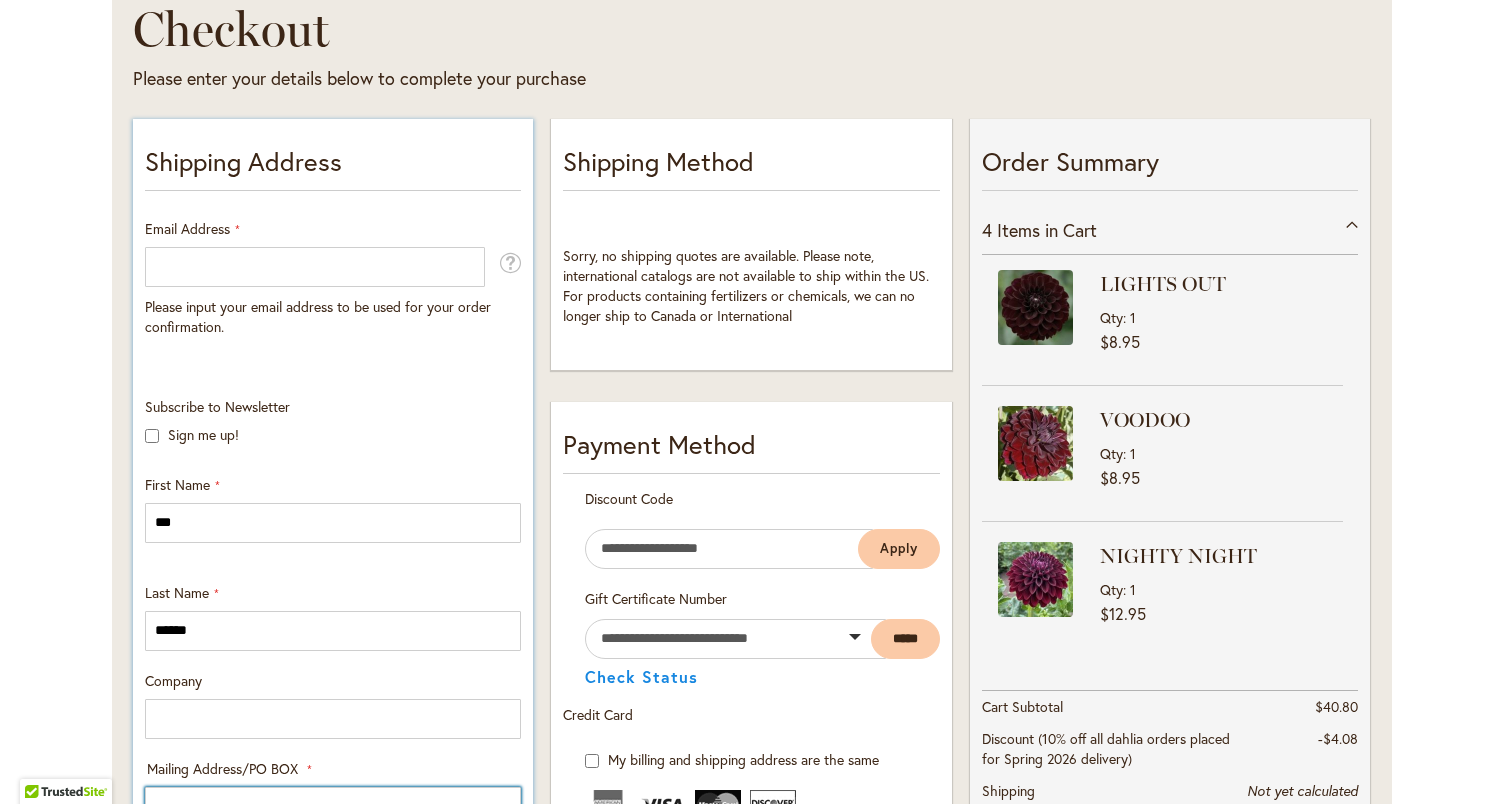 type on "**********" 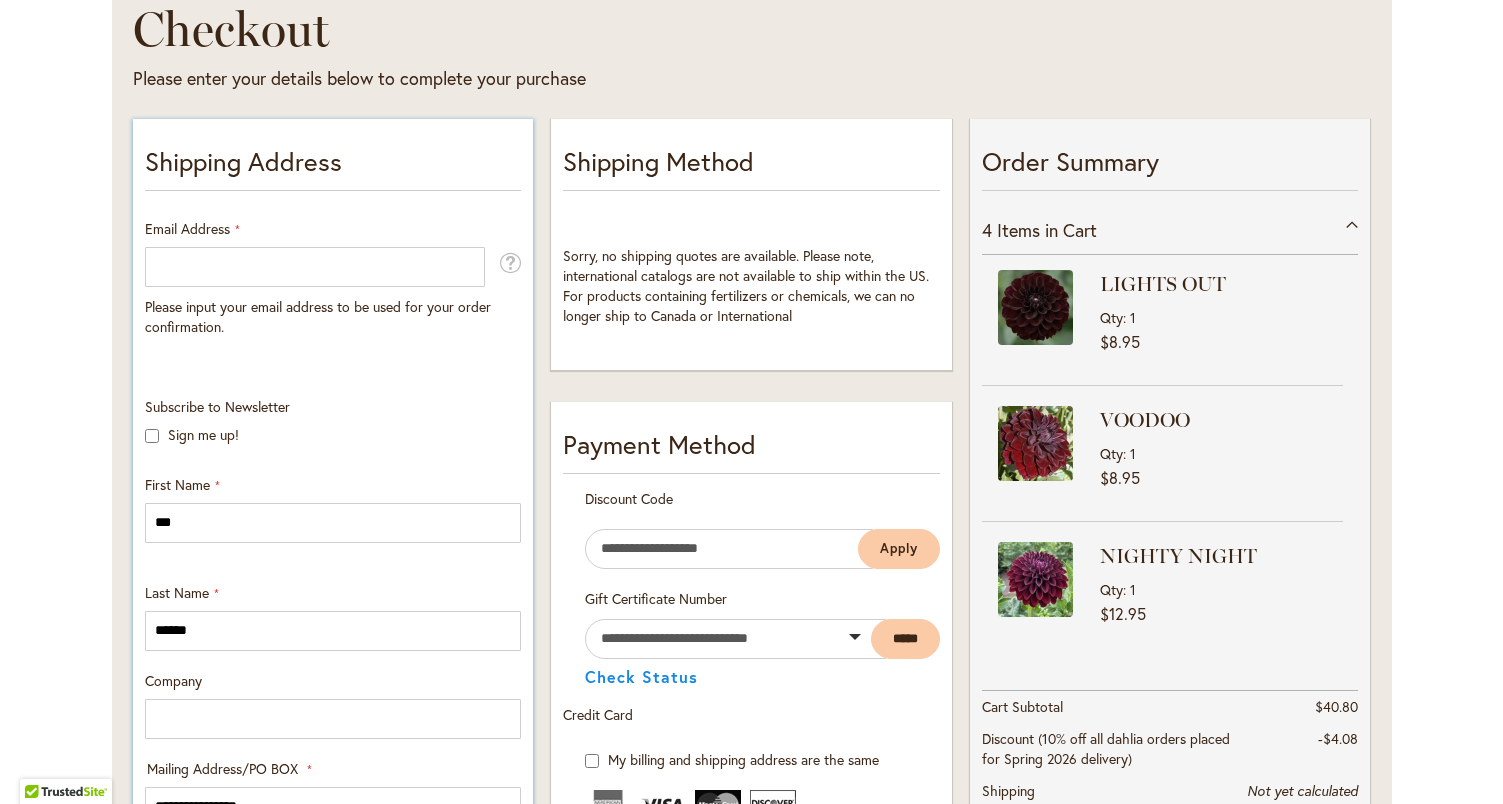 select on "**" 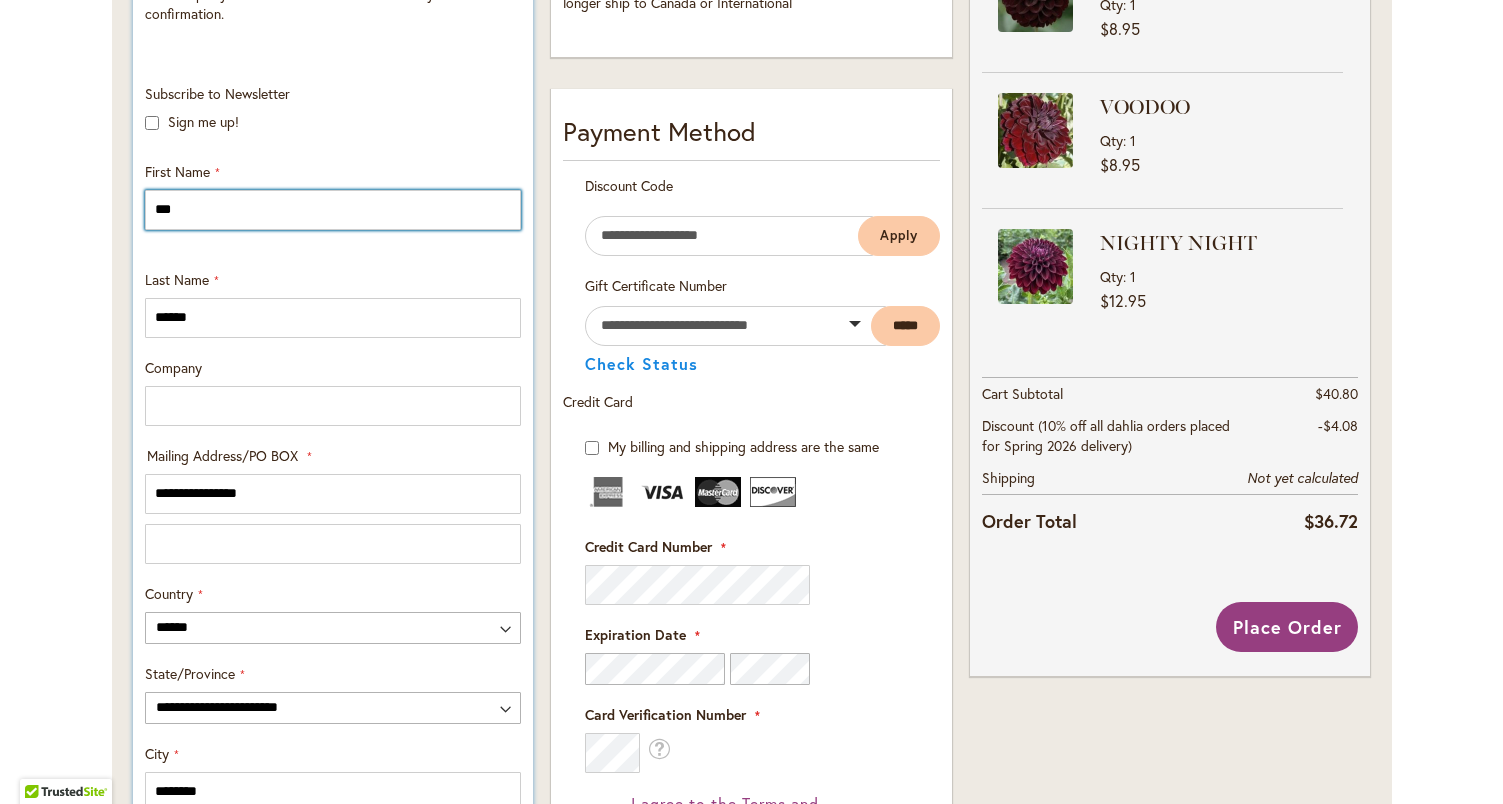 scroll, scrollTop: 761, scrollLeft: 0, axis: vertical 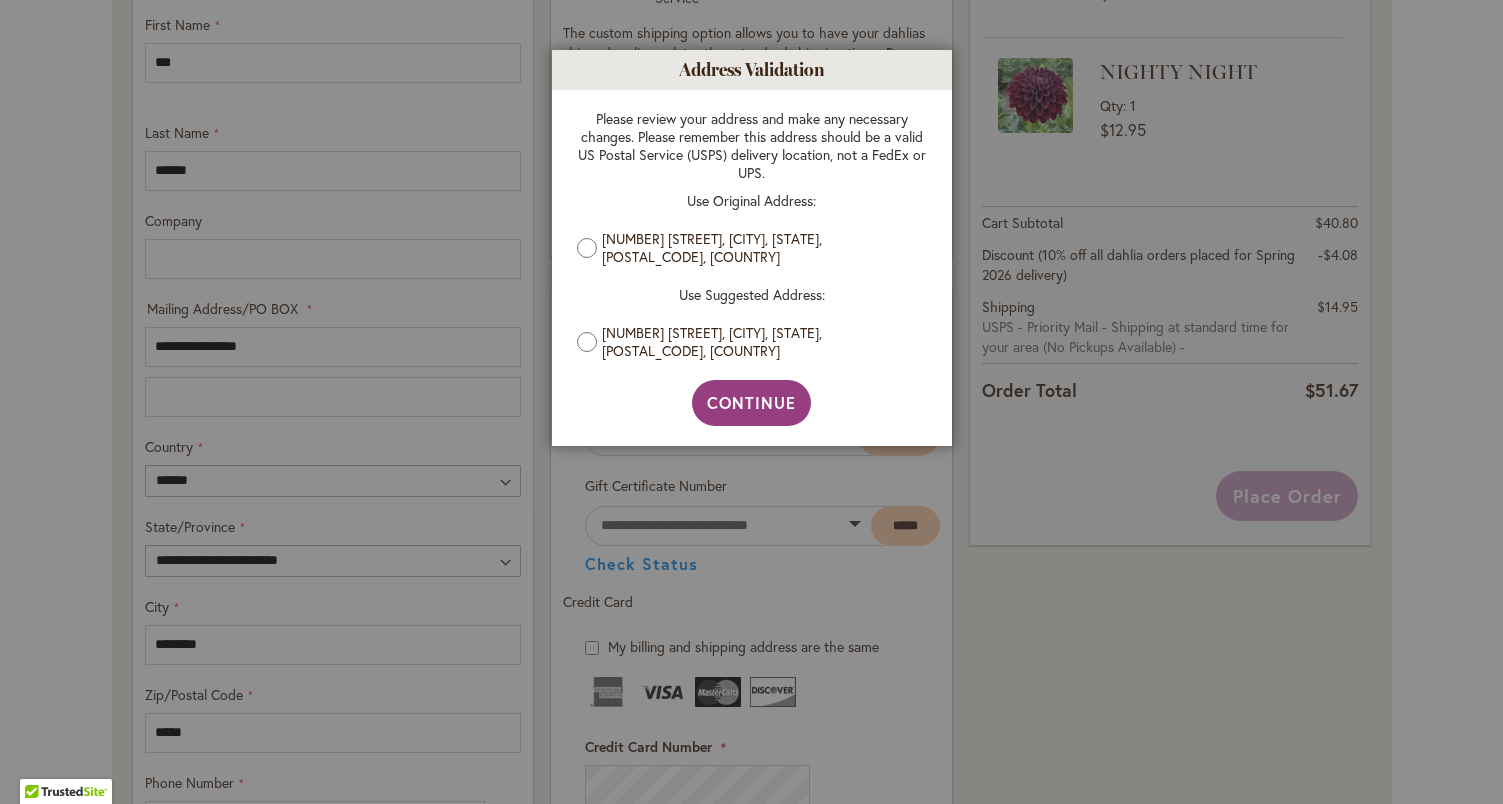 click on "Please review your address and make any necessary changes. Please remember this address should be a valid US Postal Service (USPS) delivery location, not a FedEx or UPS.
Use Original Address:
3804 NE 81st Ave, PORTLAND, Oregon, 97213, United States
Use Suggested Address:
3804 NE 81ST AVE, PORTLAND, Oregon, 97213-7139, United States" at bounding box center [752, 235] 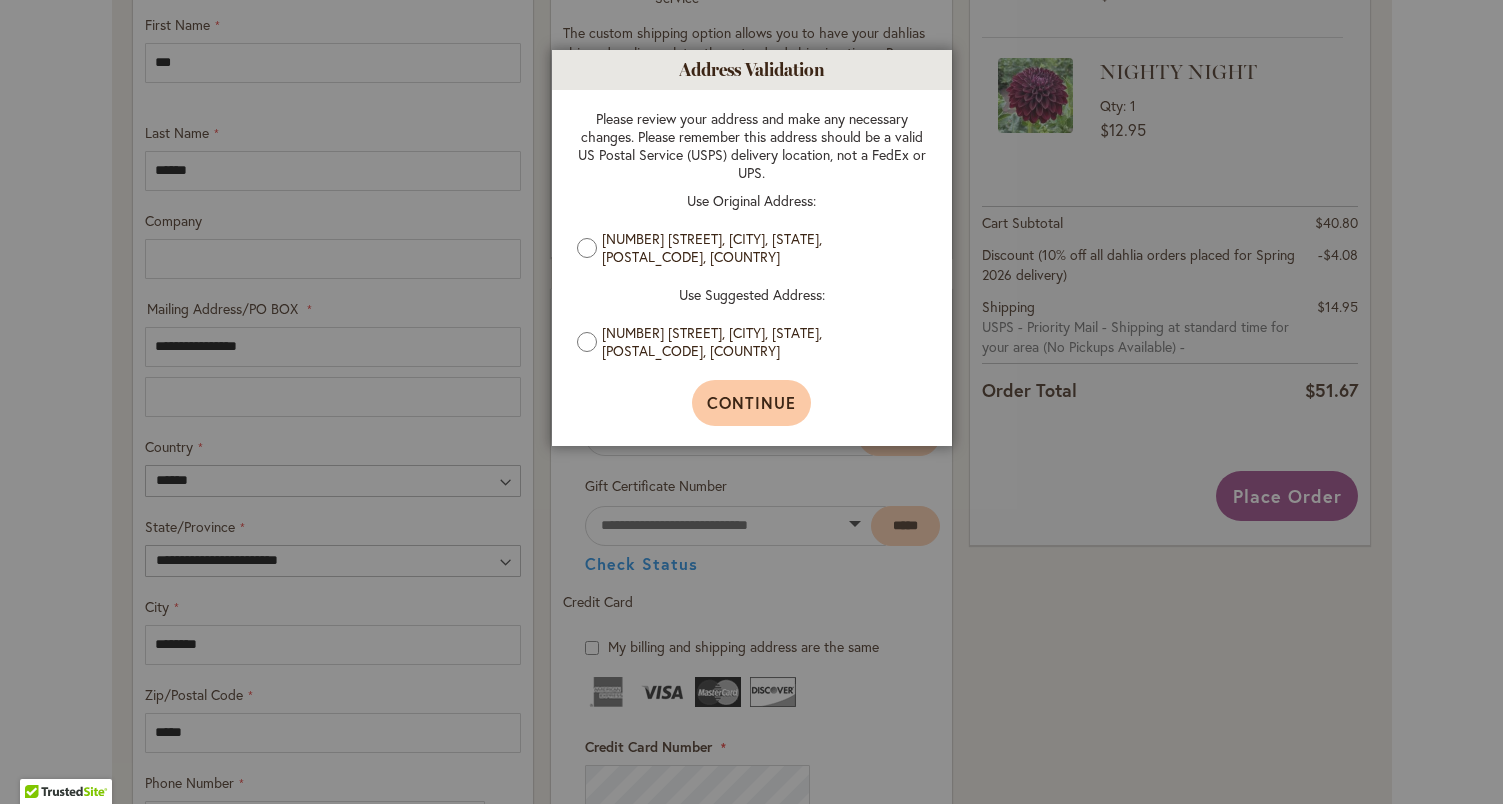 click on "Continue" at bounding box center (751, 402) 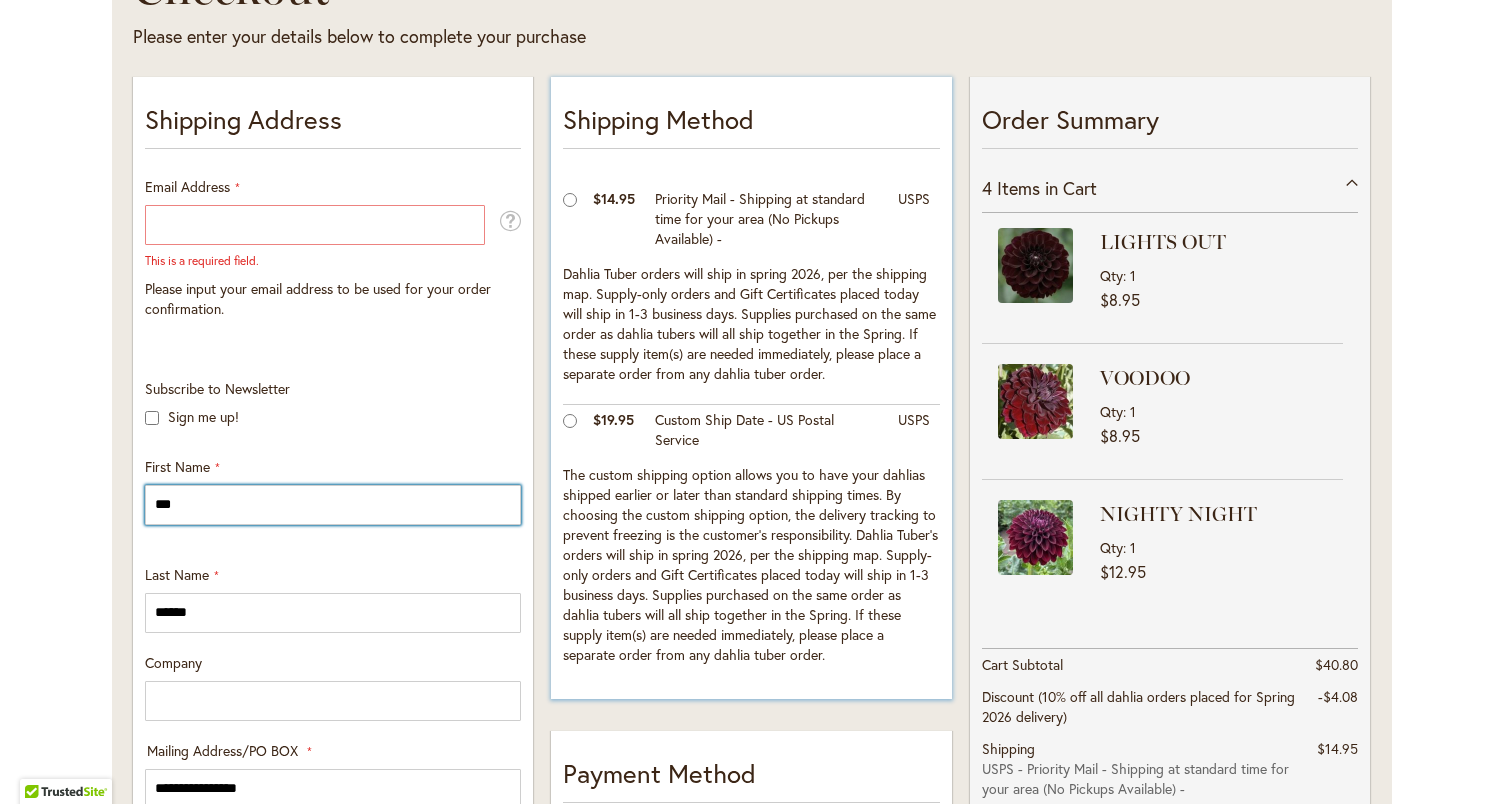 scroll, scrollTop: 330, scrollLeft: 0, axis: vertical 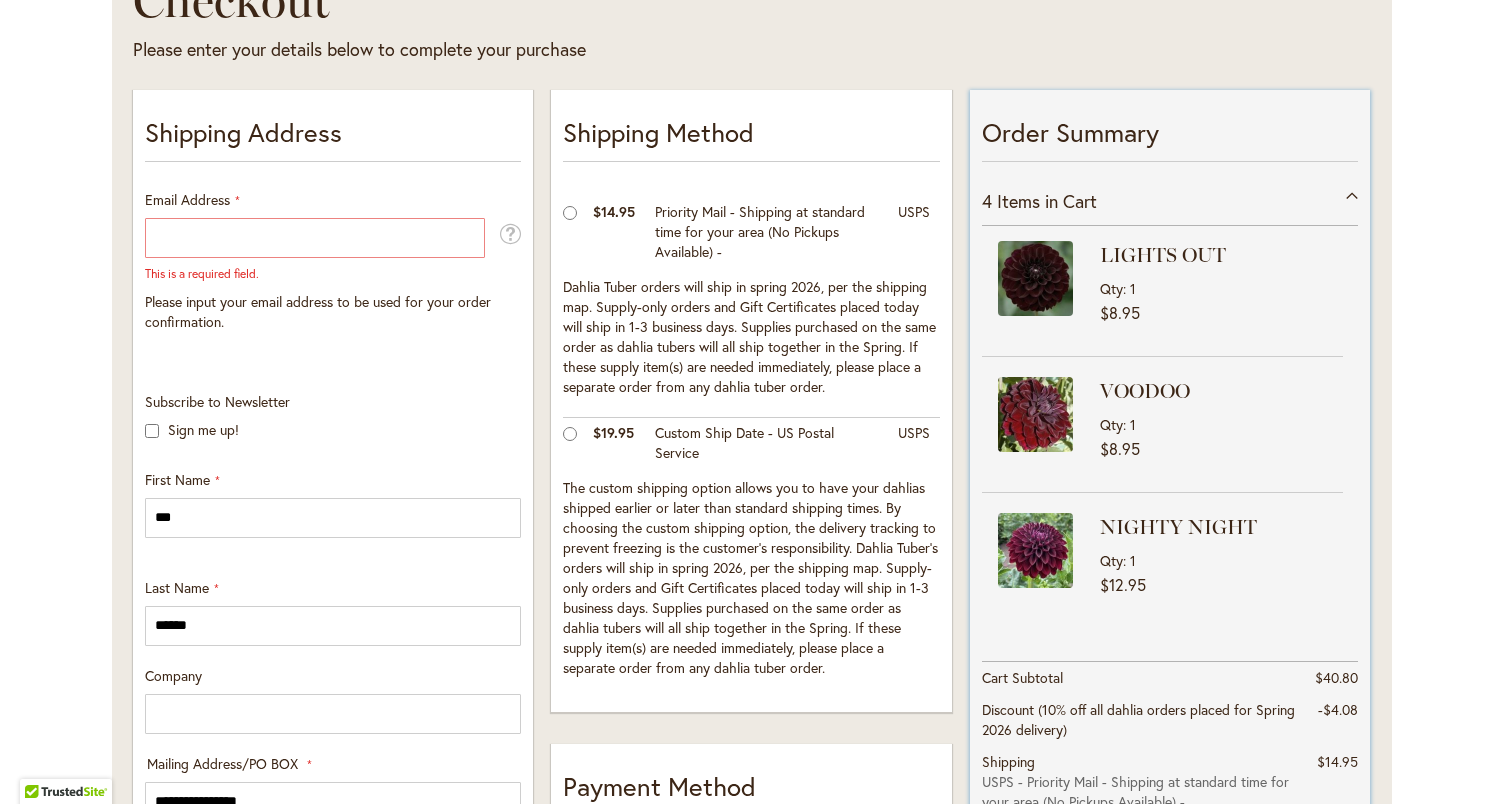 click on "4
Items in Cart" at bounding box center [1170, 201] 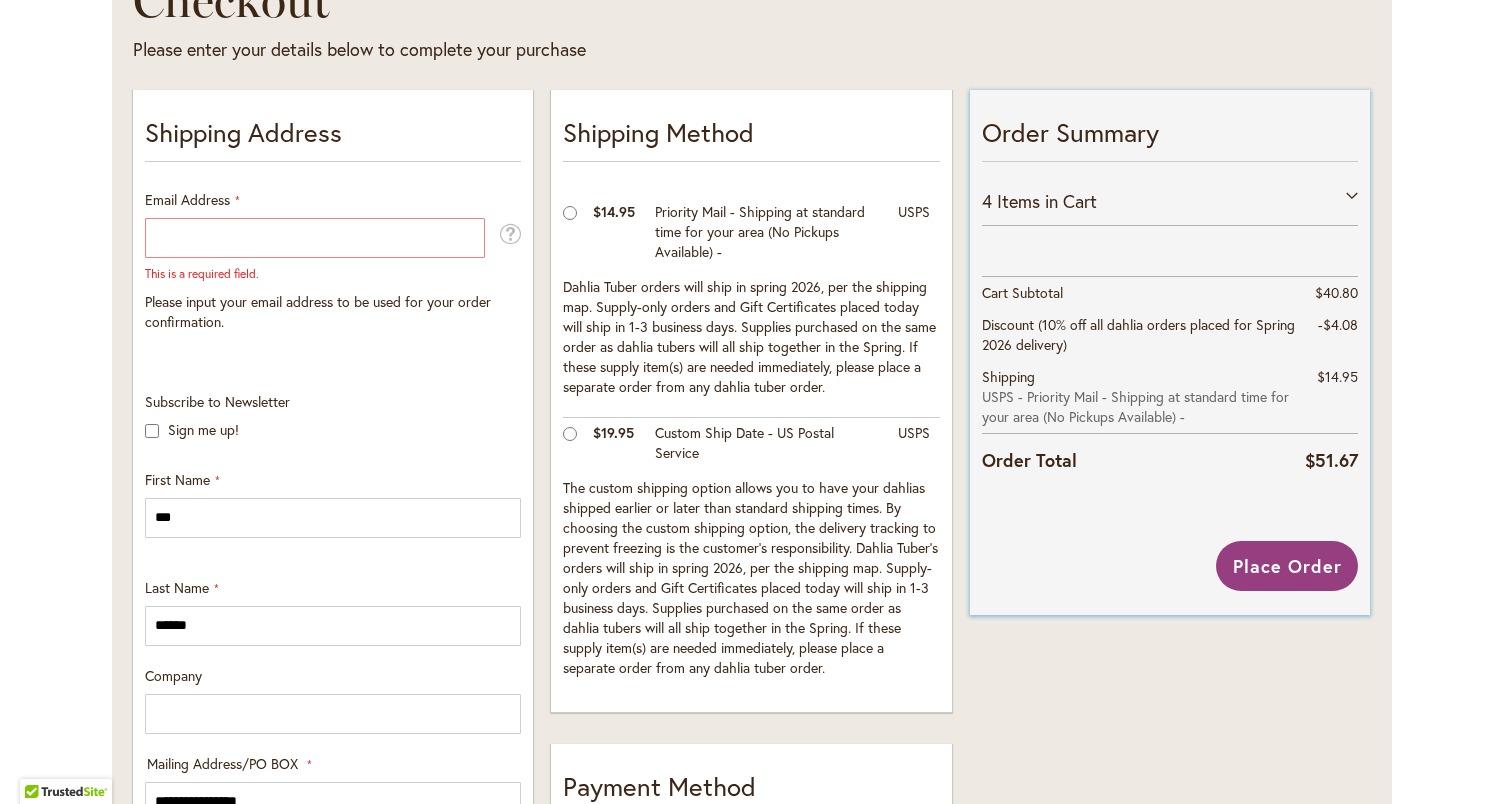 click on "4
Items in Cart" at bounding box center [1170, 201] 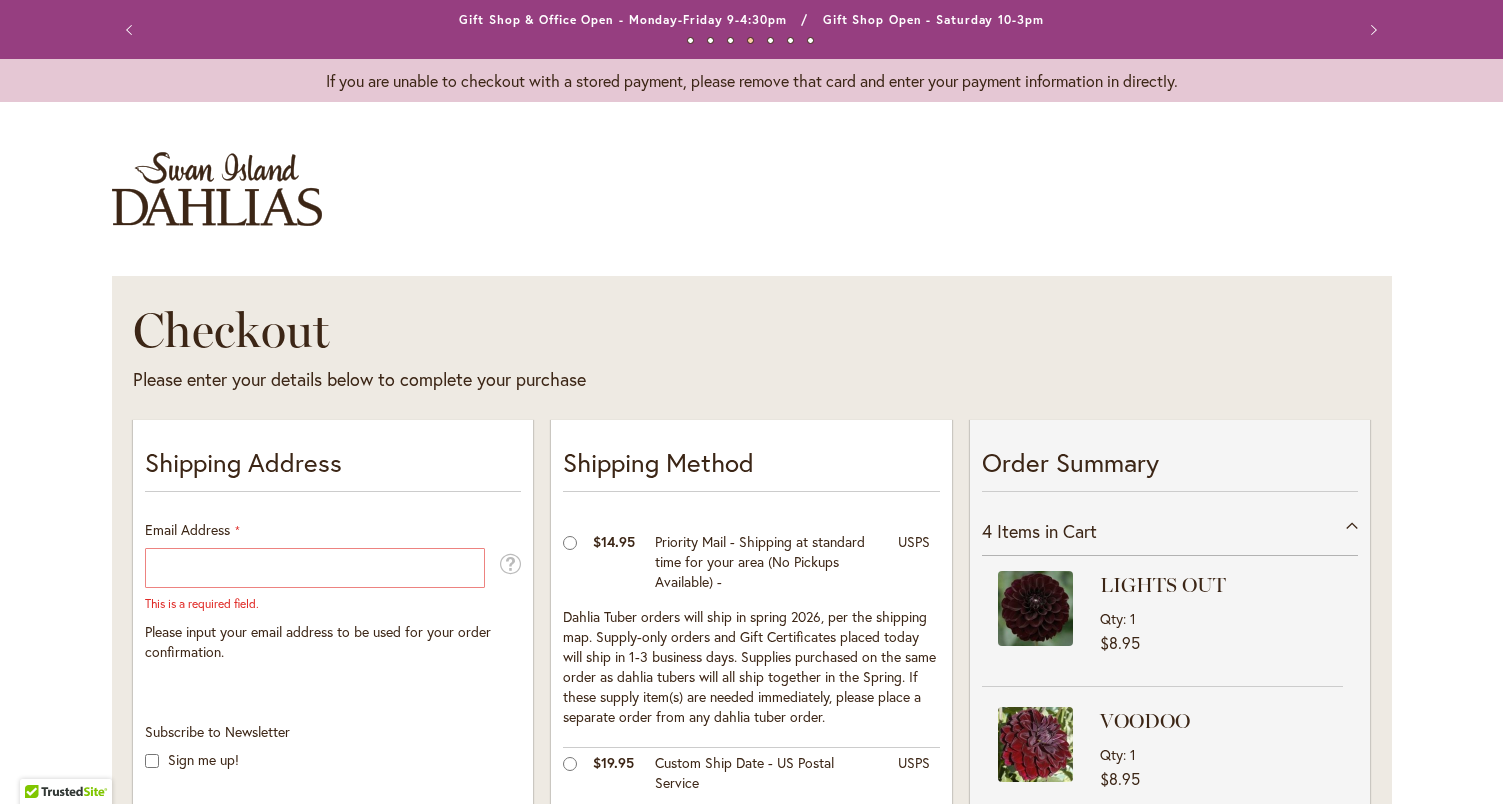 scroll, scrollTop: 5, scrollLeft: 0, axis: vertical 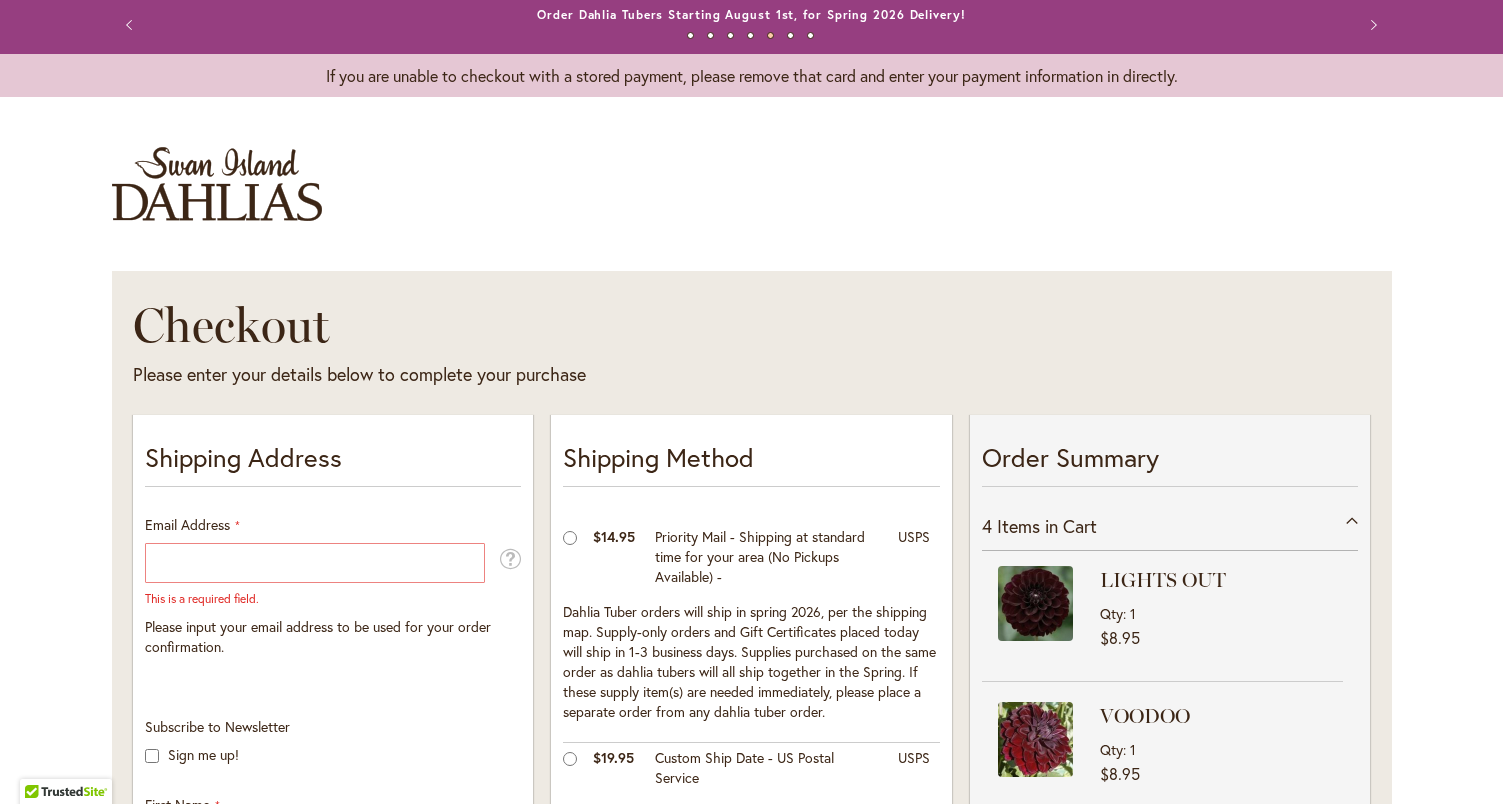 click at bounding box center [217, 184] 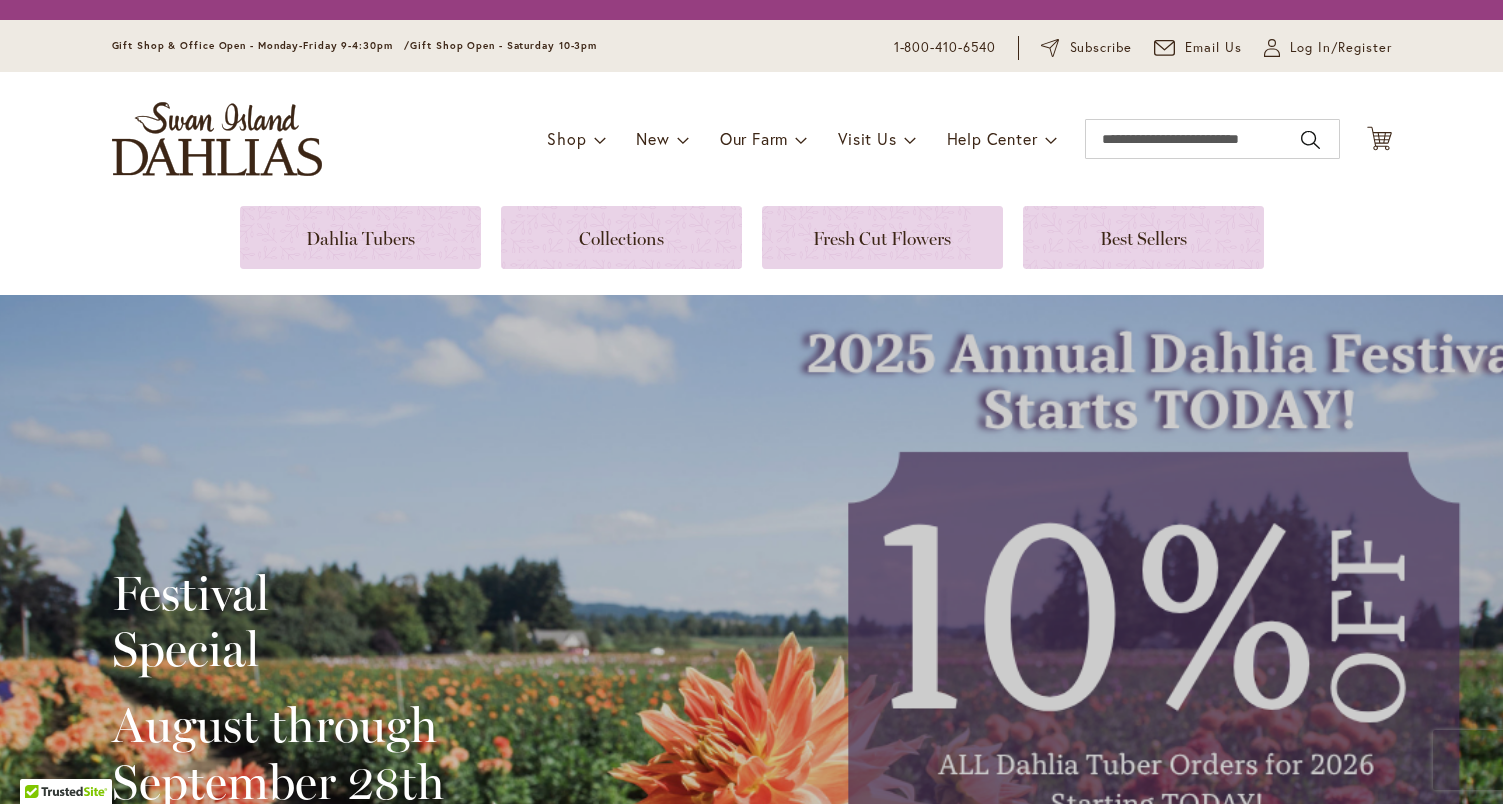 scroll, scrollTop: 0, scrollLeft: 0, axis: both 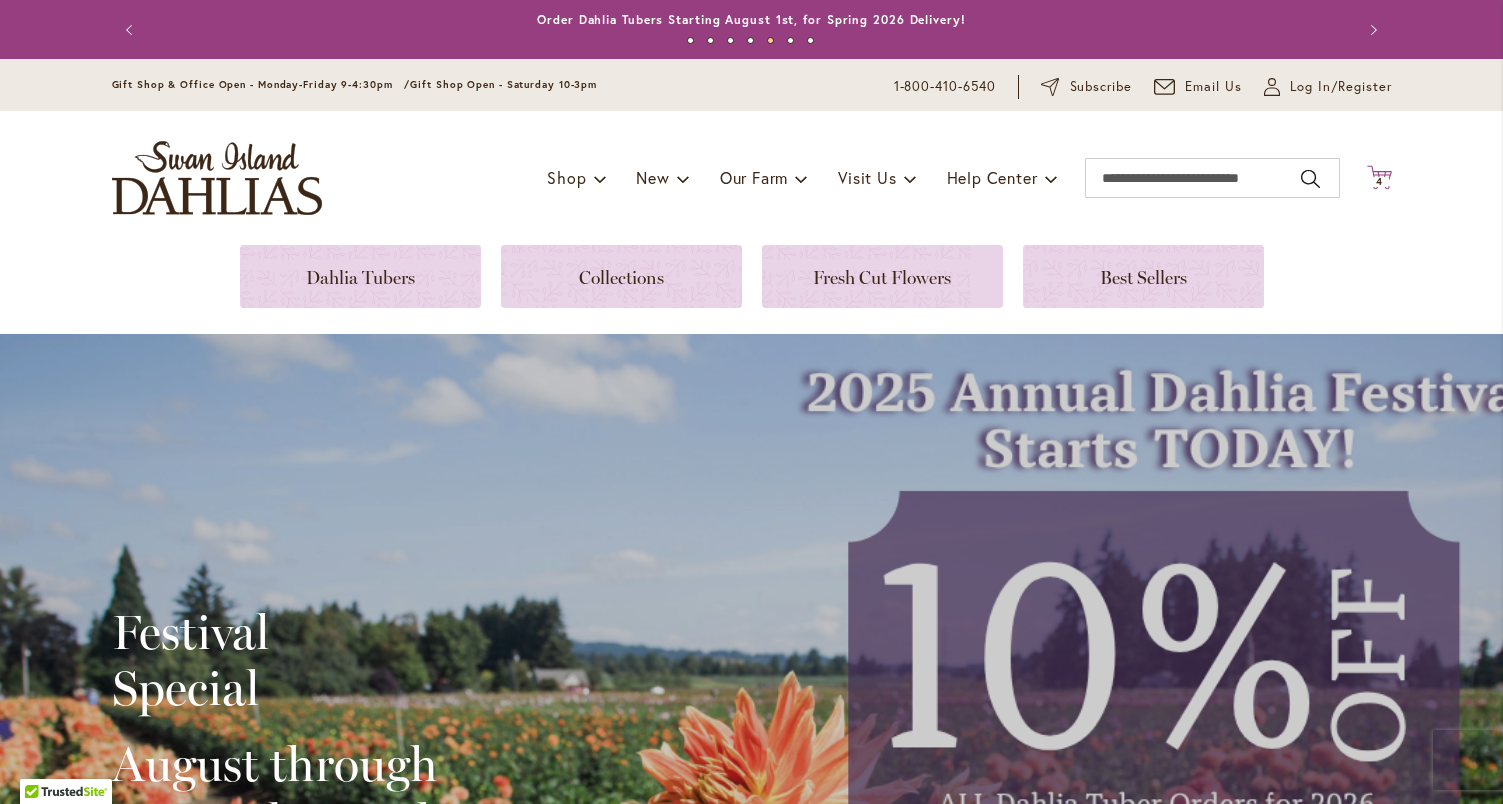 click on "Cart
.cls-1 {
fill: #231f20;
}" 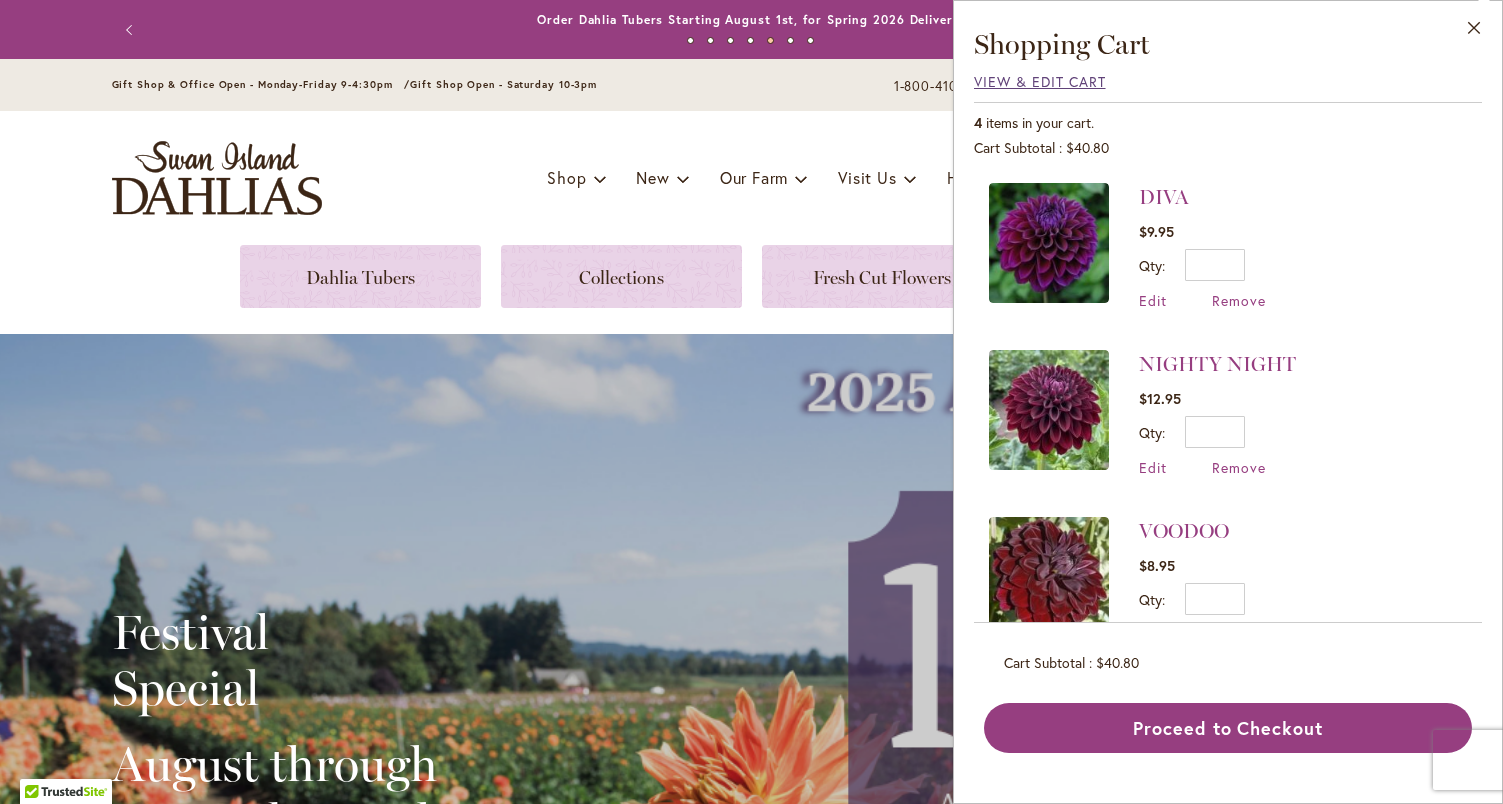 click on "View & Edit Cart" at bounding box center (1040, 81) 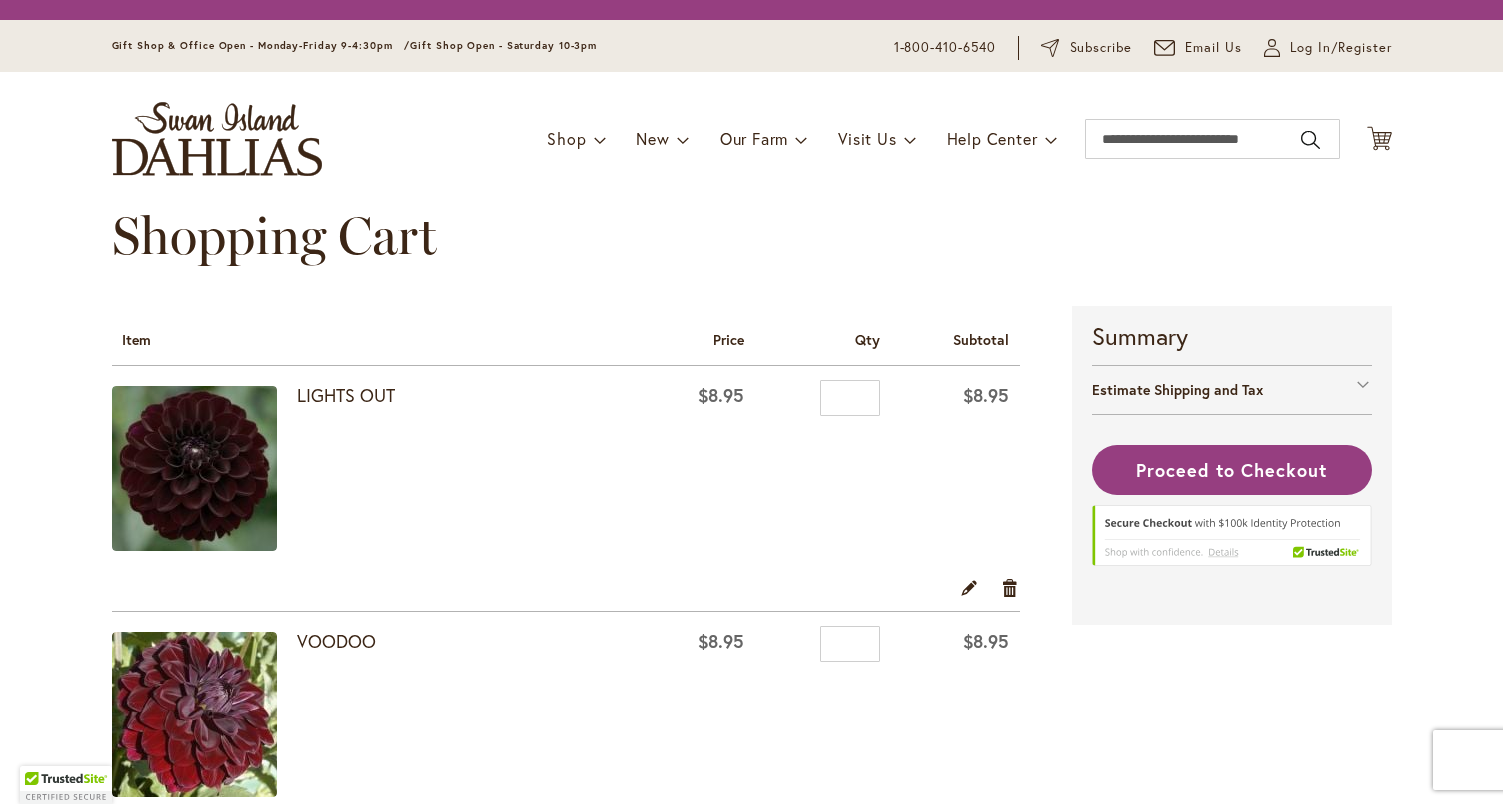 scroll, scrollTop: 0, scrollLeft: 0, axis: both 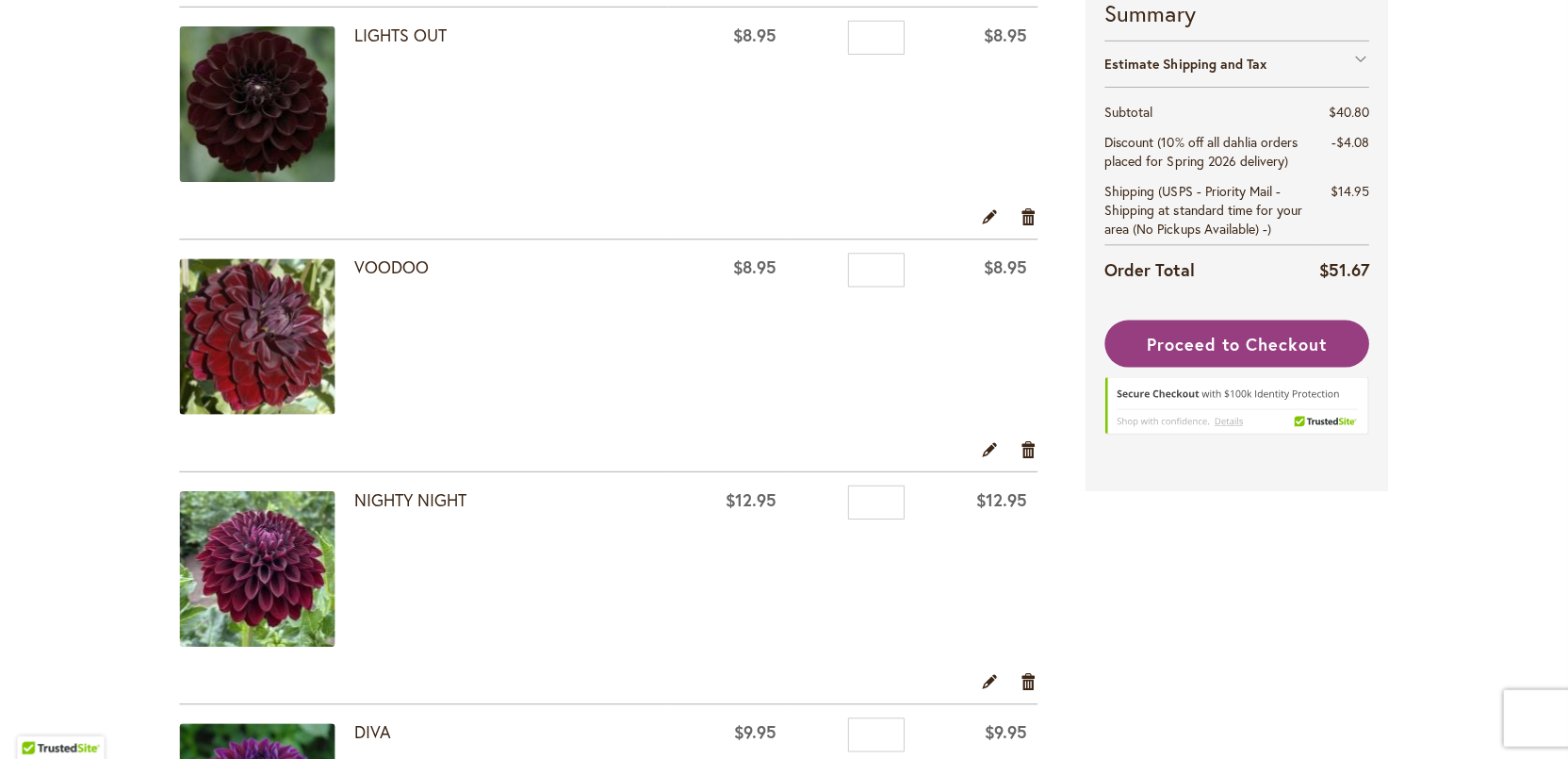 click at bounding box center [258, 105] 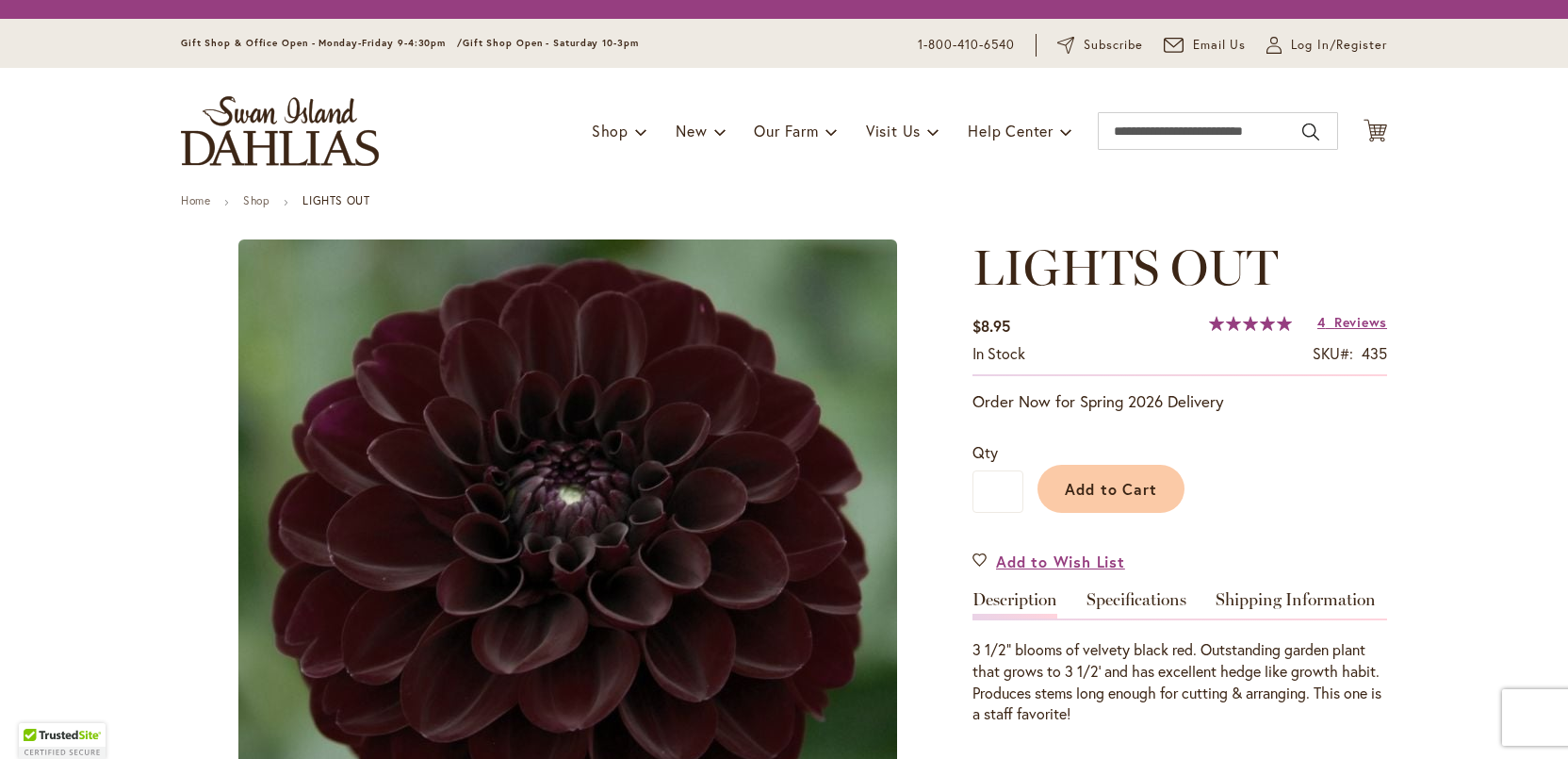 scroll, scrollTop: 0, scrollLeft: 0, axis: both 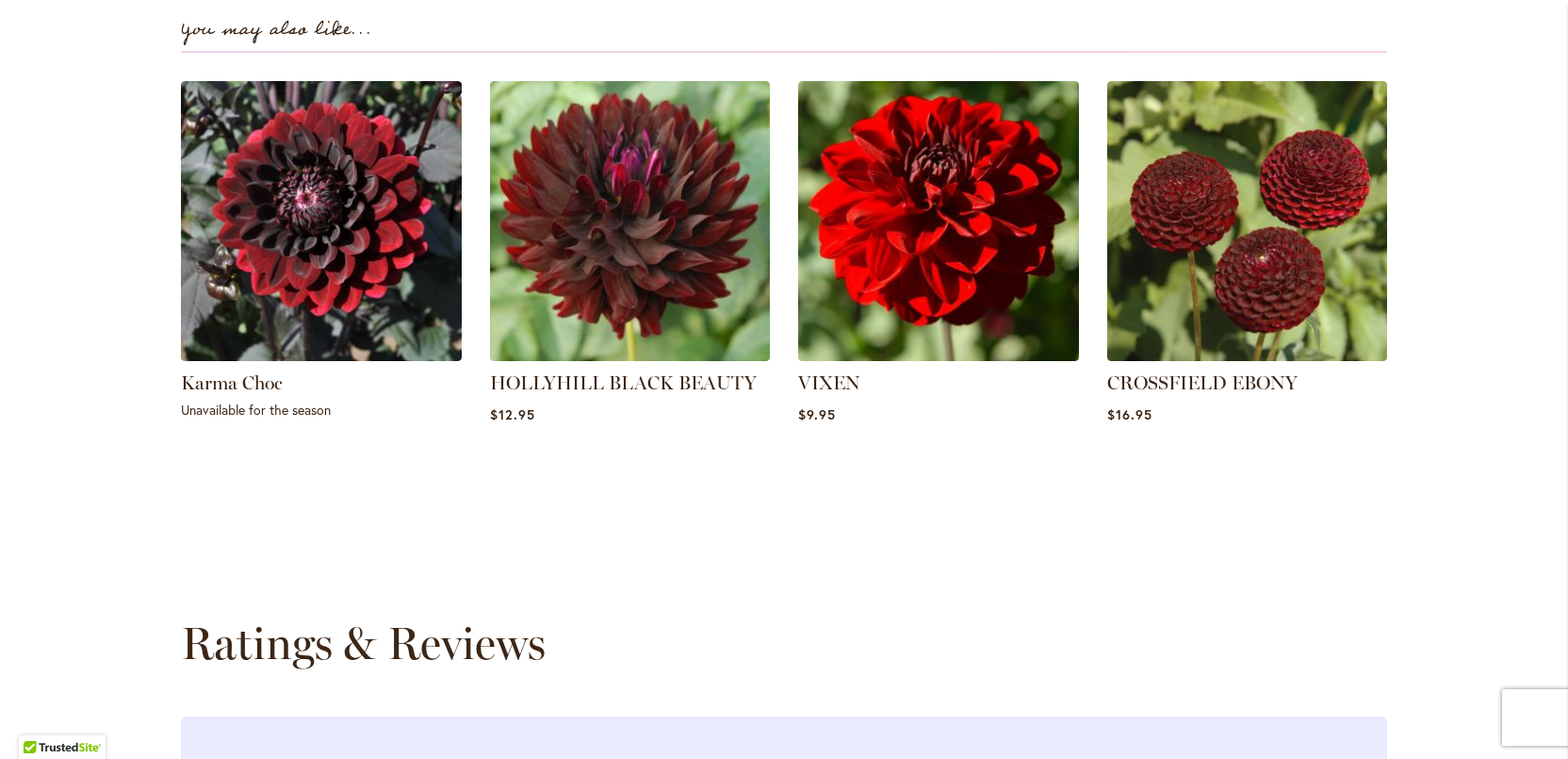 click at bounding box center (321, 222) 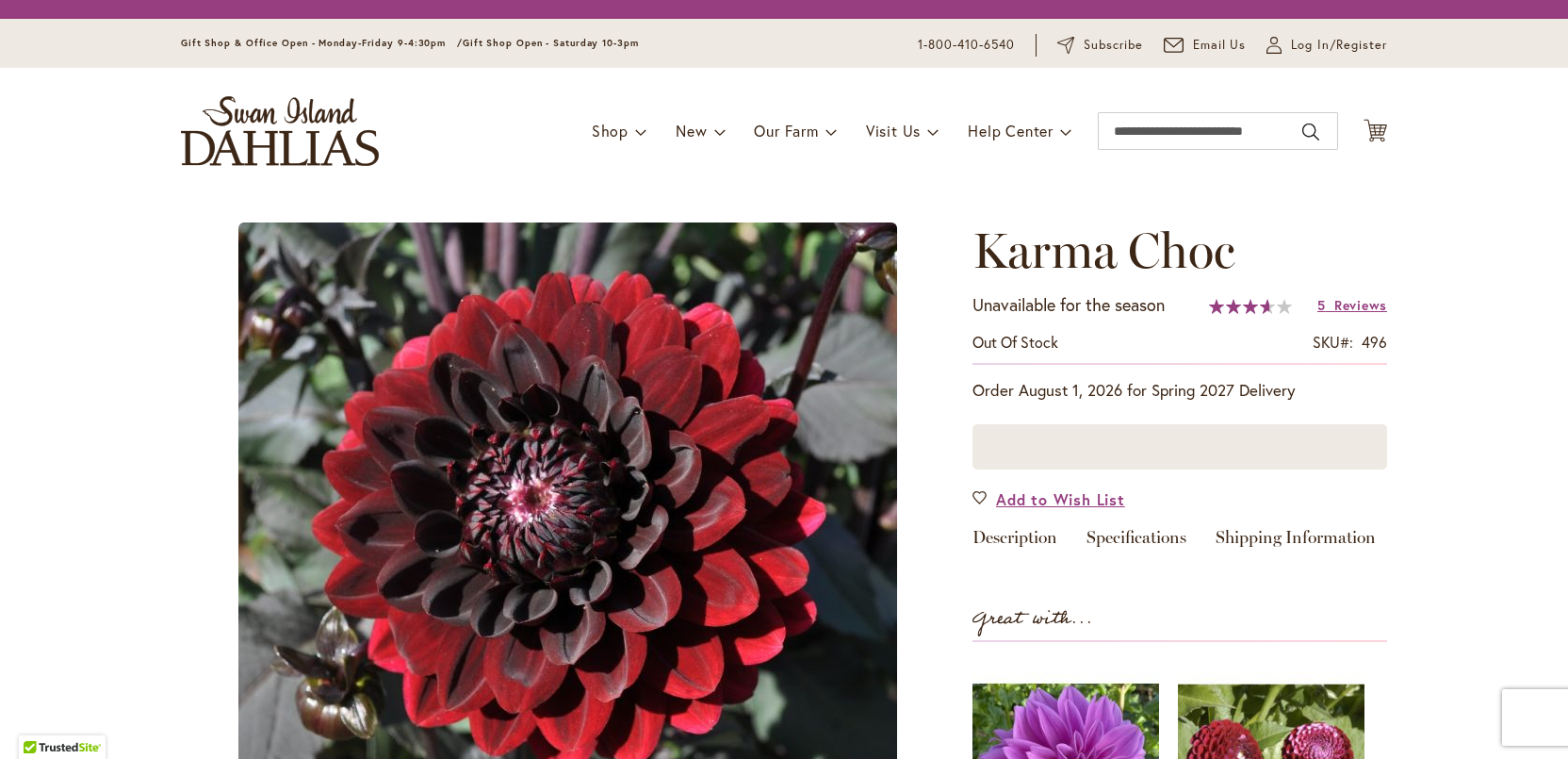 scroll, scrollTop: 0, scrollLeft: 0, axis: both 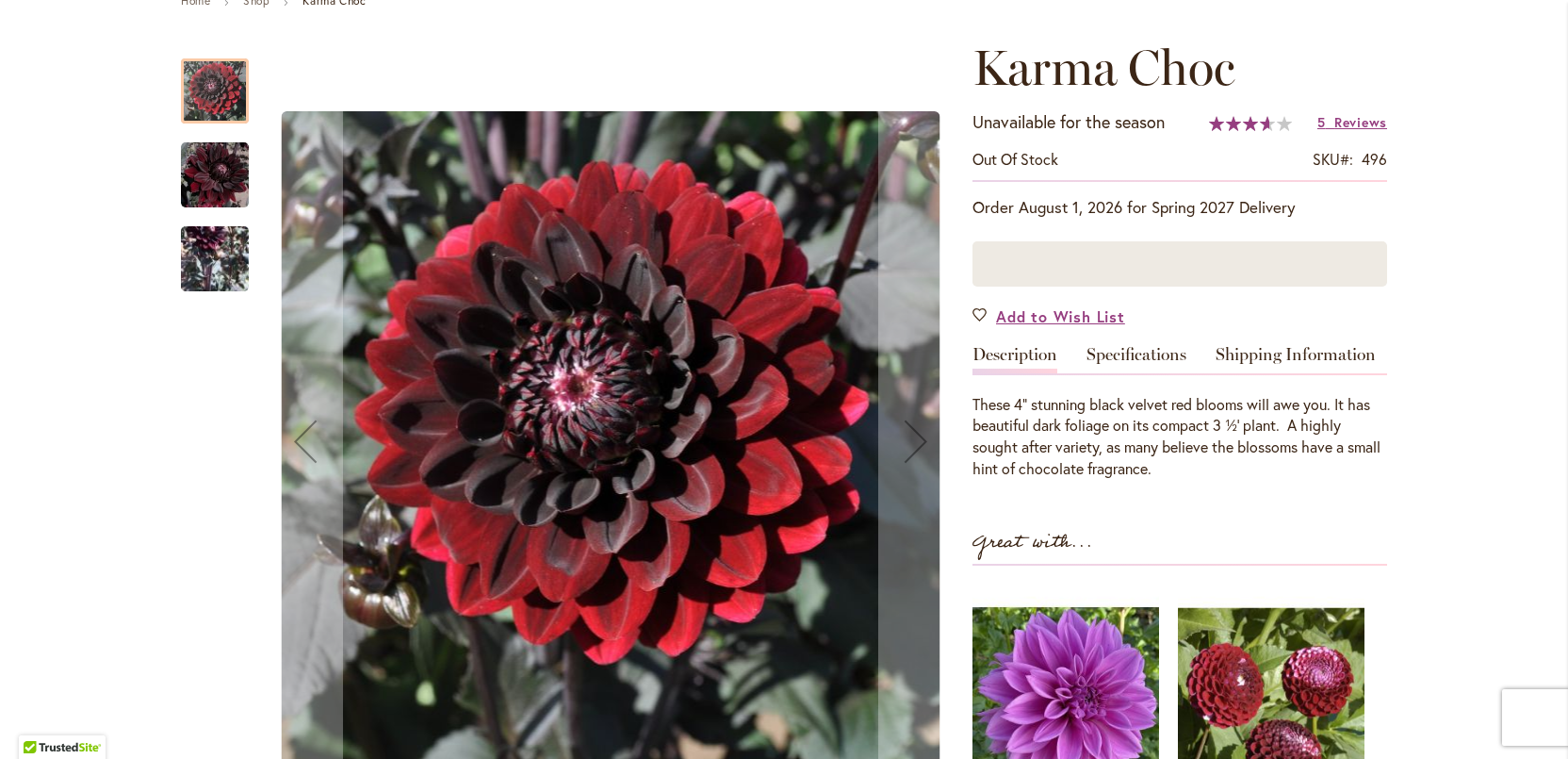 click at bounding box center (215, 258) 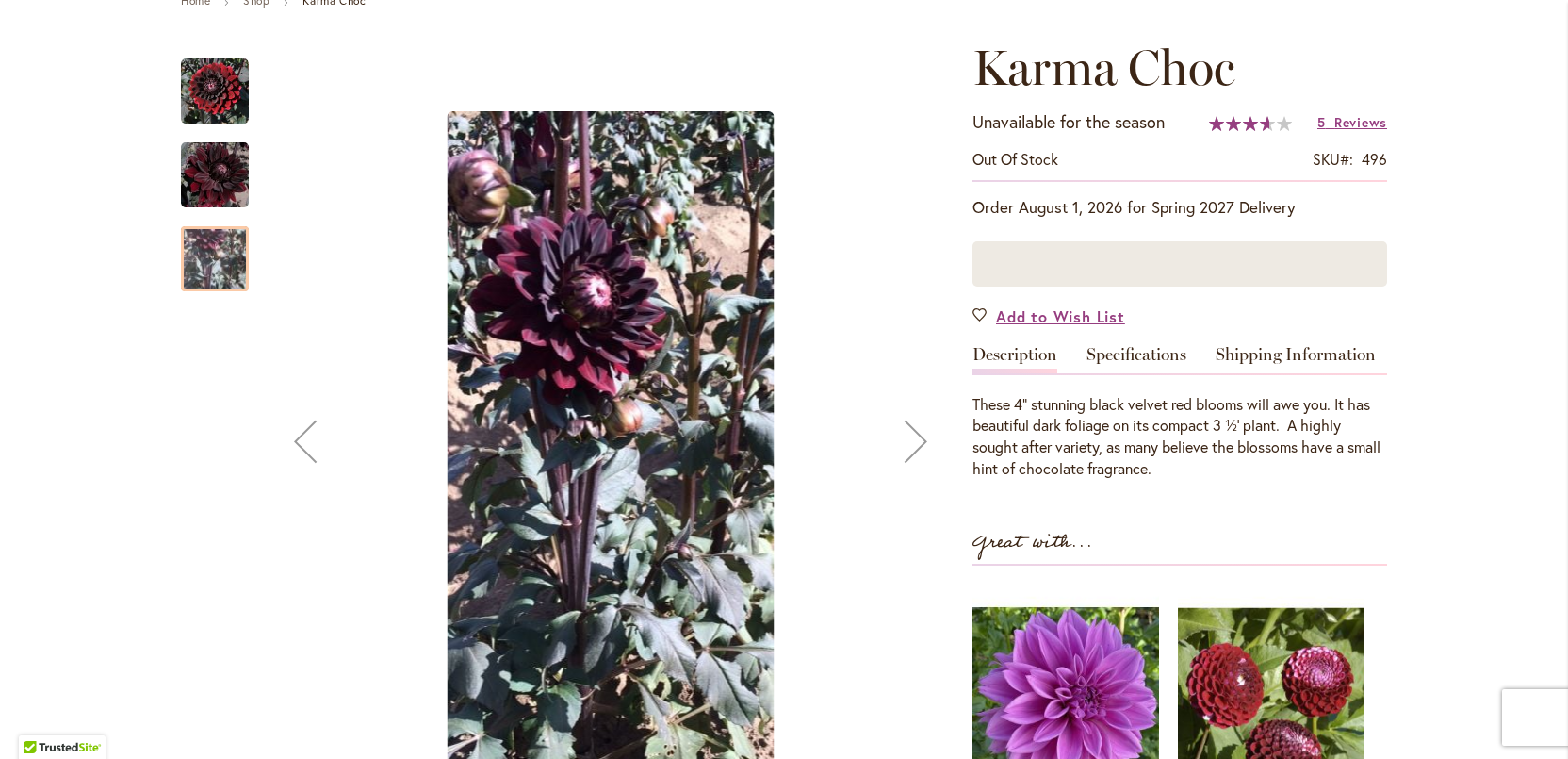 click at bounding box center (215, 175) 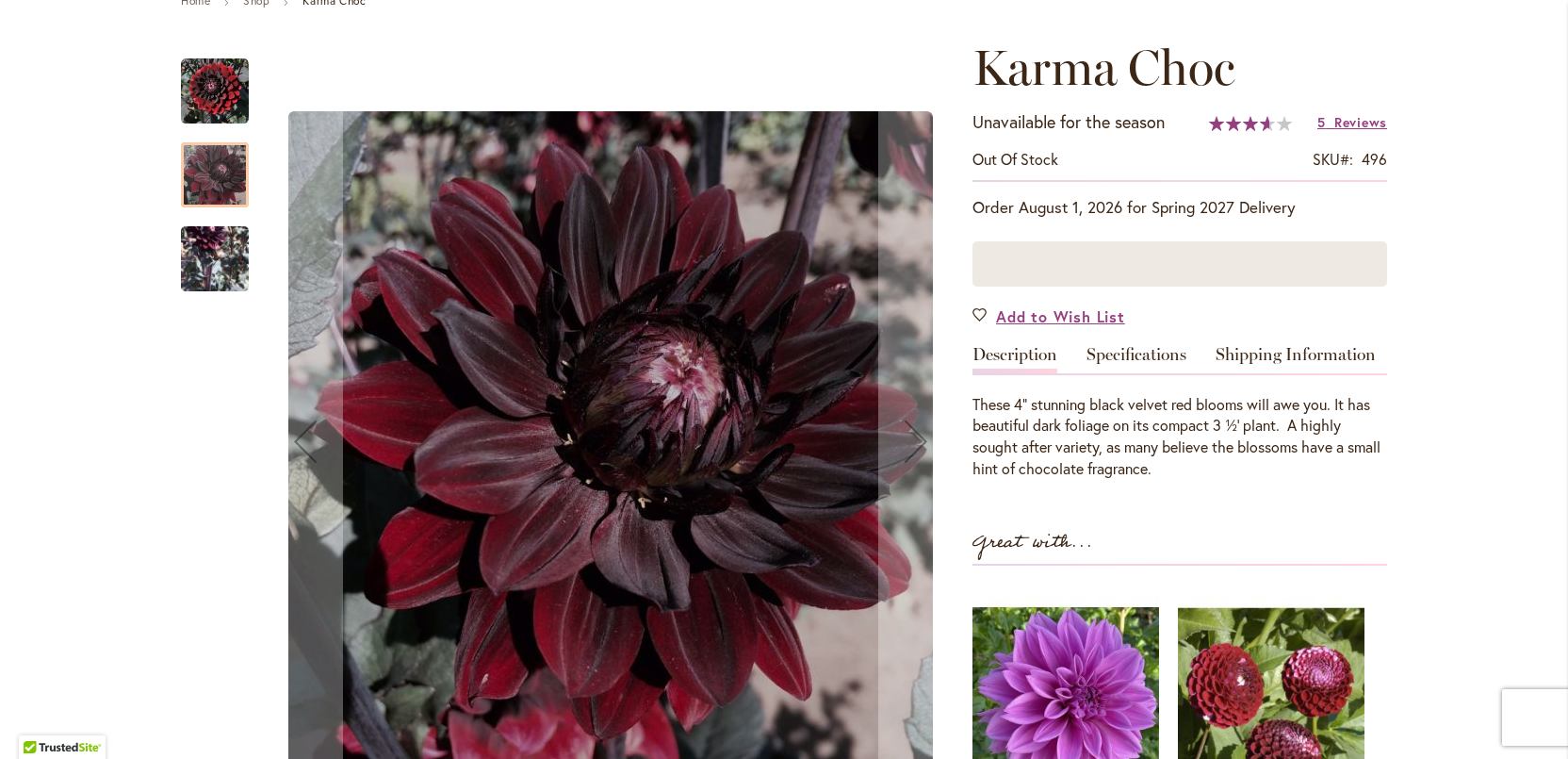click at bounding box center (215, 322) 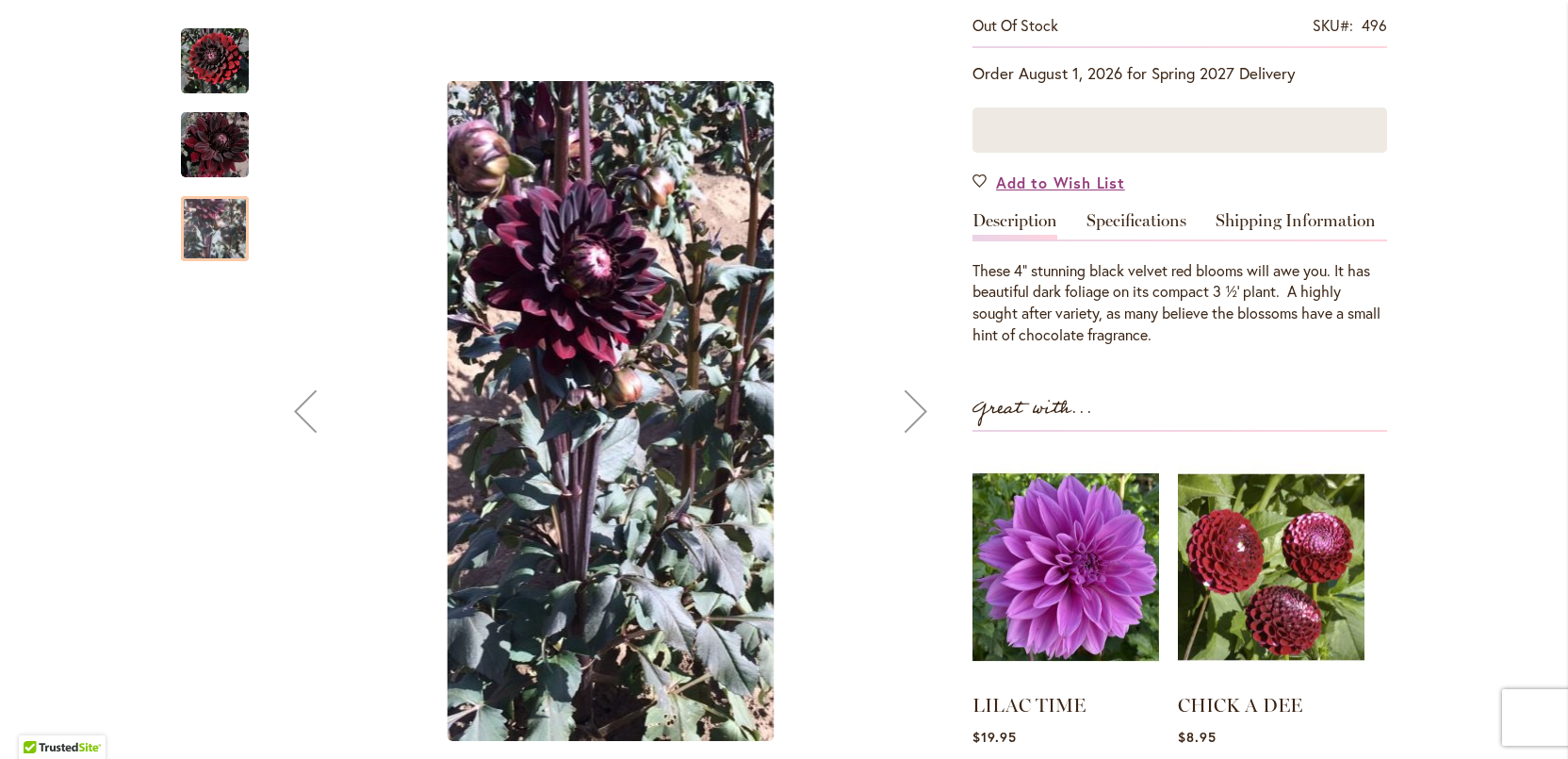 scroll, scrollTop: 370, scrollLeft: 0, axis: vertical 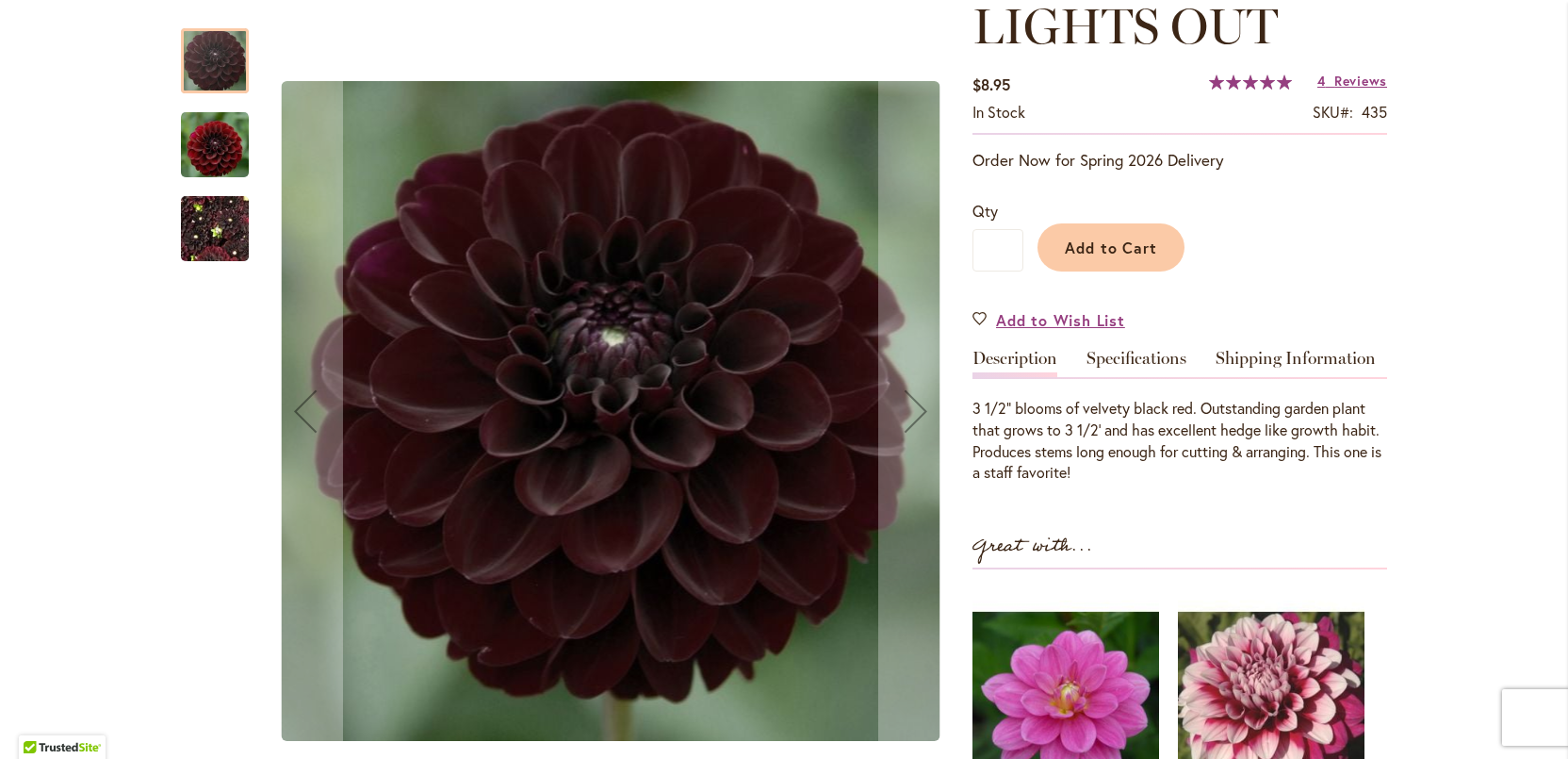 click at bounding box center (215, 144) 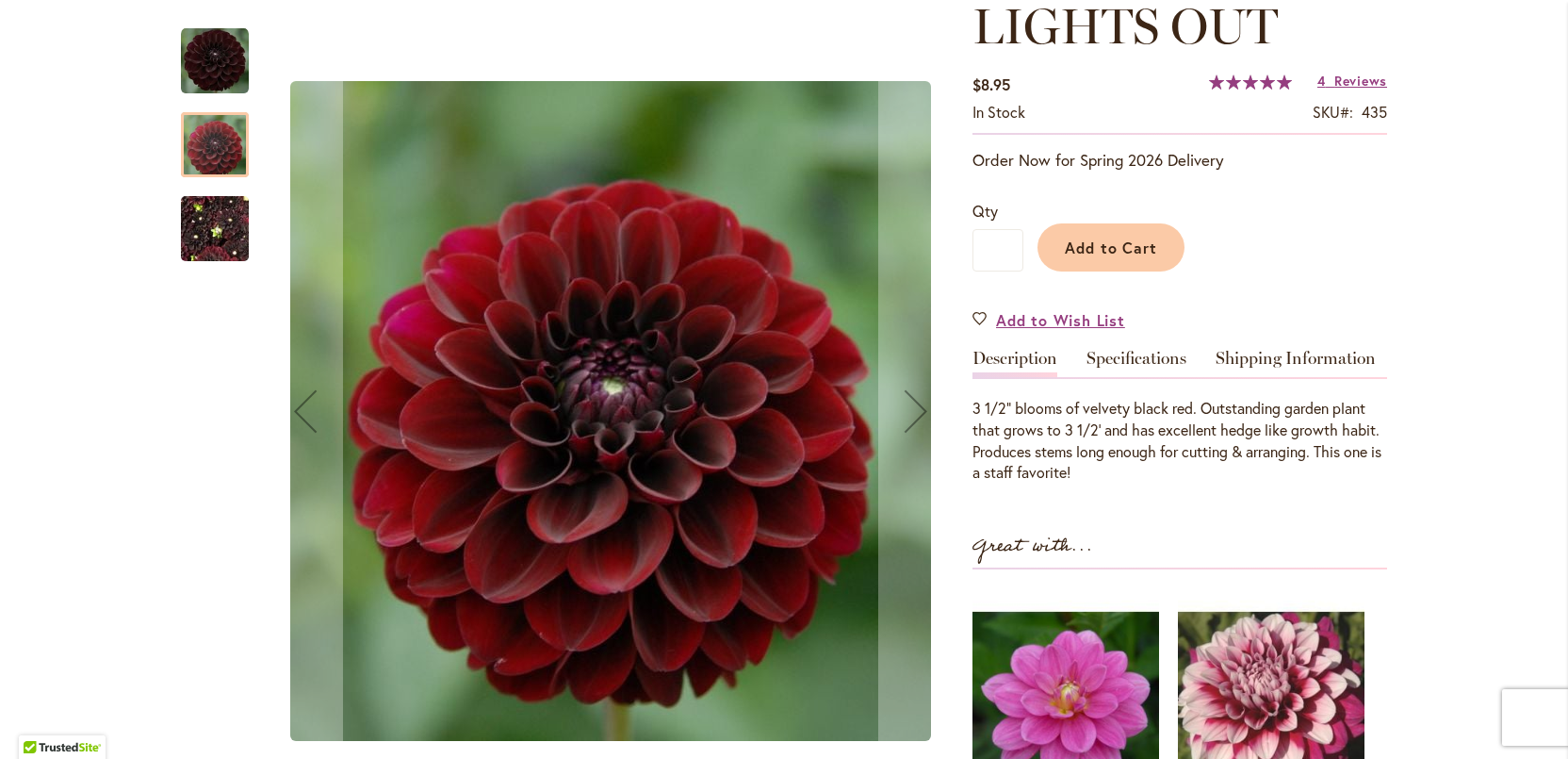 click at bounding box center (215, 219) 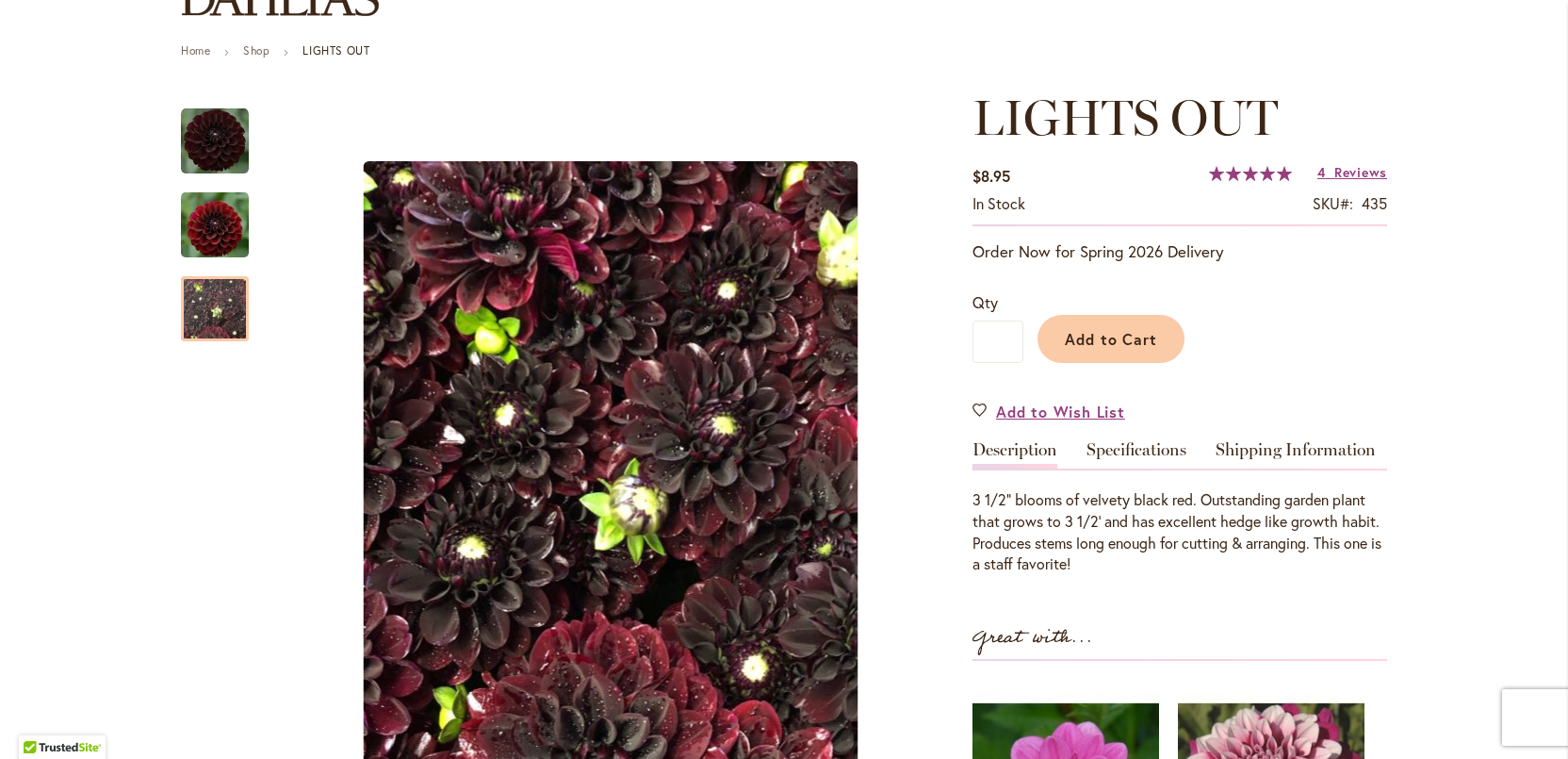 scroll, scrollTop: 191, scrollLeft: 0, axis: vertical 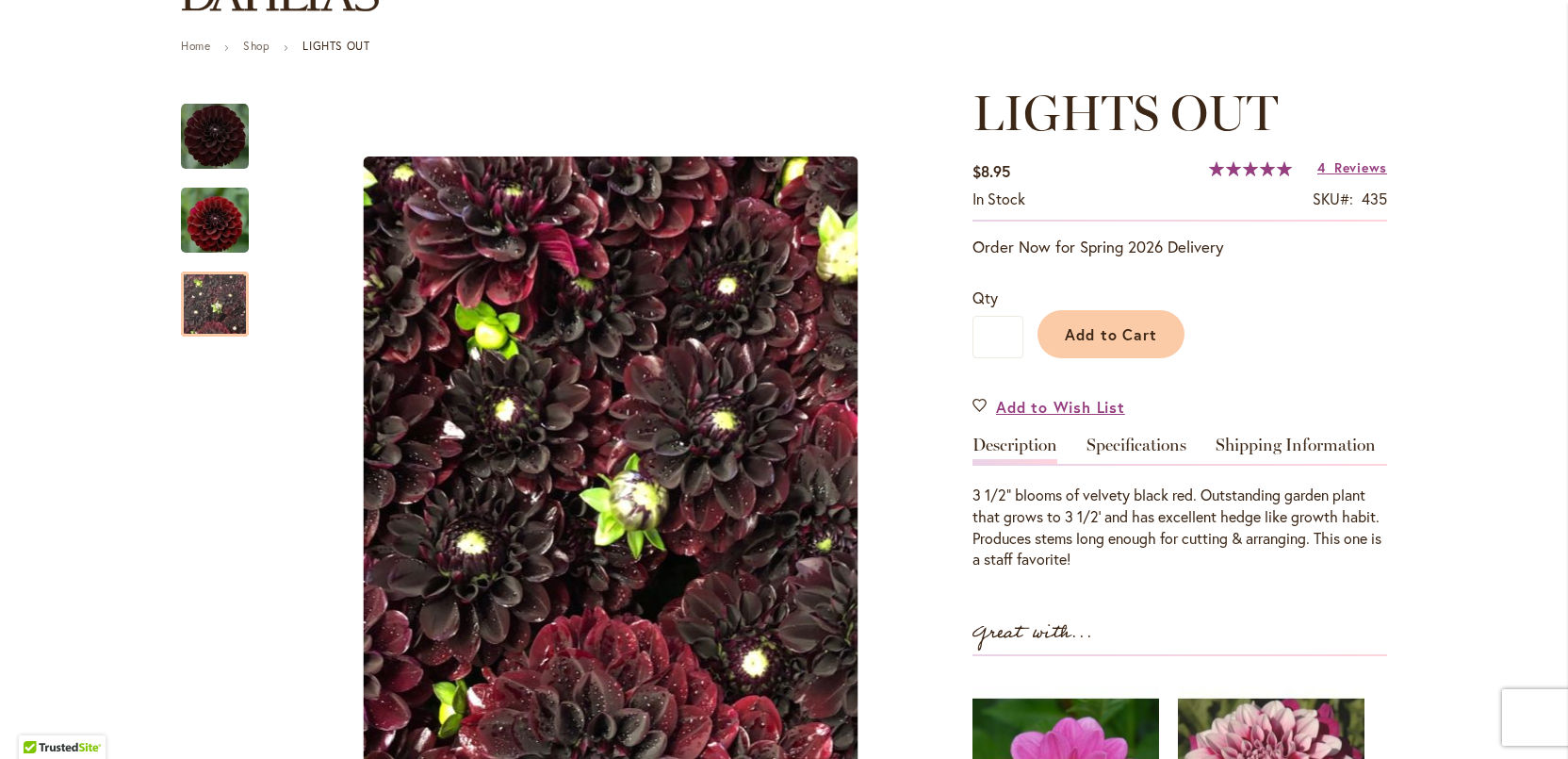 click on "Skip to Content
Gift Shop & Office Open - Monday-Friday 9-4:30pm   /    Gift Shop Open - Saturday 10-3pm
1-800-410-6540
Subscribe
Email Us
My Account
Log In/Register
Toggle Nav
Shop
Dahlia Tubers
Collections
Fresh Cut Dahlias" at bounding box center [784, 1861] 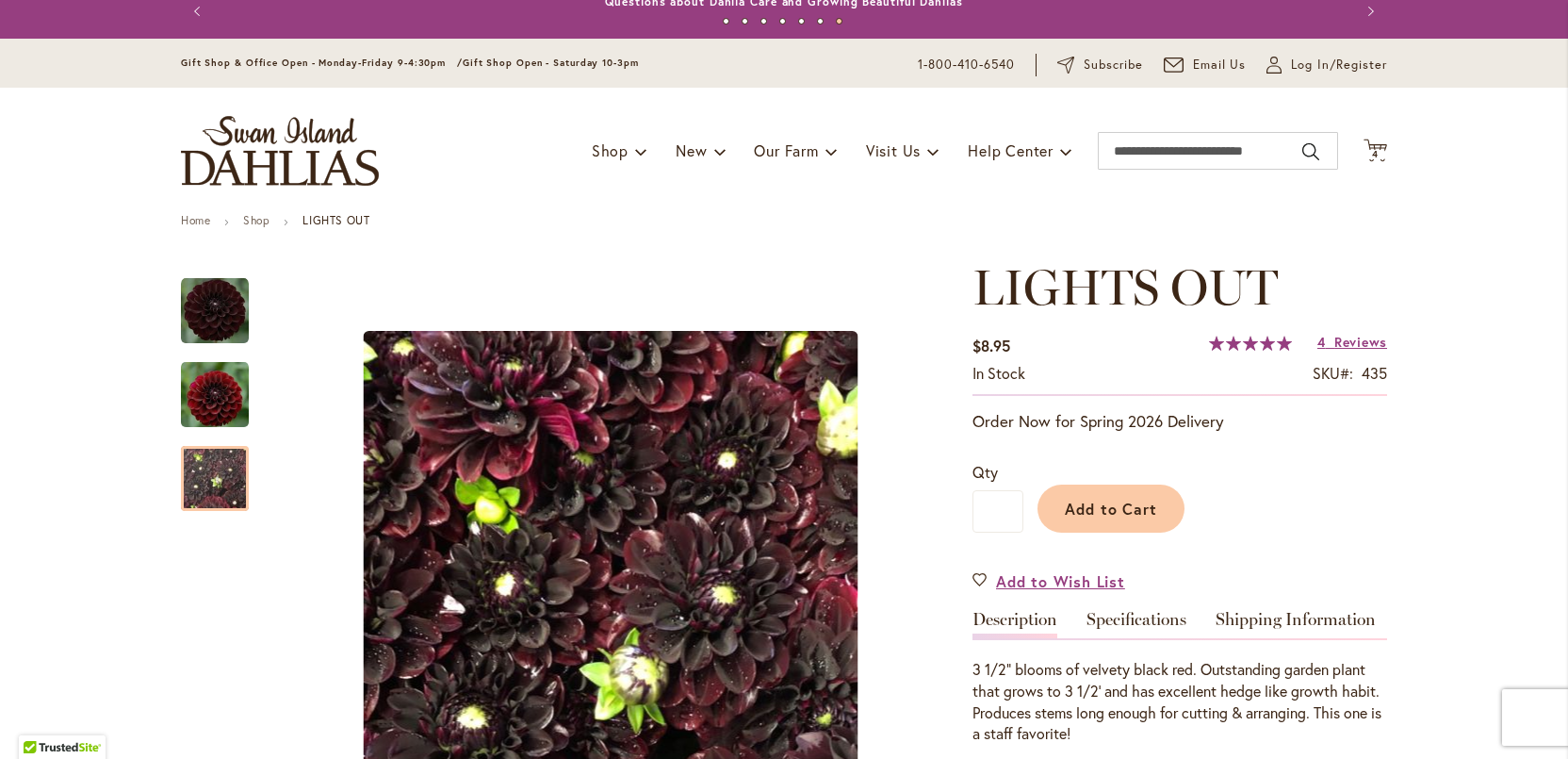 scroll, scrollTop: 0, scrollLeft: 0, axis: both 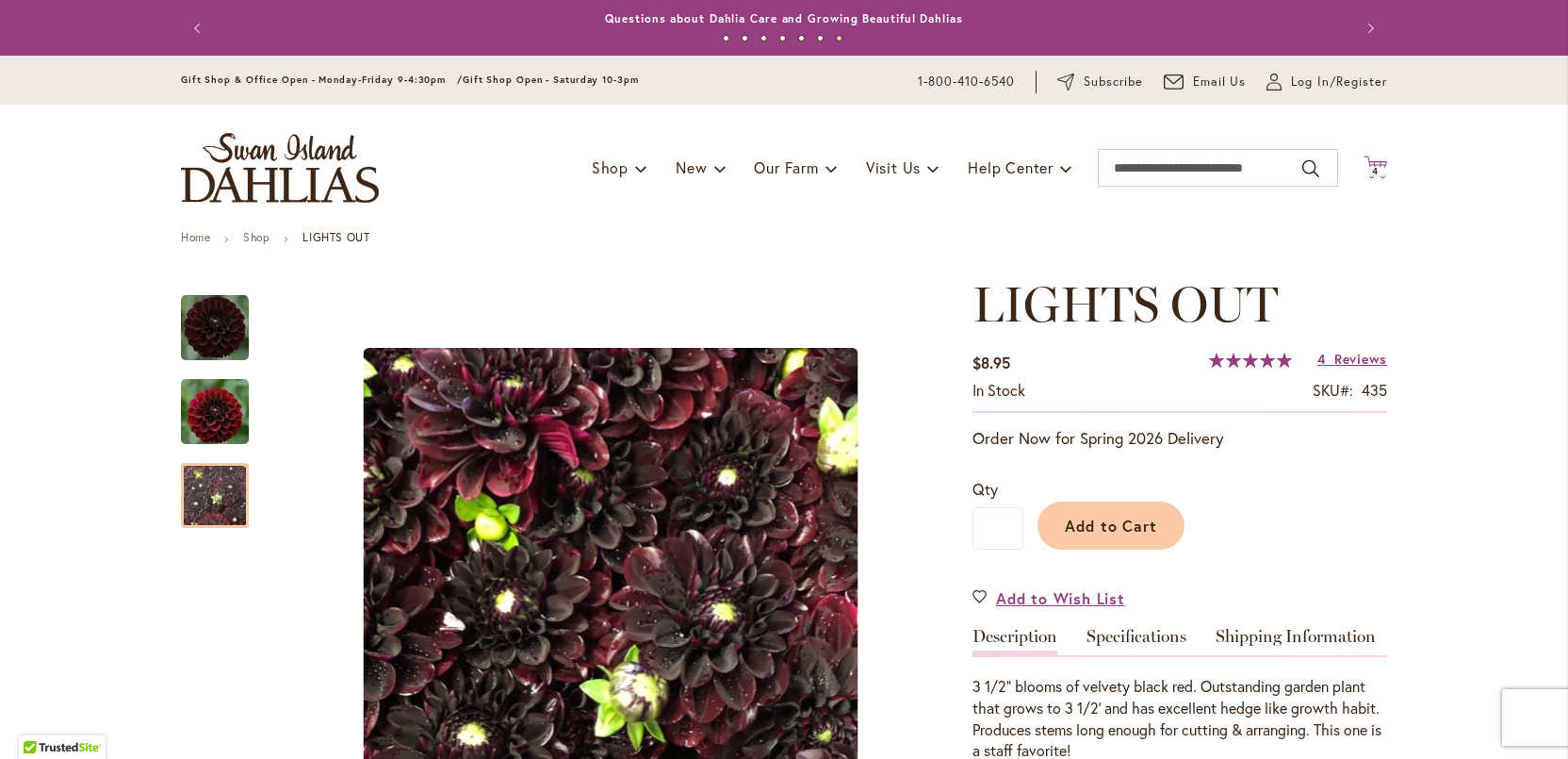 click on "Cart
.cls-1 {
fill: #231f20;
}" 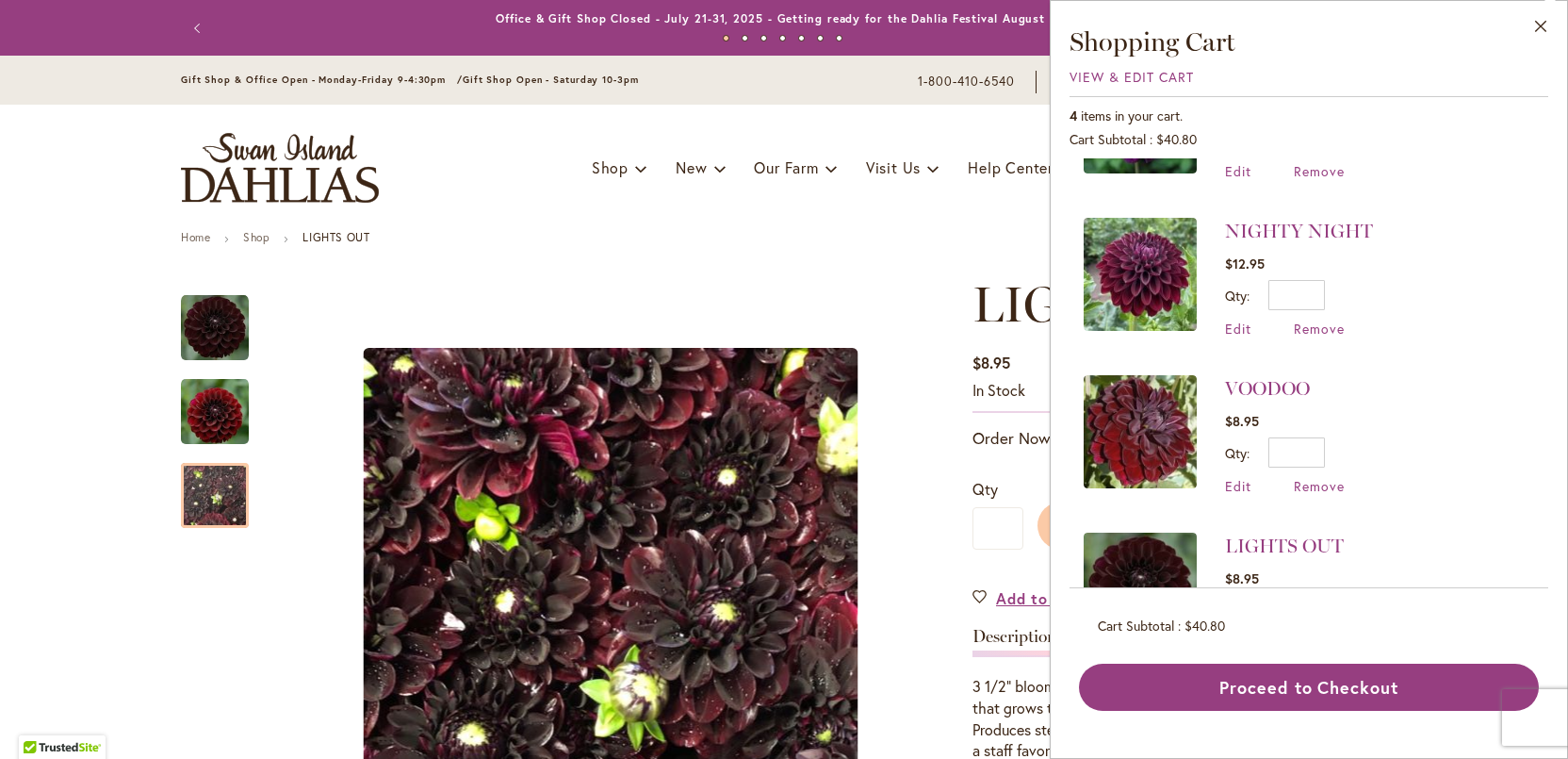 scroll, scrollTop: 140, scrollLeft: 0, axis: vertical 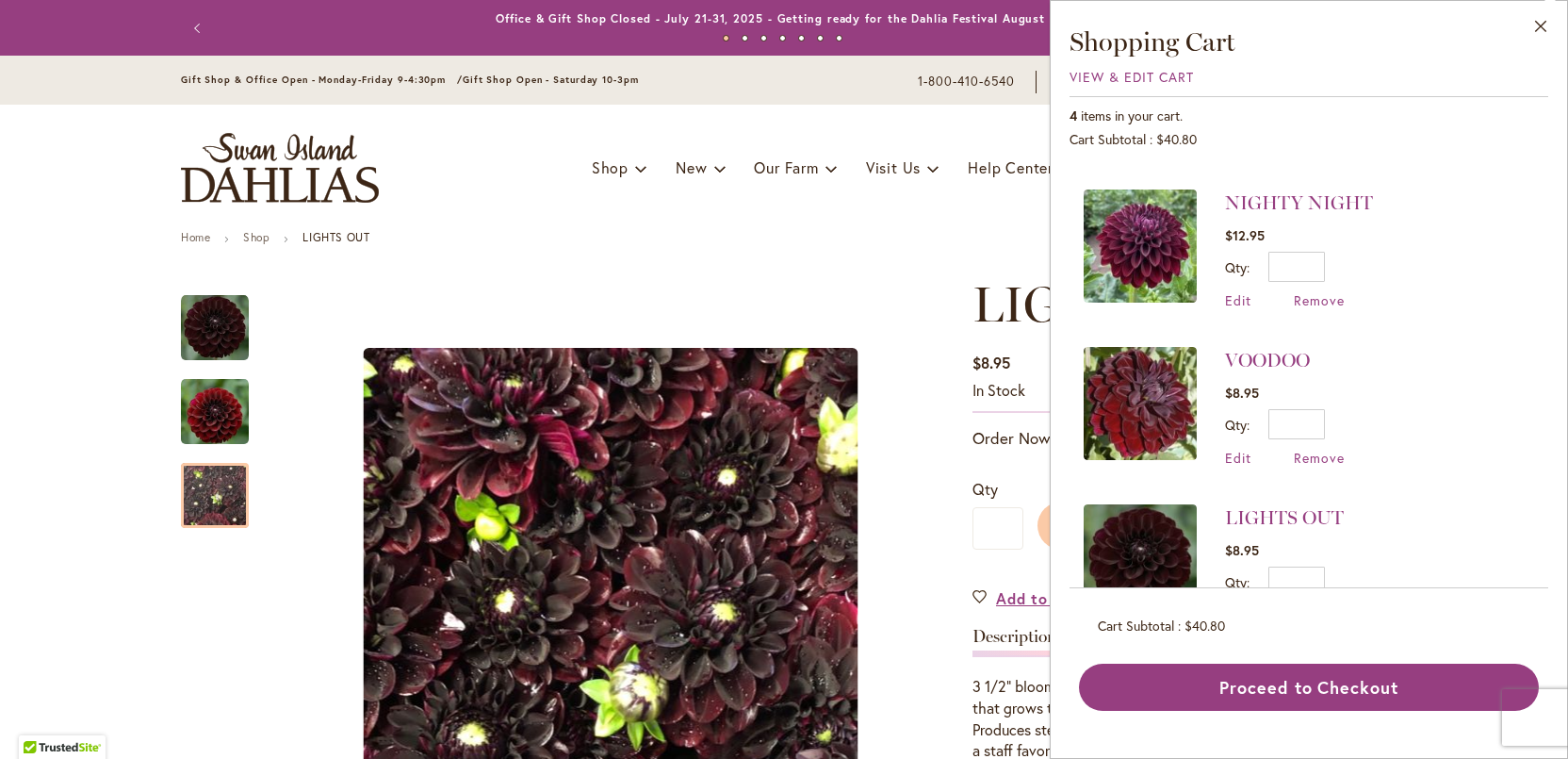 click at bounding box center [1140, 404] 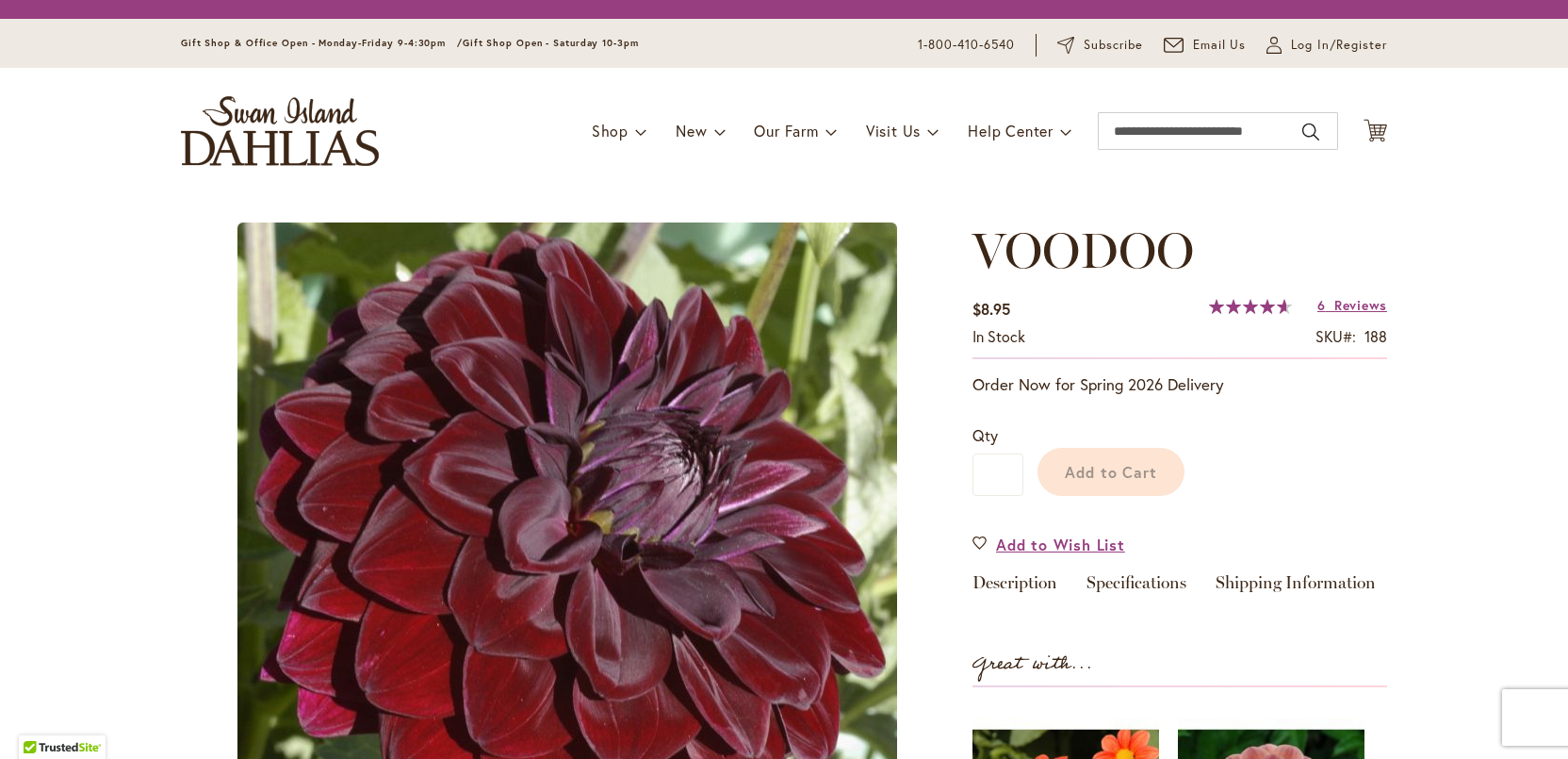scroll, scrollTop: 0, scrollLeft: 0, axis: both 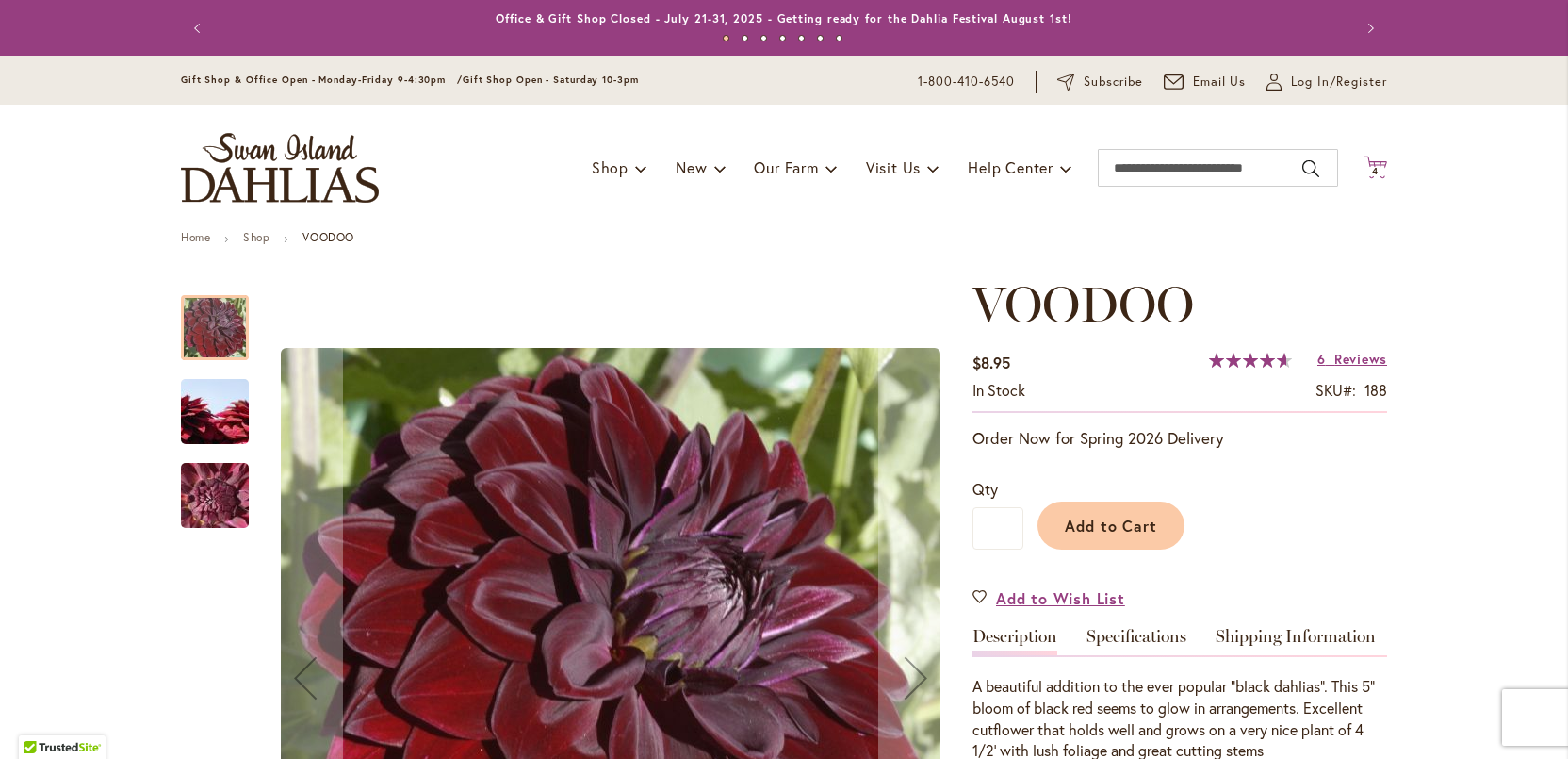 click on "Cart
.cls-1 {
fill: #231f20;
}" 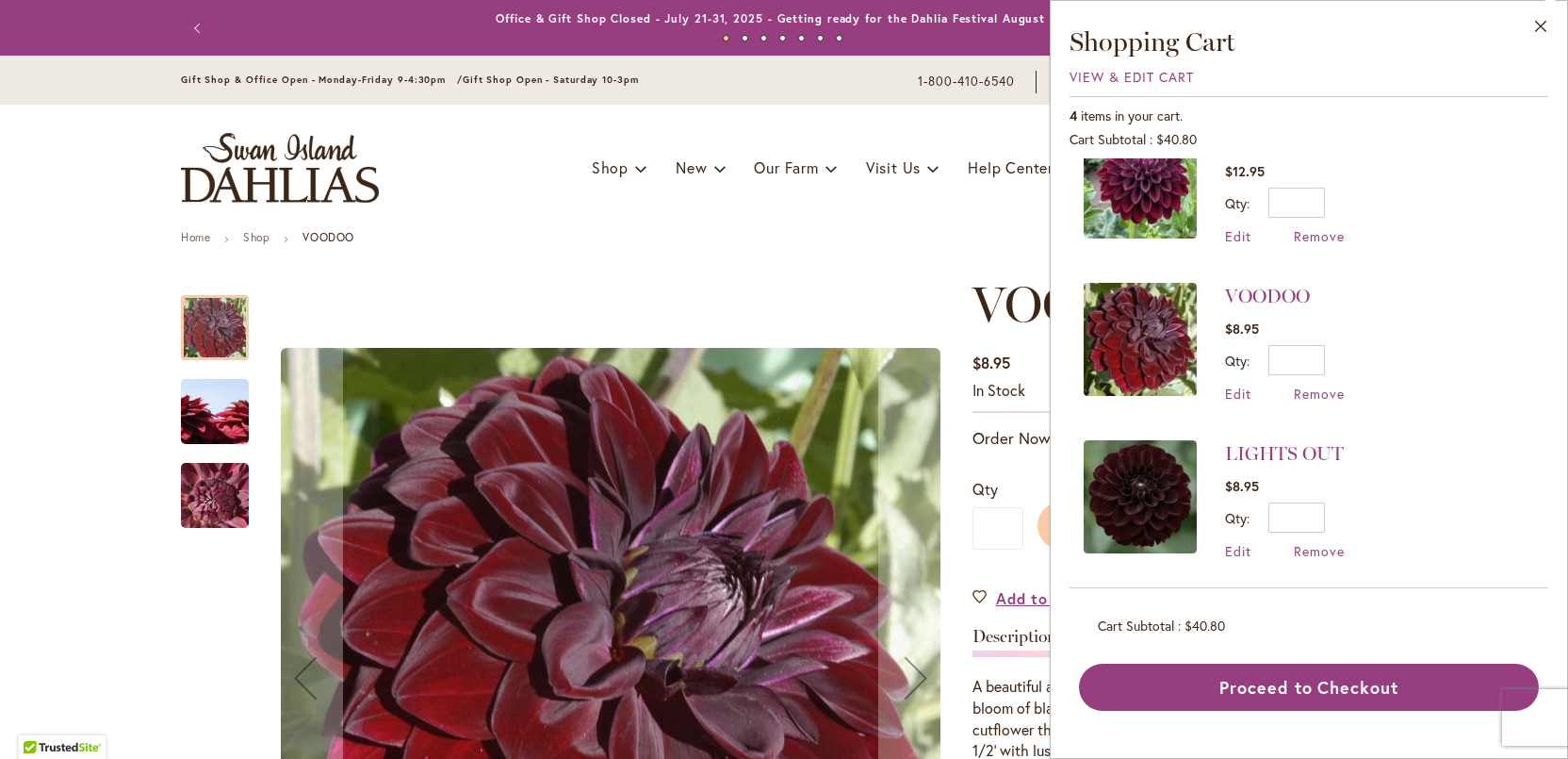 scroll, scrollTop: 207, scrollLeft: 0, axis: vertical 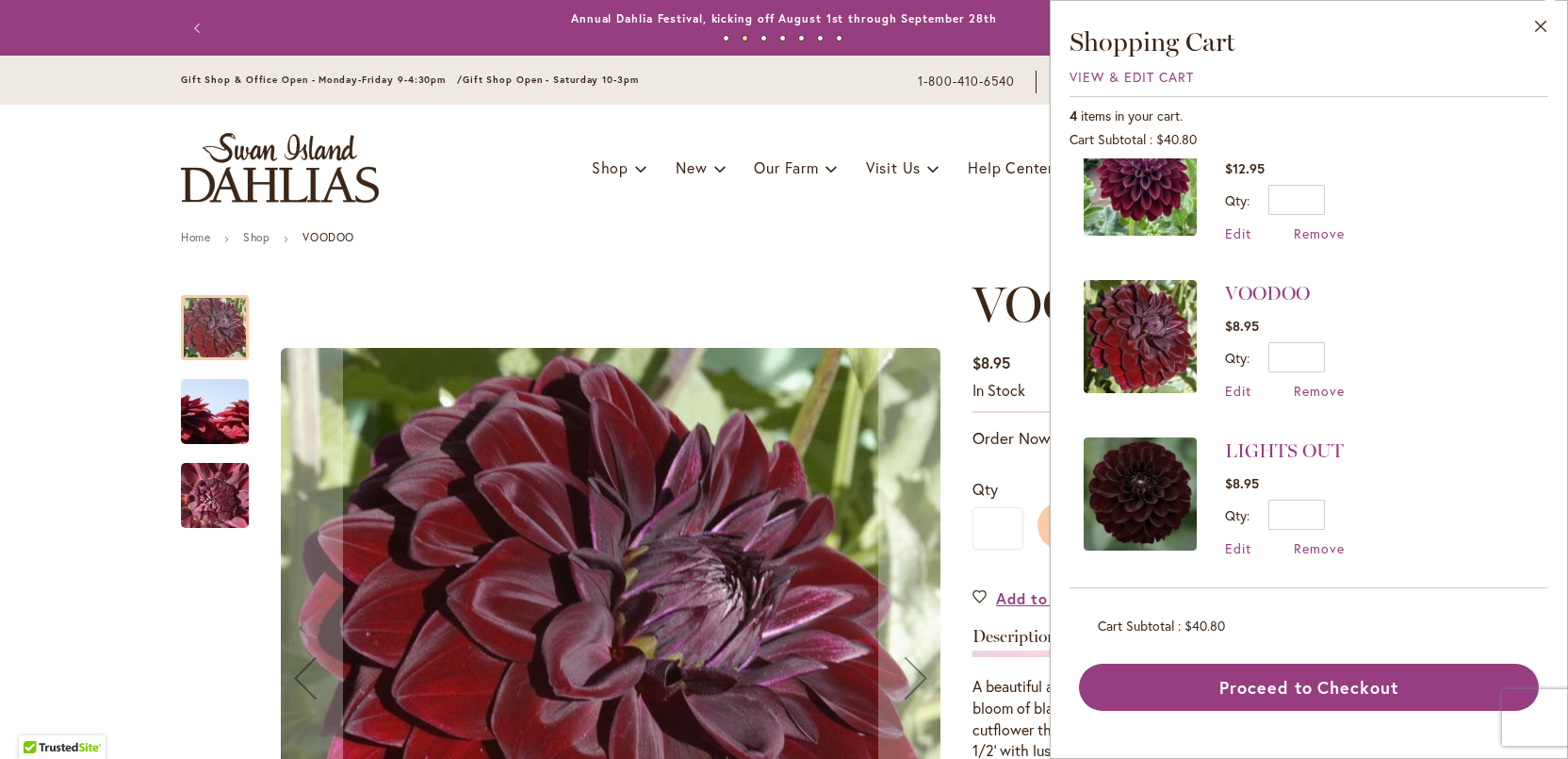 click at bounding box center [1140, 494] 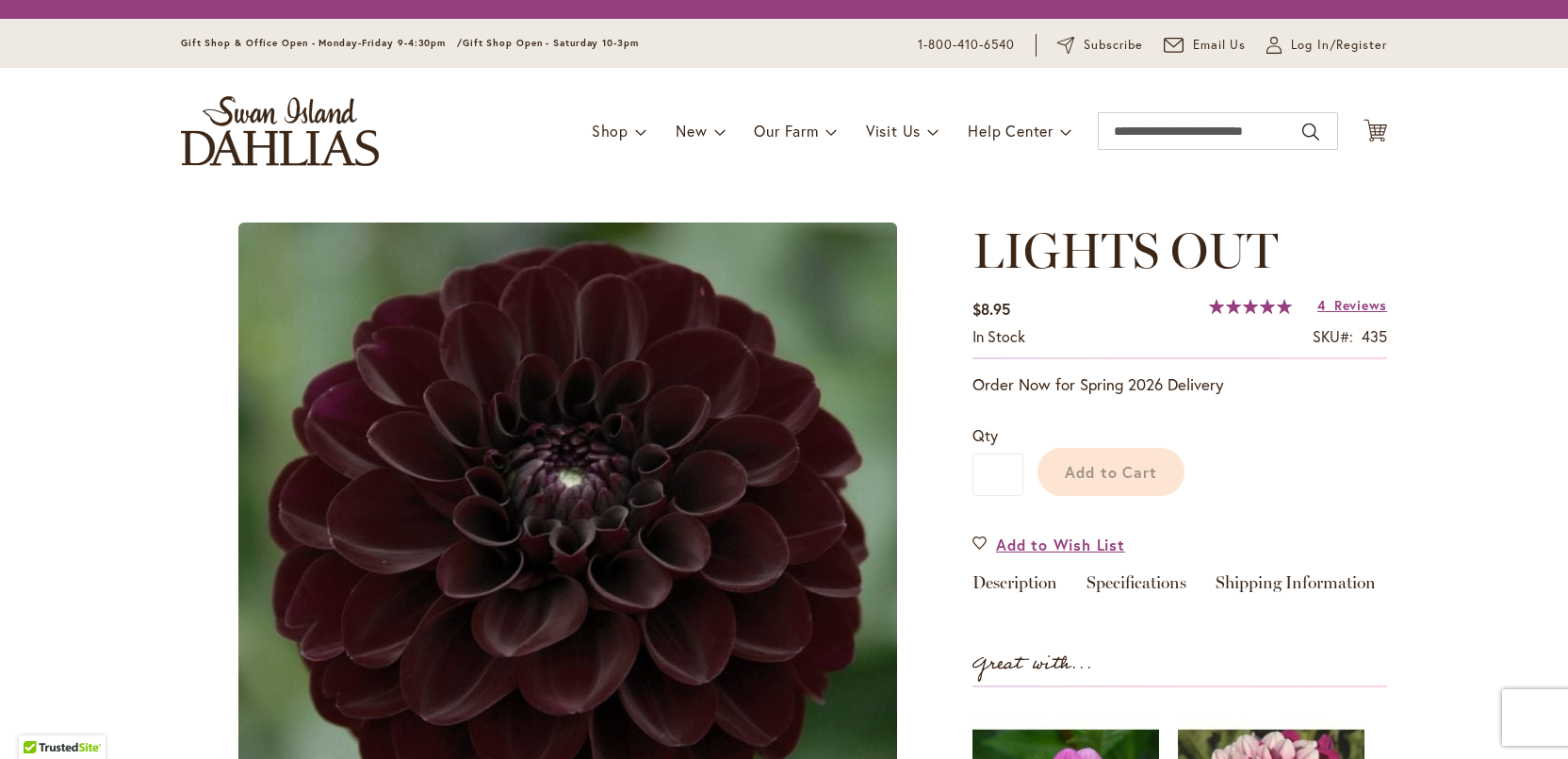 scroll, scrollTop: 0, scrollLeft: 0, axis: both 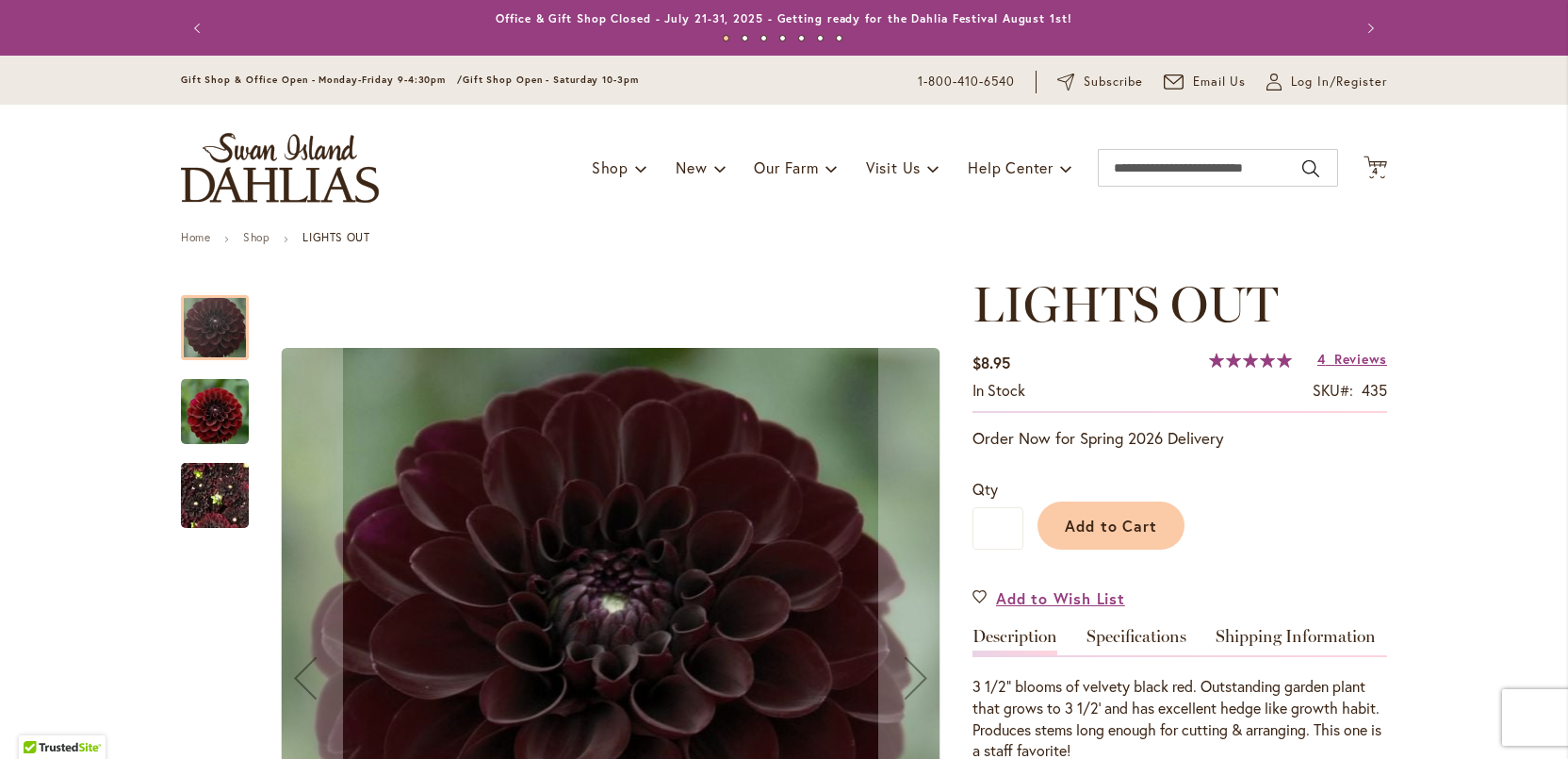 click on "Toggle Nav
Shop
Dahlia Tubers
Collections
Fresh Cut Dahlias
Gardening Supplies
Gift Cards
Request a Catalog
Gifts, Clothing & Specialty Items" at bounding box center [784, 168] 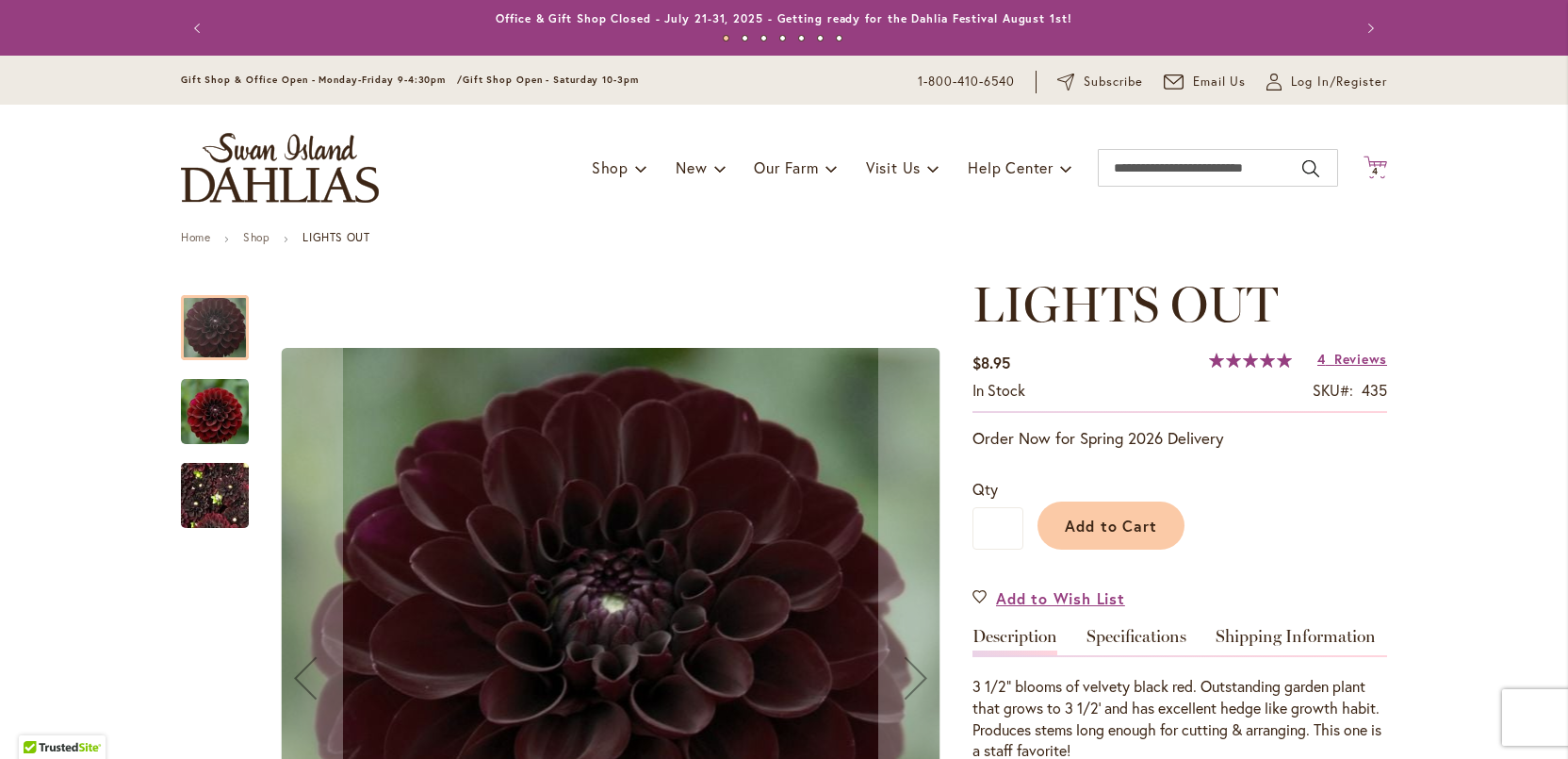 click on "Cart
.cls-1 {
fill: #231f20;
}" 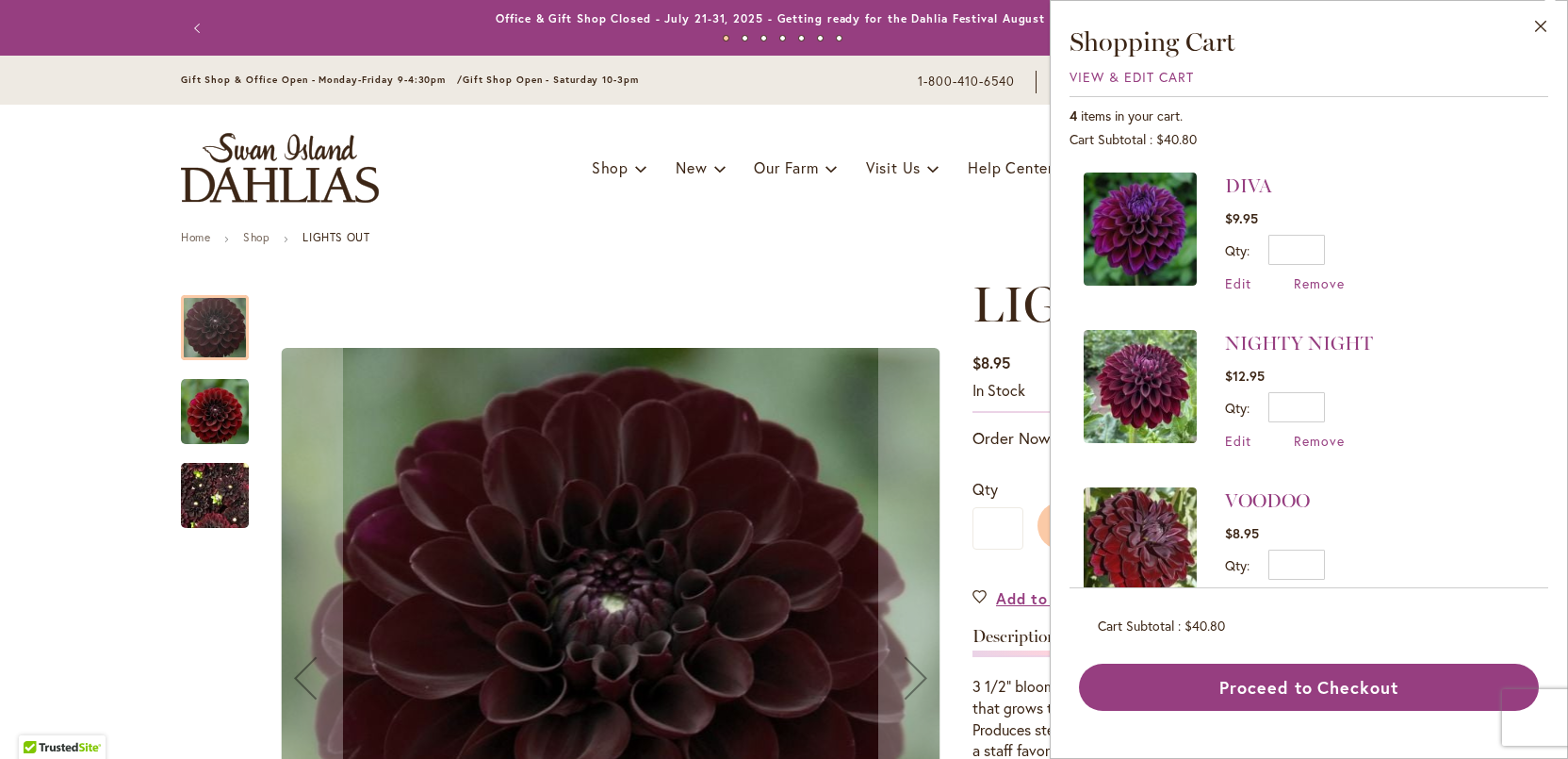 click at bounding box center (1140, 229) 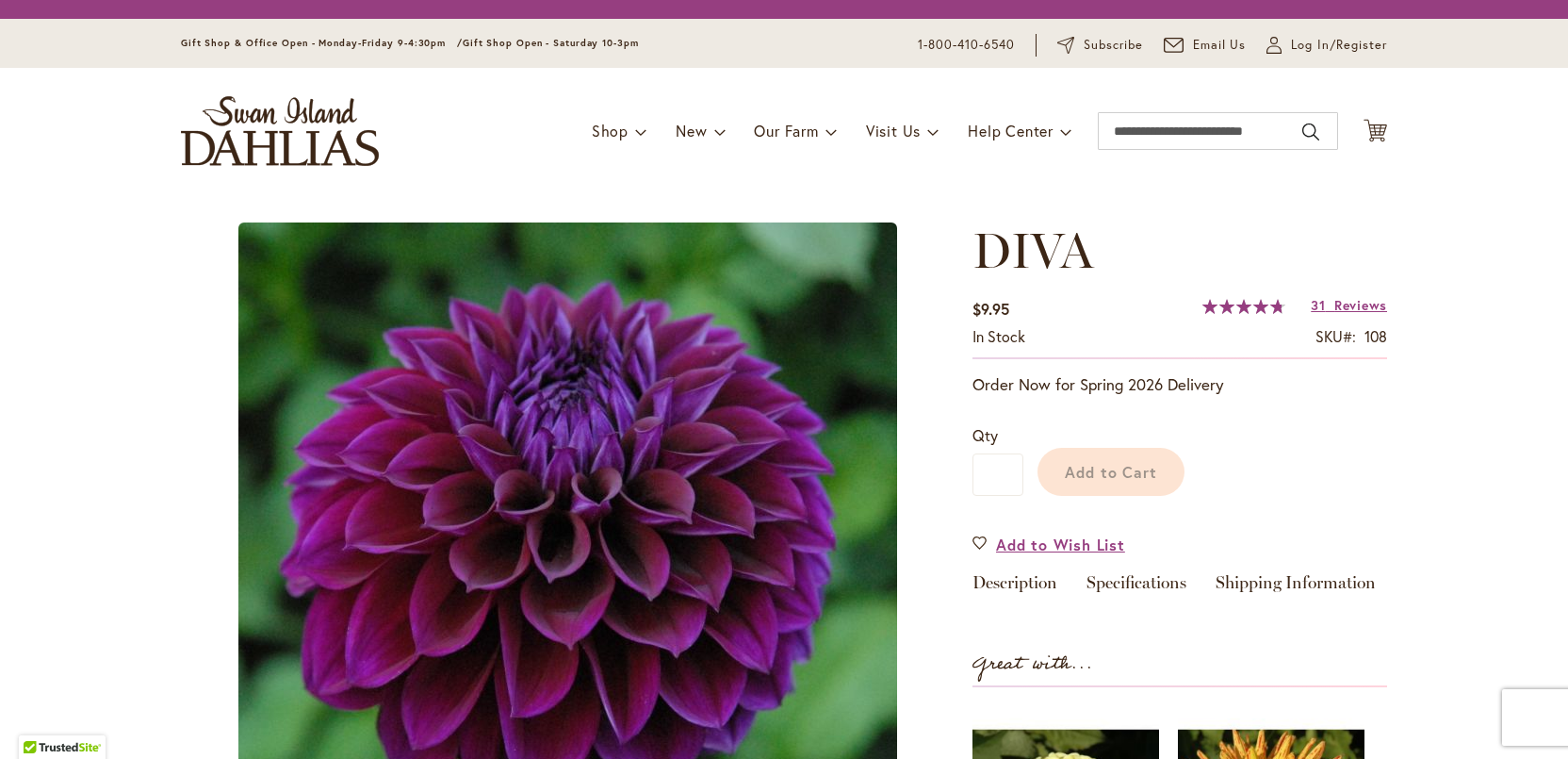 scroll, scrollTop: 0, scrollLeft: 0, axis: both 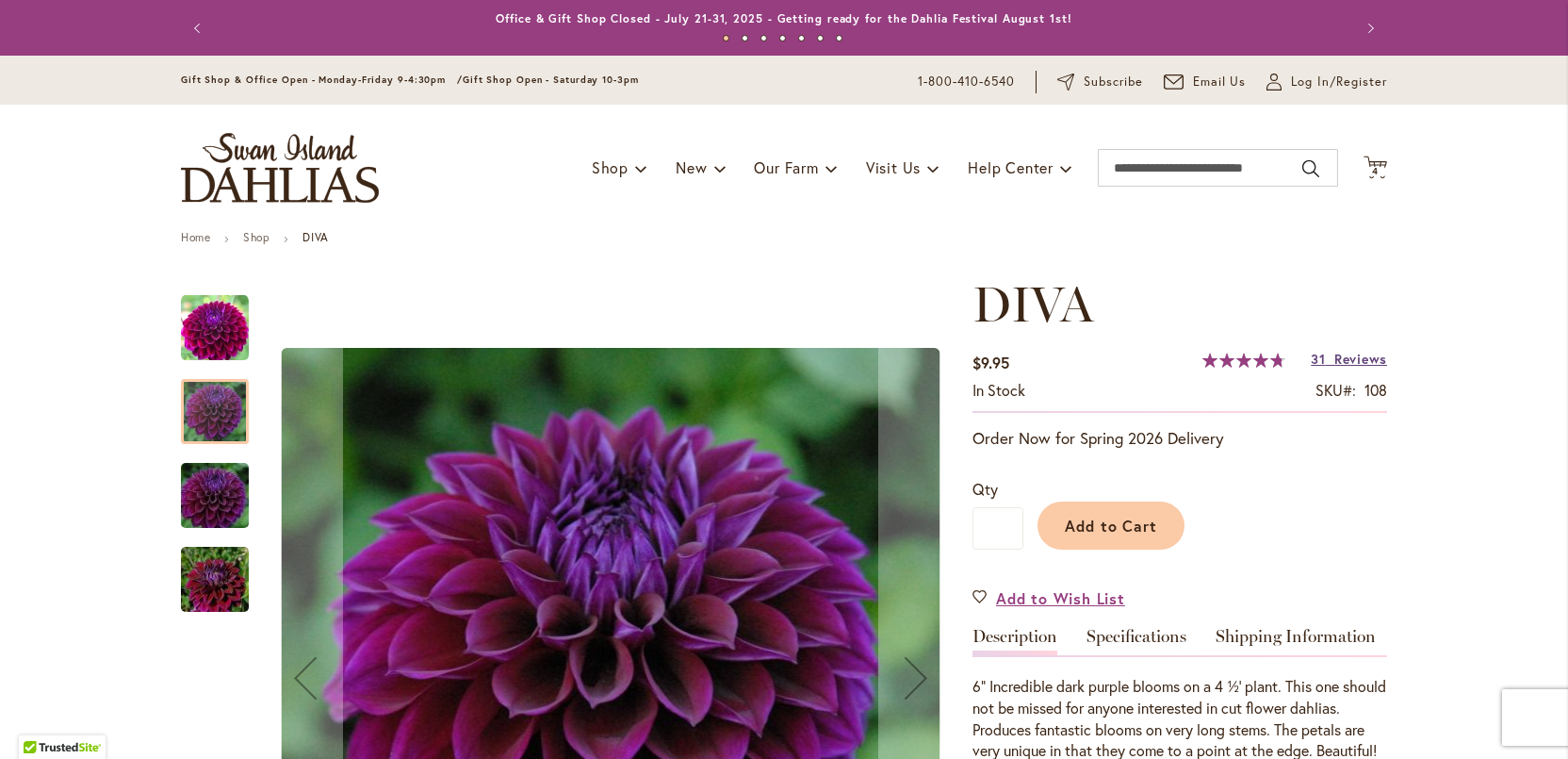 click on "31
Reviews" at bounding box center [1348, 358] 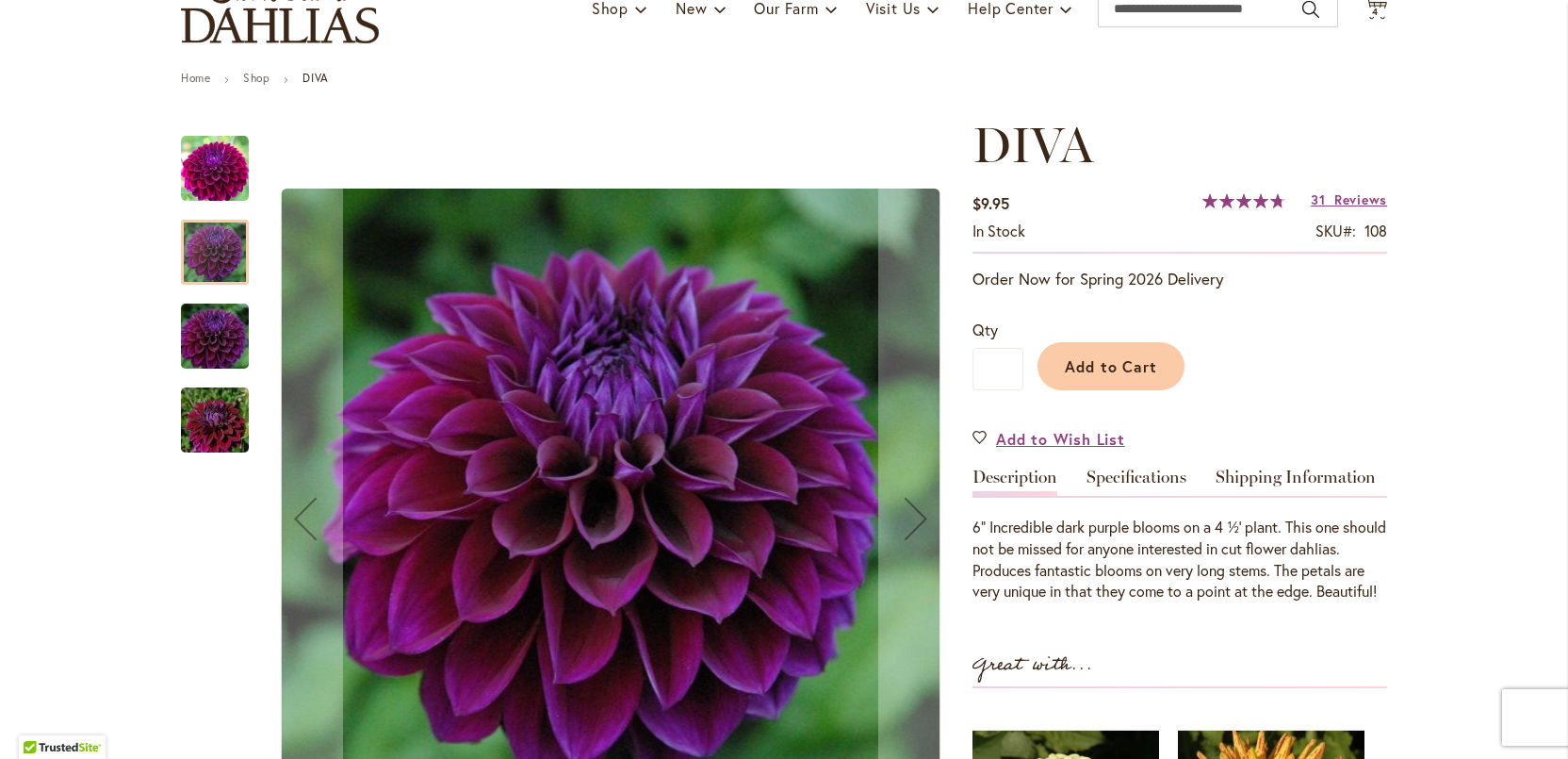 click at bounding box center (567, 519) 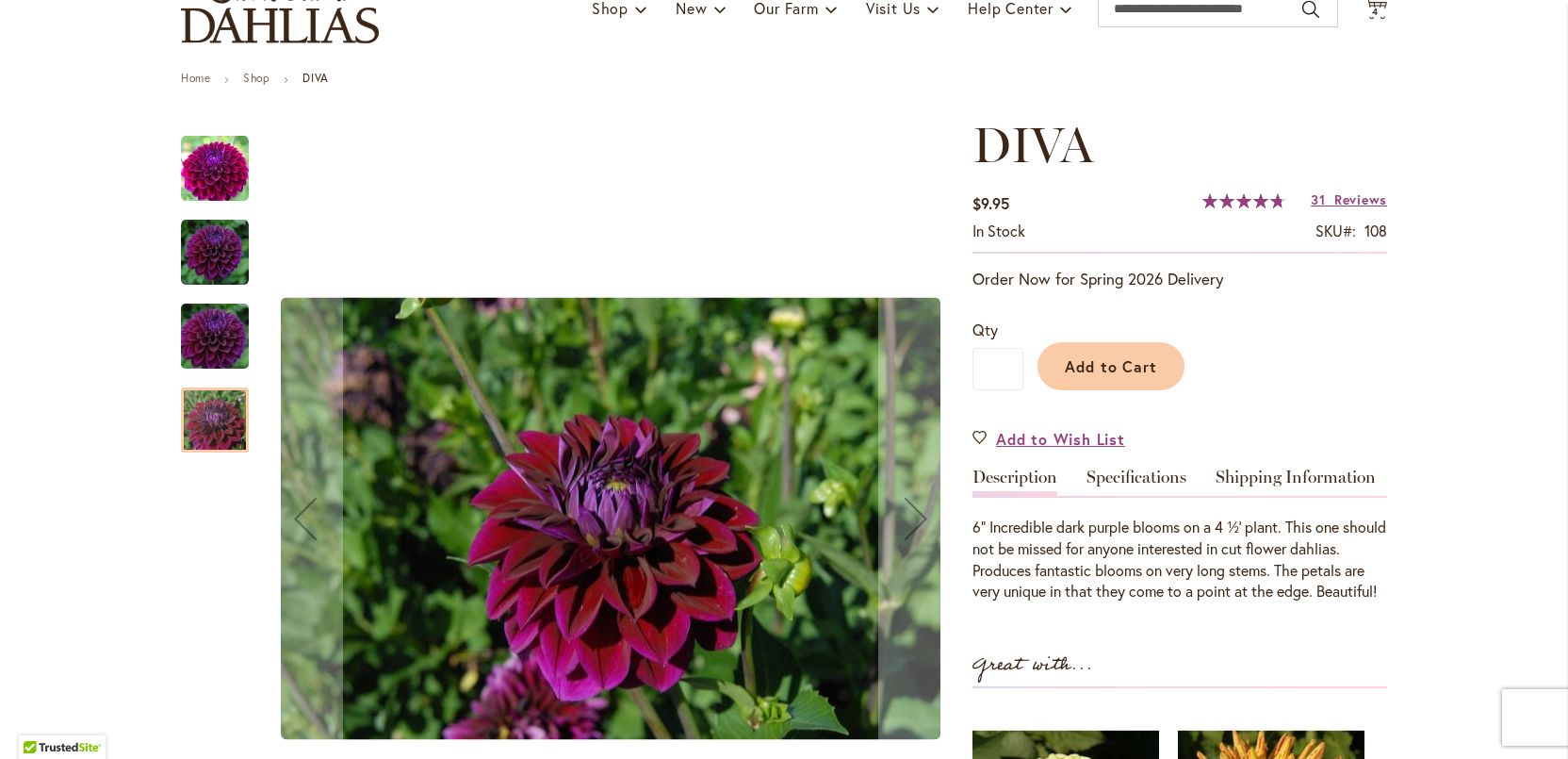 click at bounding box center [224, 158] 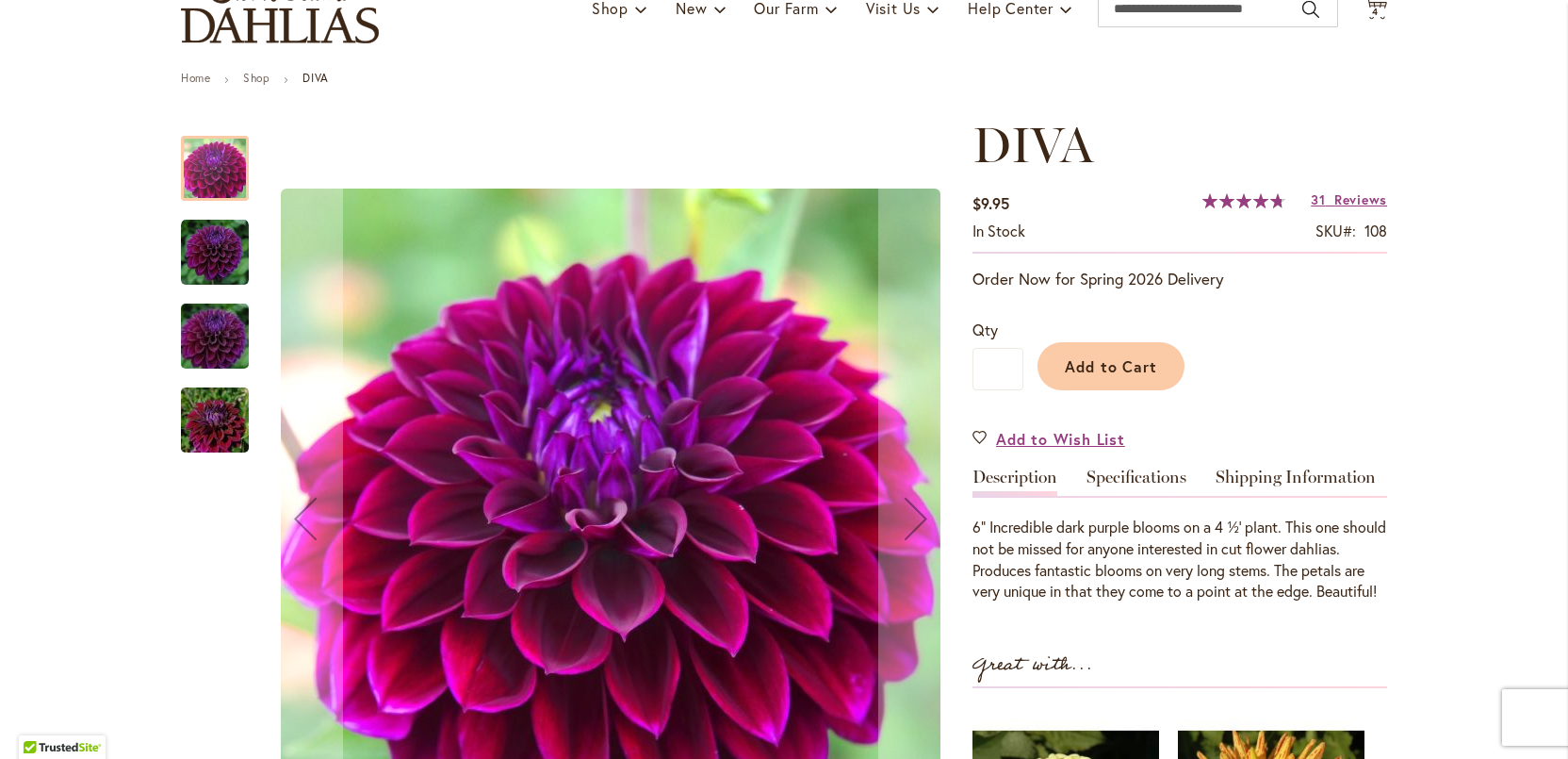 click at bounding box center (215, 168) 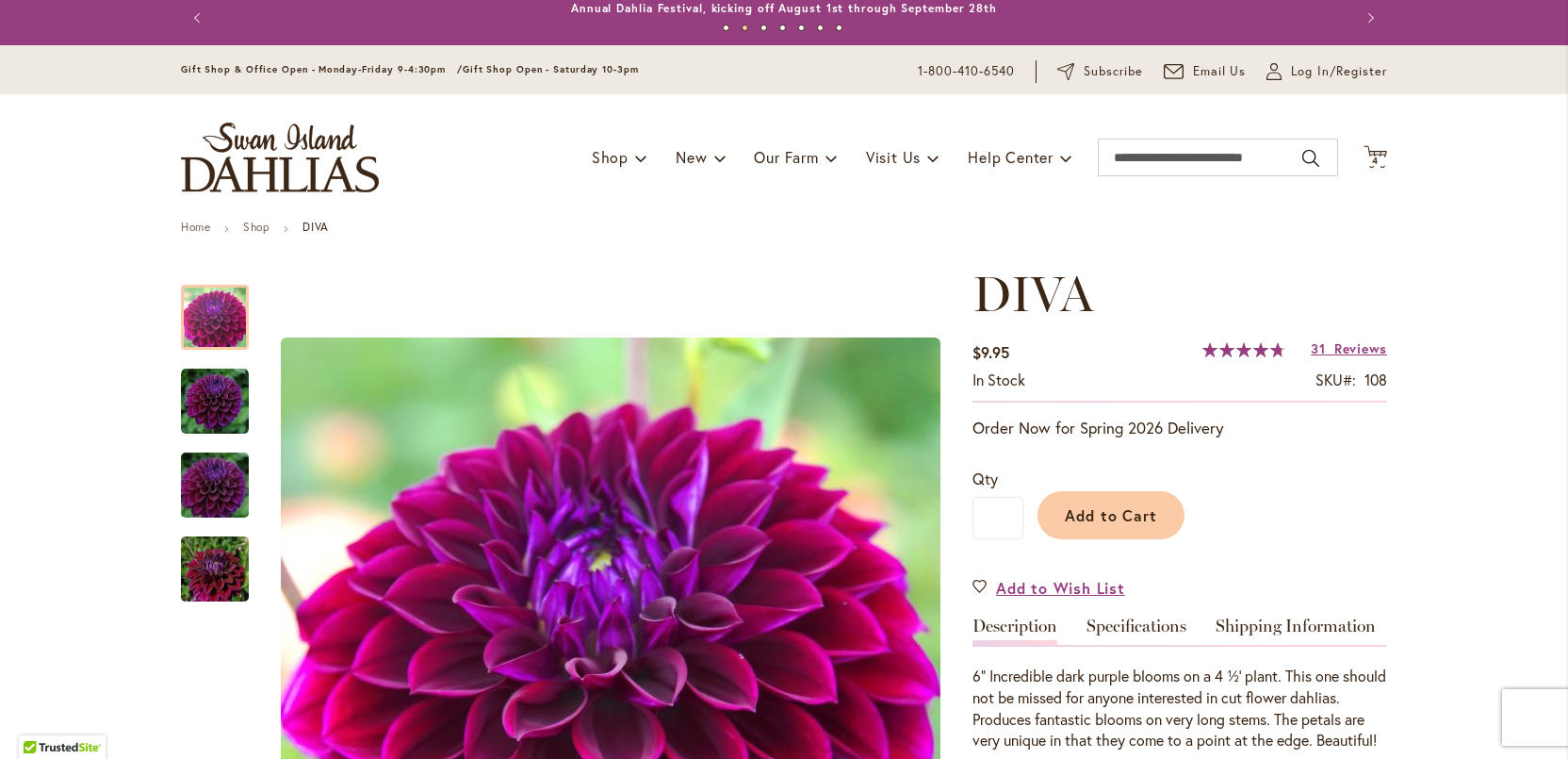 scroll, scrollTop: 0, scrollLeft: 0, axis: both 